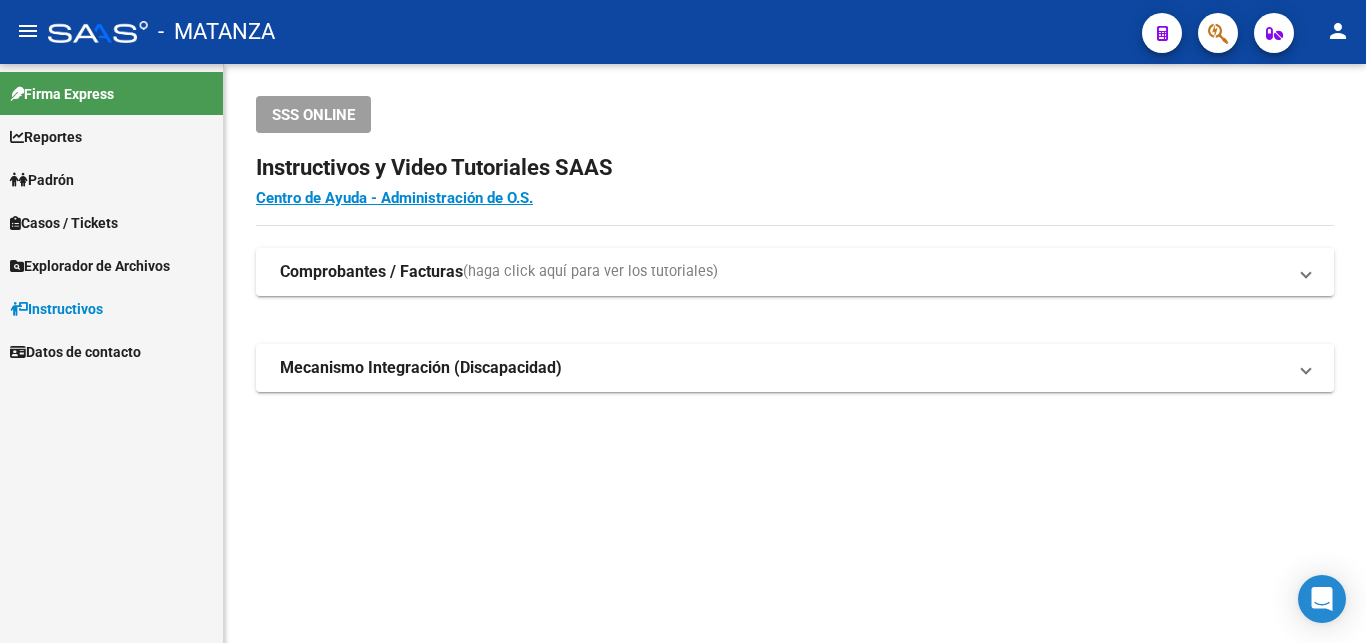 scroll, scrollTop: 0, scrollLeft: 0, axis: both 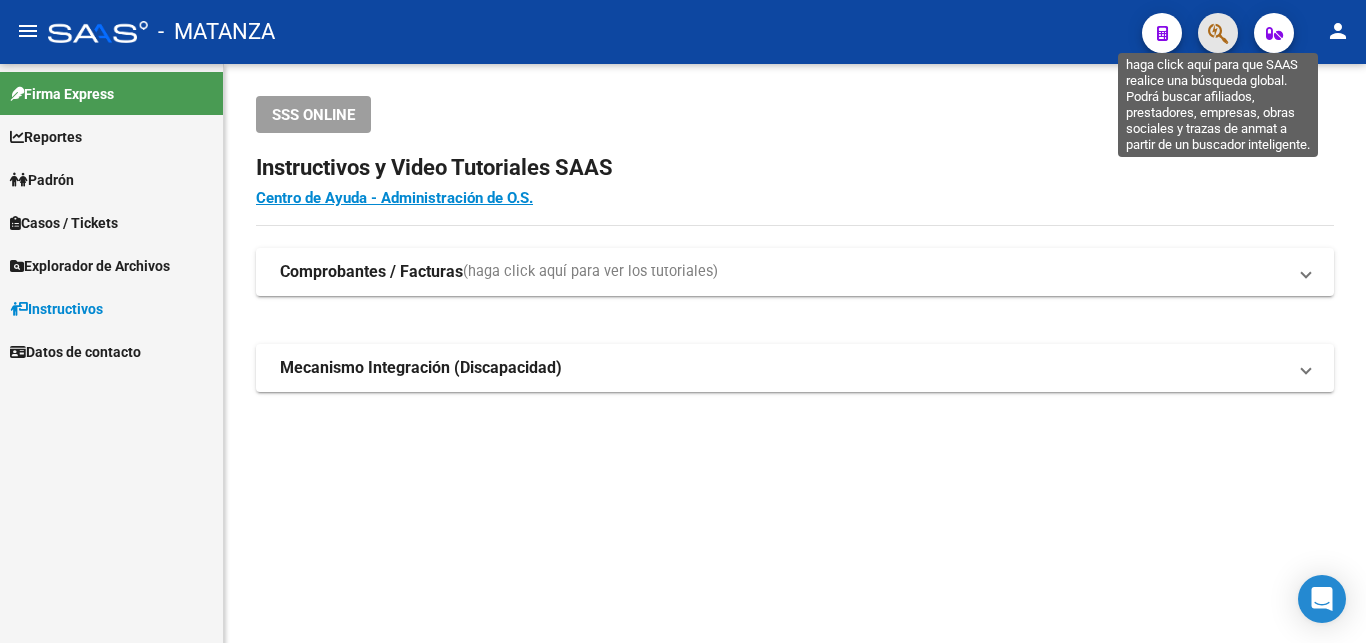 click 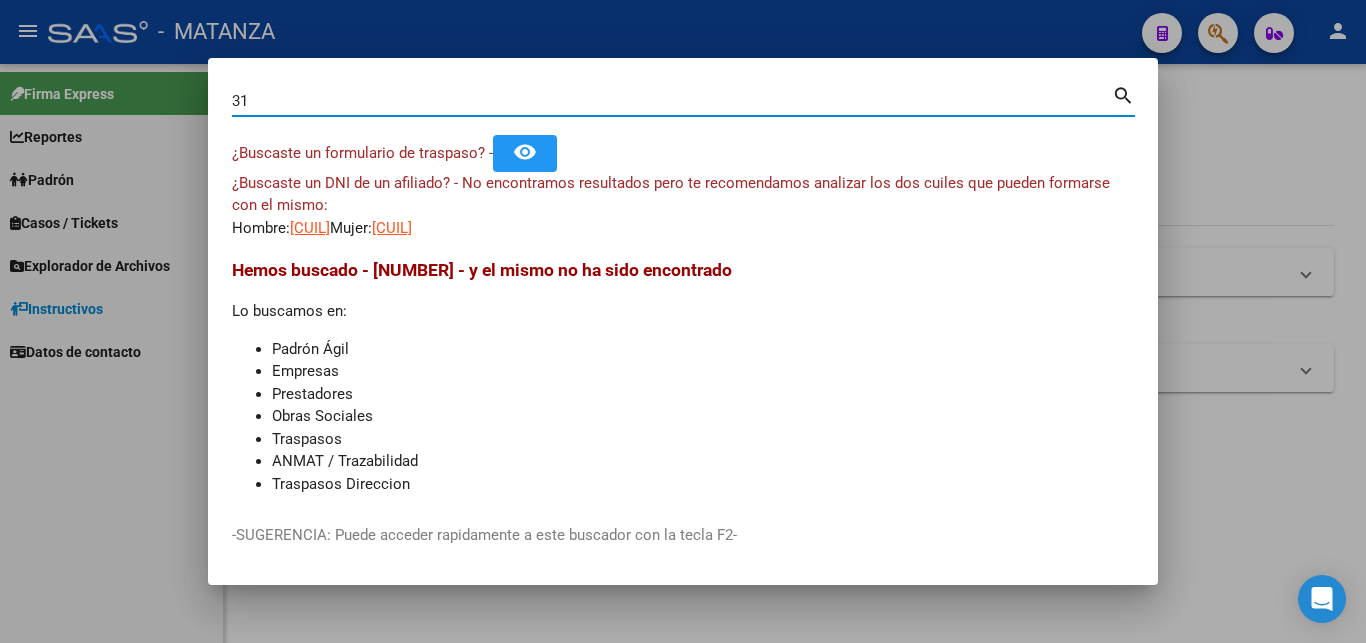 type on "3" 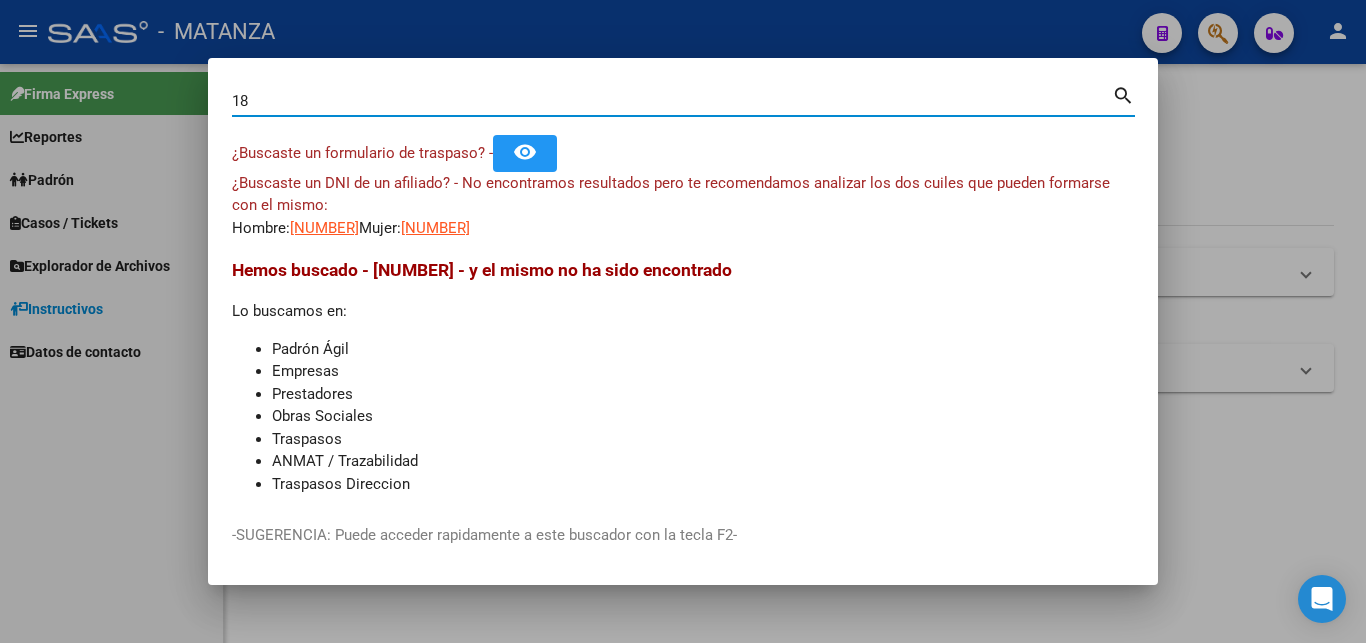 type on "1" 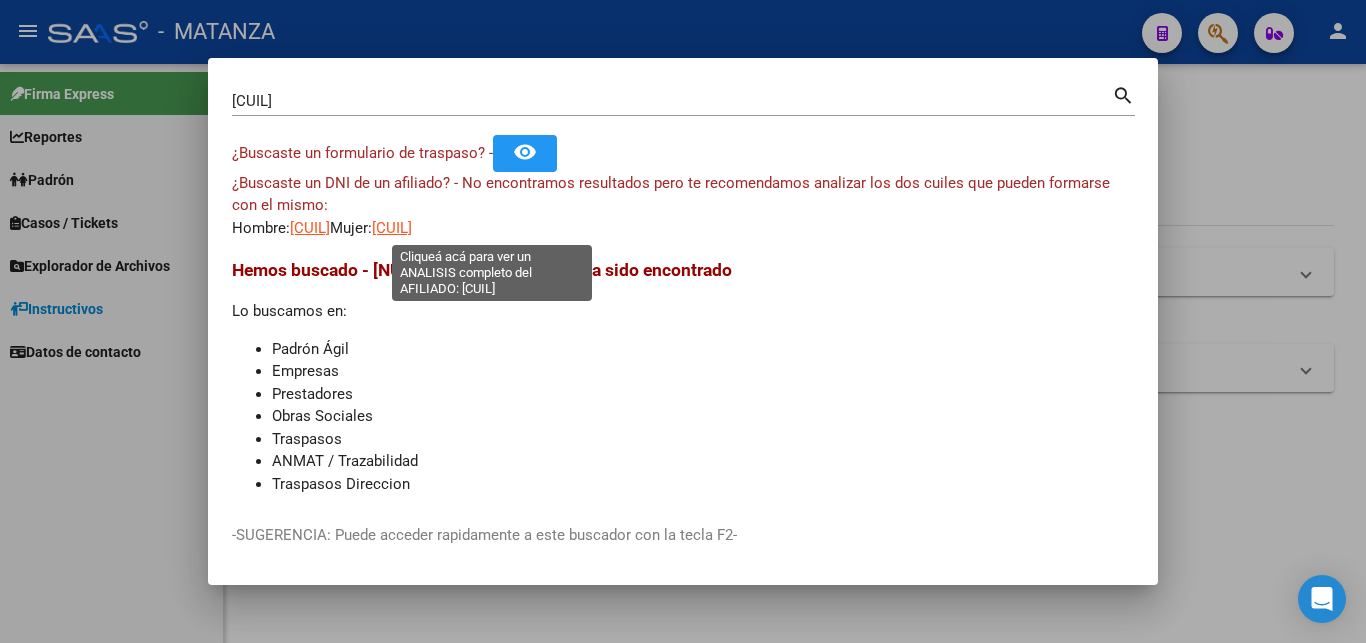click on "[CUIL]" at bounding box center [392, 228] 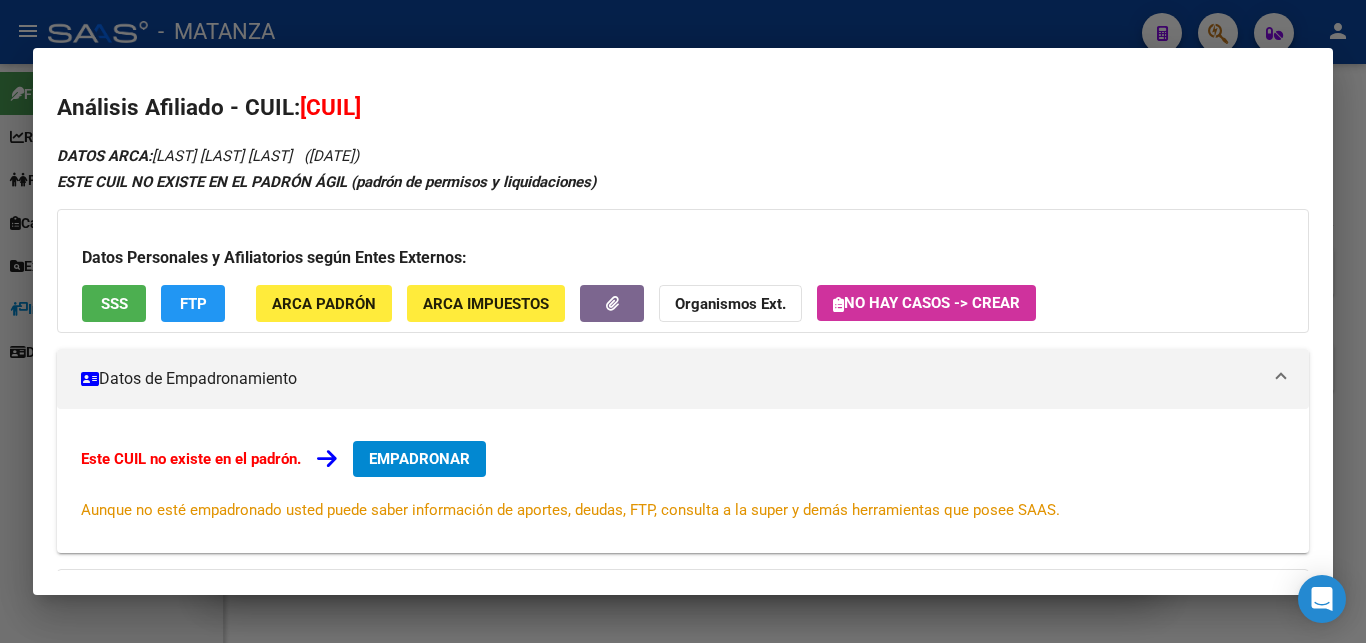 click at bounding box center (683, 321) 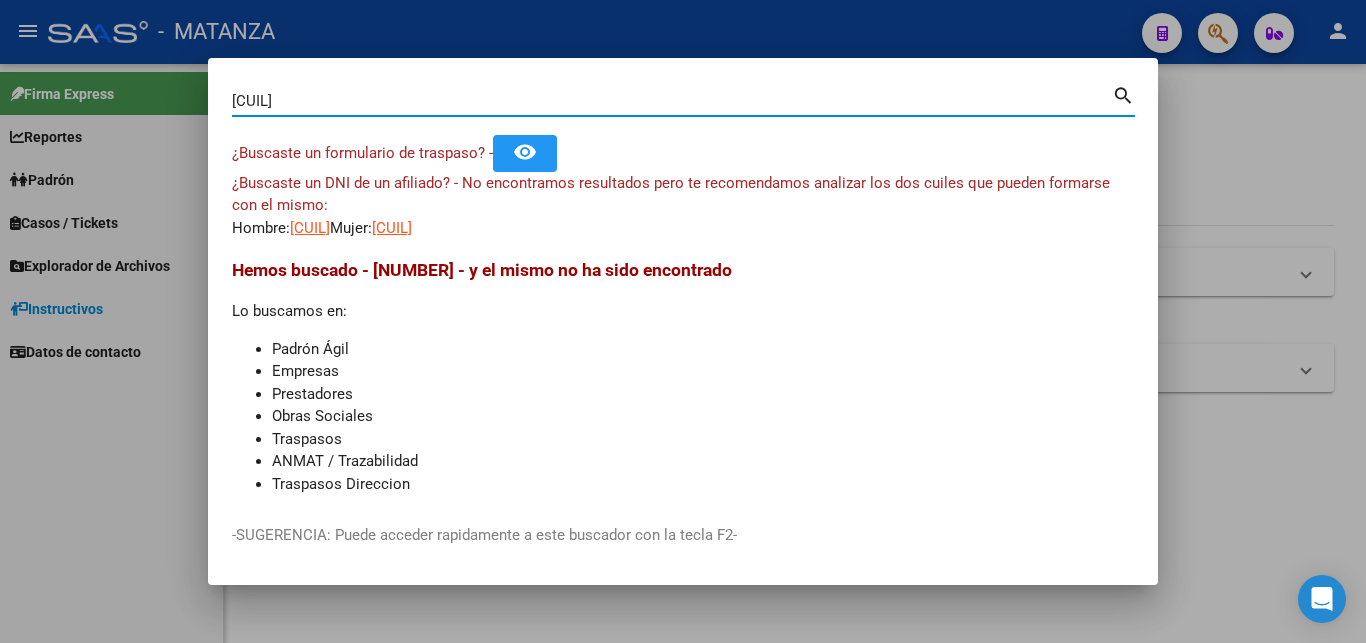 drag, startPoint x: 327, startPoint y: 102, endPoint x: 120, endPoint y: 99, distance: 207.02174 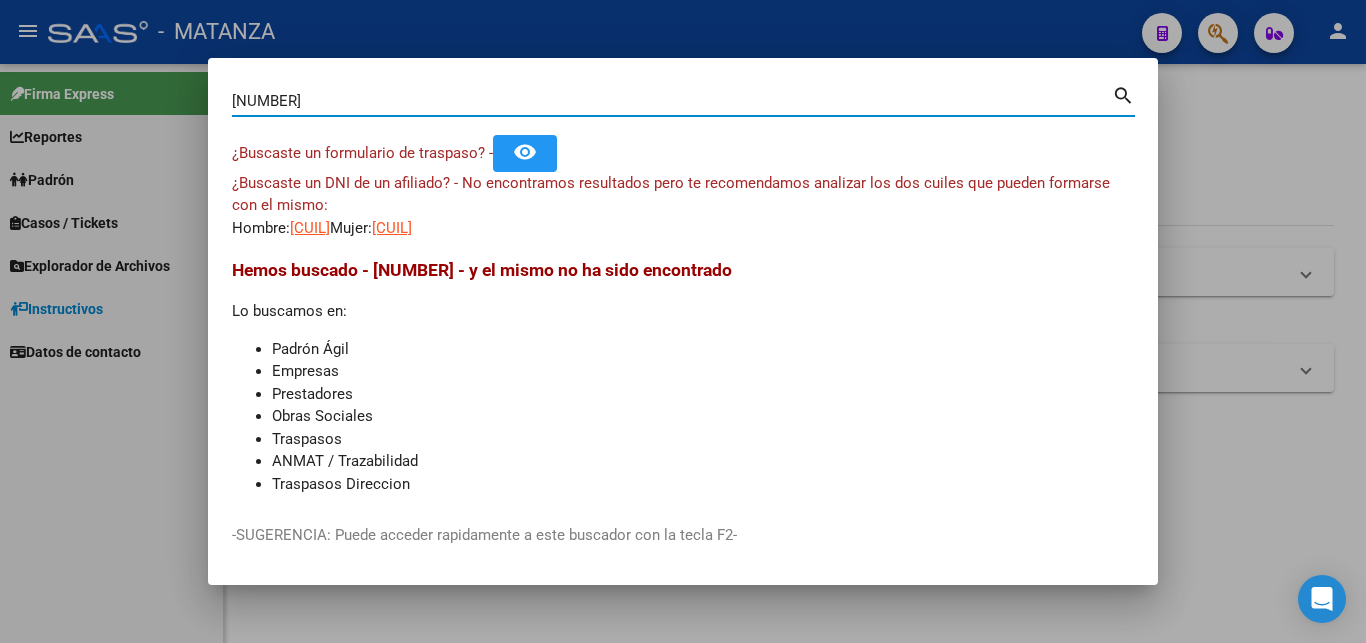type on "[NUMBER]" 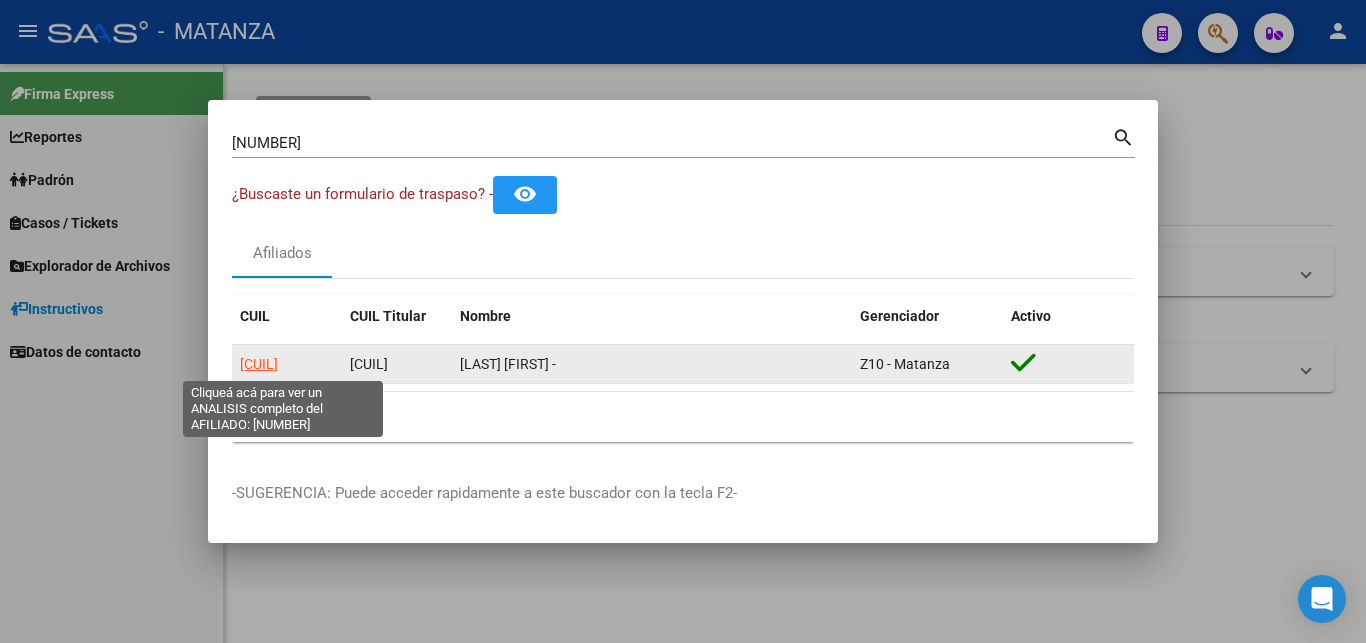 click on "[CUIL]" 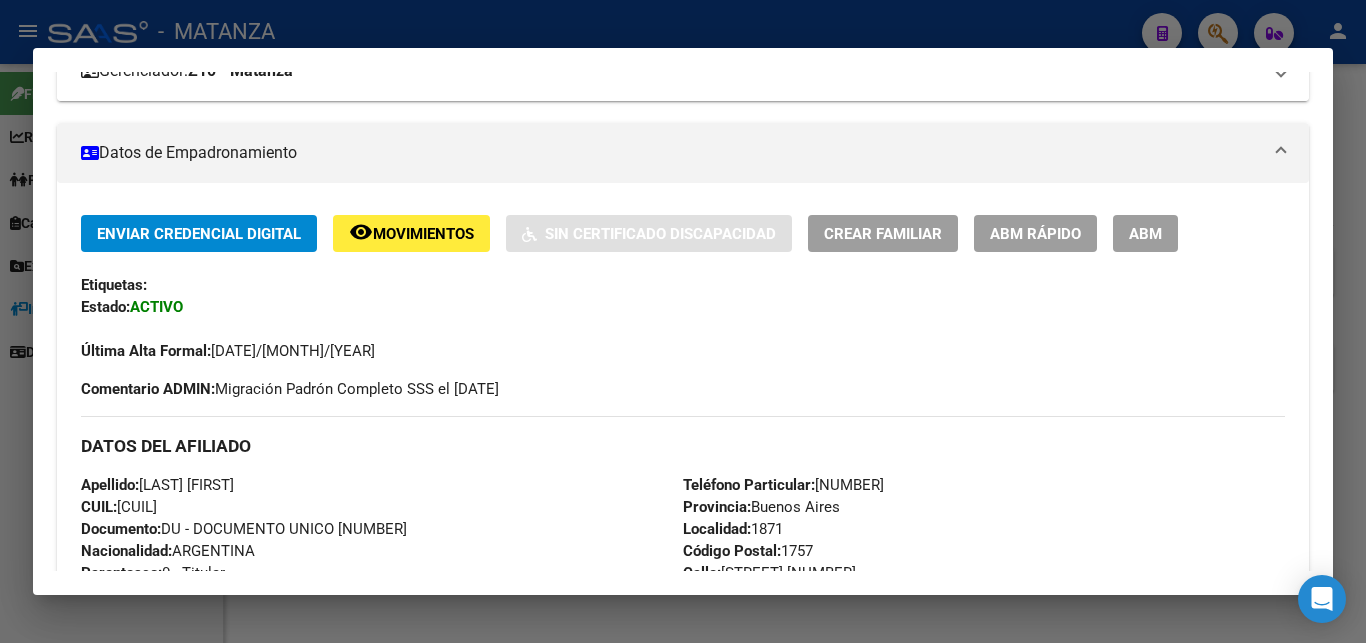 scroll, scrollTop: 324, scrollLeft: 0, axis: vertical 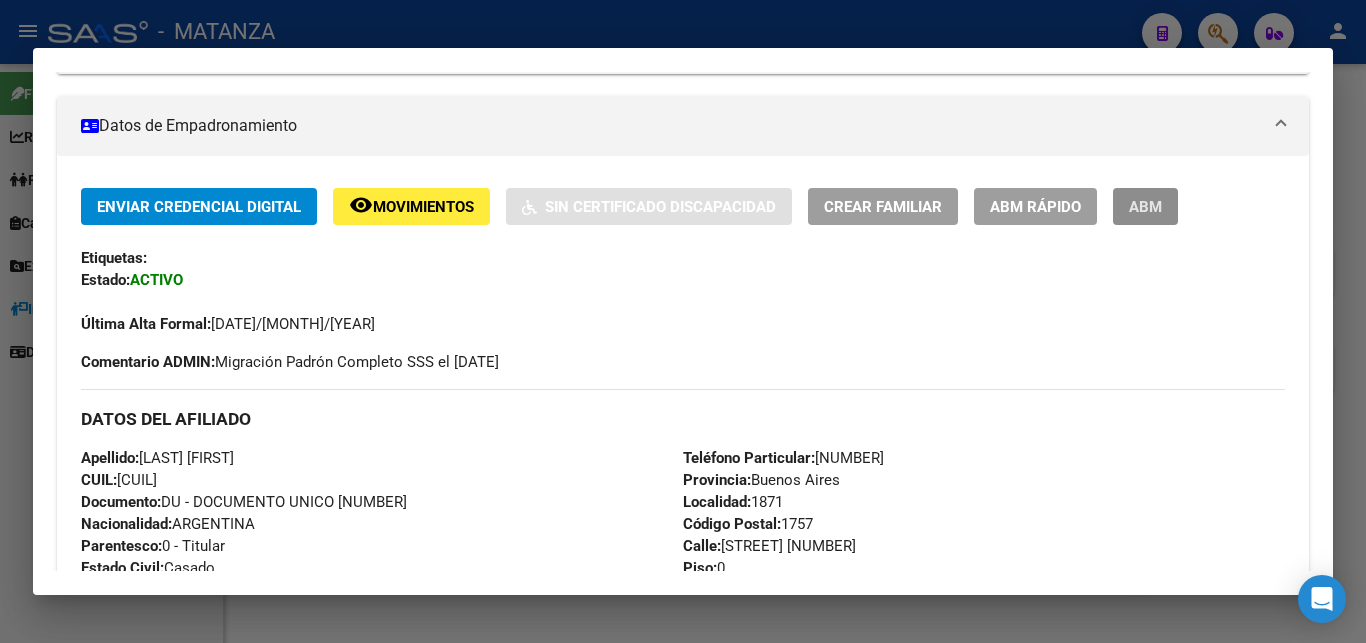 click on "ABM" at bounding box center (1145, 207) 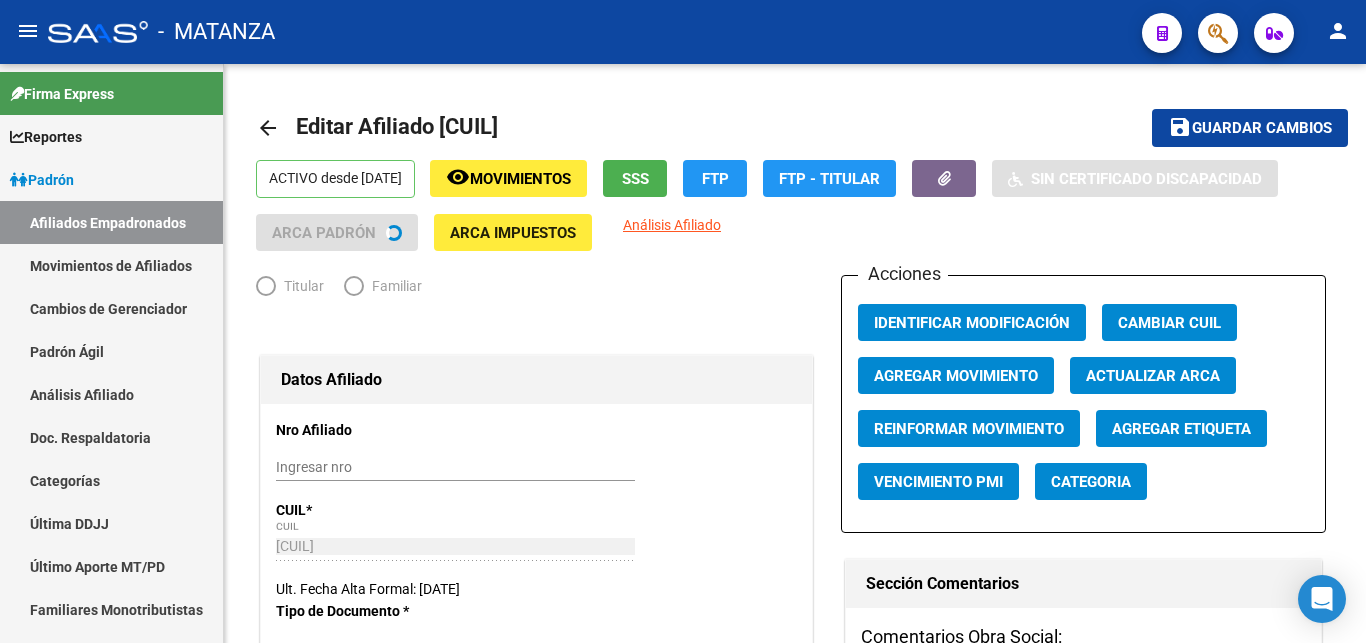 radio on "true" 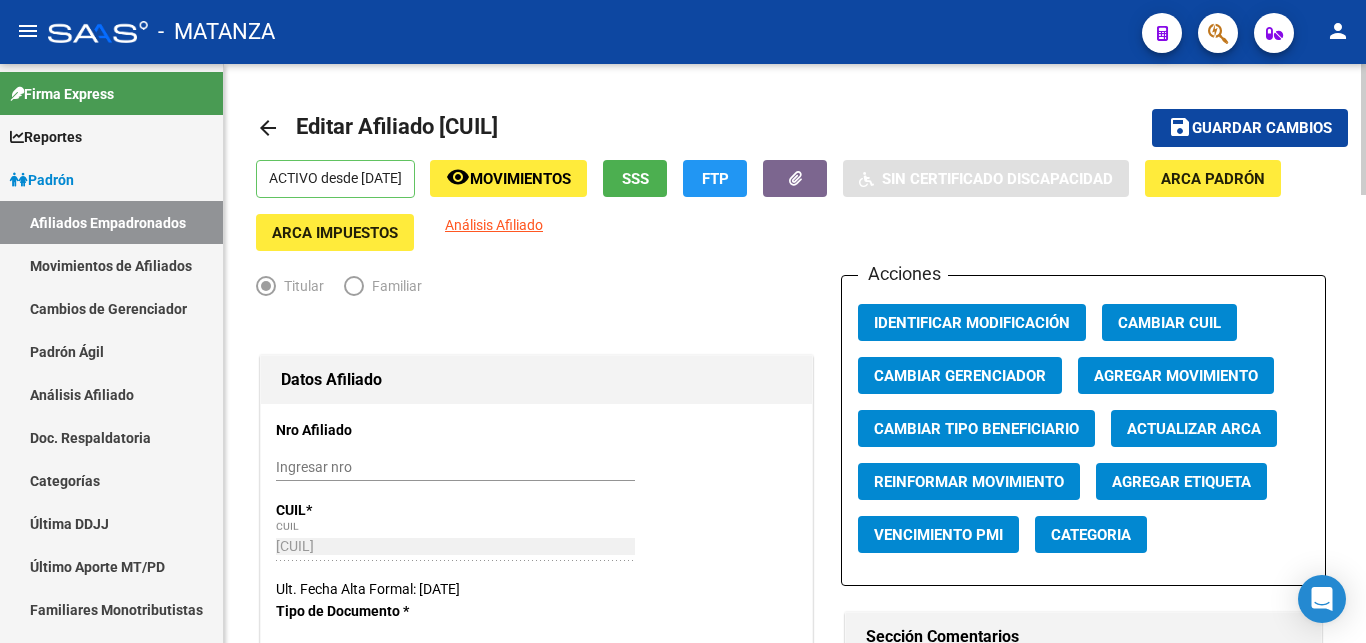 click on "Agregar Movimiento" 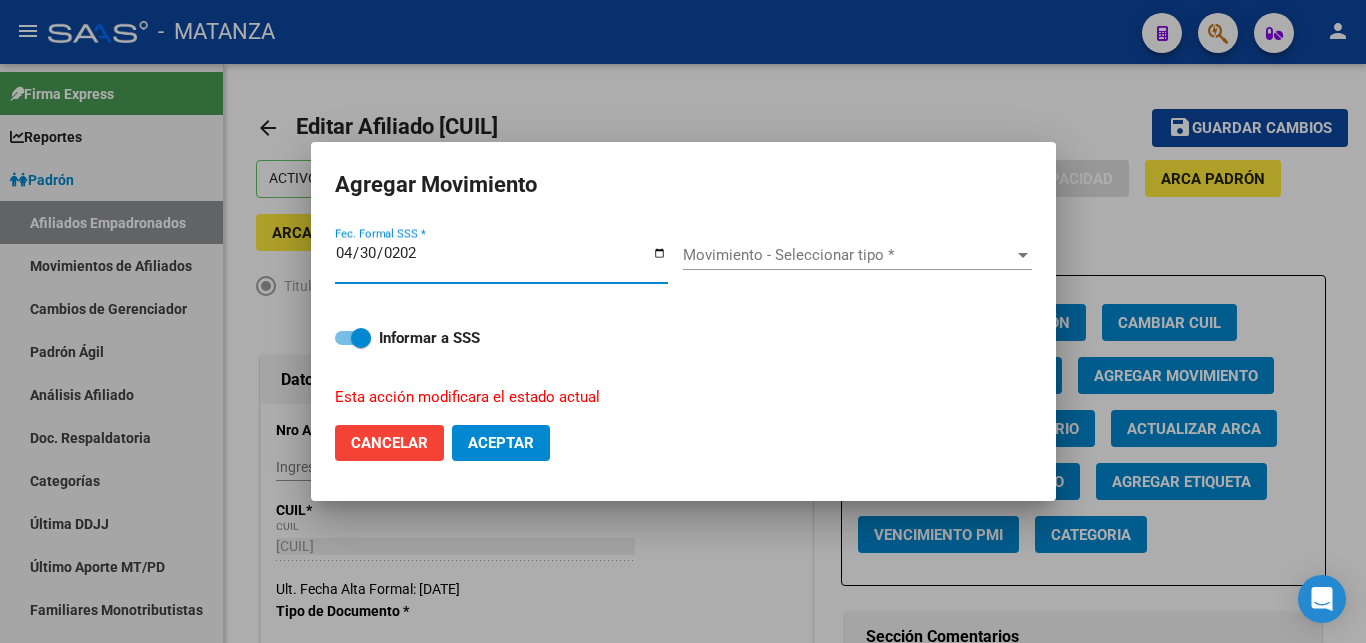 type on "[DATE]" 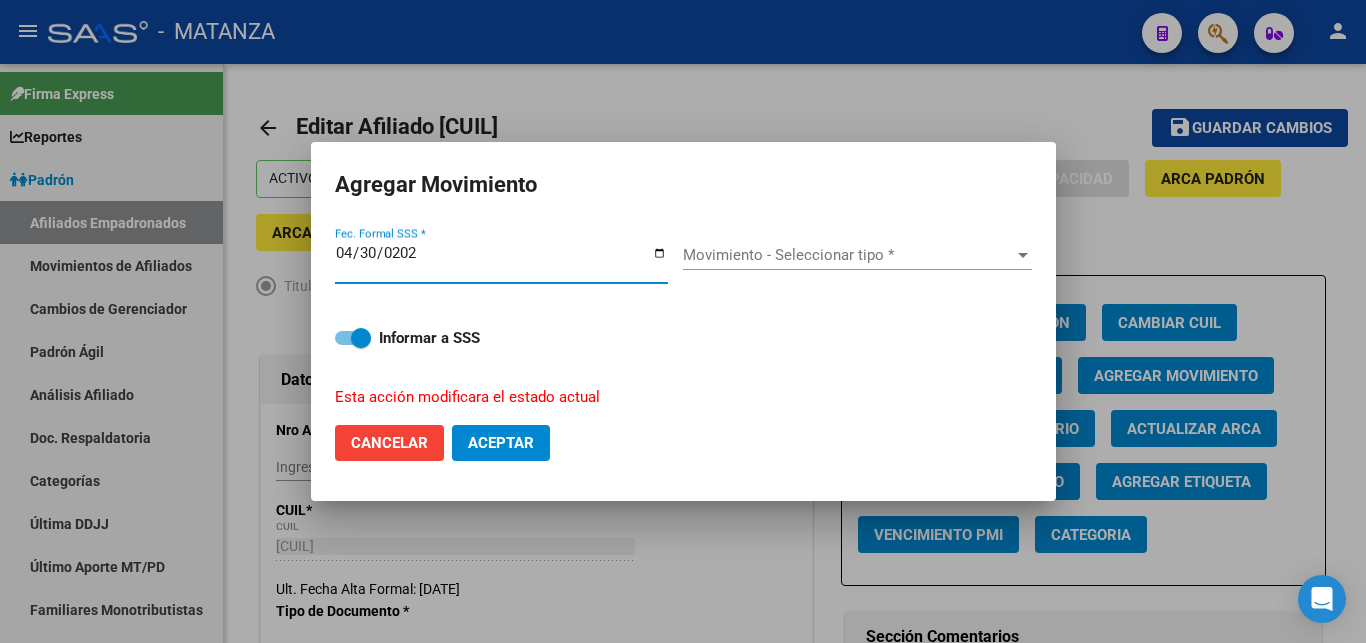 click on "Movimiento - Seleccionar tipo *" at bounding box center [848, 255] 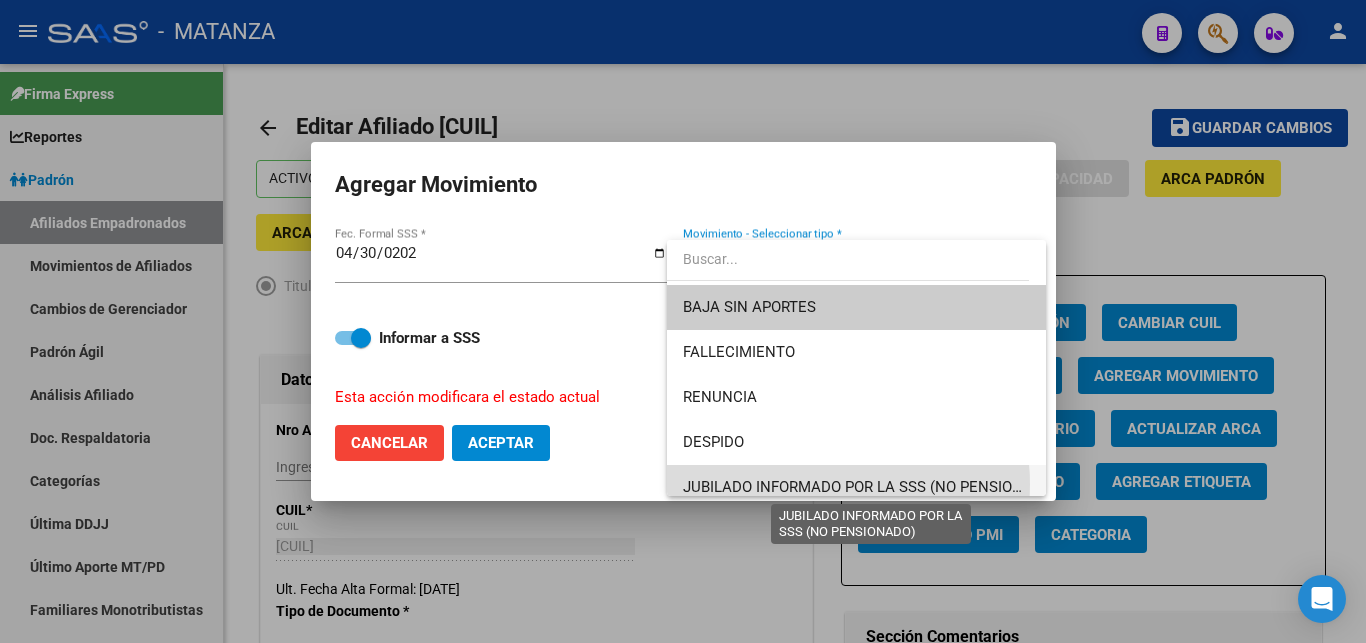click on "JUBILADO INFORMADO POR LA SSS (NO PENSIONADO)" at bounding box center [870, 487] 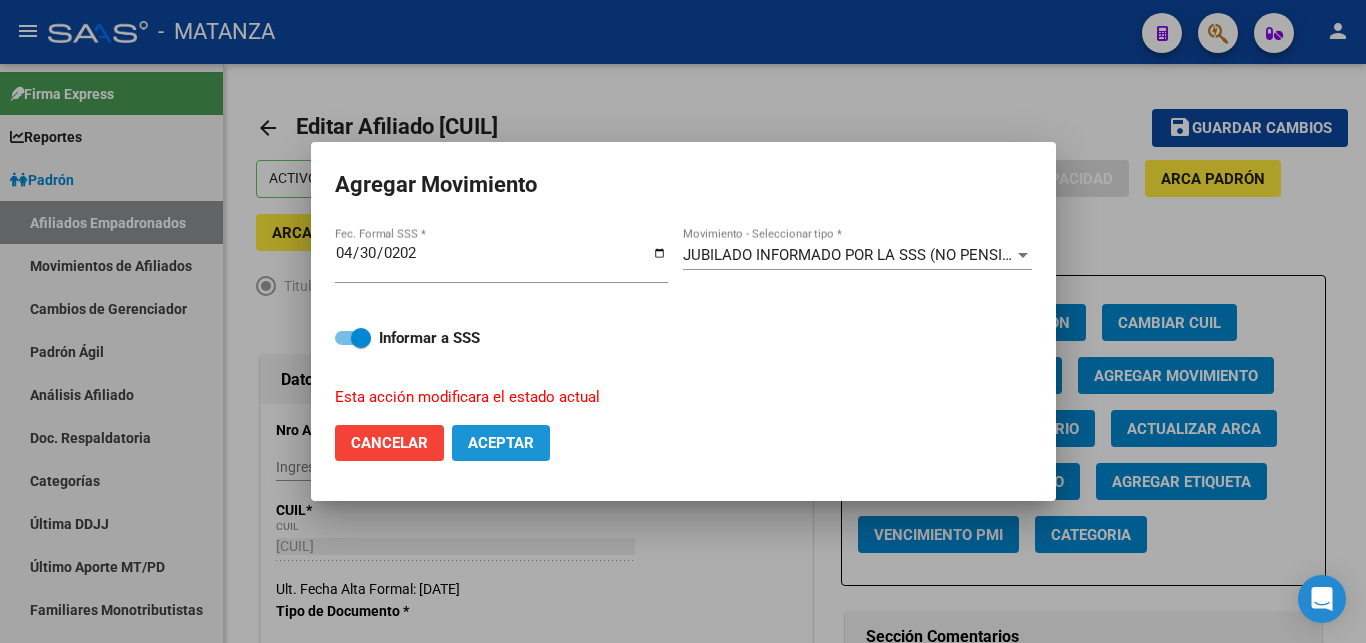 click on "Aceptar" 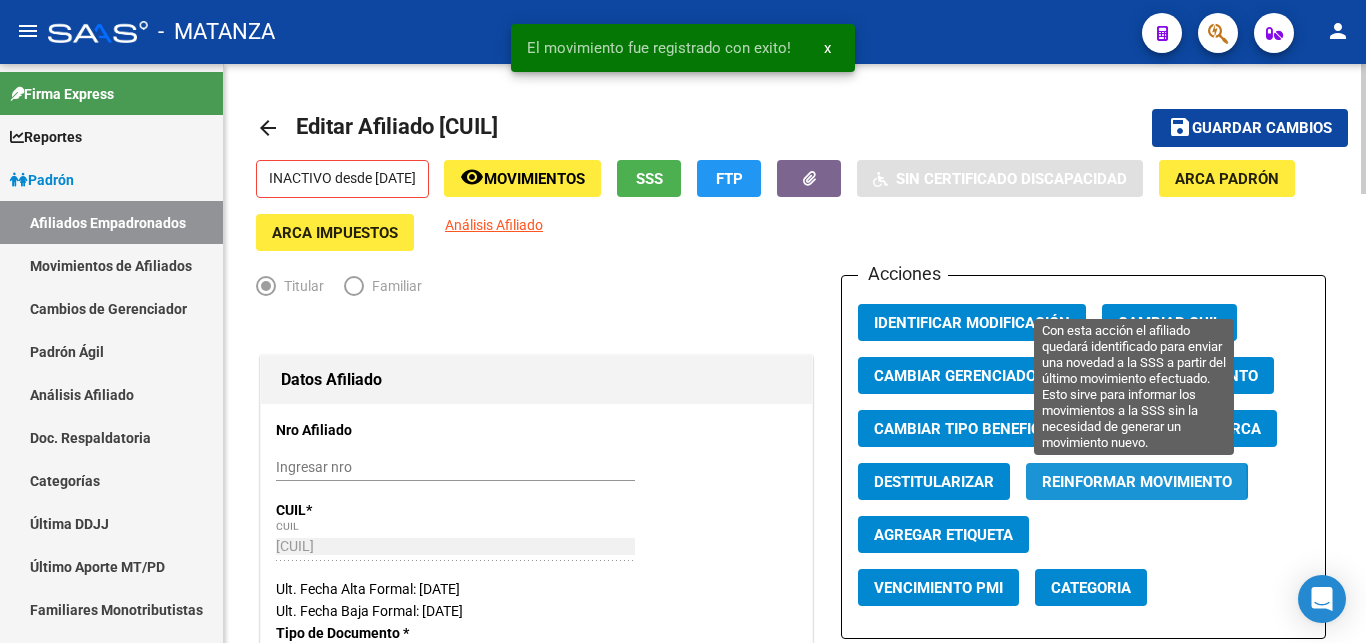 click on "Reinformar Movimiento" 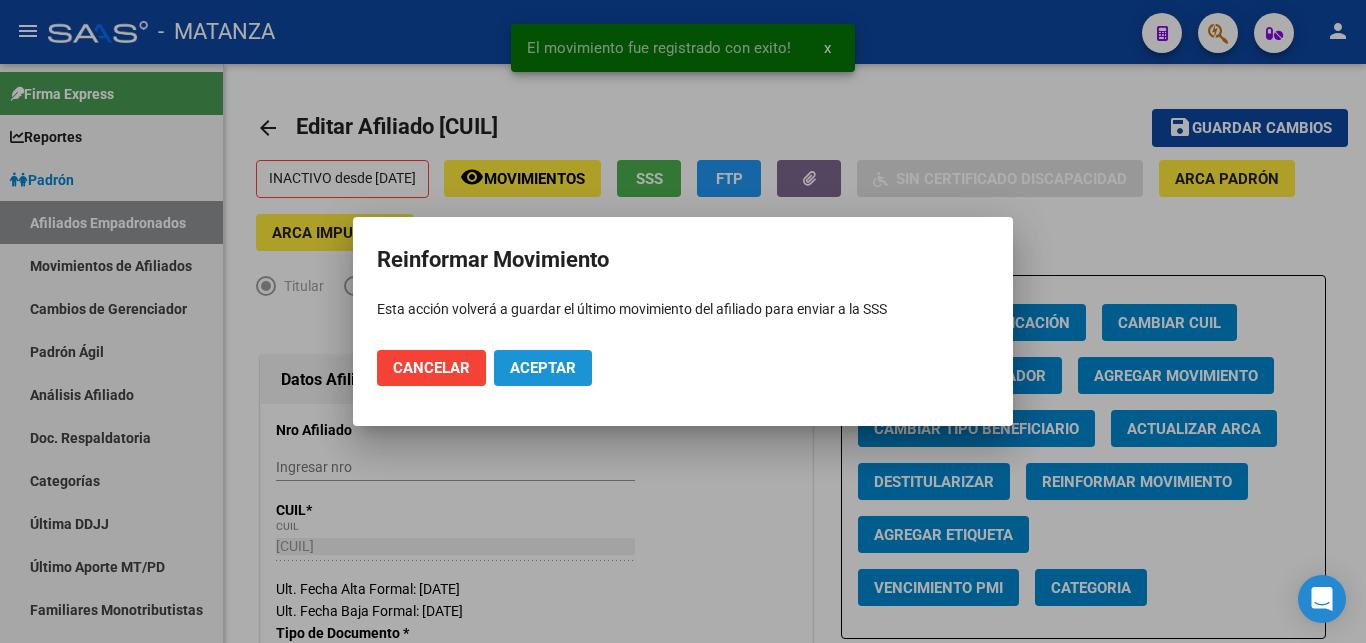 click on "Aceptar" at bounding box center [543, 368] 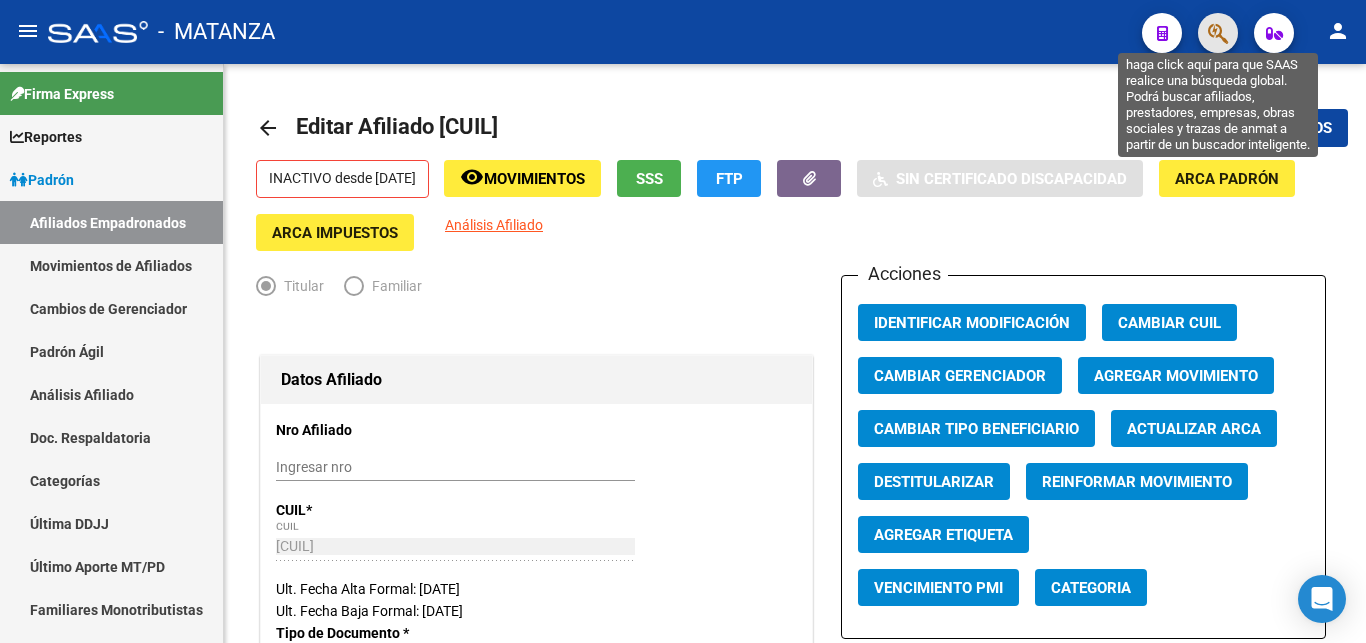 click 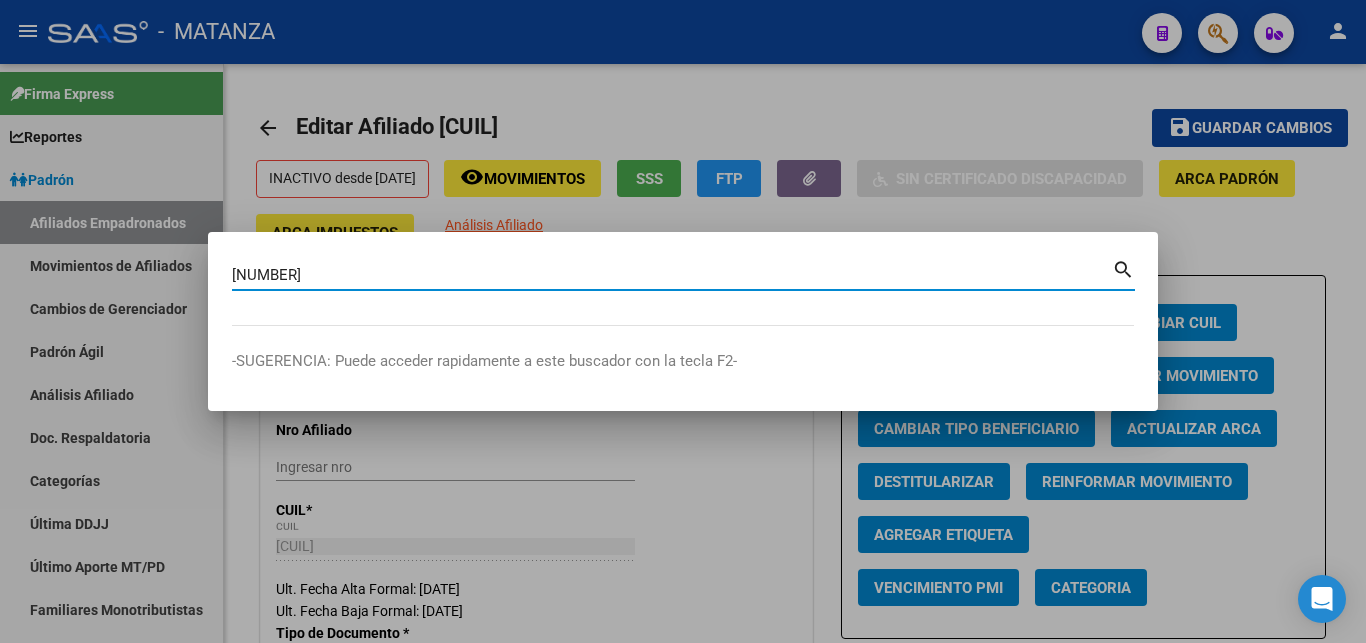 type on "[NUMBER]" 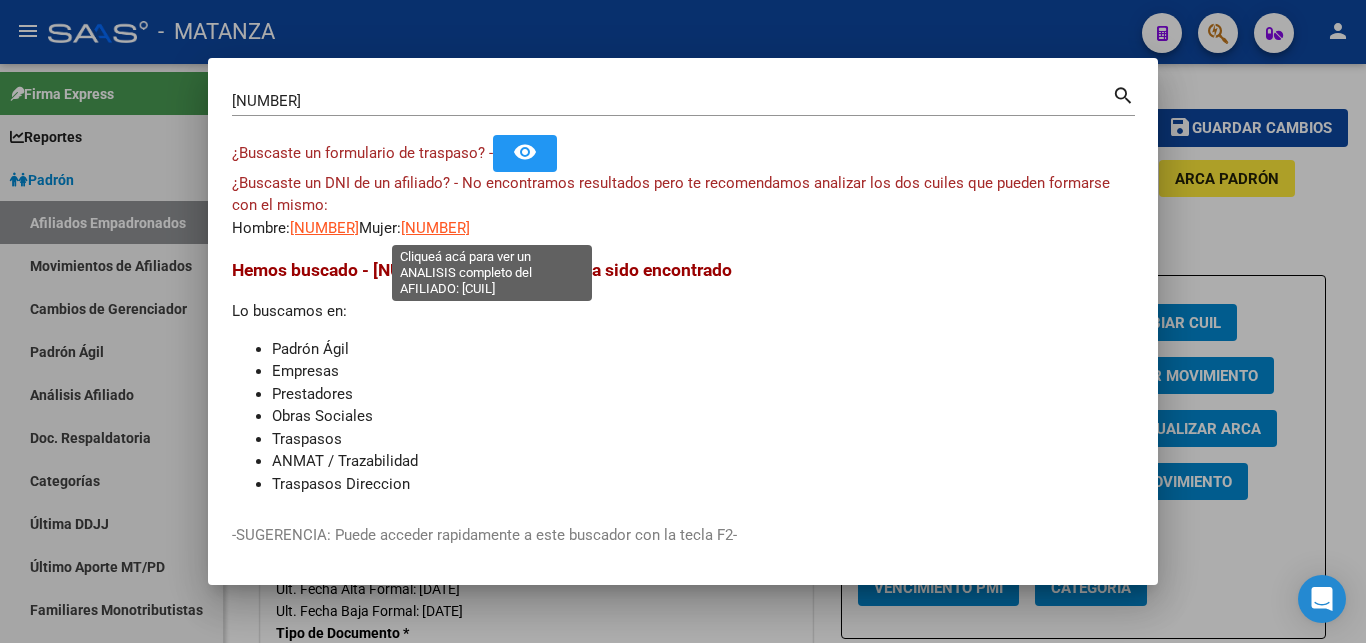 click on "[NUMBER]" at bounding box center [435, 228] 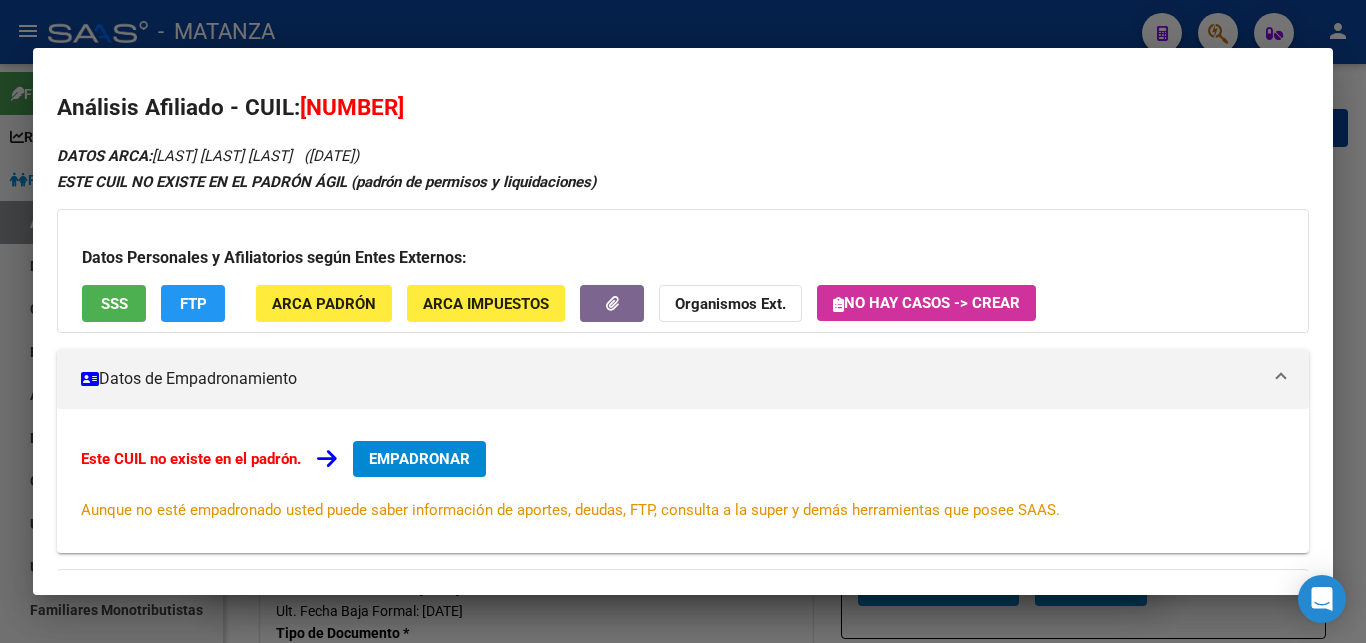 click at bounding box center [683, 321] 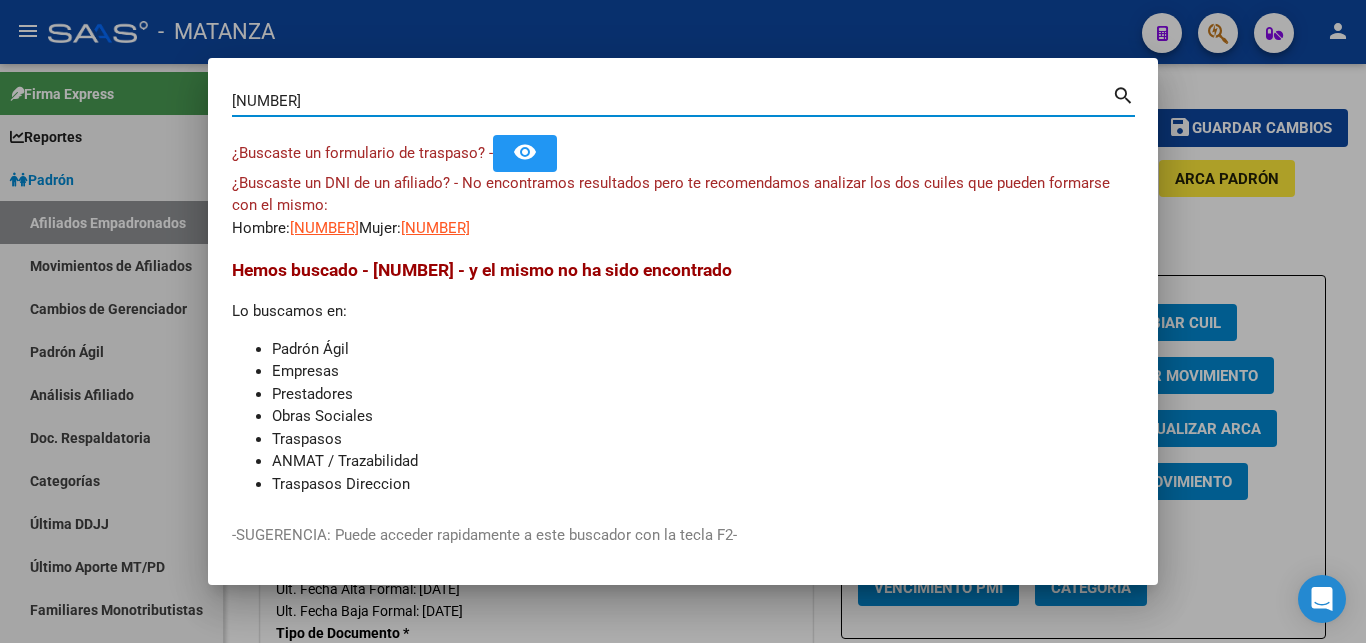 drag, startPoint x: 312, startPoint y: 104, endPoint x: 126, endPoint y: 105, distance: 186.00269 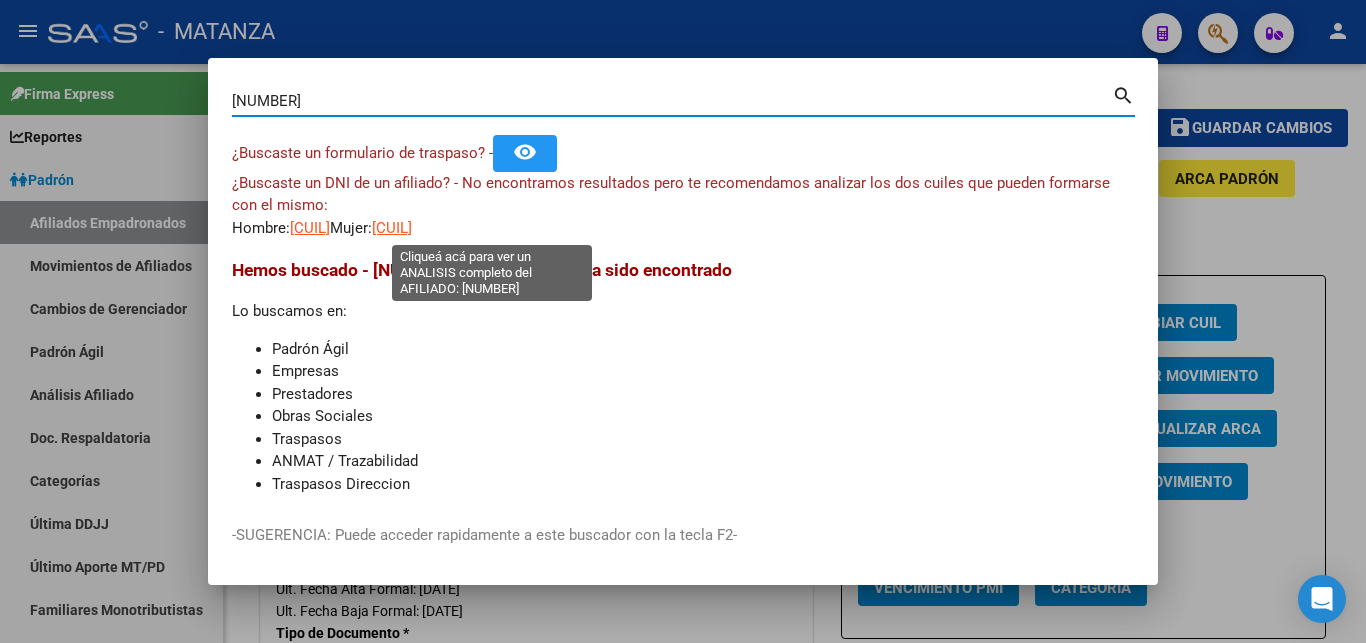 click on "[CUIL]" at bounding box center [392, 228] 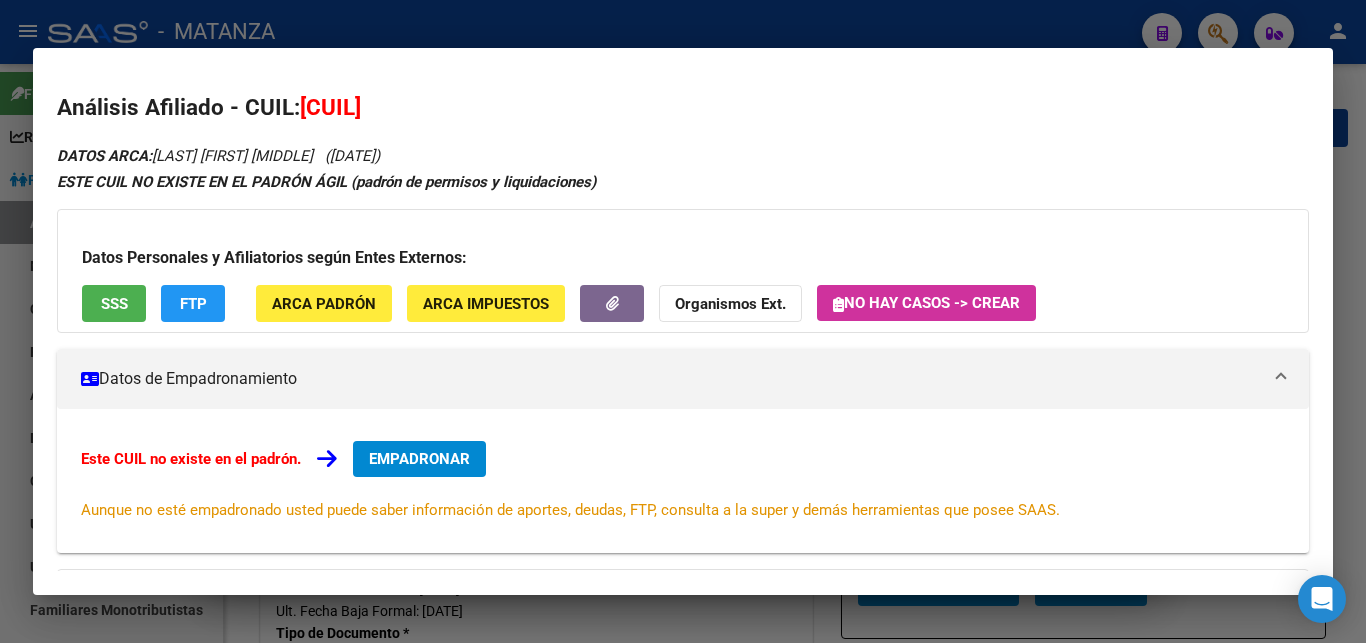 click at bounding box center (683, 321) 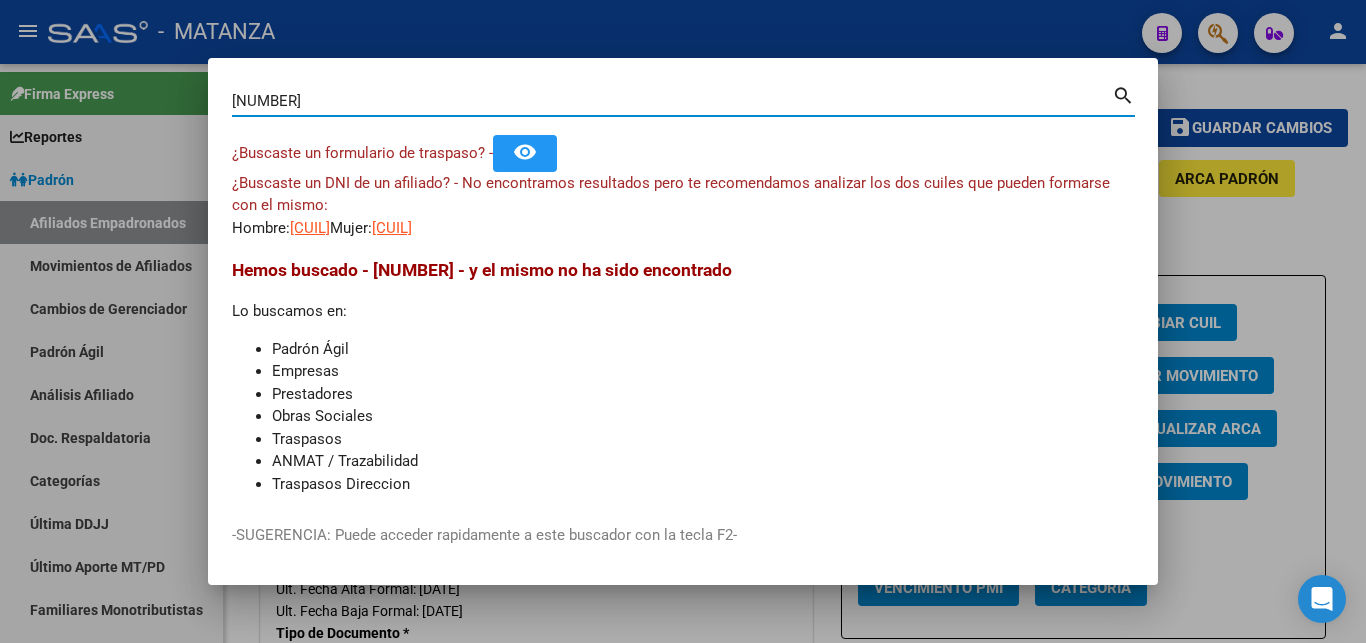 drag, startPoint x: 316, startPoint y: 103, endPoint x: 138, endPoint y: 103, distance: 178 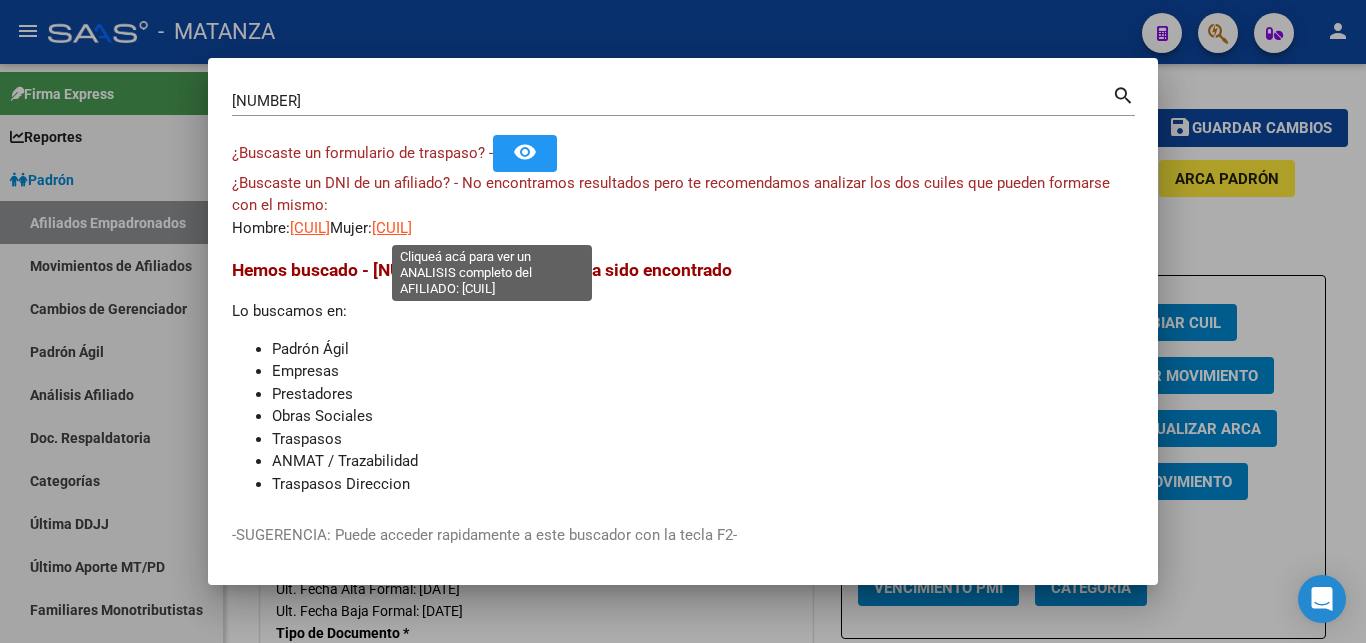 click on "[CUIL]" at bounding box center (392, 228) 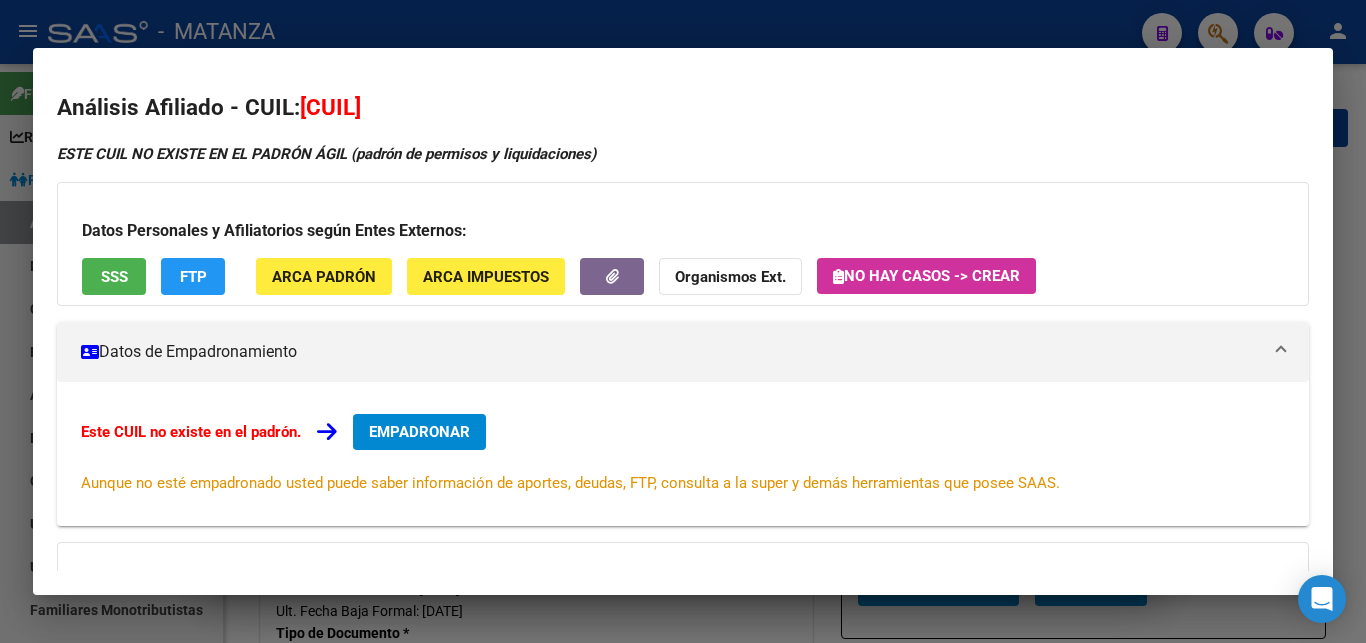 click at bounding box center (683, 321) 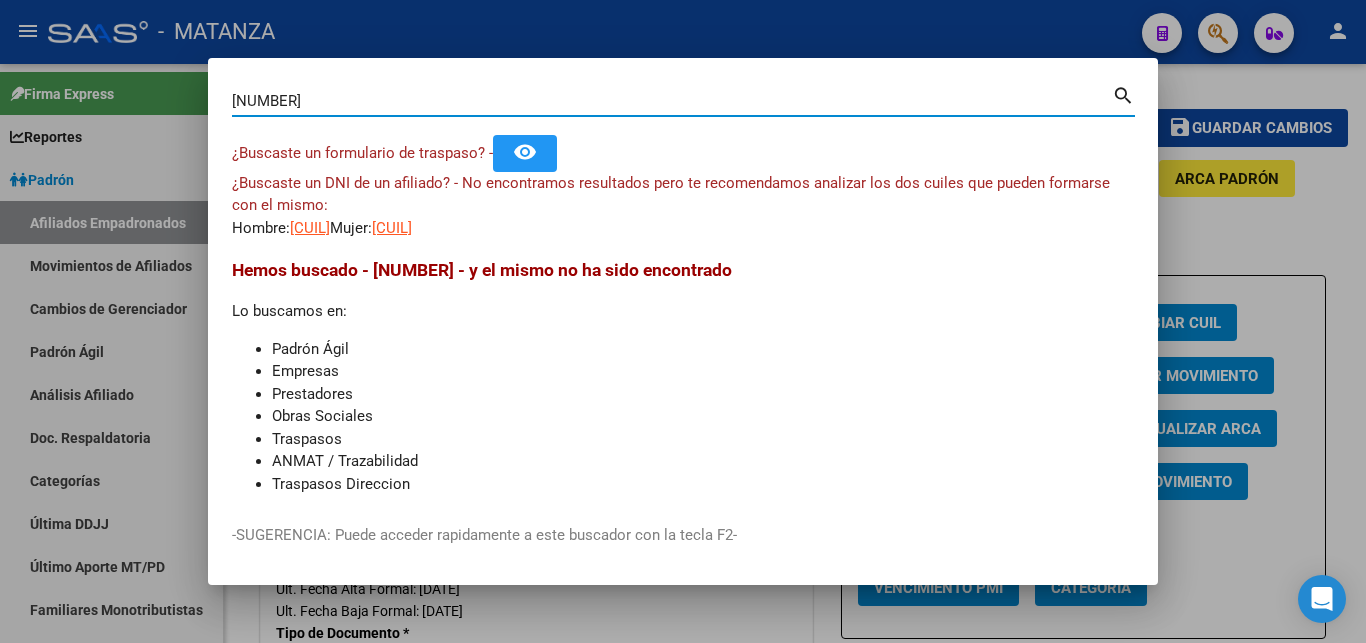 drag, startPoint x: 314, startPoint y: 102, endPoint x: 182, endPoint y: 102, distance: 132 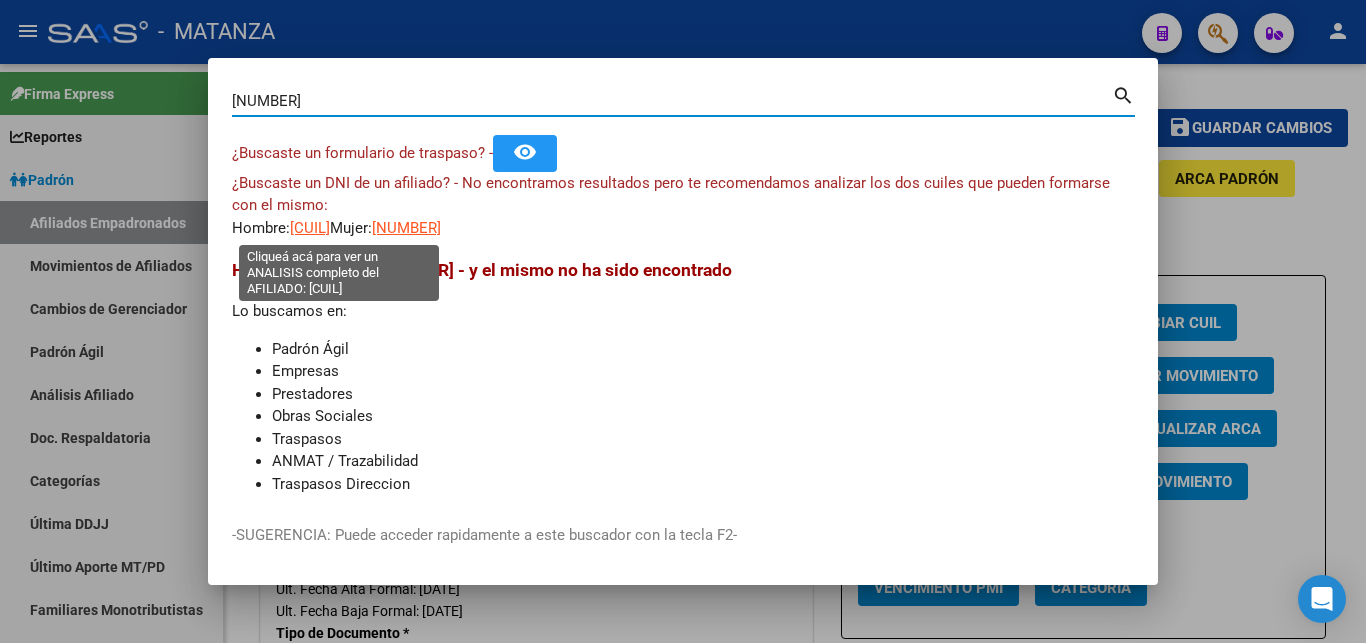 click on "[CUIL]" at bounding box center [310, 228] 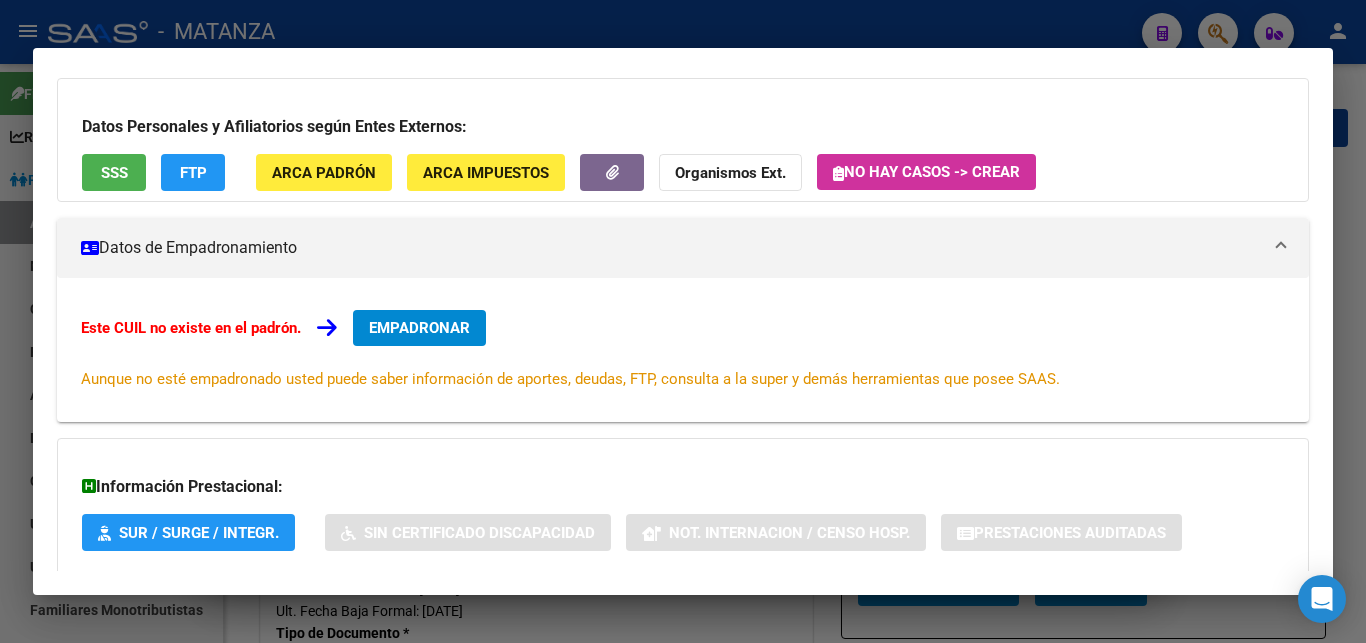 scroll, scrollTop: 245, scrollLeft: 0, axis: vertical 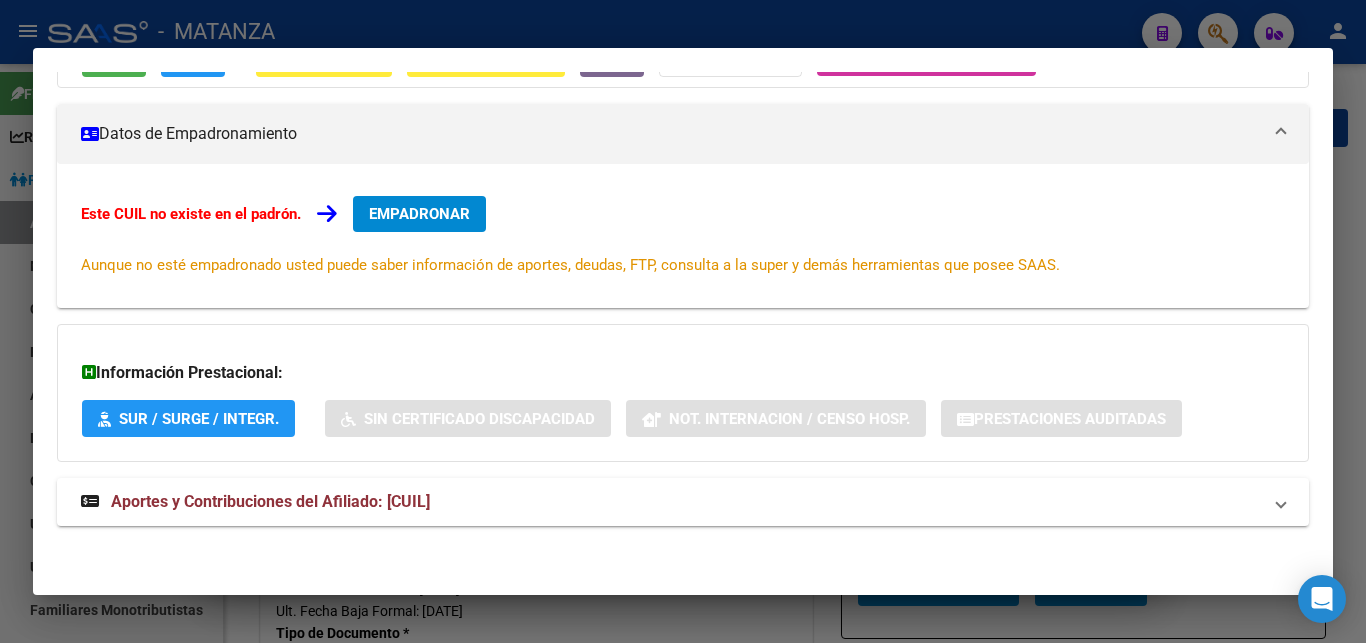click at bounding box center (683, 321) 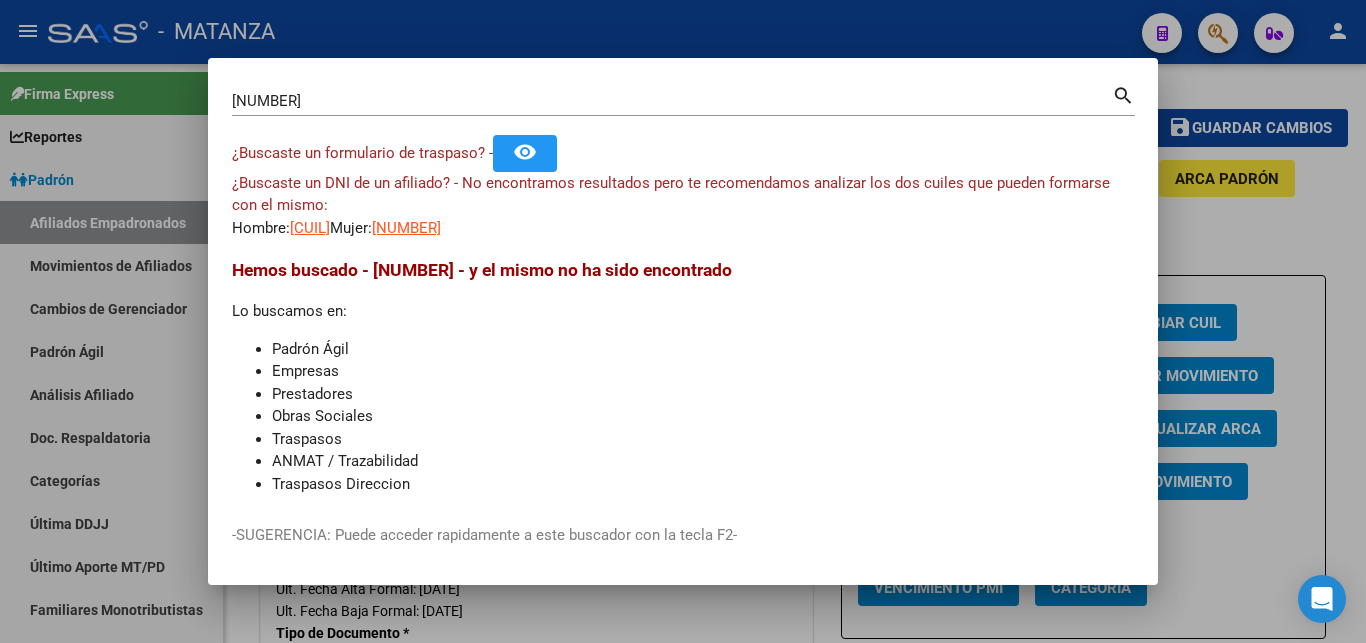 drag, startPoint x: 317, startPoint y: 91, endPoint x: 319, endPoint y: 104, distance: 13.152946 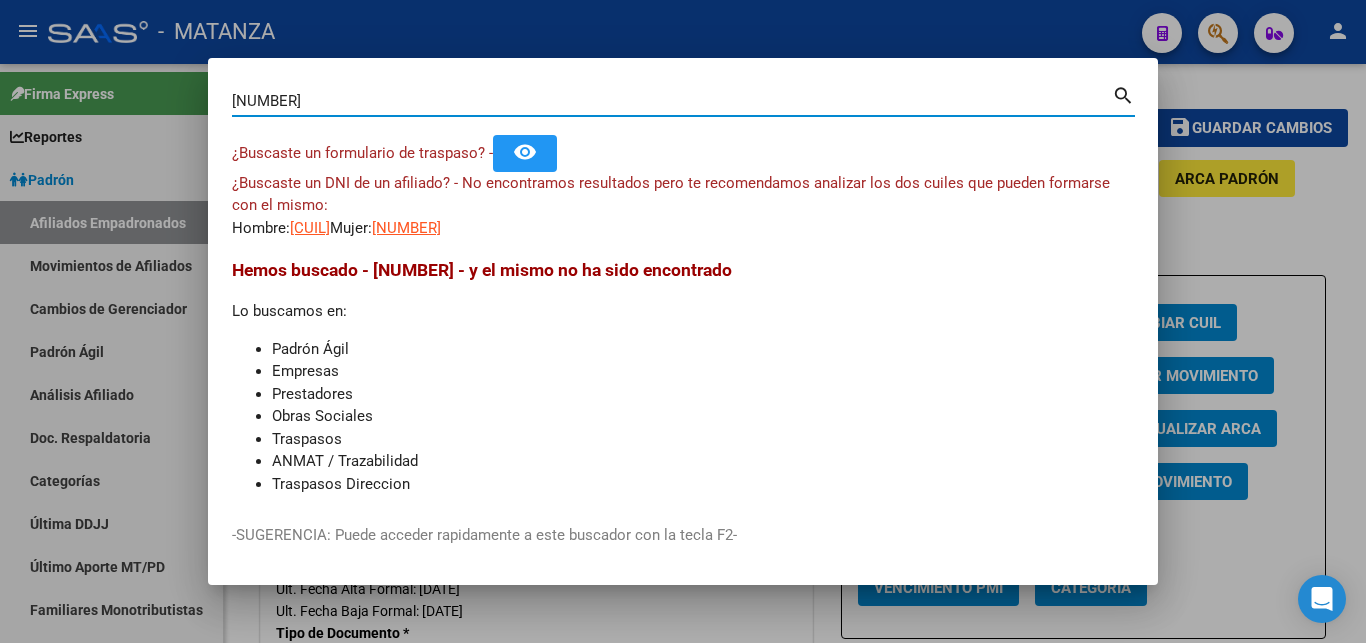 drag, startPoint x: 309, startPoint y: 104, endPoint x: 46, endPoint y: 106, distance: 263.0076 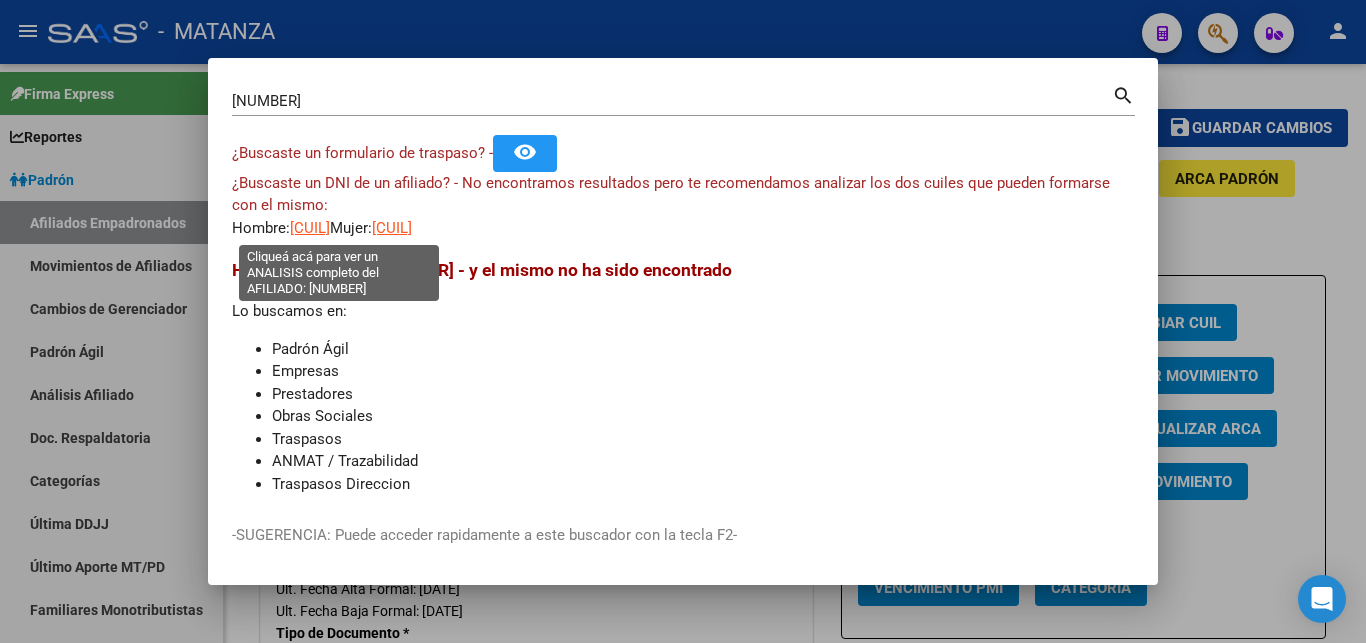 click on "[CUIL]" at bounding box center (310, 228) 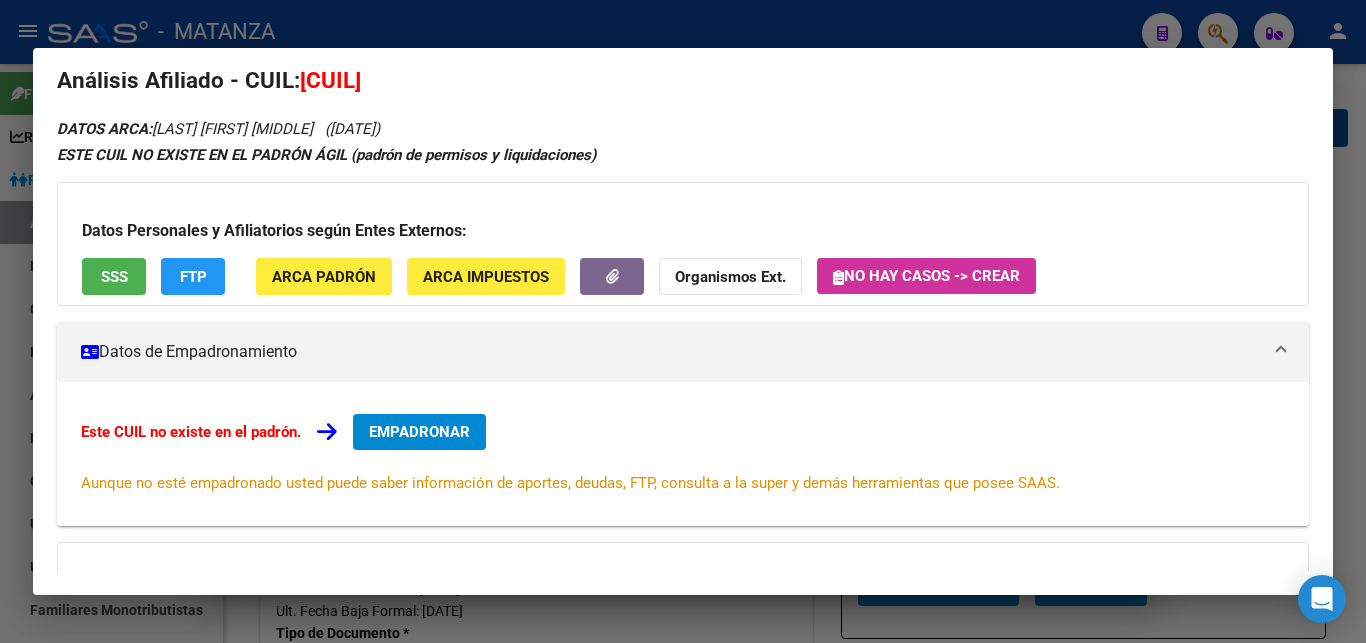 scroll, scrollTop: 0, scrollLeft: 0, axis: both 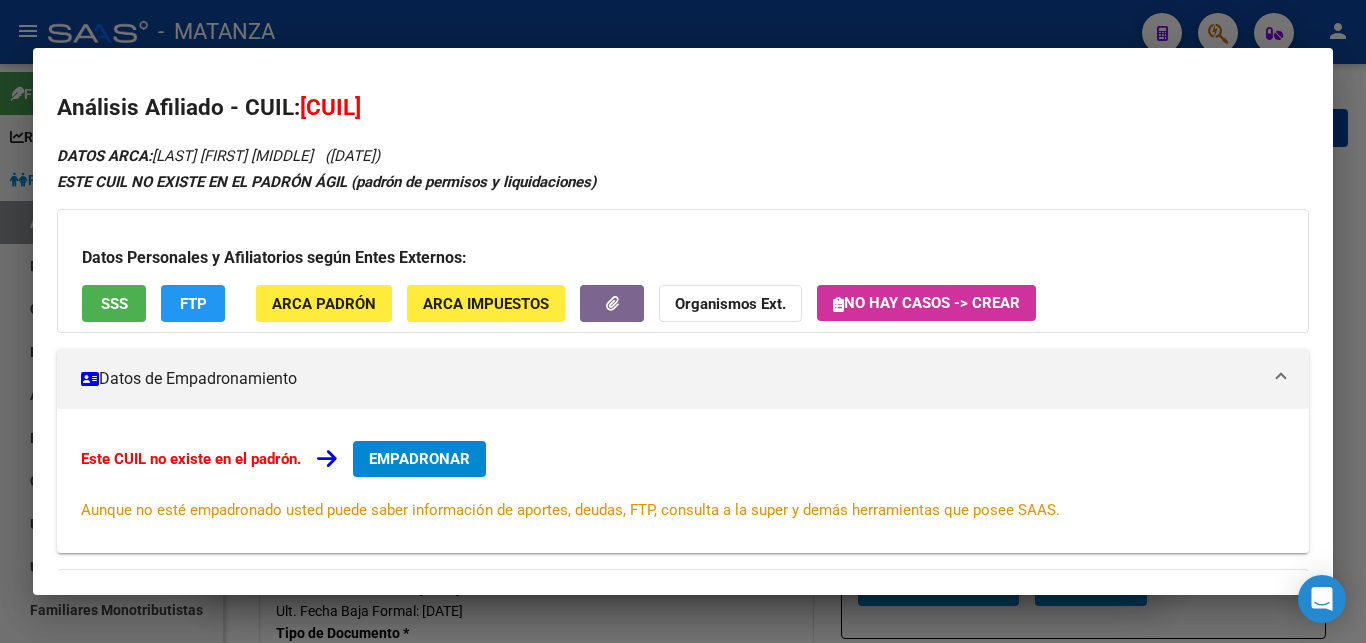 click at bounding box center [683, 321] 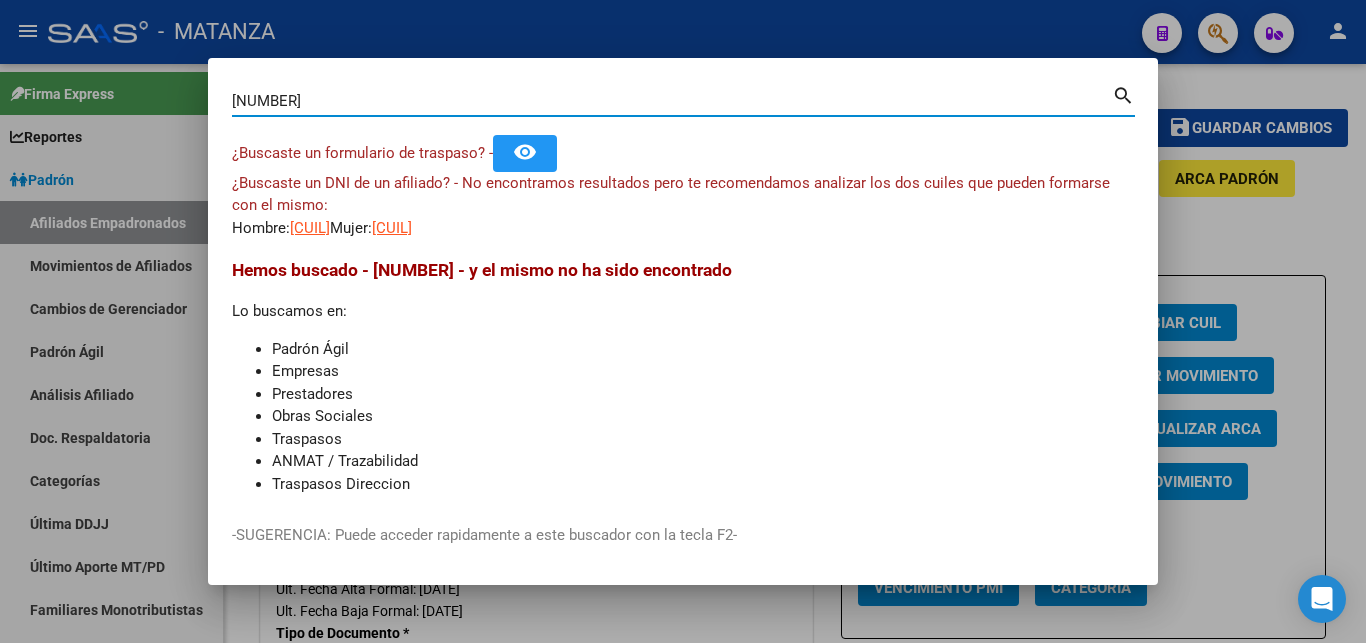 drag, startPoint x: 304, startPoint y: 103, endPoint x: 63, endPoint y: 106, distance: 241.01868 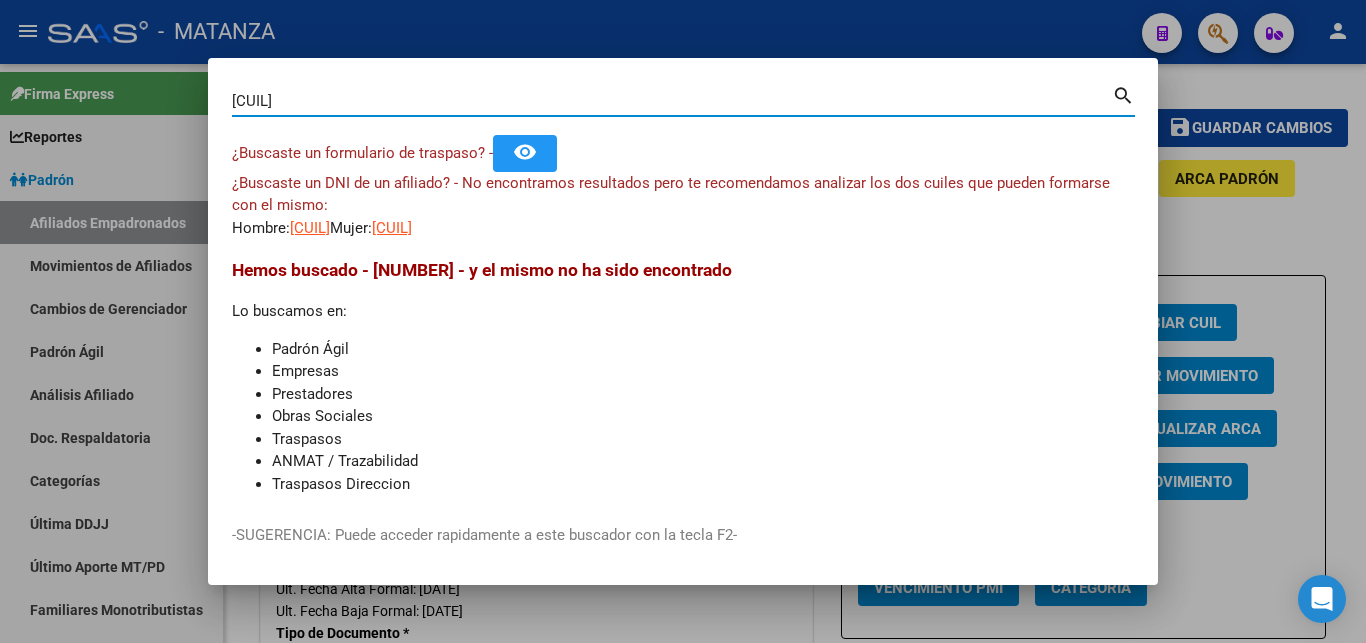 type on "[CUIL]" 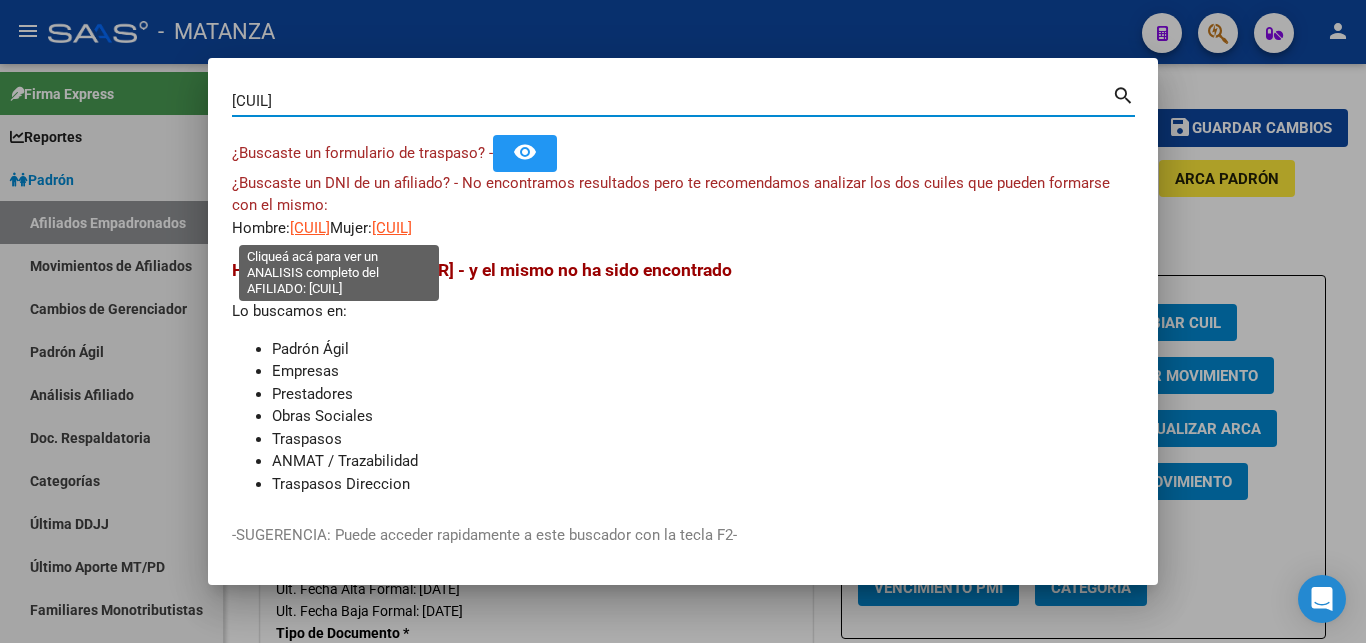 click on "[CUIL]" at bounding box center [310, 228] 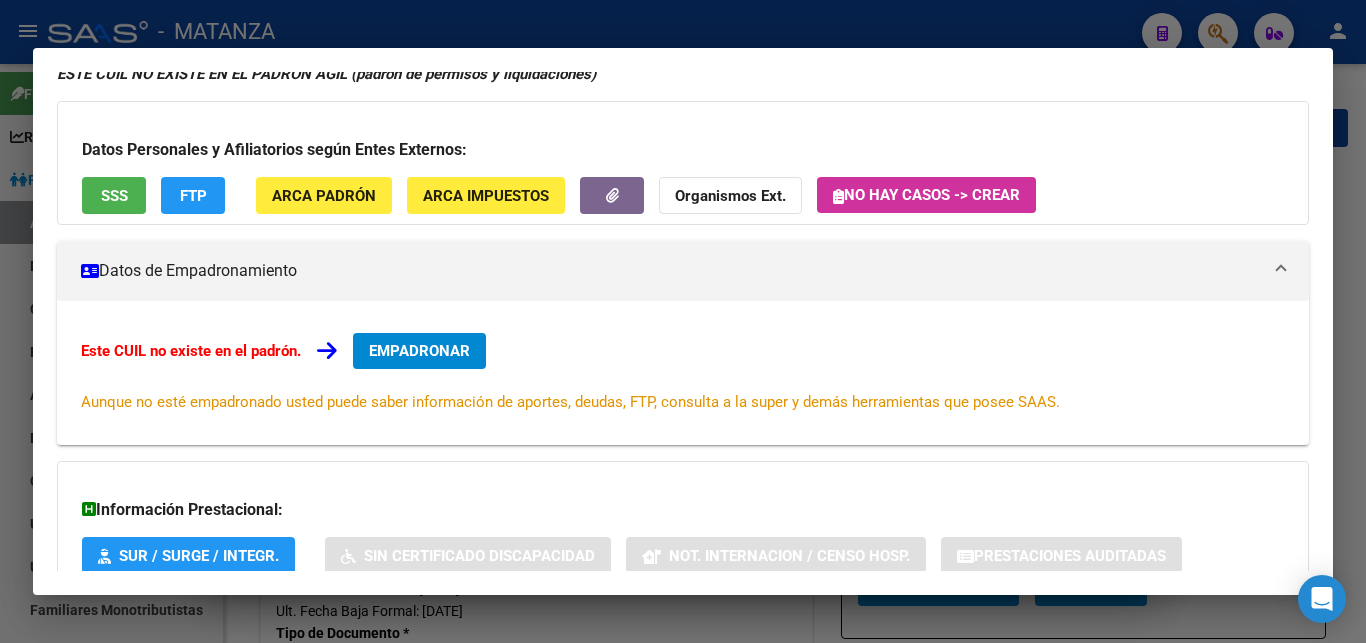 scroll, scrollTop: 0, scrollLeft: 0, axis: both 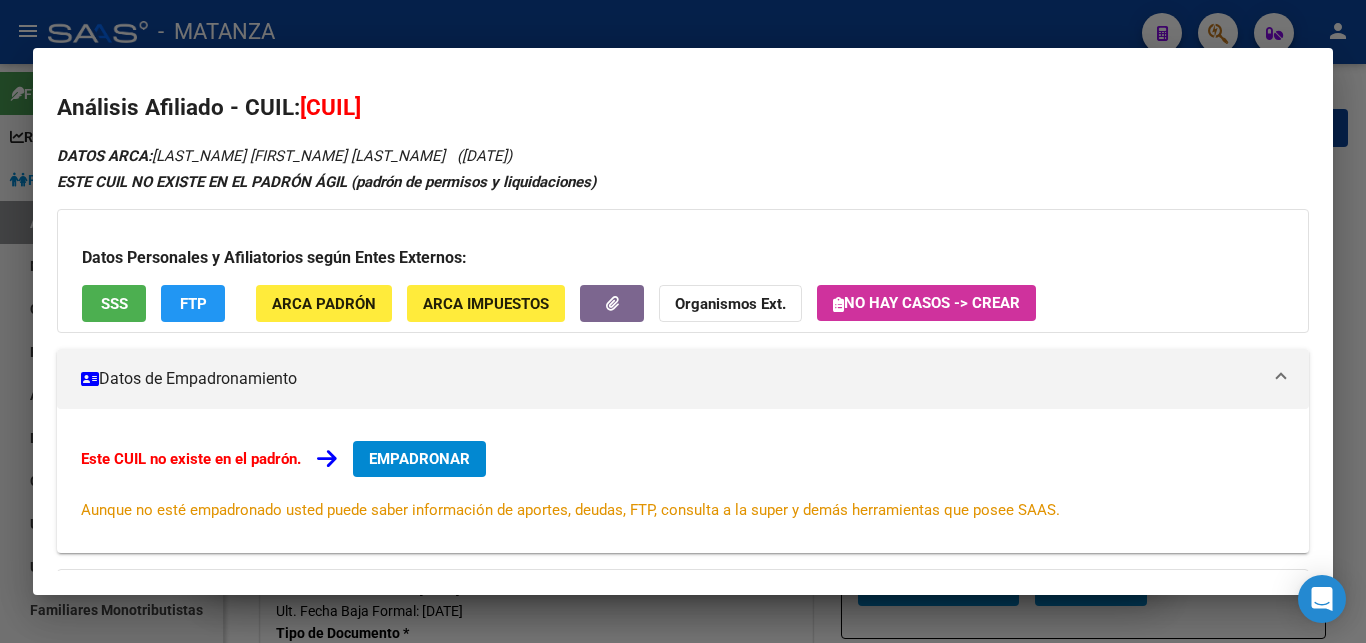 click at bounding box center (683, 321) 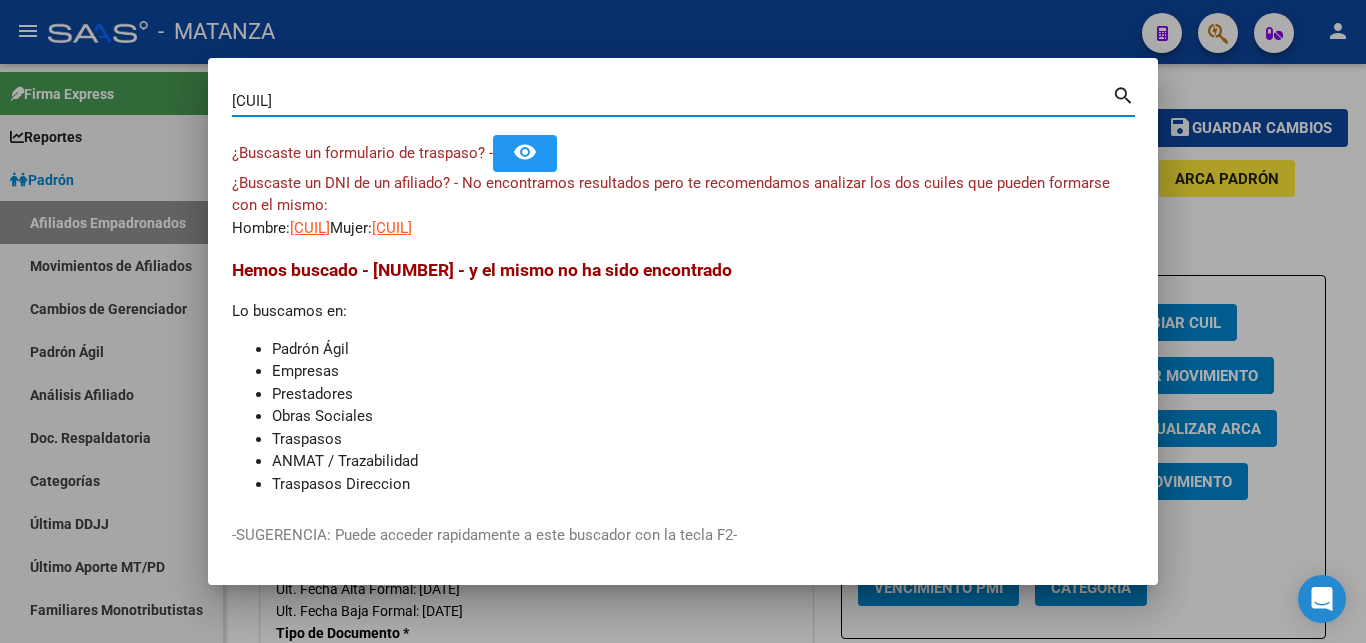 drag, startPoint x: 360, startPoint y: 98, endPoint x: 148, endPoint y: 104, distance: 212.08488 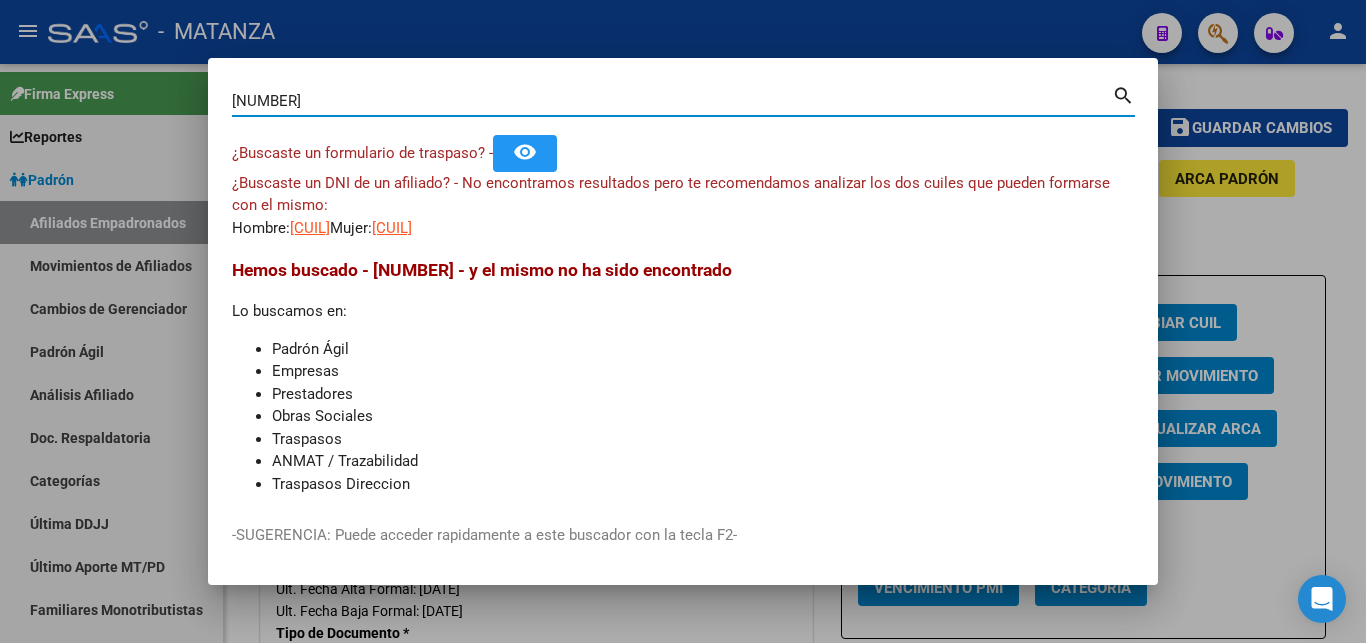 type on "[NUMBER]" 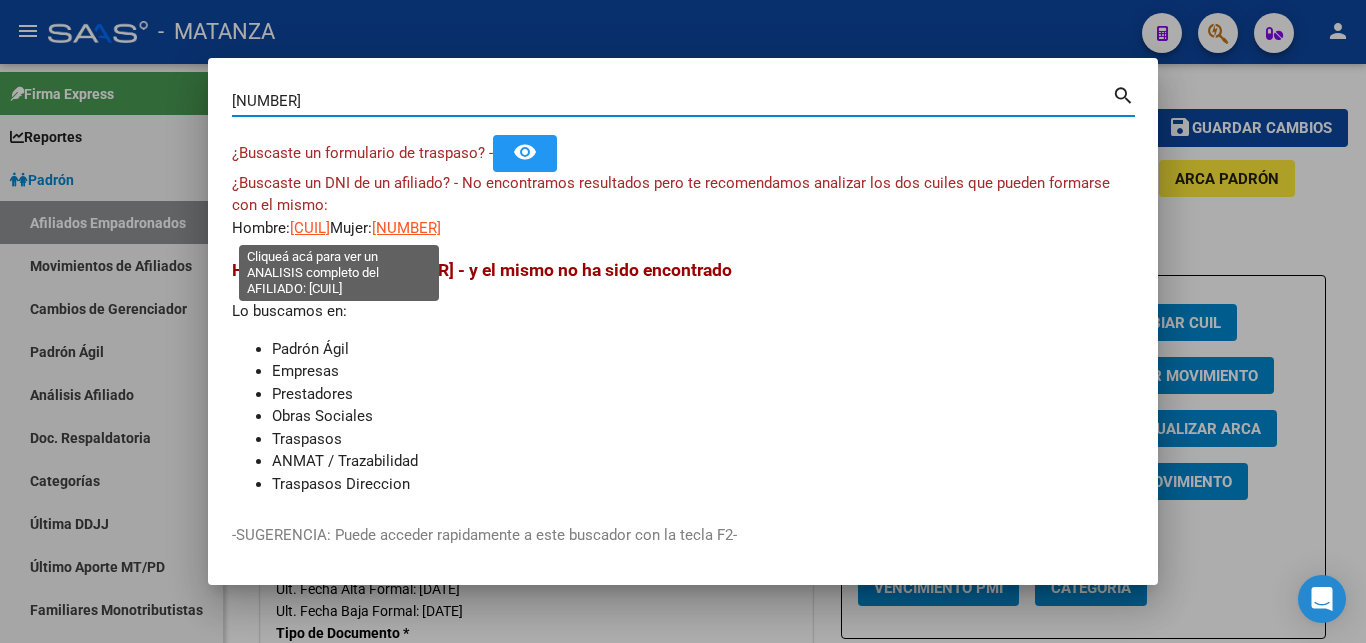 click on "[CUIL]" at bounding box center [310, 228] 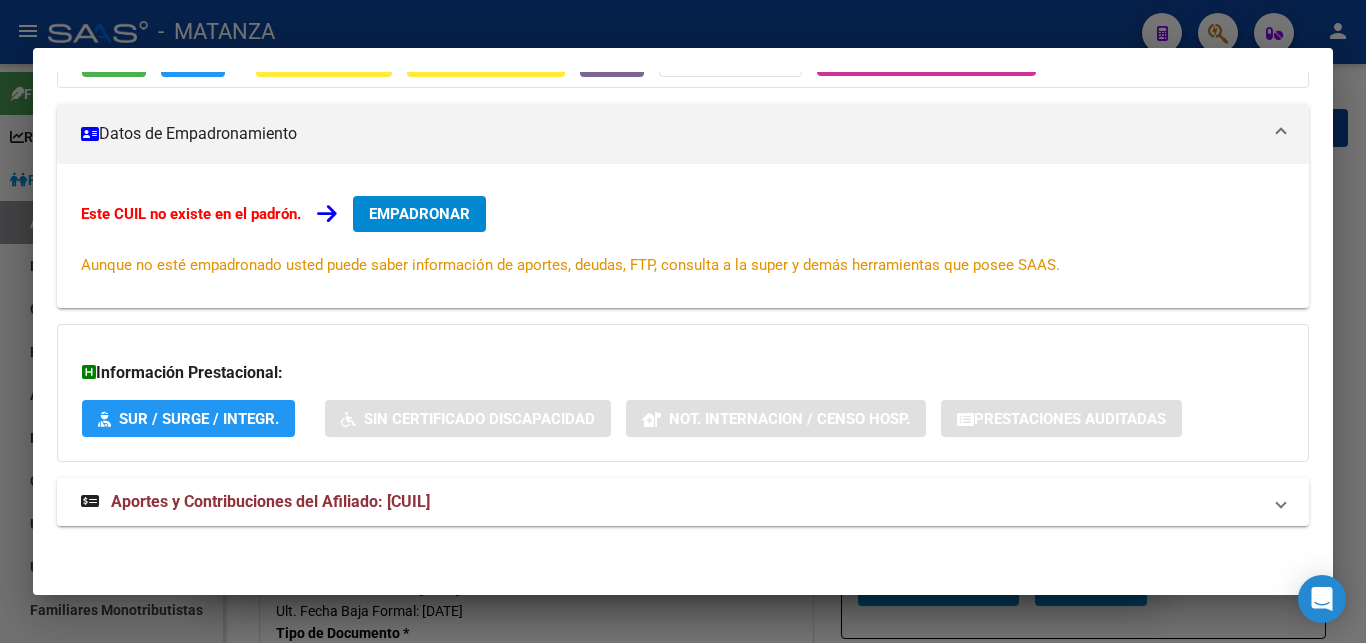 scroll, scrollTop: 0, scrollLeft: 0, axis: both 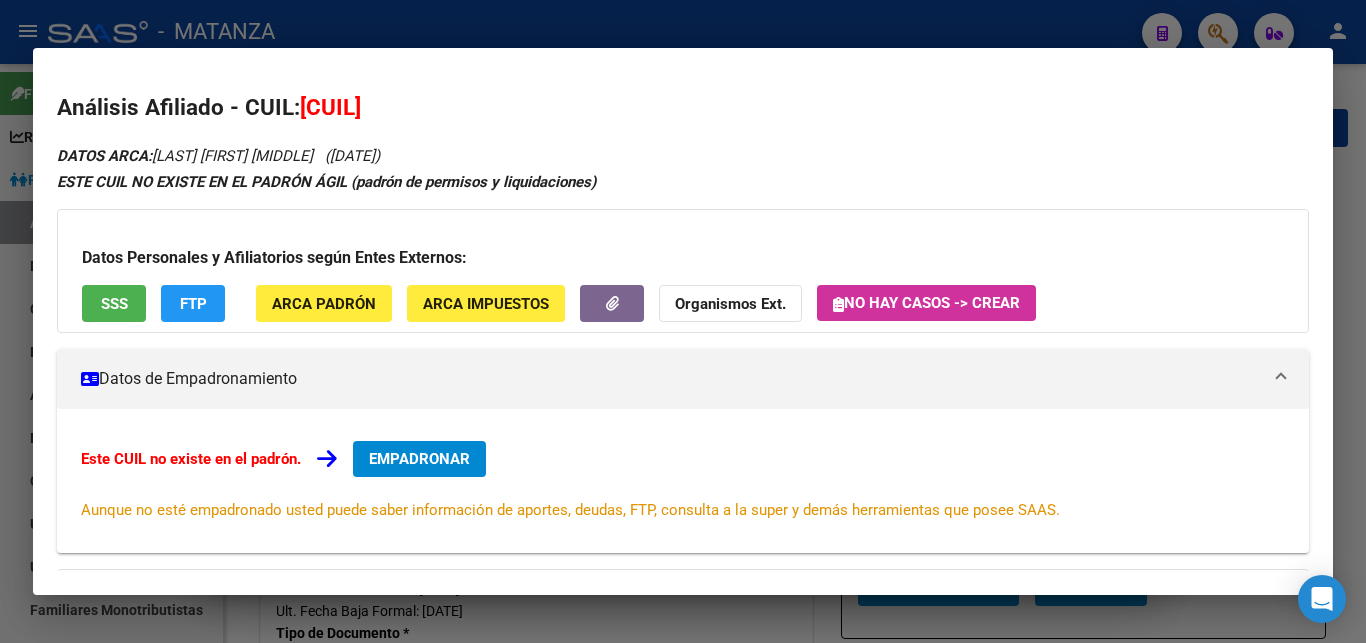click at bounding box center (683, 321) 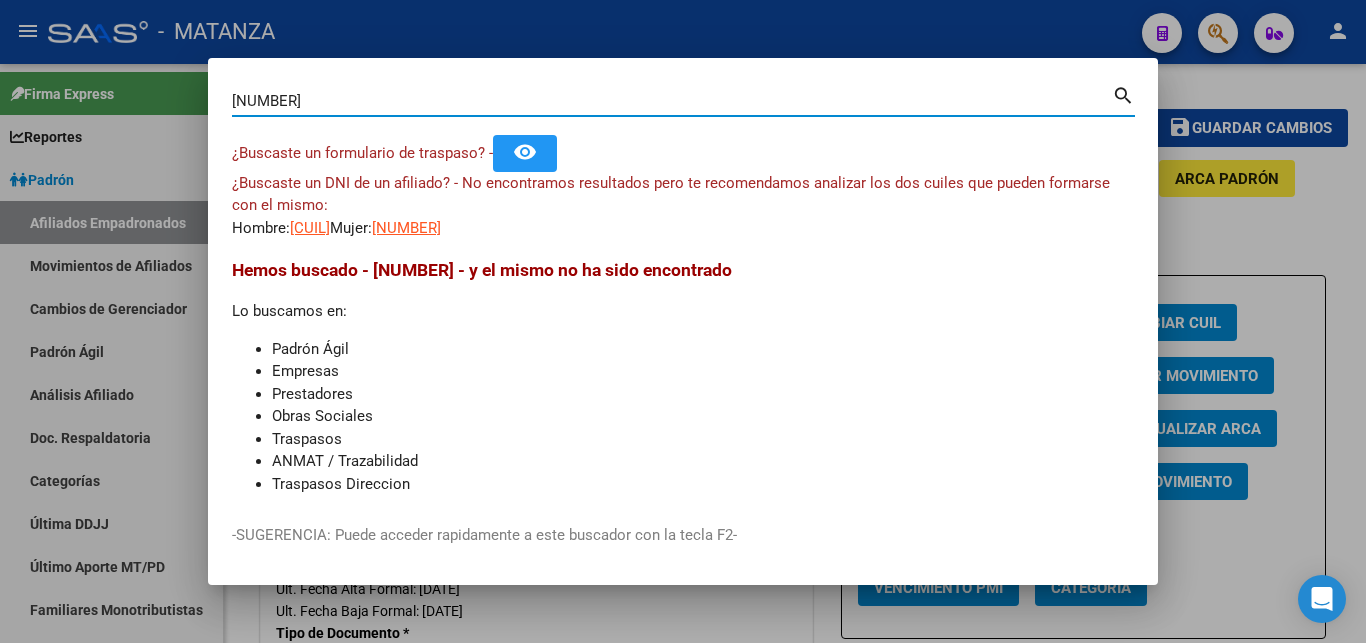 drag, startPoint x: 328, startPoint y: 95, endPoint x: 116, endPoint y: 120, distance: 213.46896 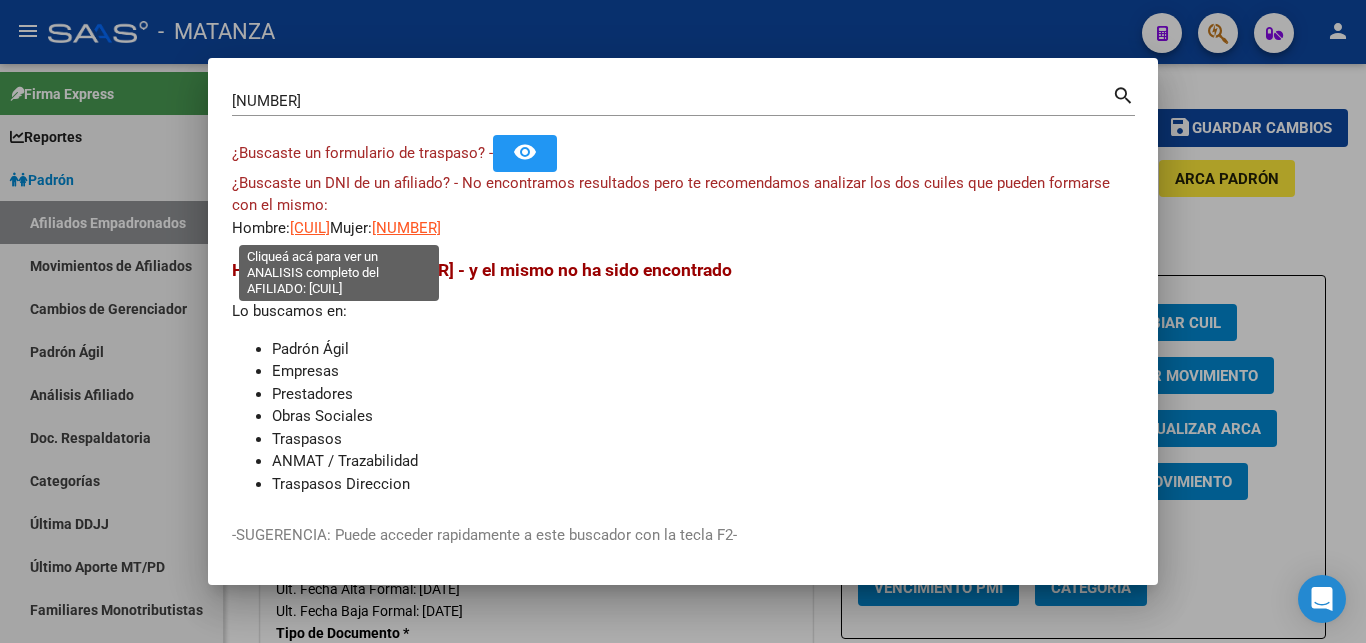 click on "[CUIL]" at bounding box center [310, 228] 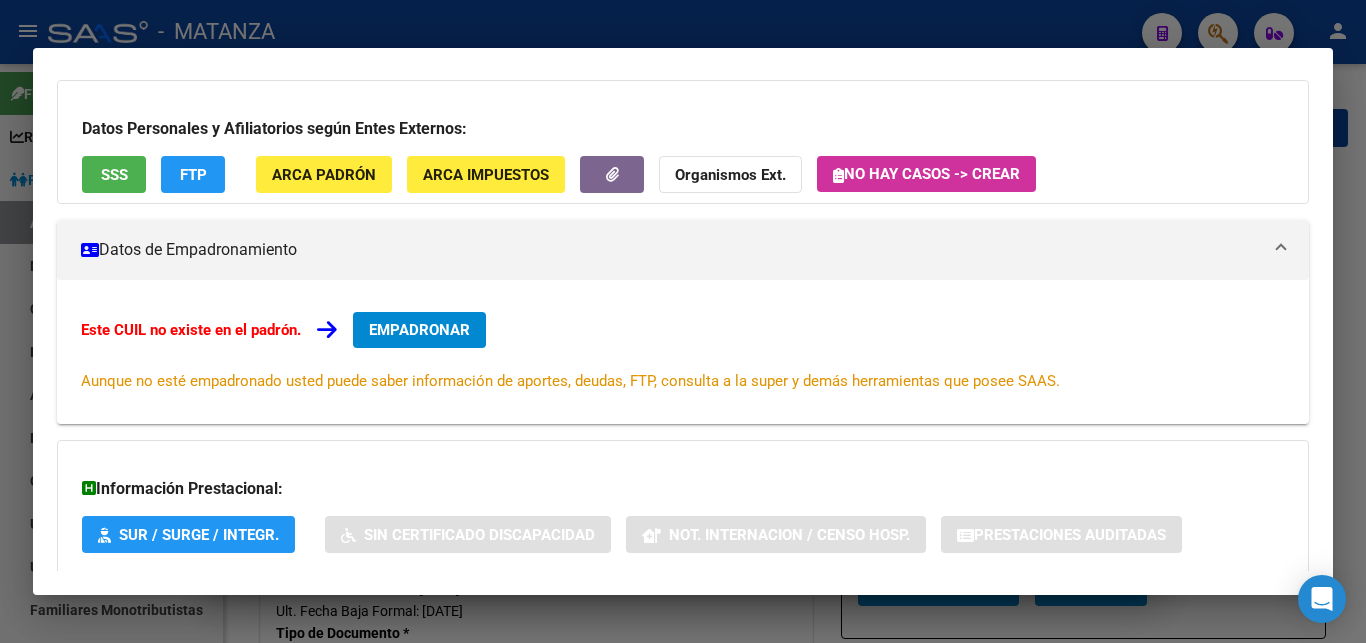 scroll, scrollTop: 0, scrollLeft: 0, axis: both 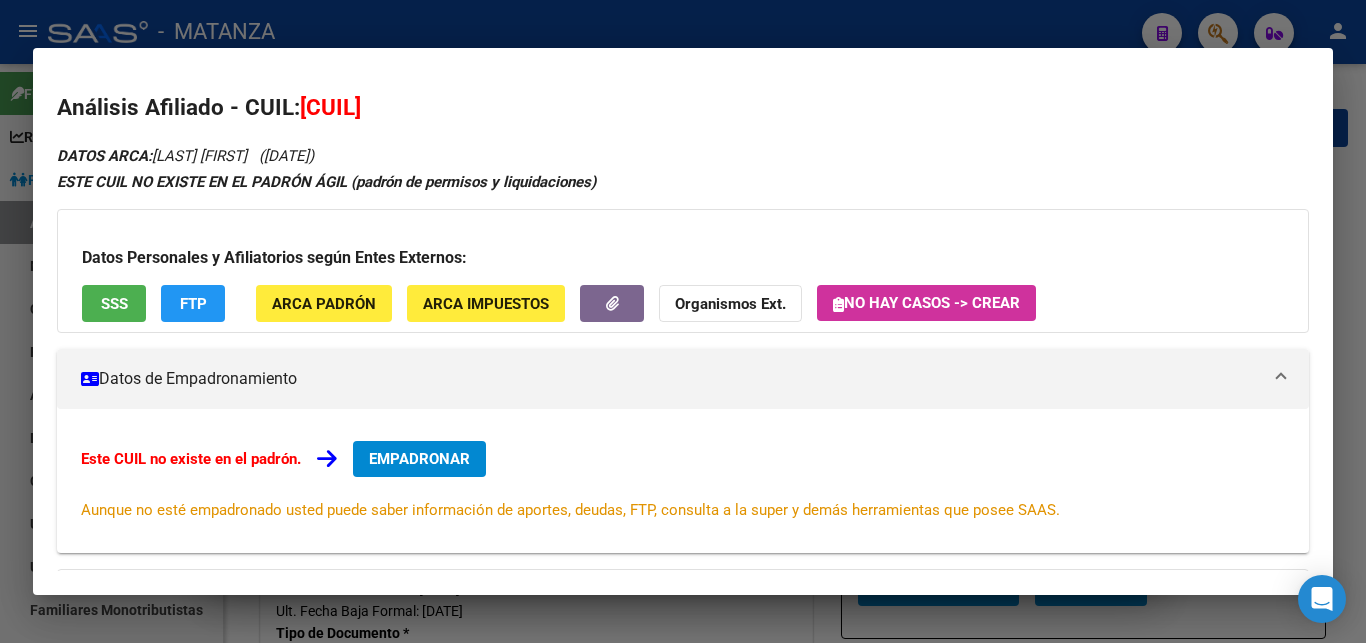 click at bounding box center (683, 321) 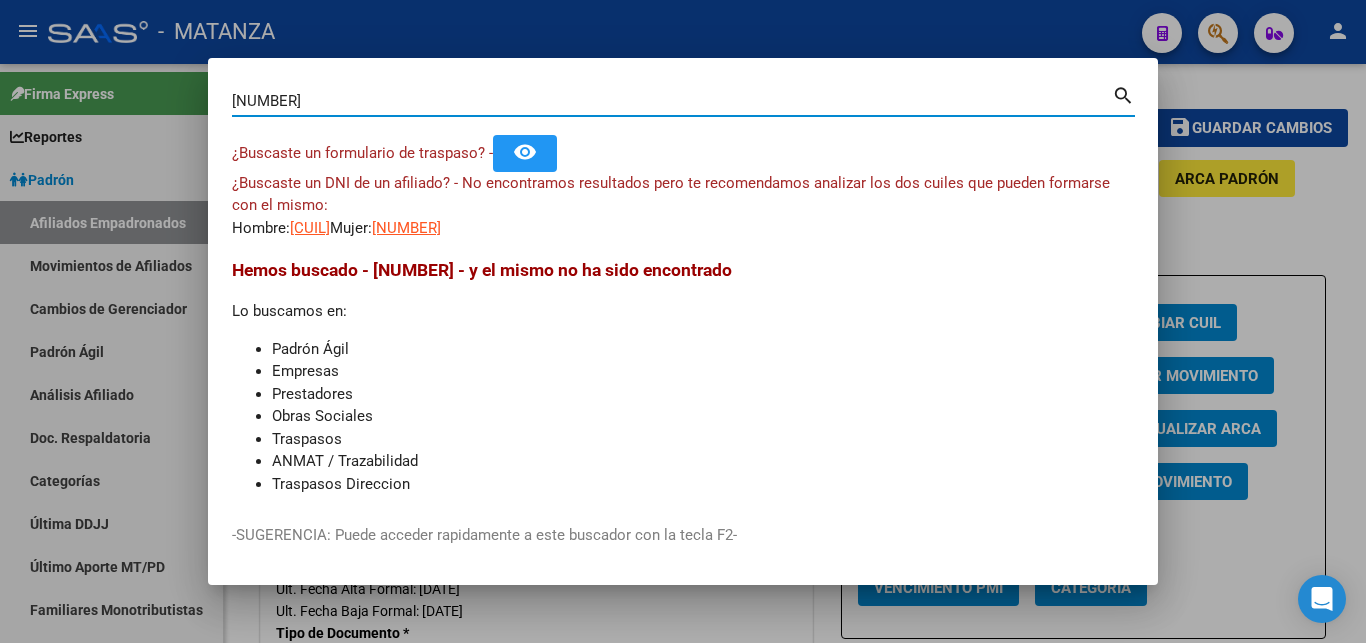 drag, startPoint x: 312, startPoint y: 97, endPoint x: 130, endPoint y: 97, distance: 182 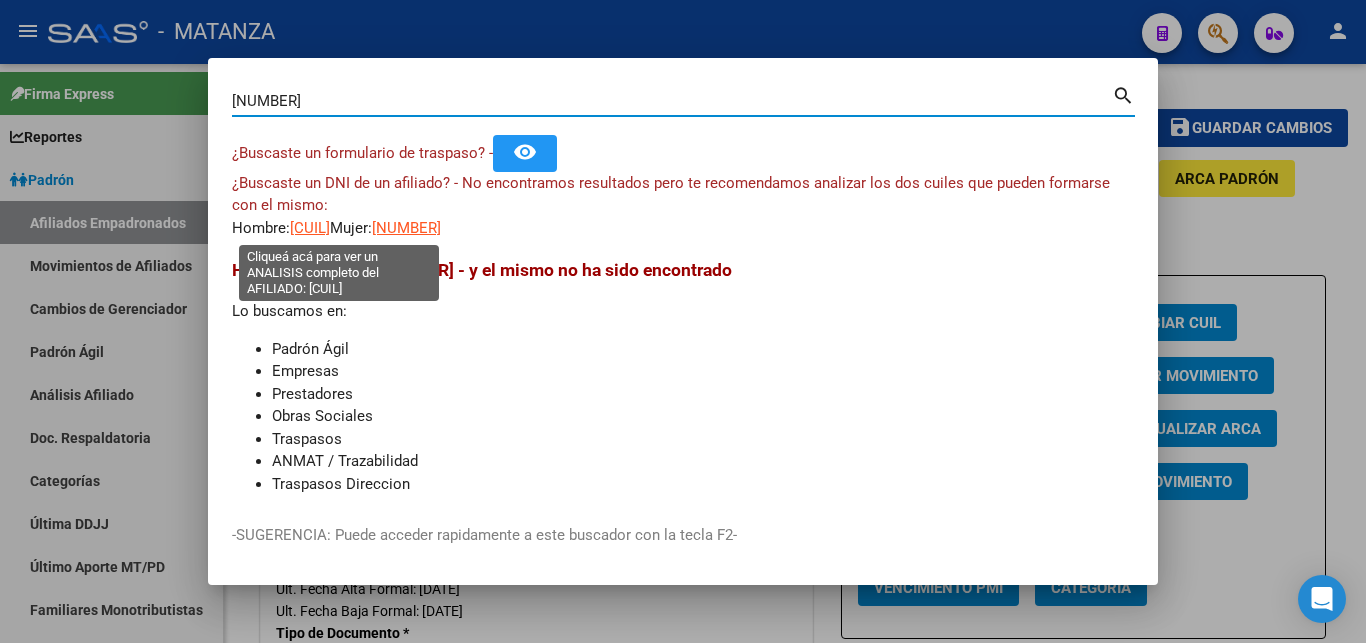 click on "[CUIL]" at bounding box center (310, 228) 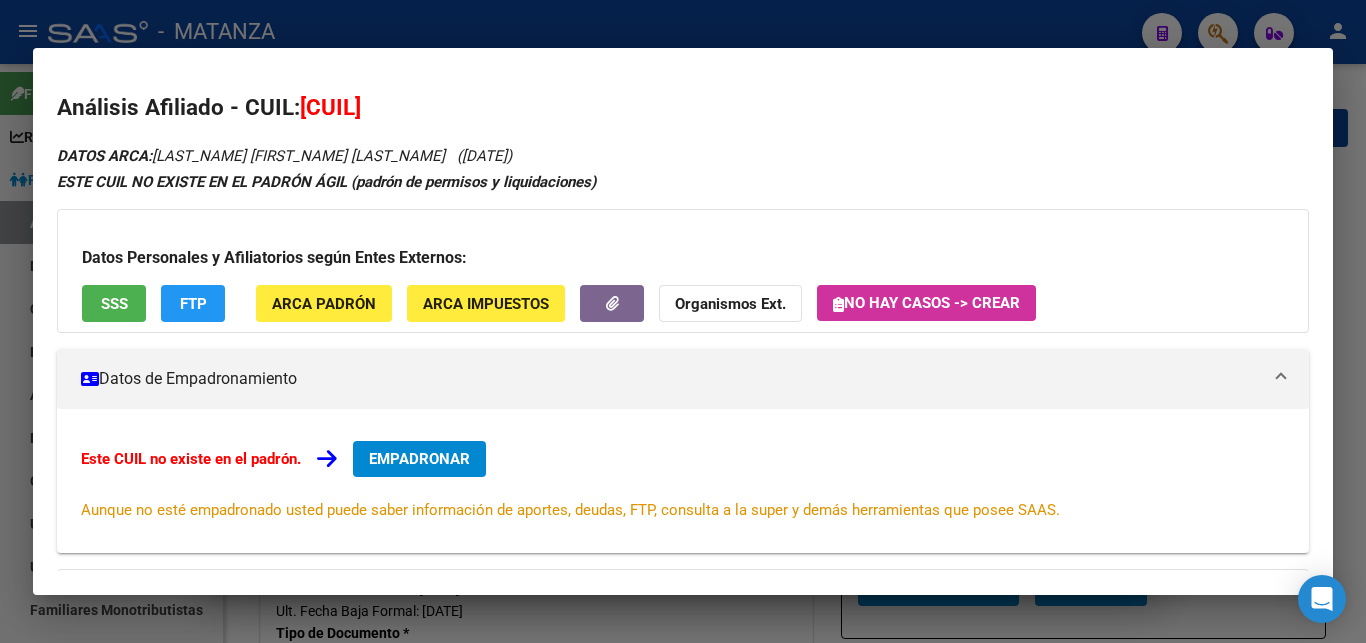 click at bounding box center [683, 321] 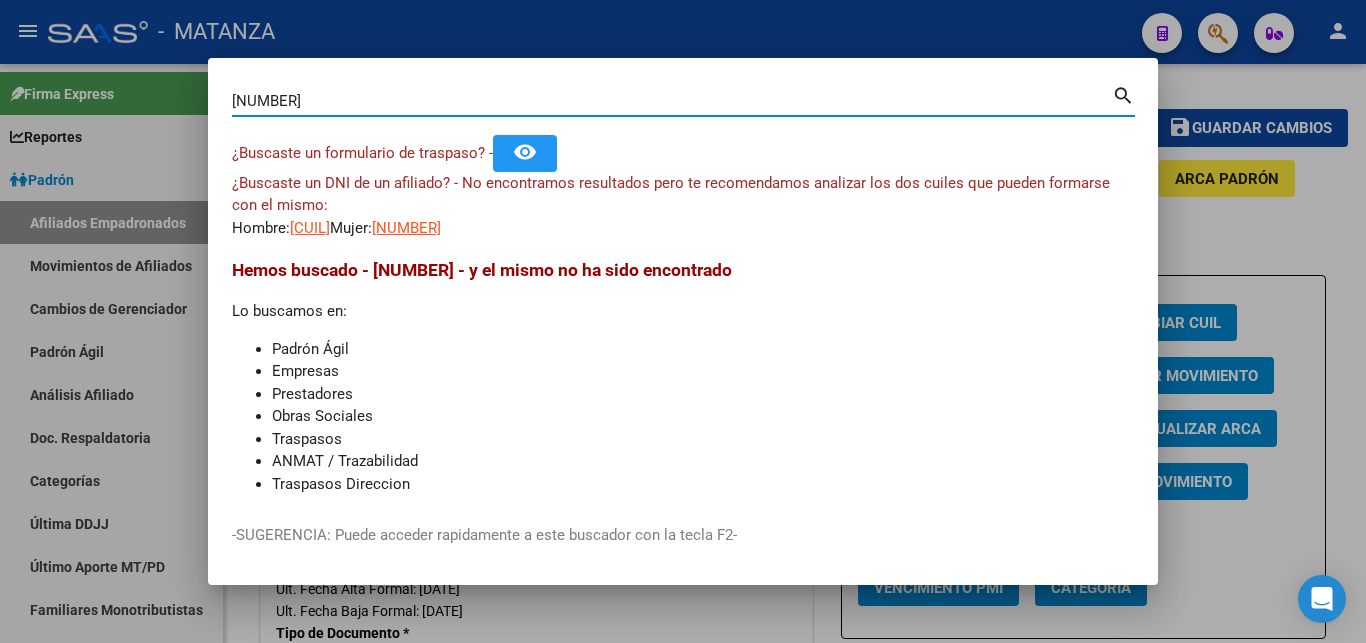 drag, startPoint x: 338, startPoint y: 96, endPoint x: 124, endPoint y: 104, distance: 214.14948 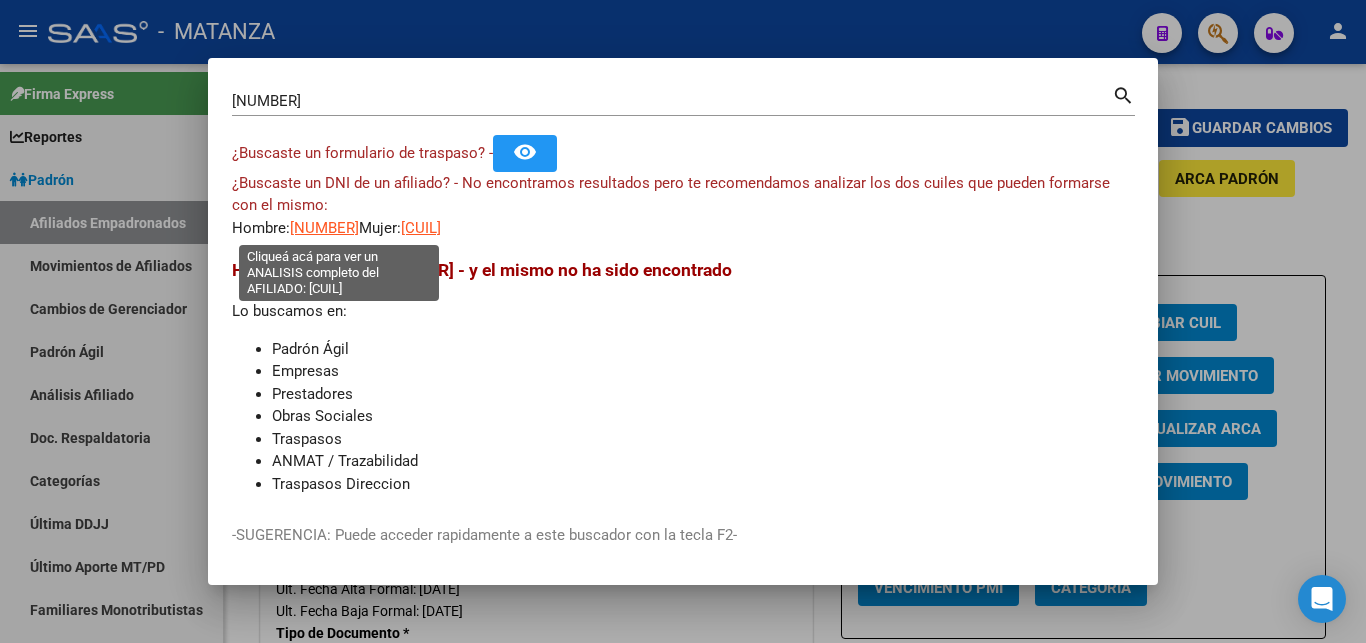 click on "[NUMBER]" at bounding box center (324, 228) 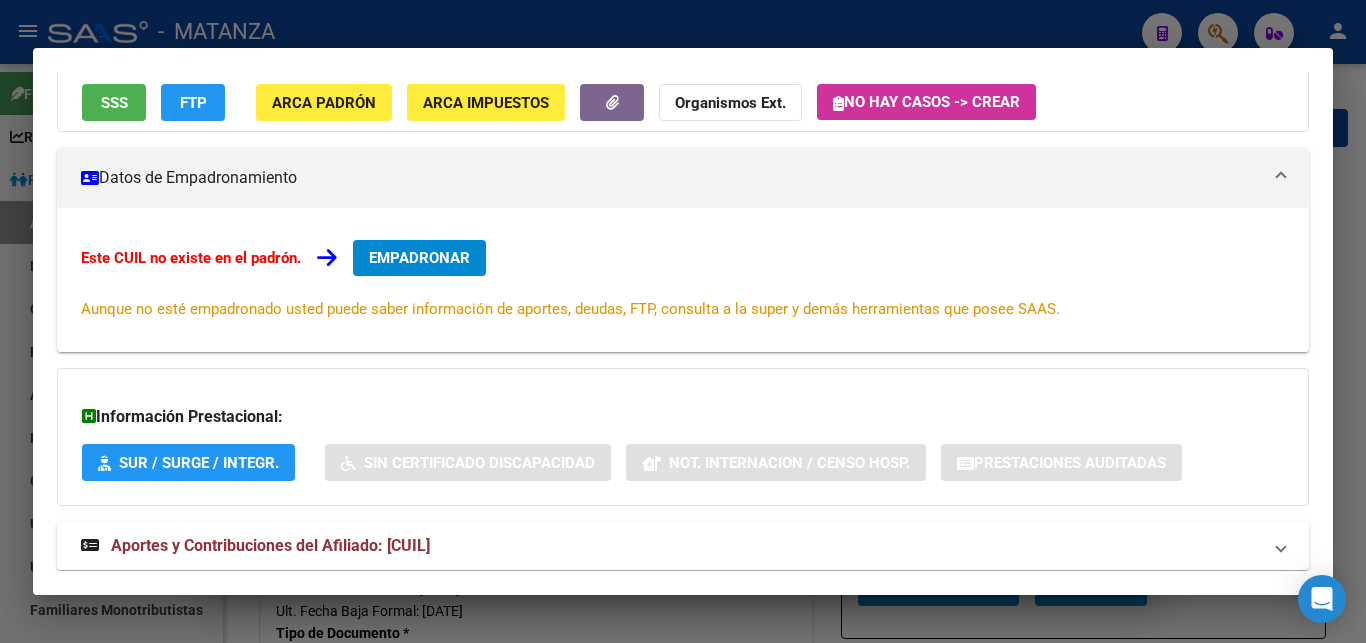 scroll, scrollTop: 0, scrollLeft: 0, axis: both 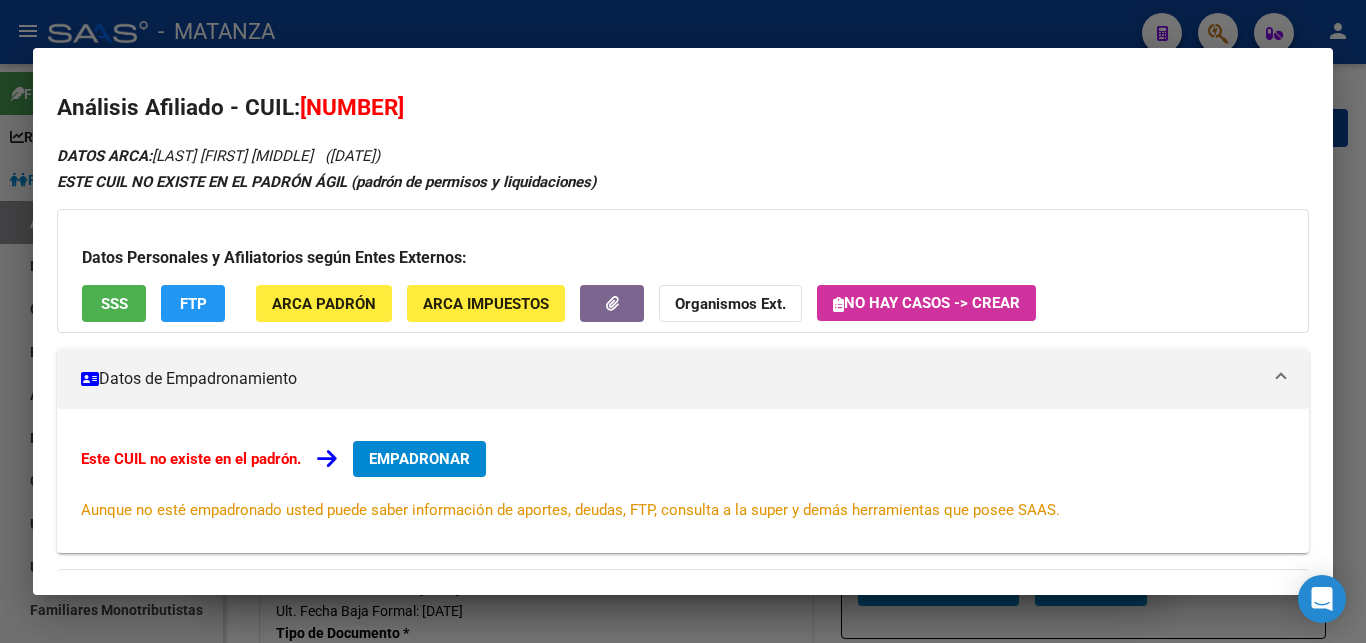 click at bounding box center (683, 321) 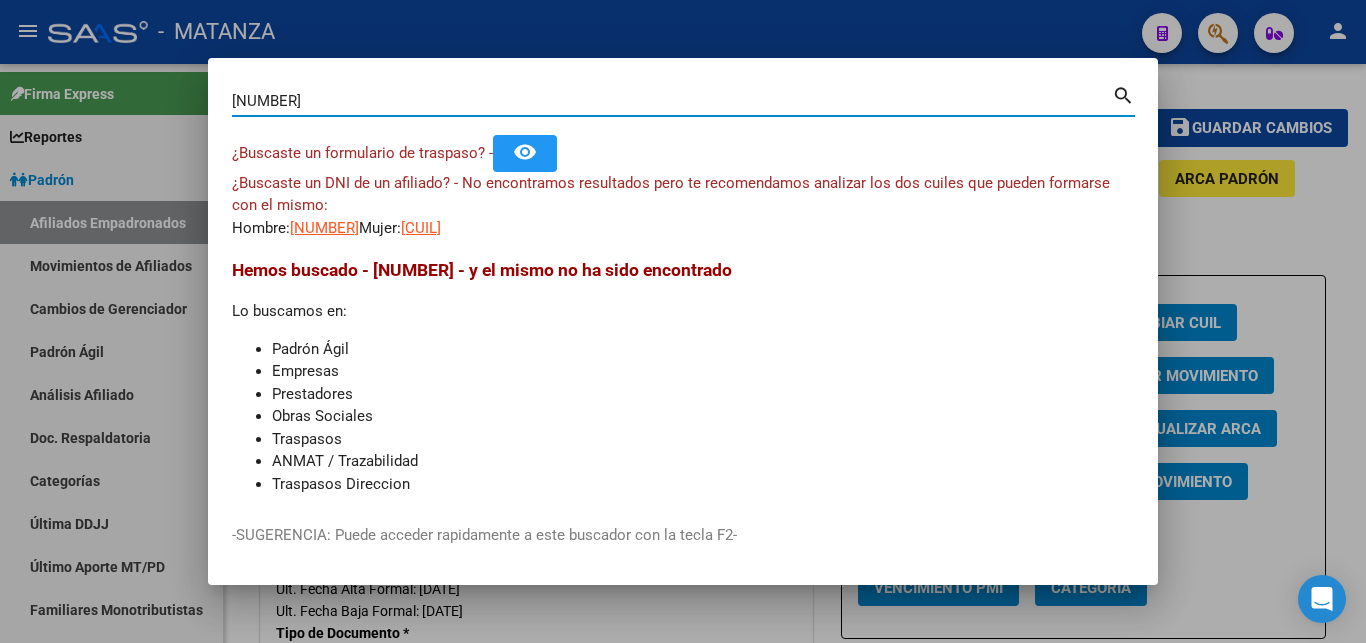 drag, startPoint x: 324, startPoint y: 101, endPoint x: 180, endPoint y: 100, distance: 144.00348 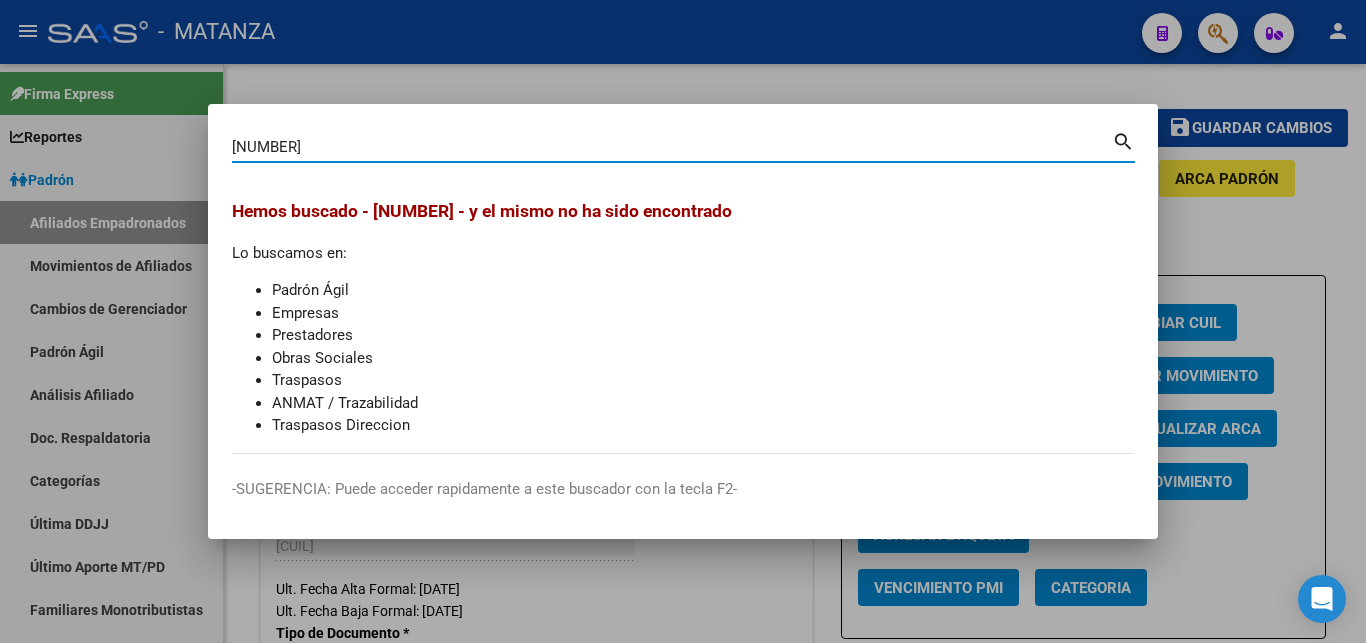 drag, startPoint x: 296, startPoint y: 139, endPoint x: 184, endPoint y: 134, distance: 112.11155 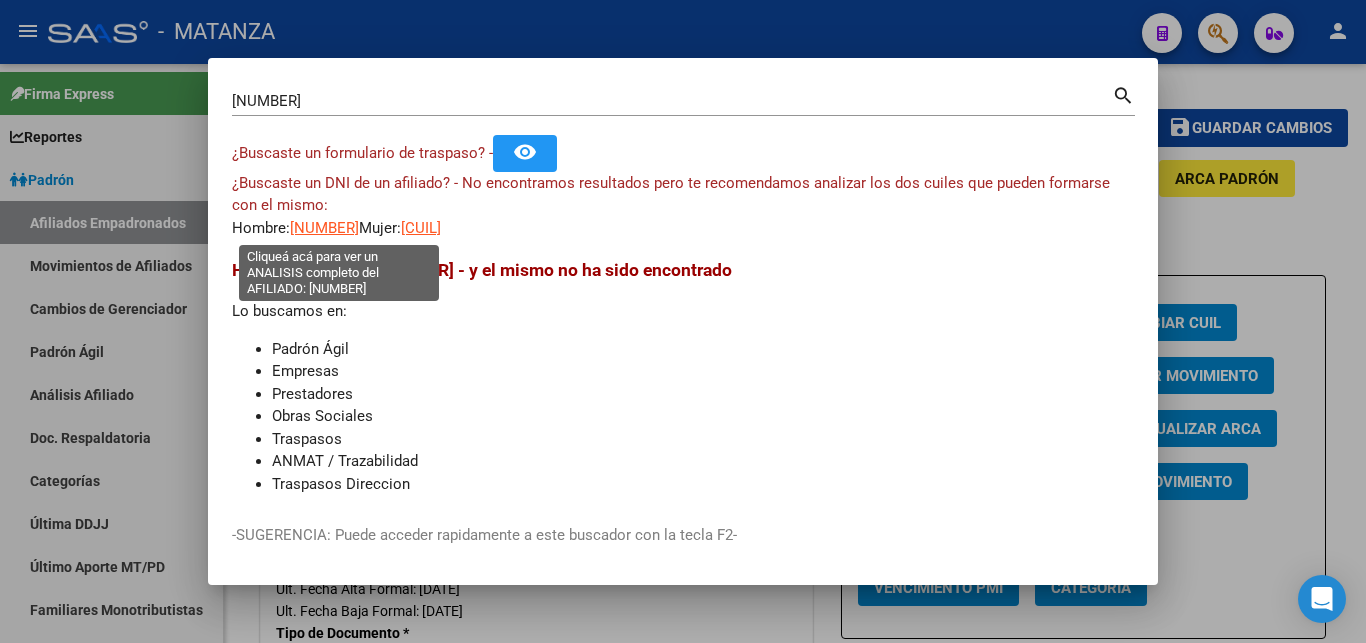 click on "[NUMBER]" at bounding box center [324, 228] 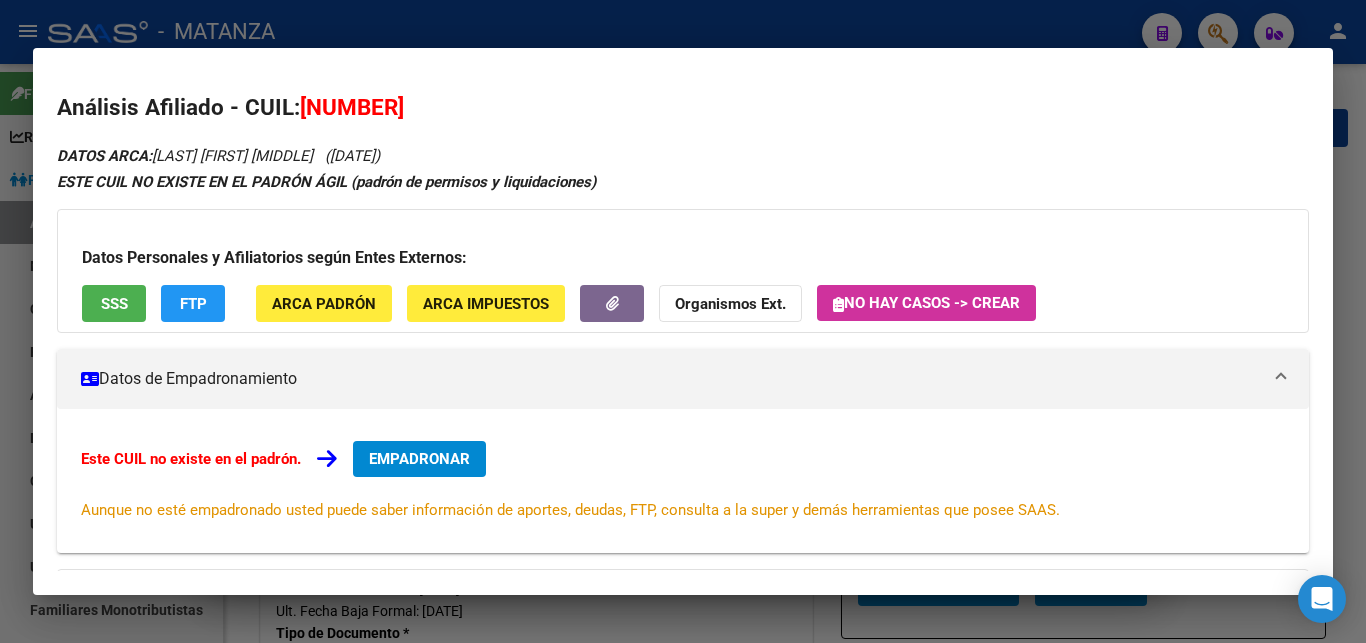 click at bounding box center (683, 321) 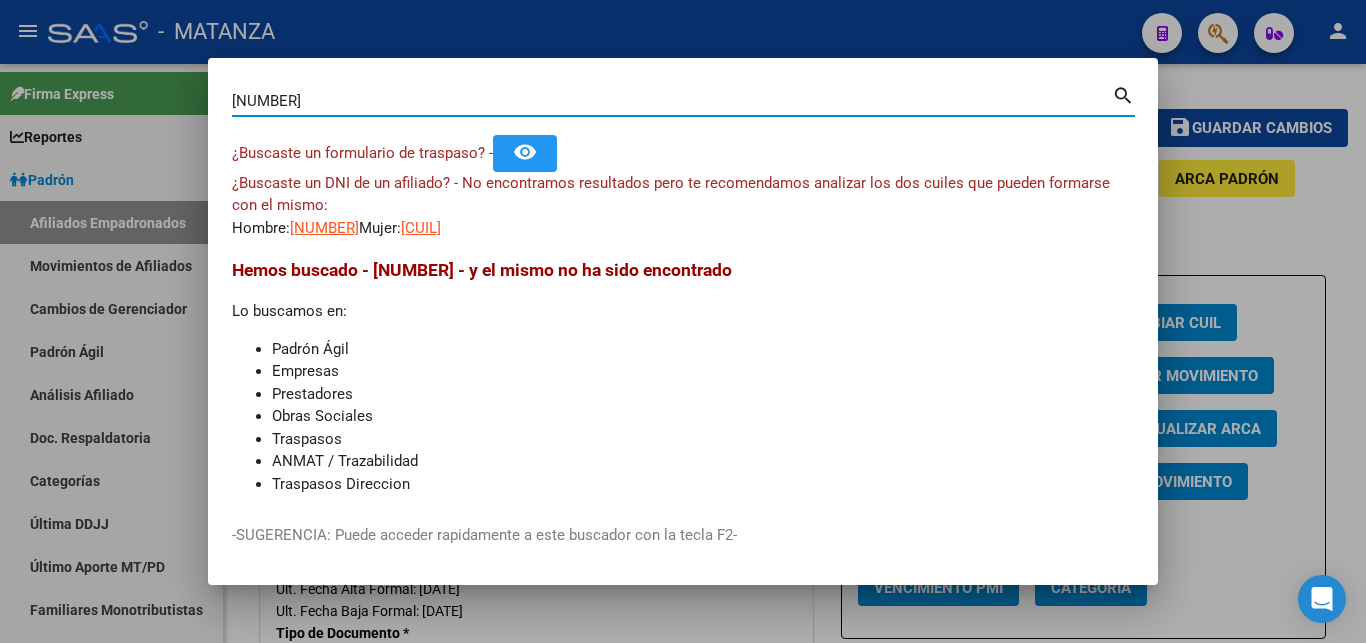 drag, startPoint x: 314, startPoint y: 100, endPoint x: 98, endPoint y: 115, distance: 216.5202 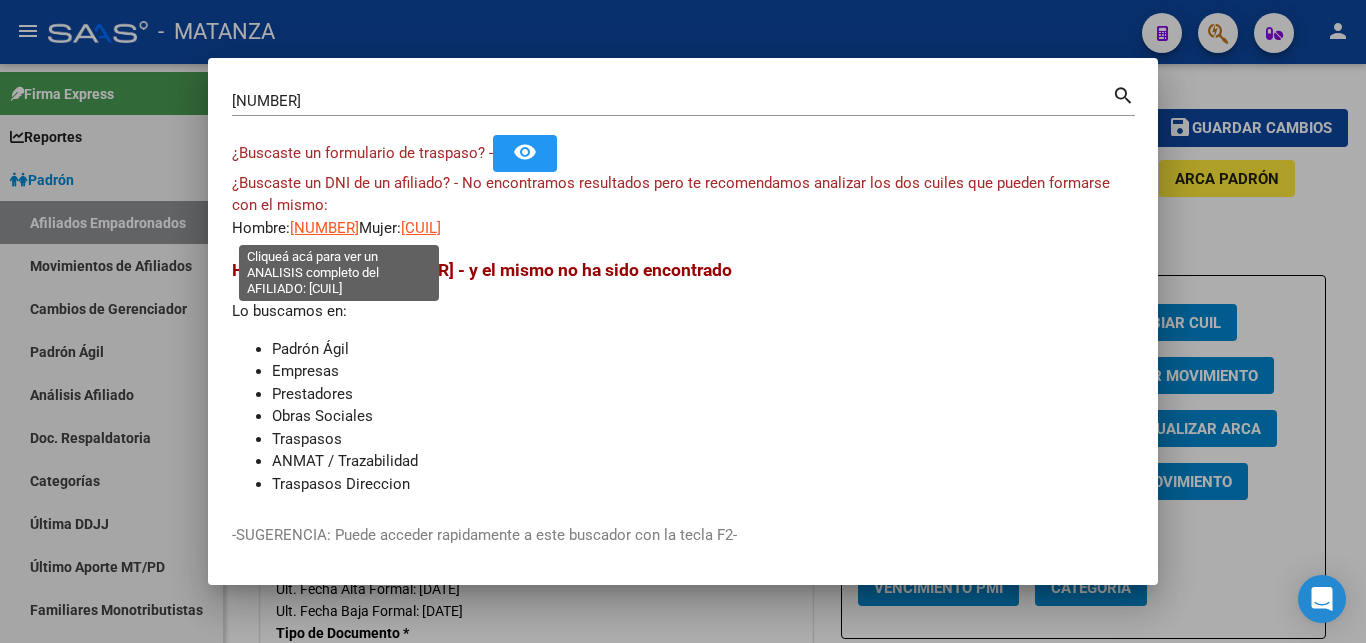 click on "[NUMBER]" at bounding box center (324, 228) 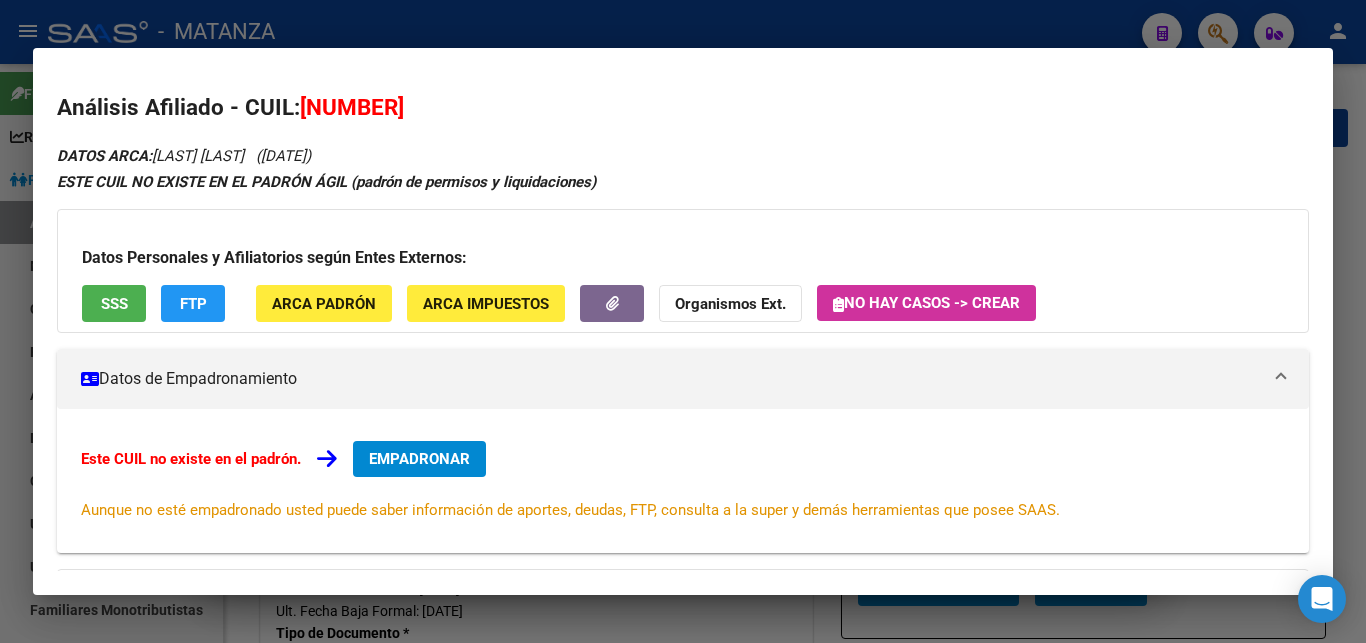 click at bounding box center (683, 321) 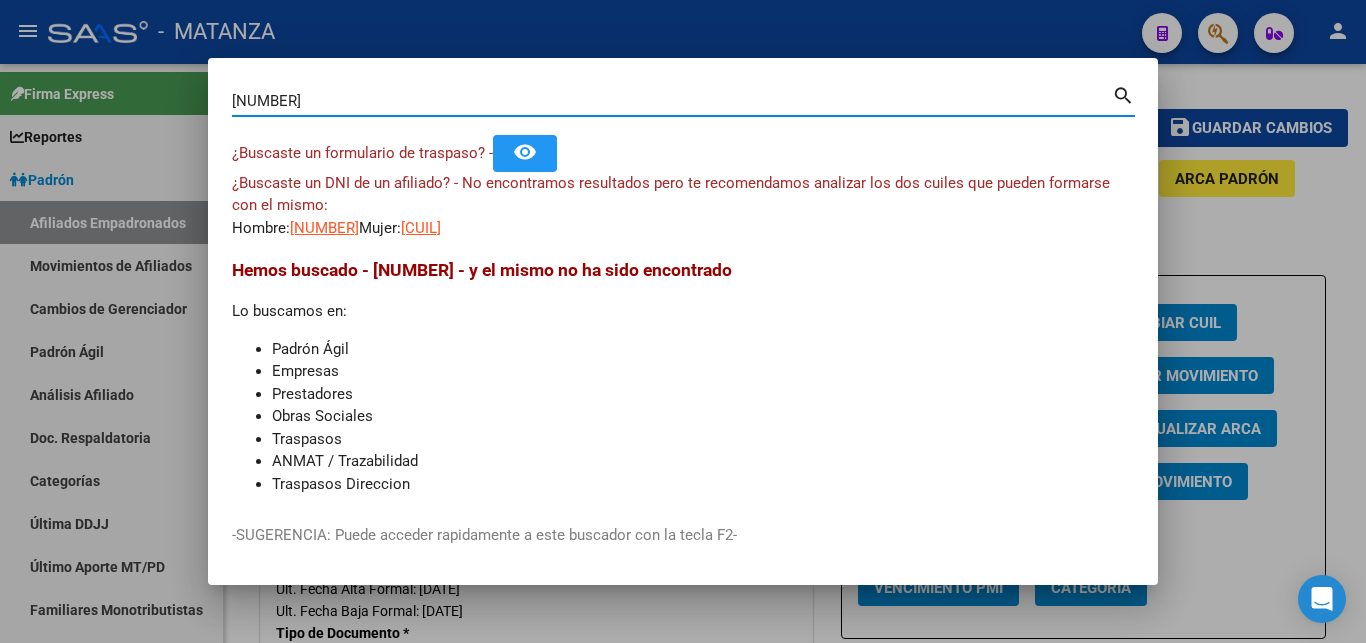 drag, startPoint x: 310, startPoint y: 100, endPoint x: 163, endPoint y: 91, distance: 147.27525 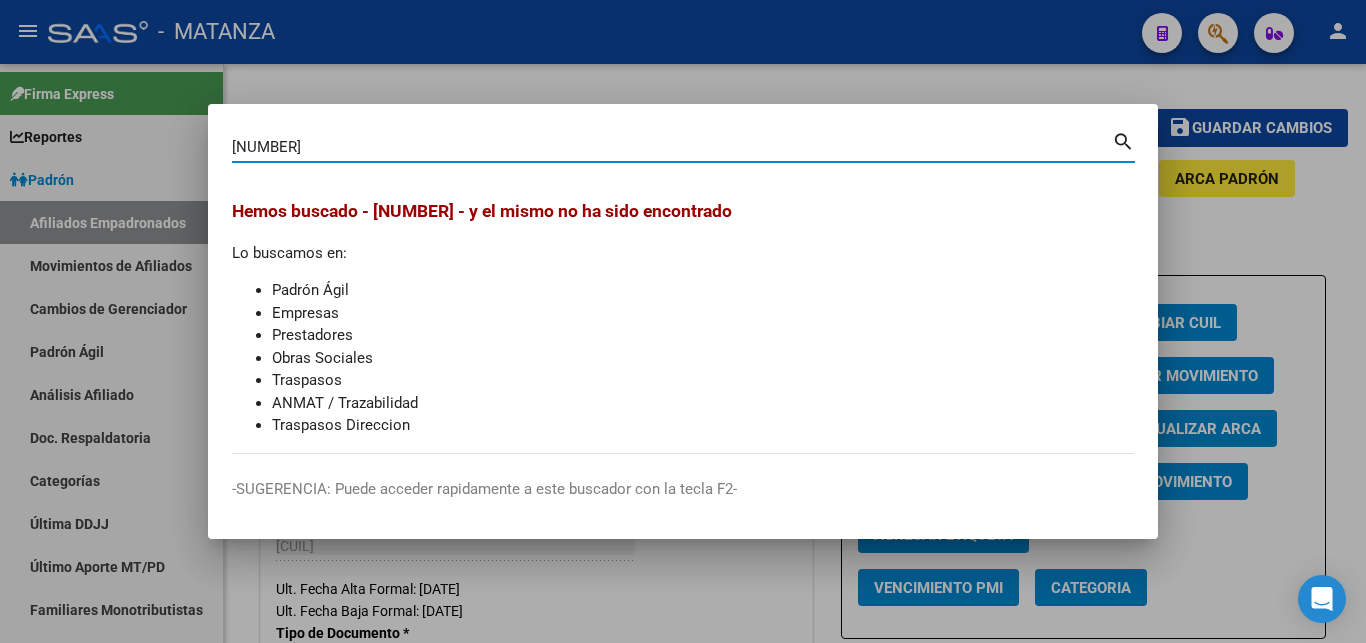 drag, startPoint x: 298, startPoint y: 142, endPoint x: 159, endPoint y: 152, distance: 139.35925 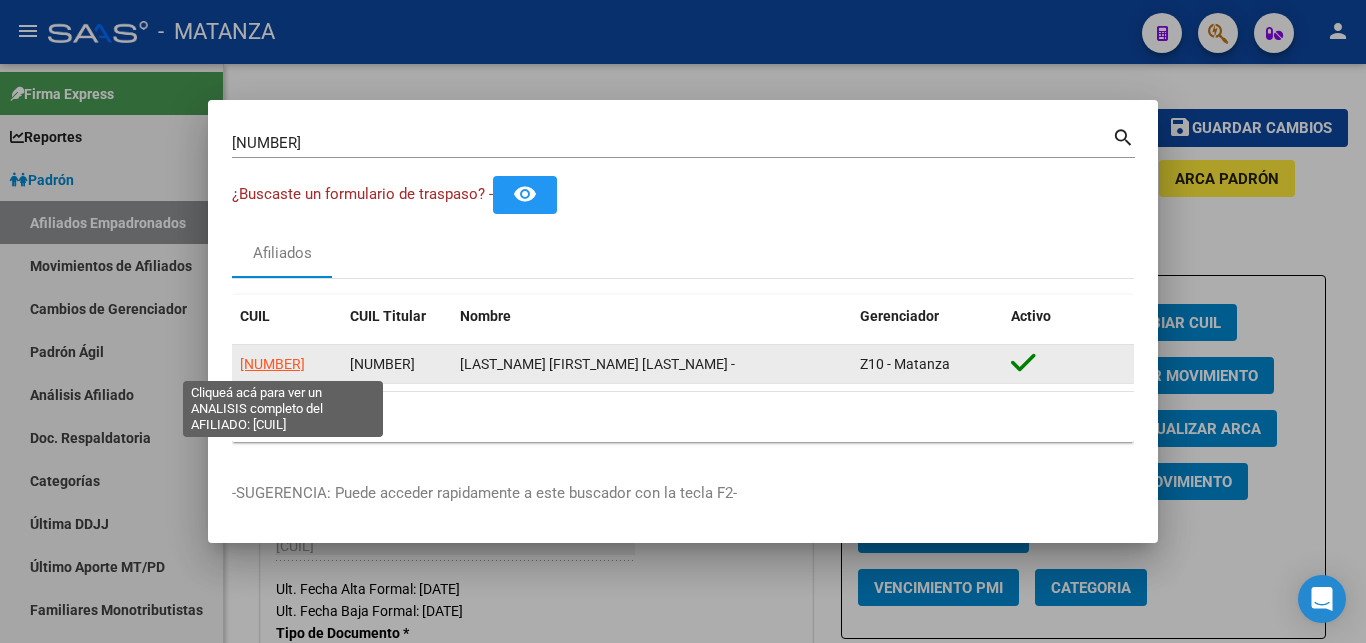 click on "[NUMBER]" 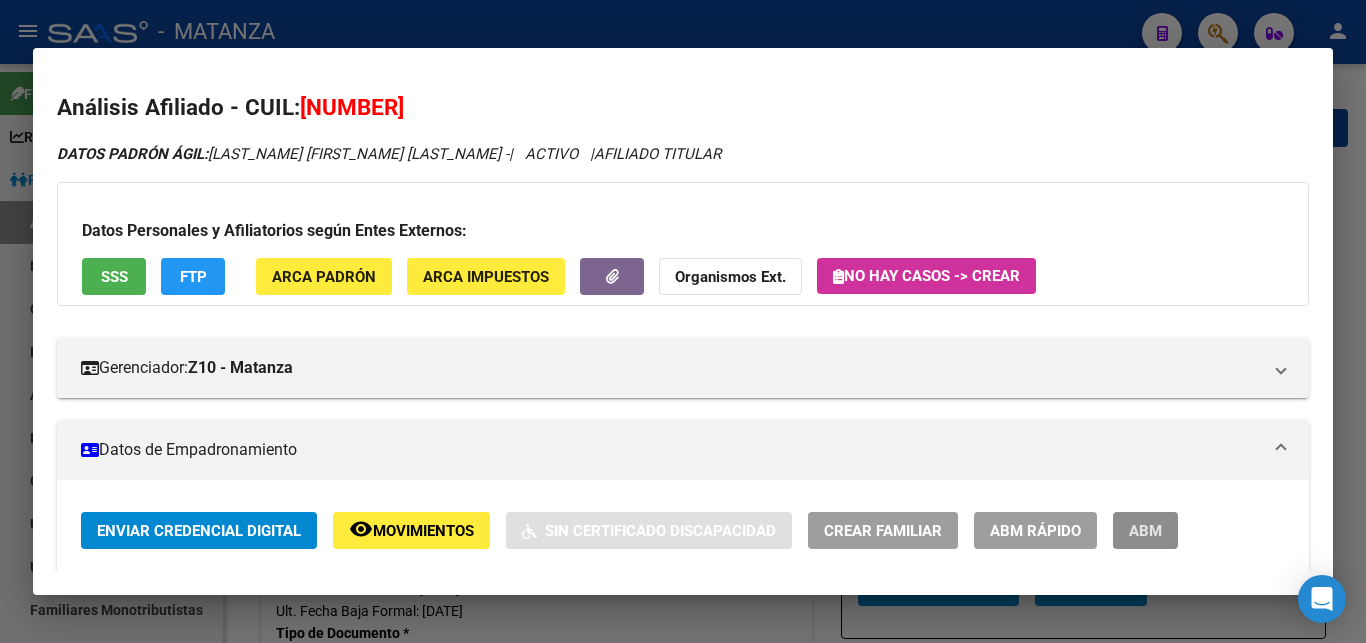 click on "ABM" at bounding box center (1145, 531) 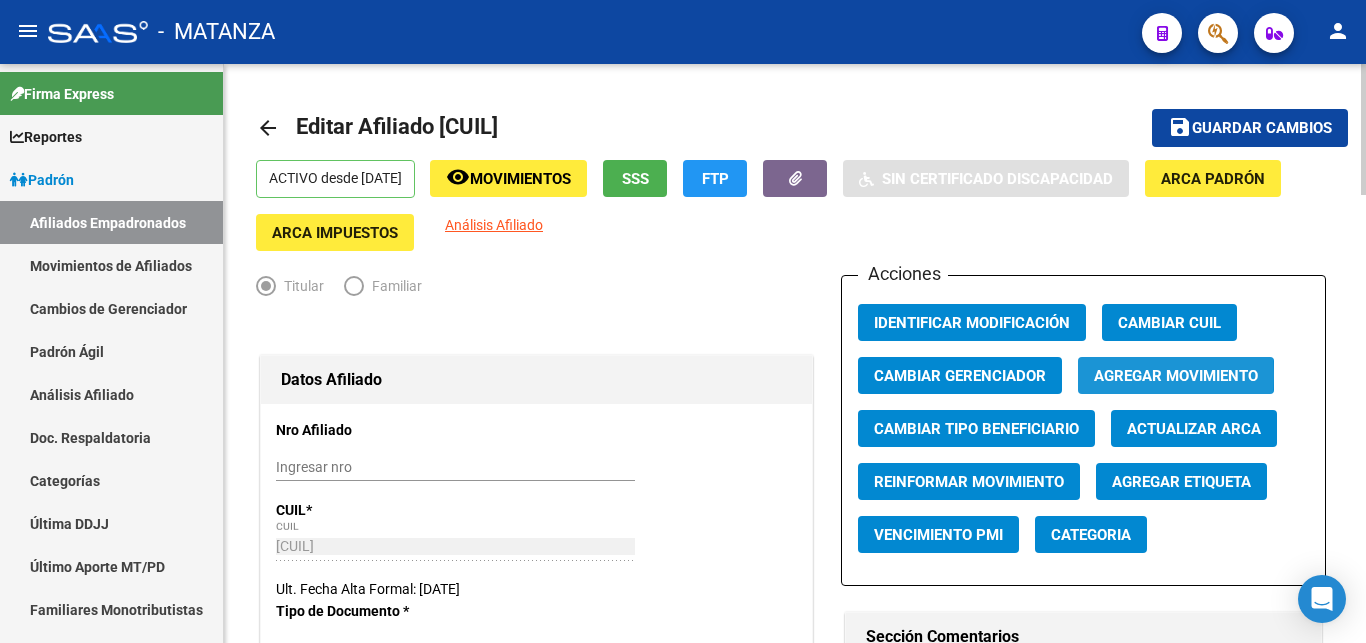 click on "Agregar Movimiento" 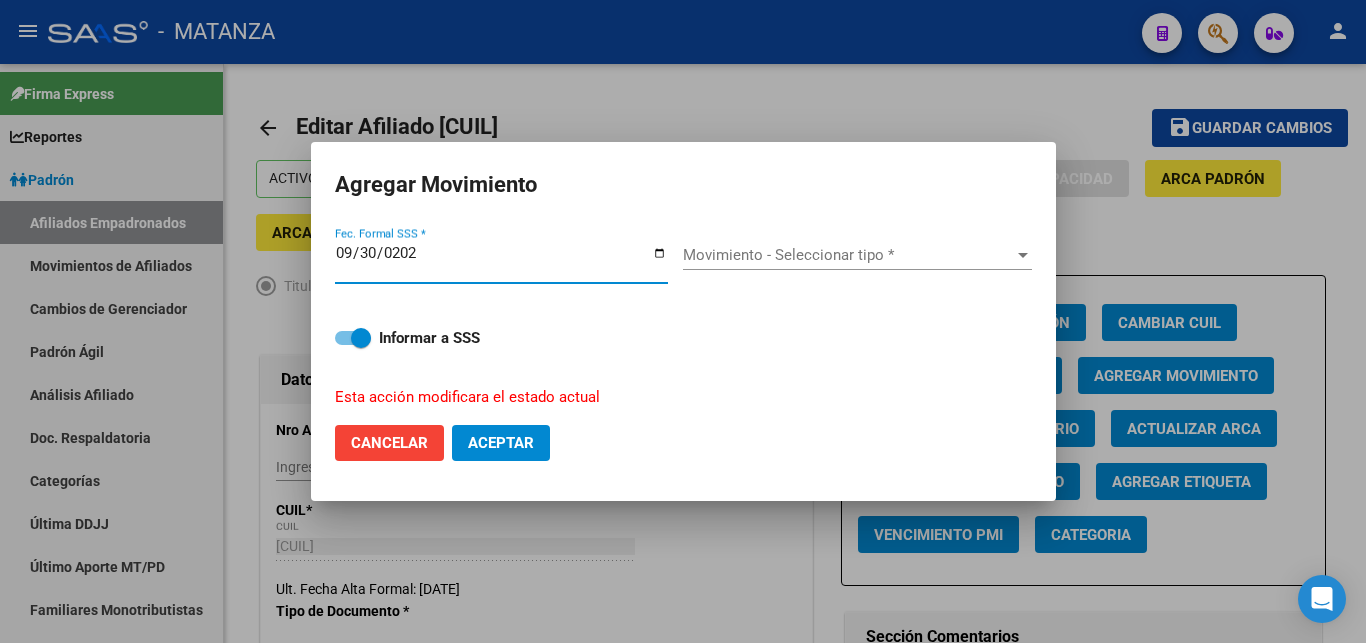 type on "[DATE]" 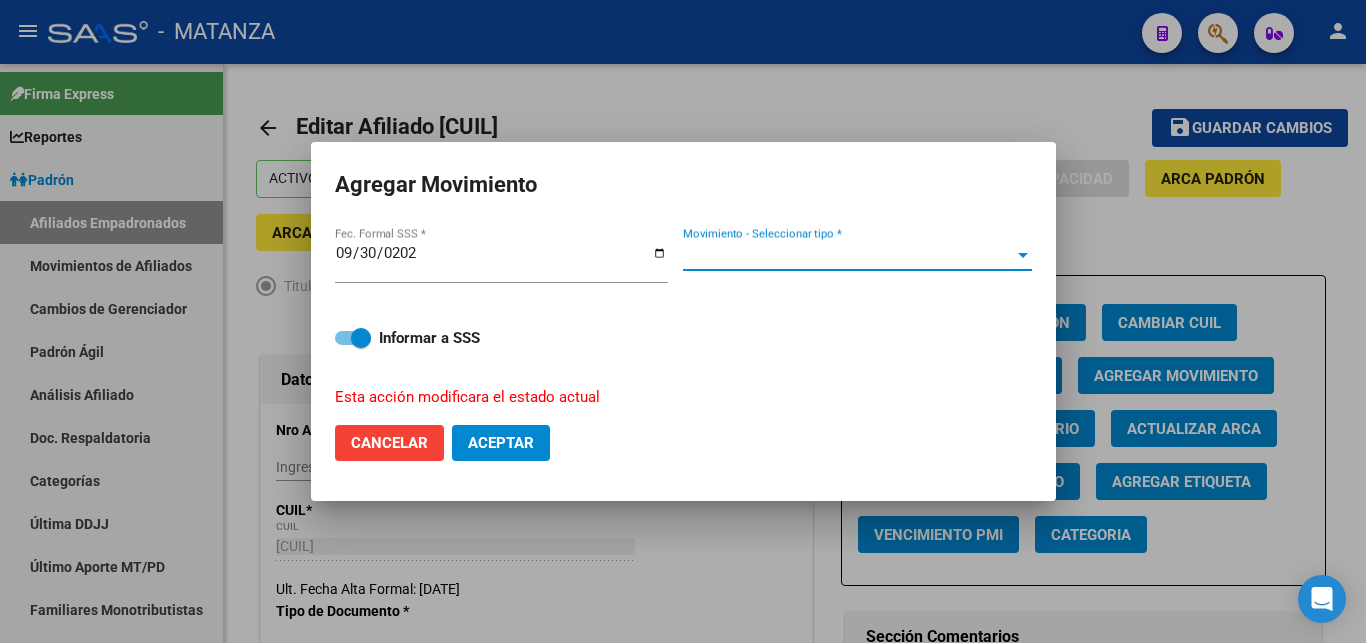 click on "Movimiento - Seleccionar tipo *" at bounding box center (848, 255) 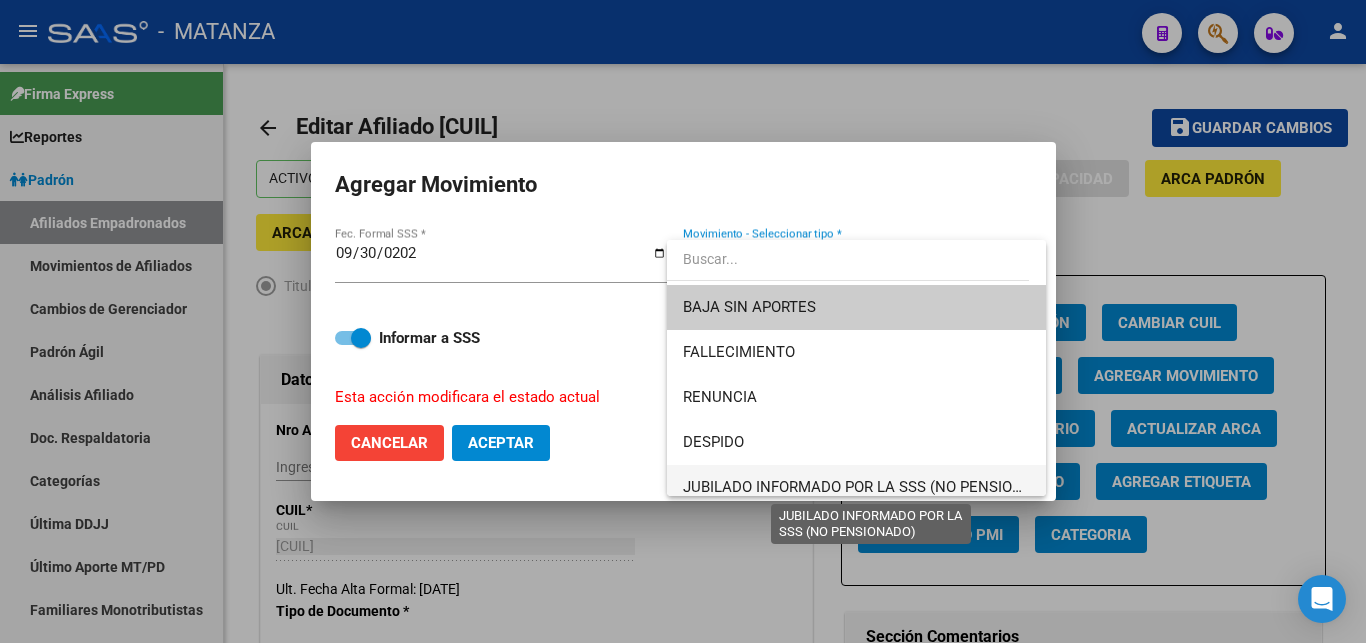click on "JUBILADO INFORMADO POR LA SSS (NO PENSIONADO)" at bounding box center [870, 487] 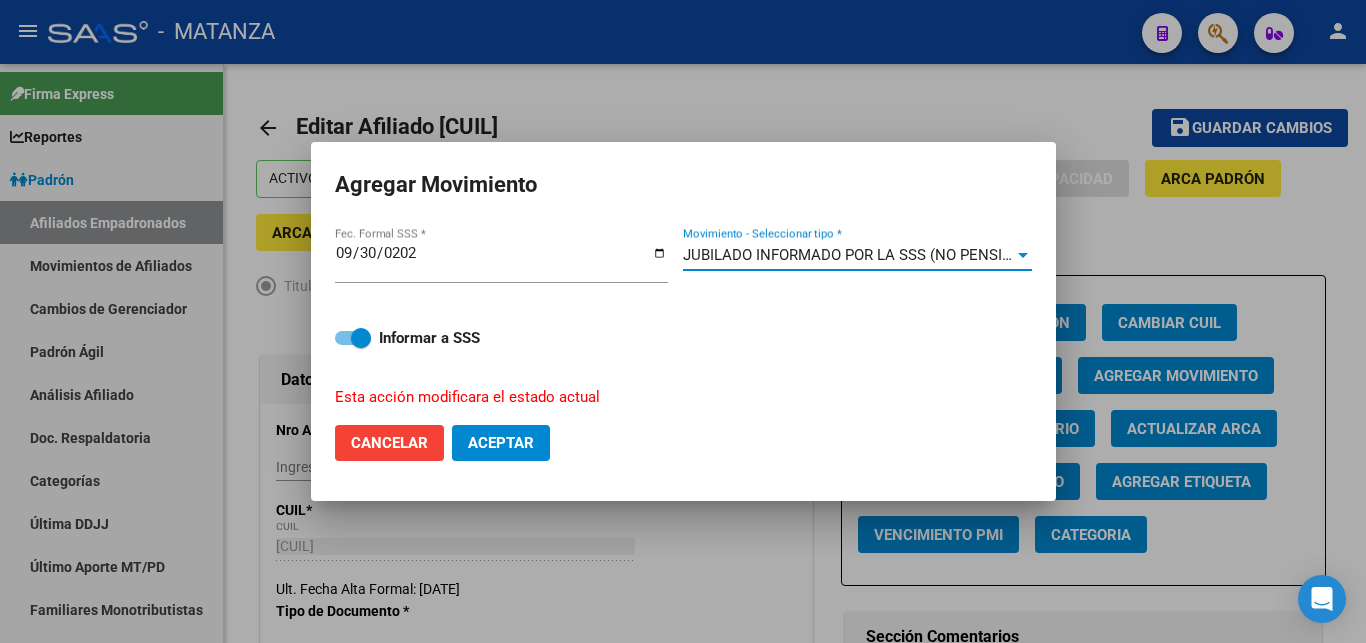 click on "Aceptar" 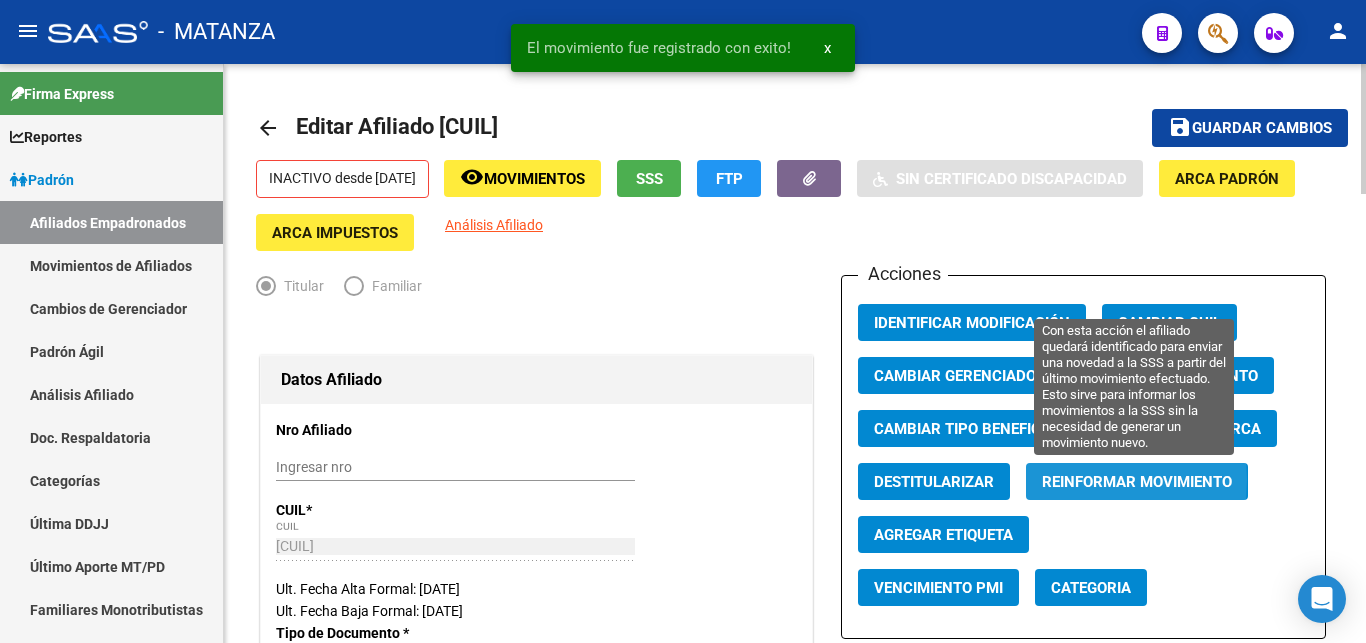 click on "Reinformar Movimiento" 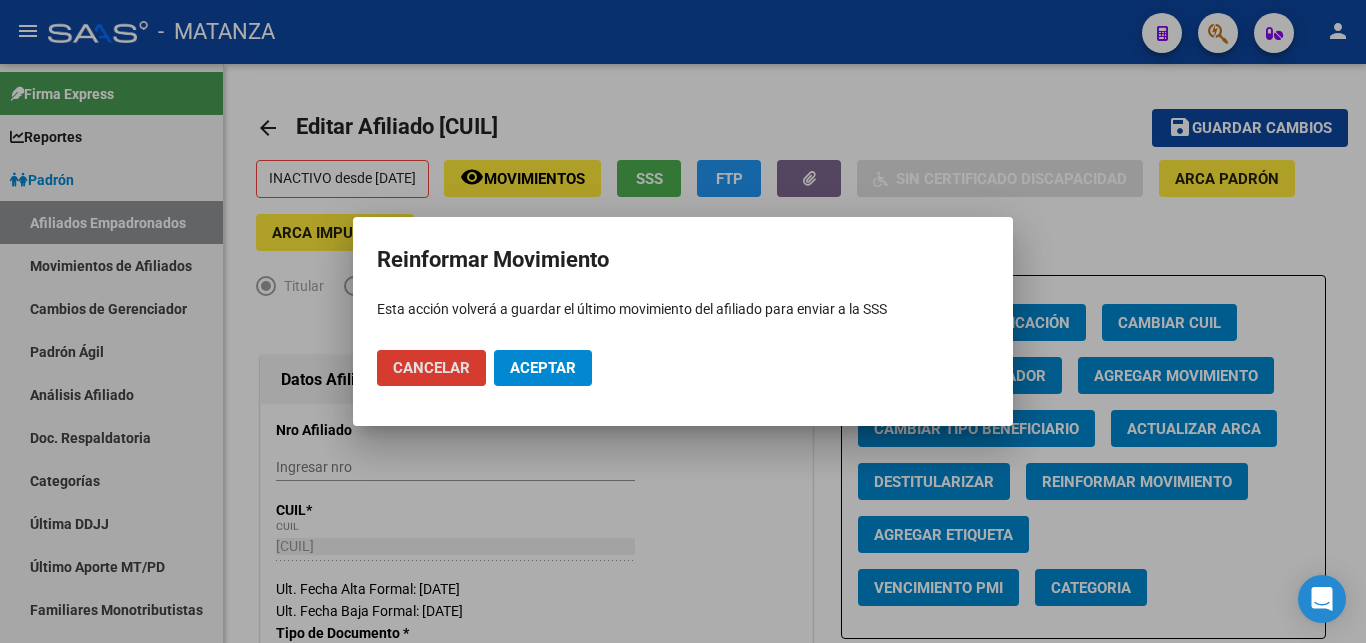 click on "Aceptar" at bounding box center [543, 368] 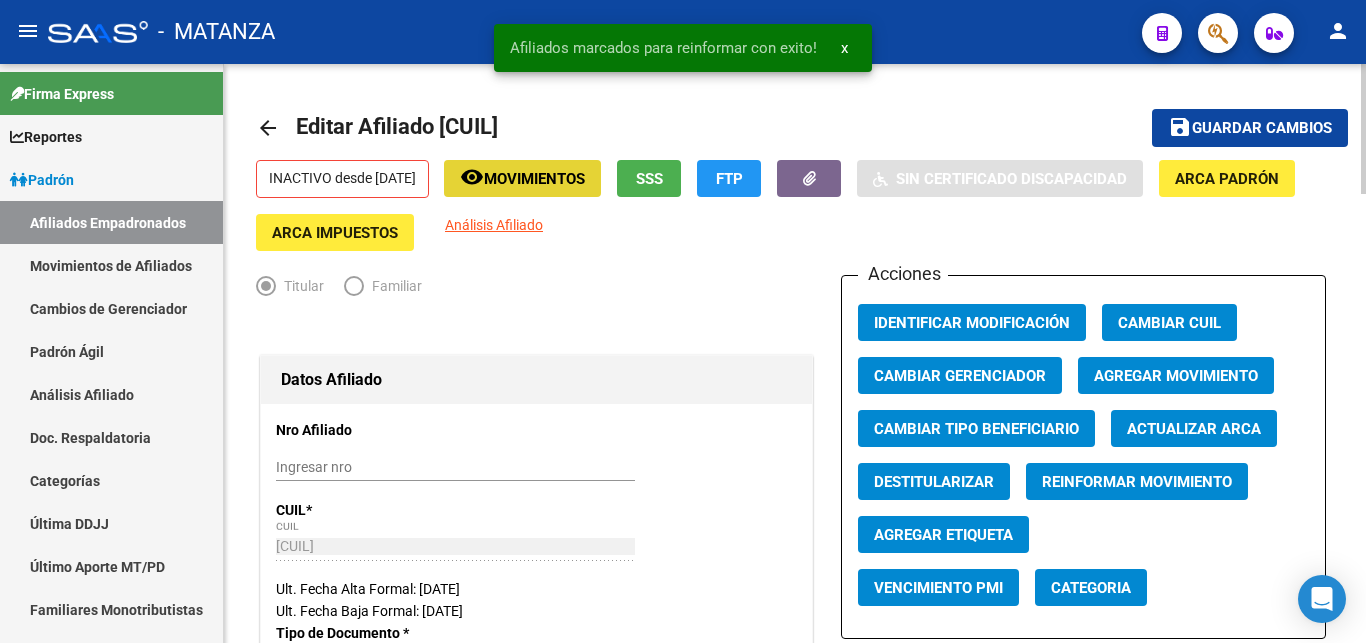 click on "Movimientos" 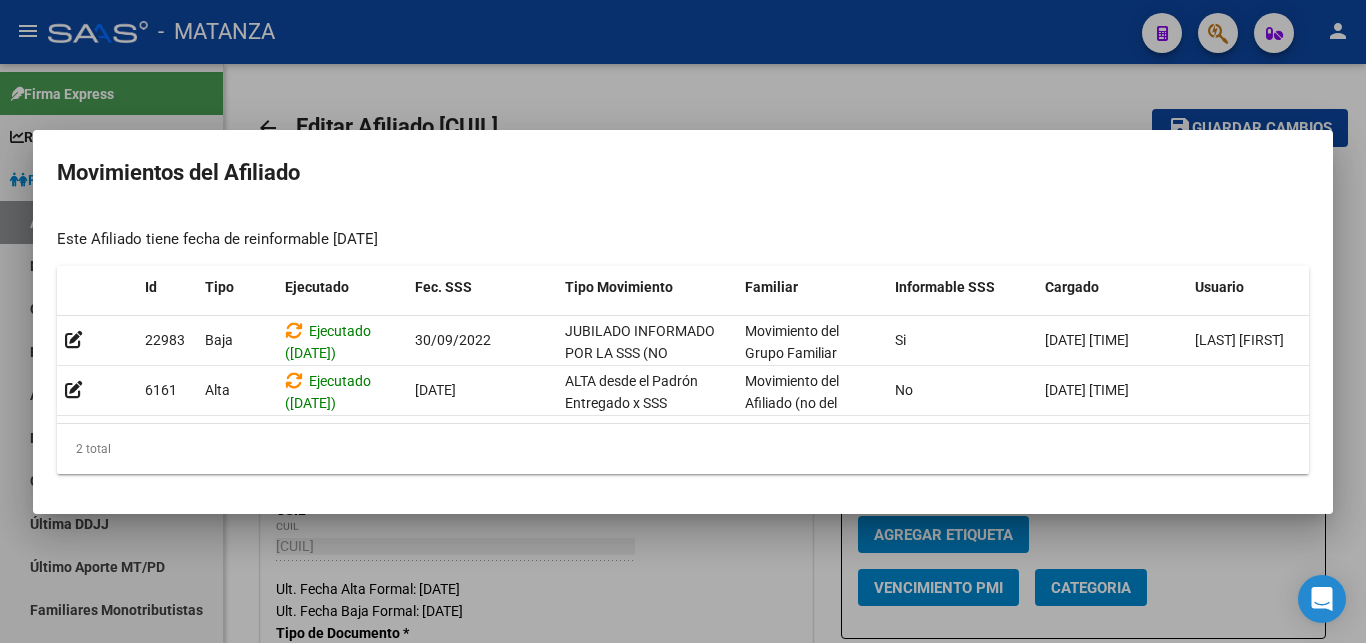 click at bounding box center (683, 321) 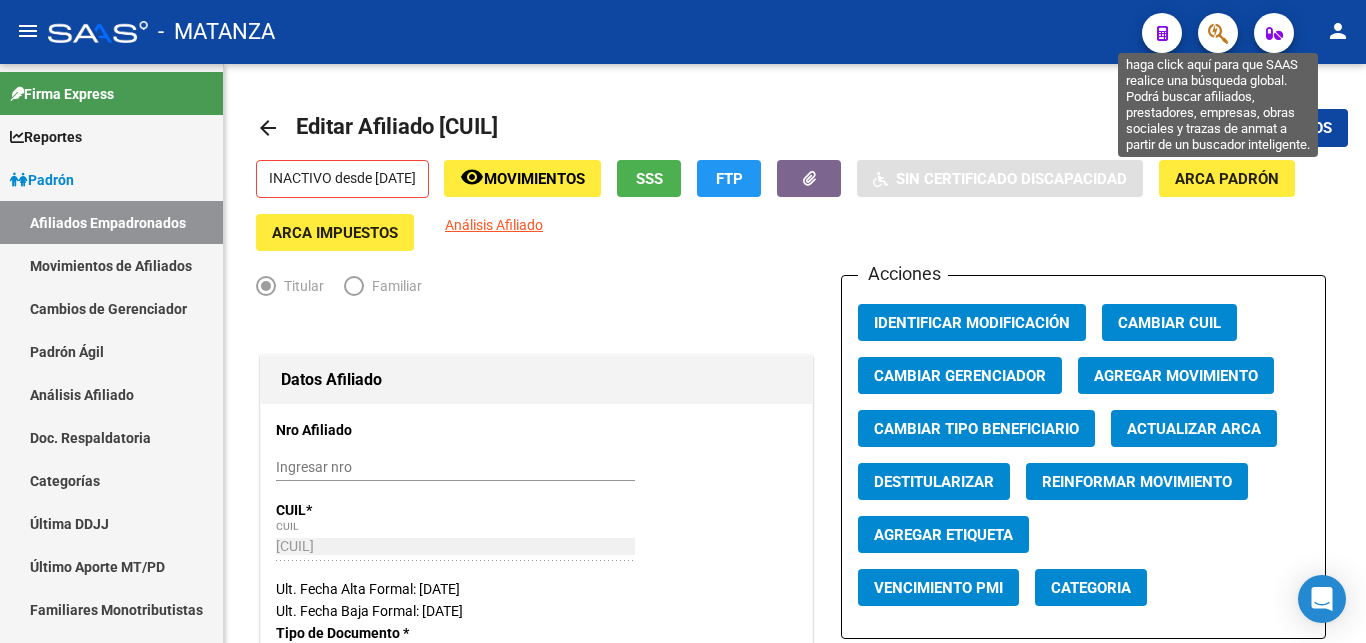 click 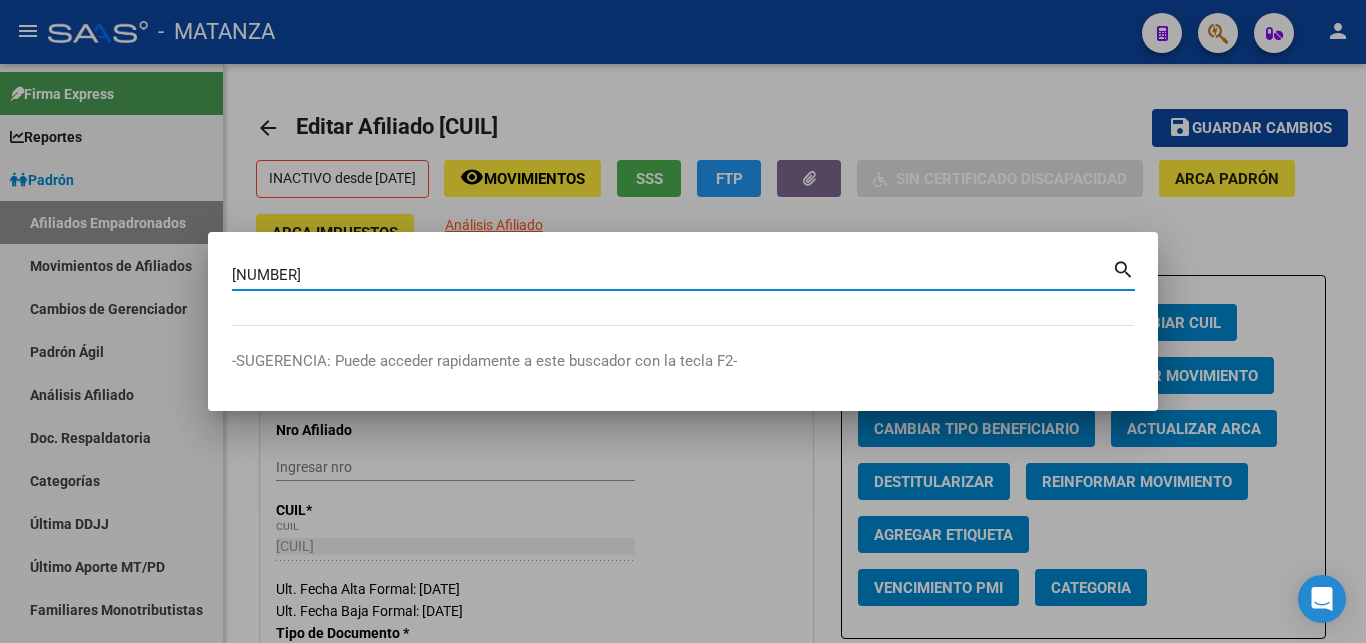 type on "[NUMBER]" 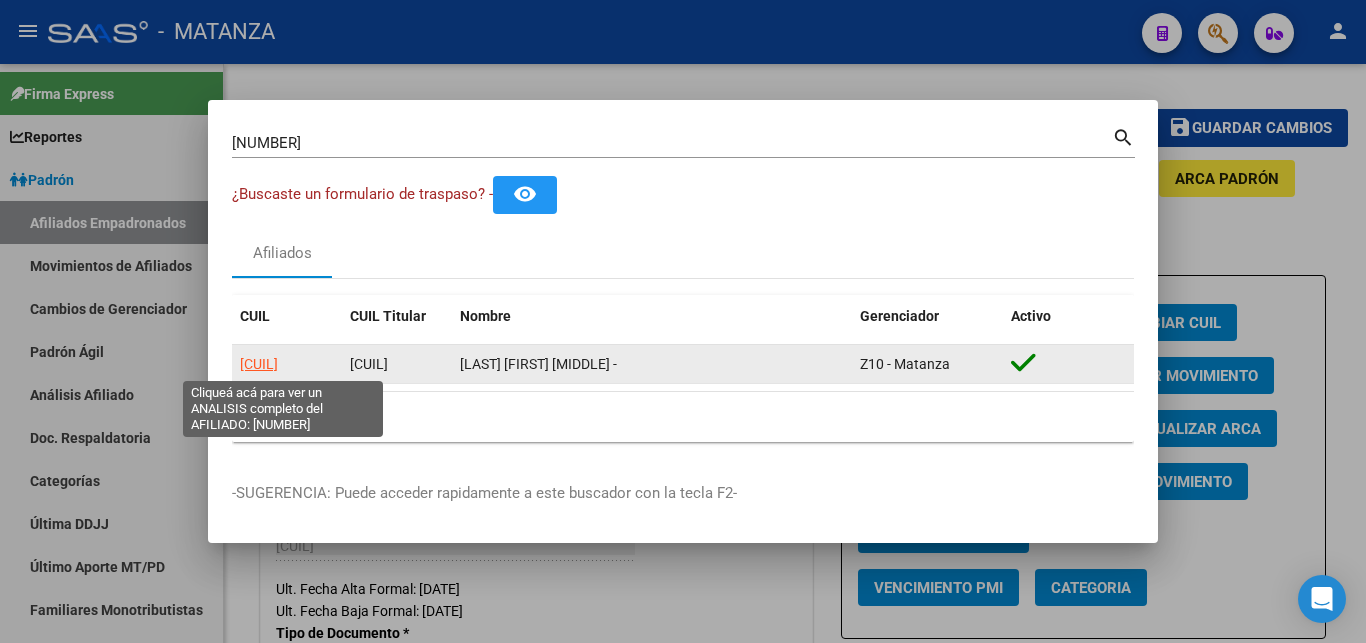 click on "[CUIL]" 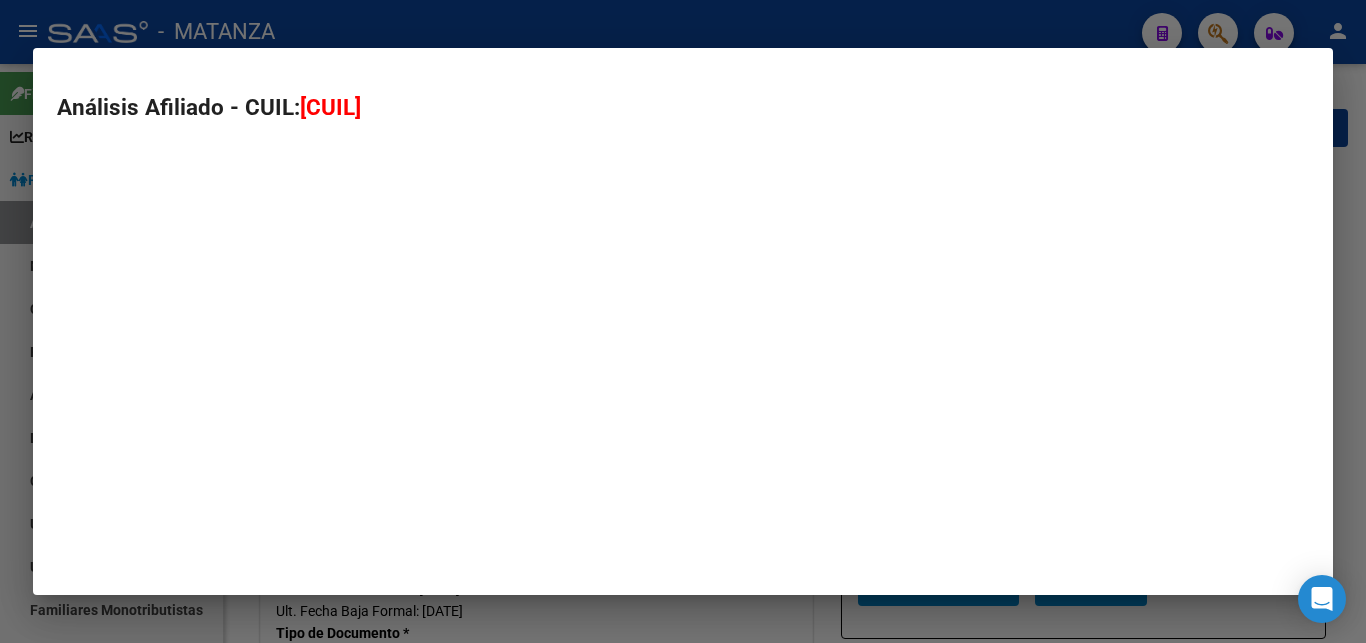 type on "[CUIL]" 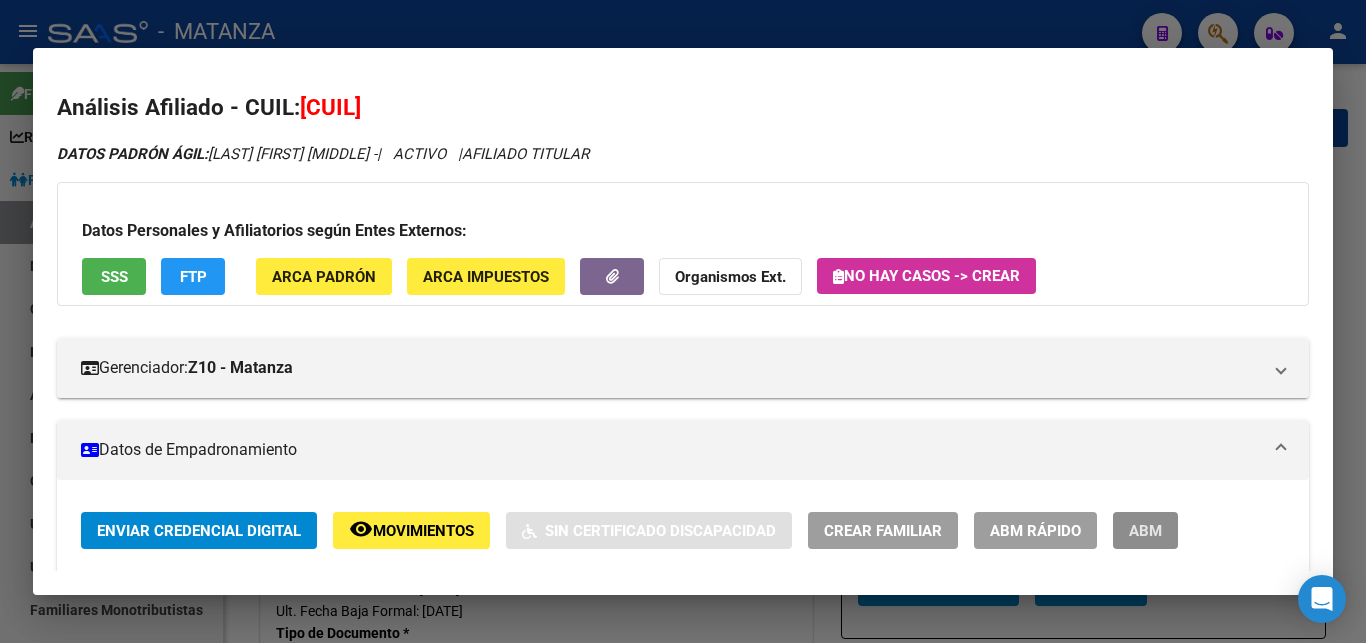click on "ABM" at bounding box center [1145, 530] 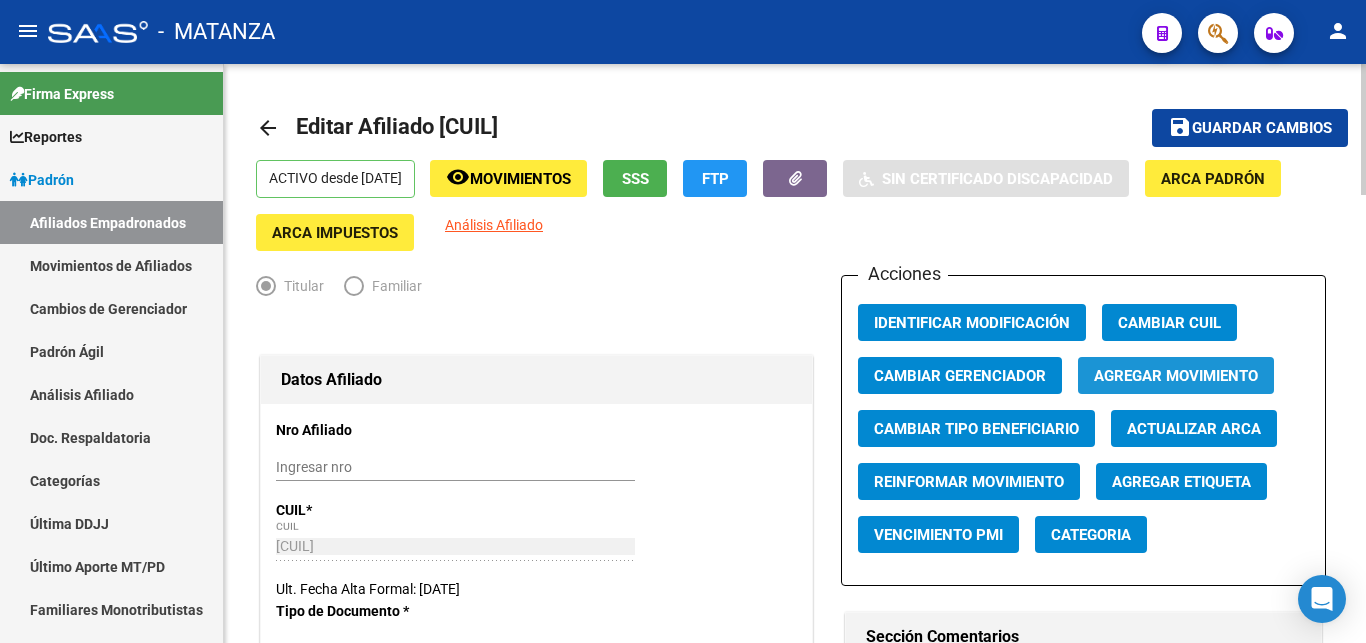 click on "Agregar Movimiento" 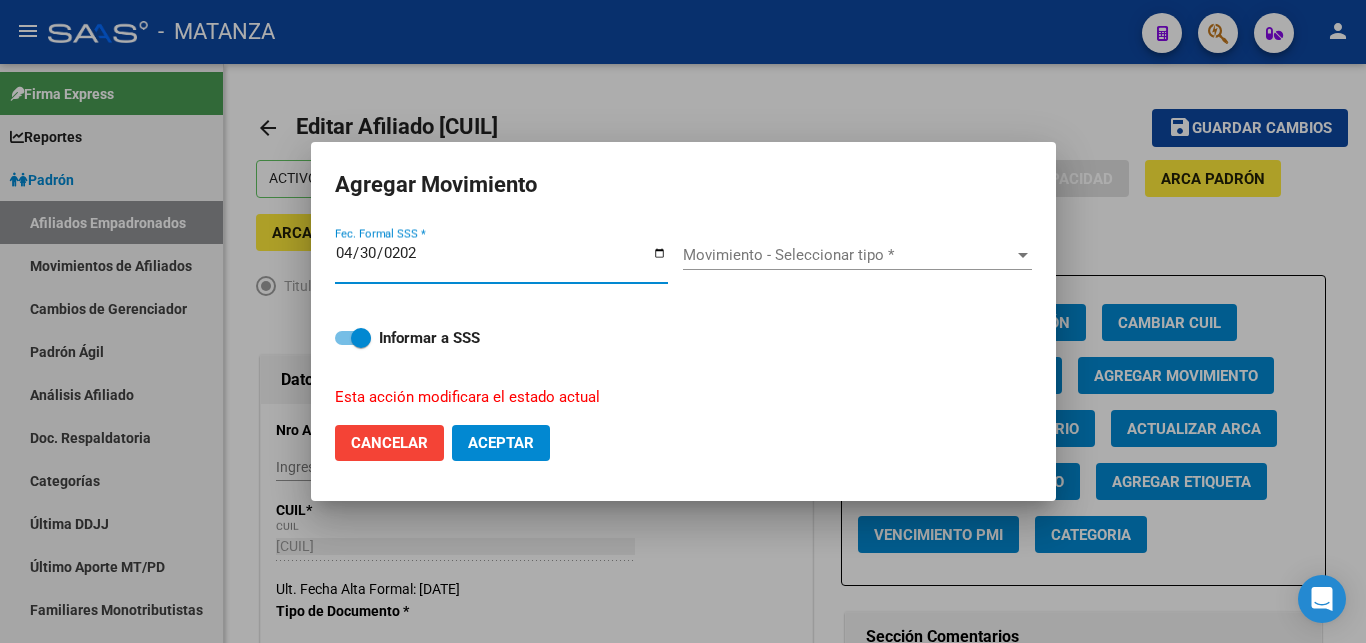 type on "[YEAR]-[MONTH]-[DAY]" 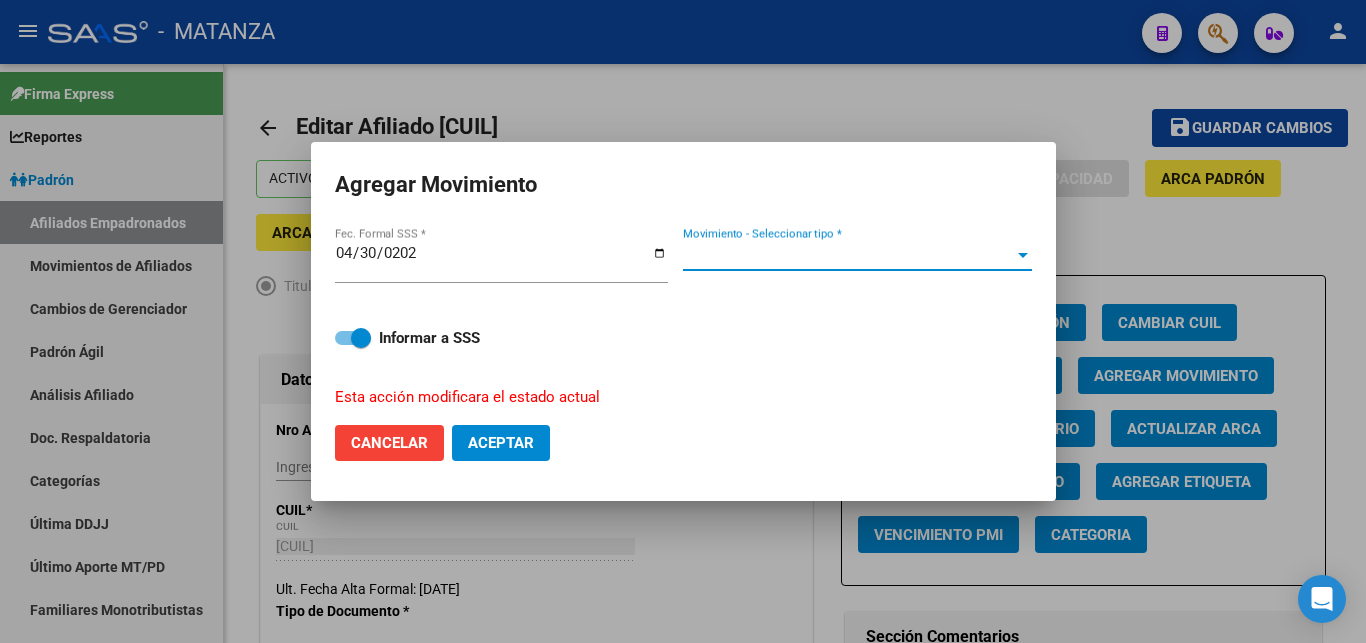 click on "Movimiento - Seleccionar tipo *" at bounding box center [848, 255] 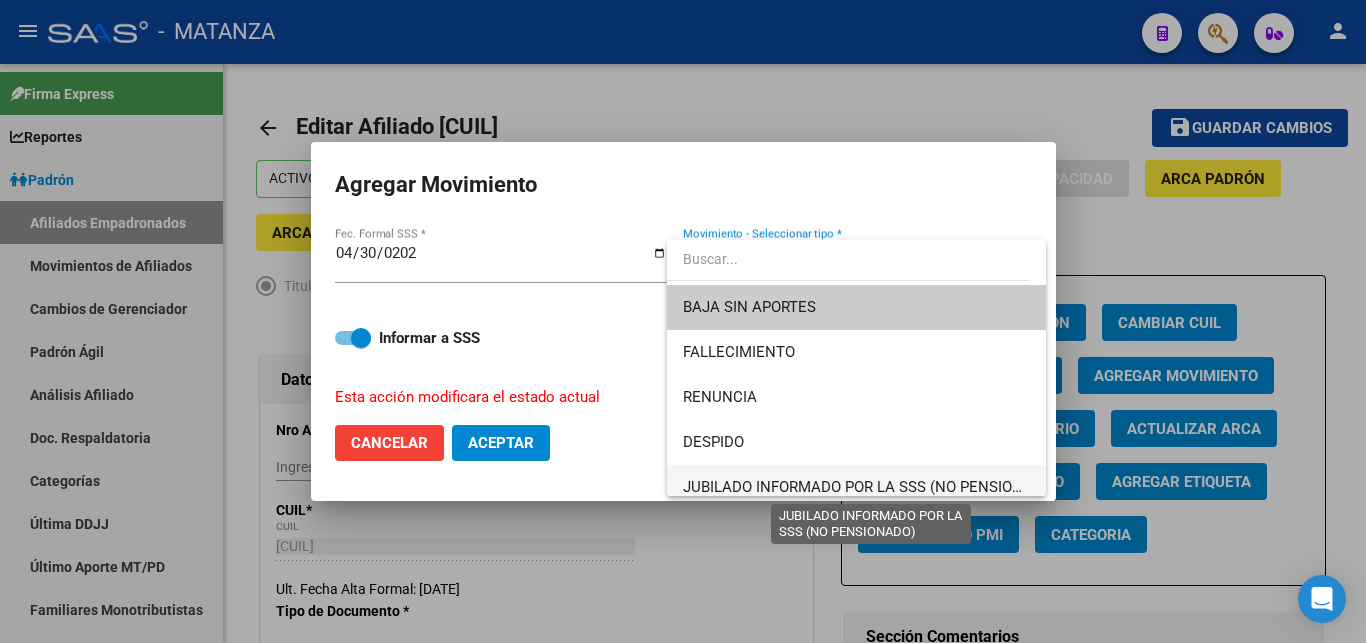 click on "JUBILADO INFORMADO POR LA SSS (NO PENSIONADO)" at bounding box center (870, 487) 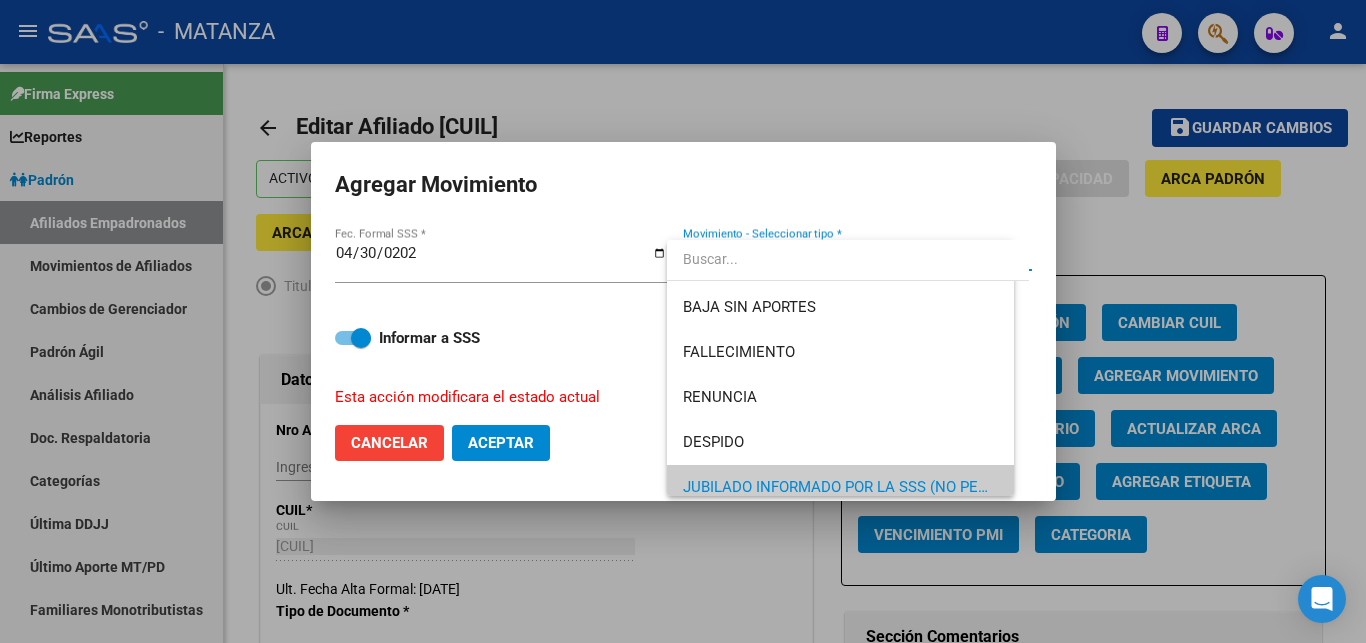 scroll, scrollTop: 0, scrollLeft: 0, axis: both 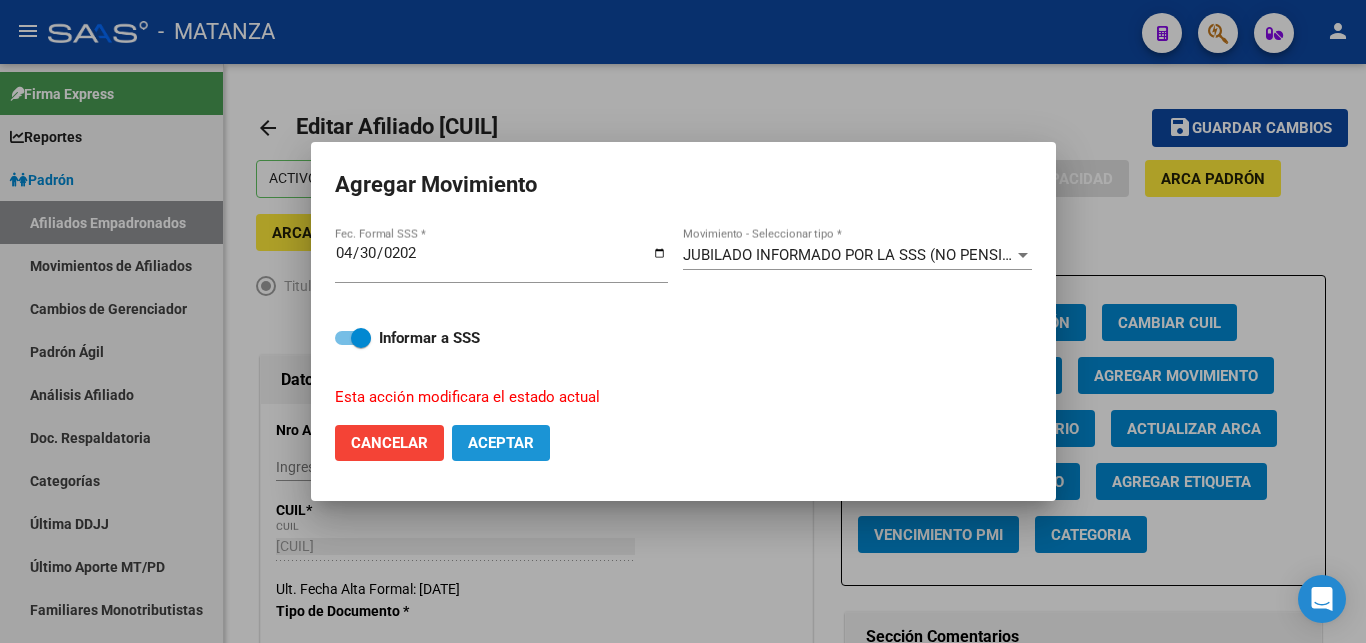 drag, startPoint x: 492, startPoint y: 434, endPoint x: 521, endPoint y: 429, distance: 29.427877 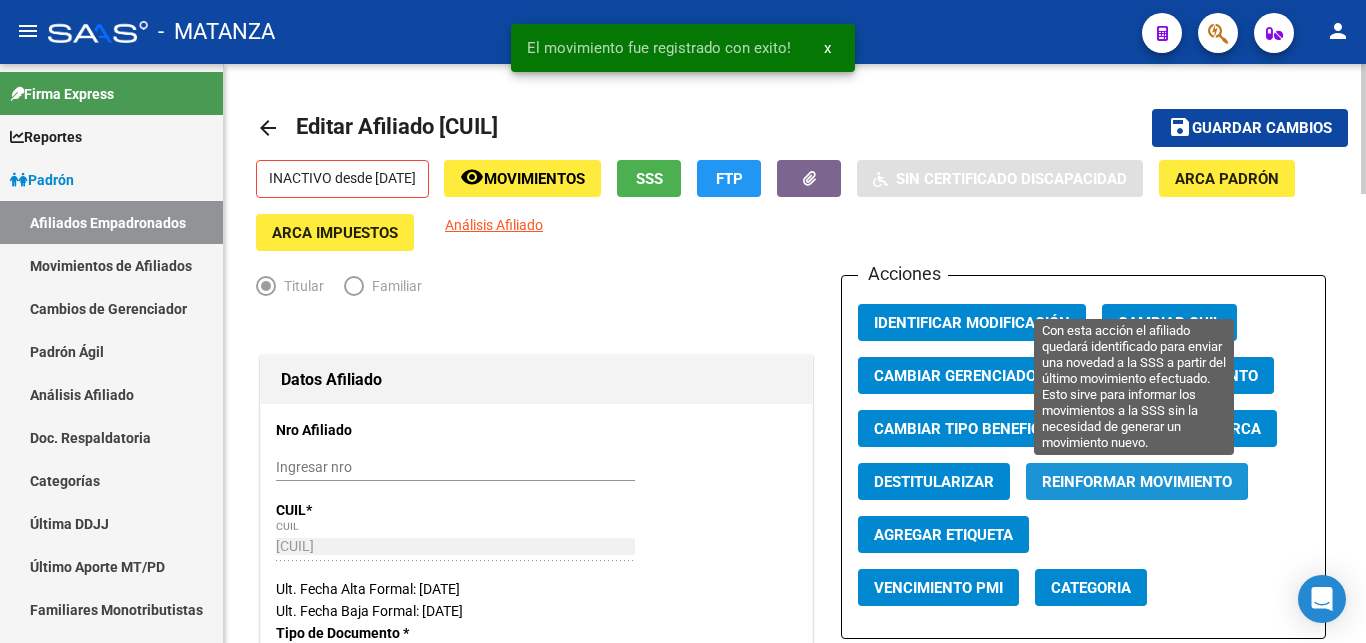 drag, startPoint x: 1092, startPoint y: 477, endPoint x: 1082, endPoint y: 476, distance: 10.049875 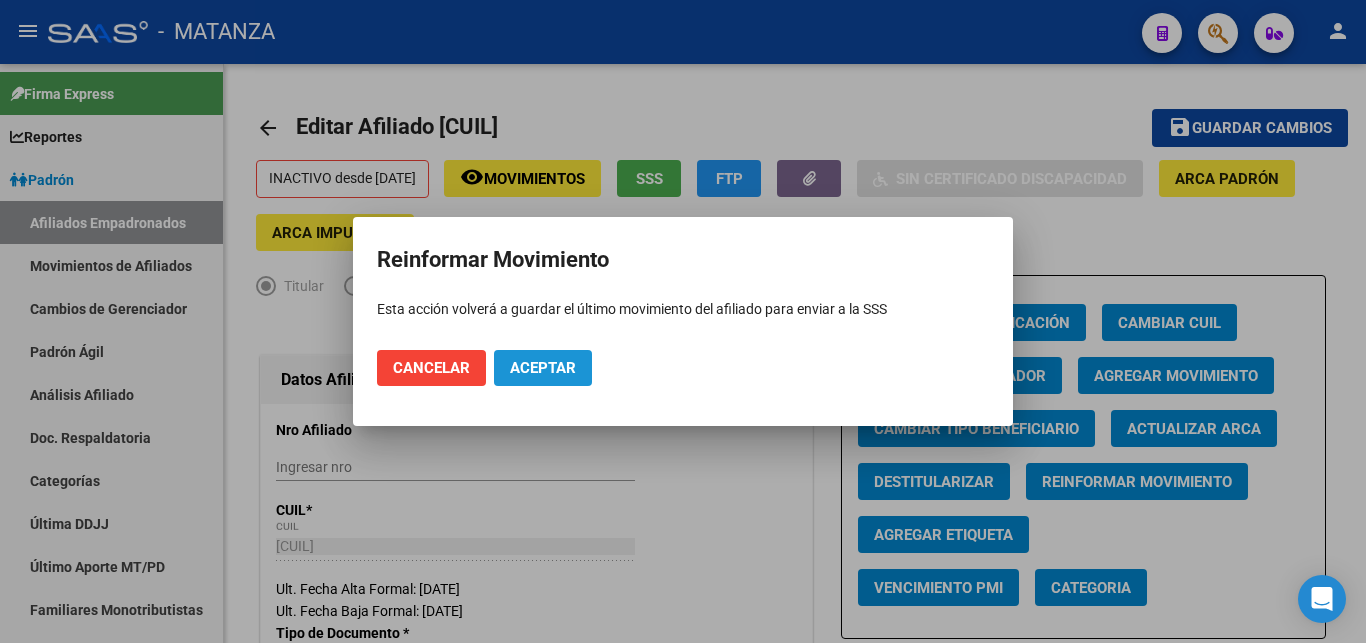 click on "Aceptar" at bounding box center (543, 368) 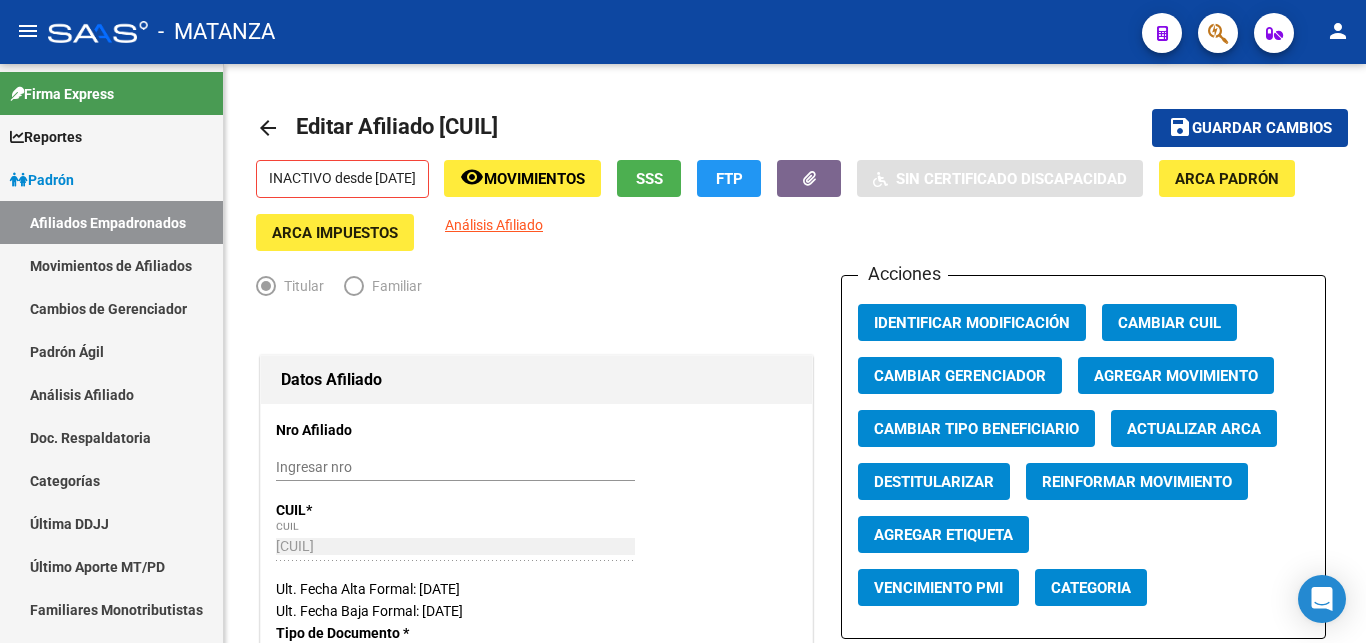 click on "-   MATANZA" 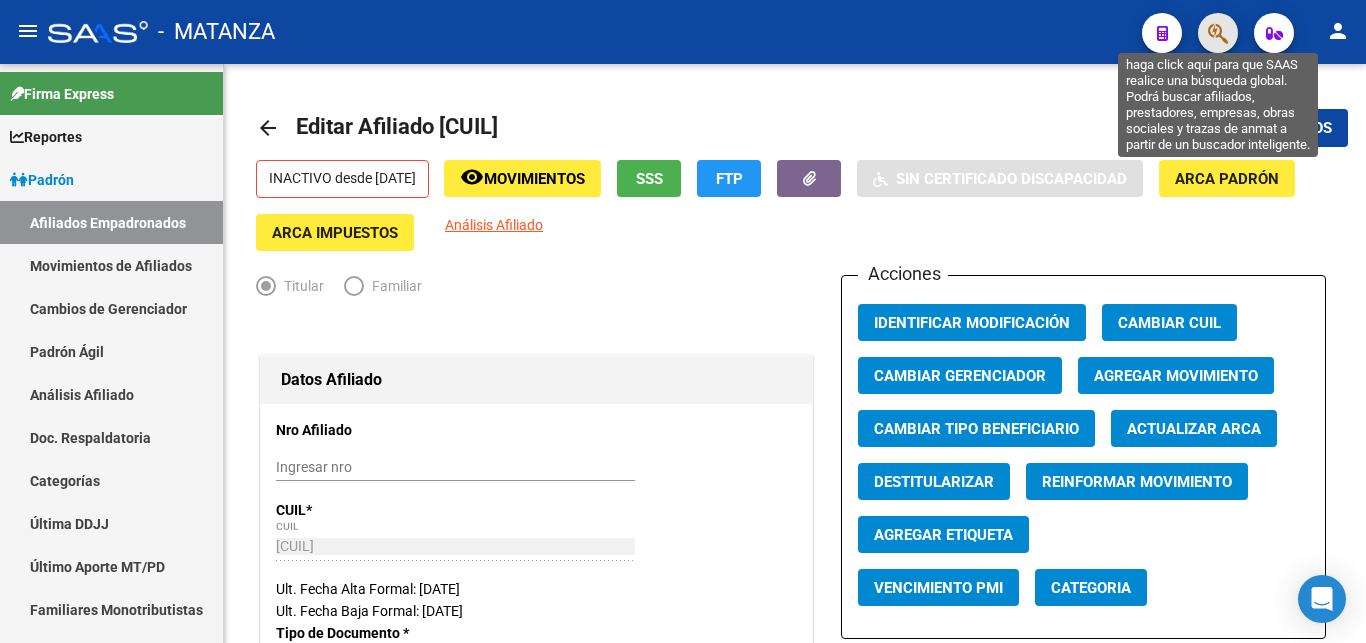 click 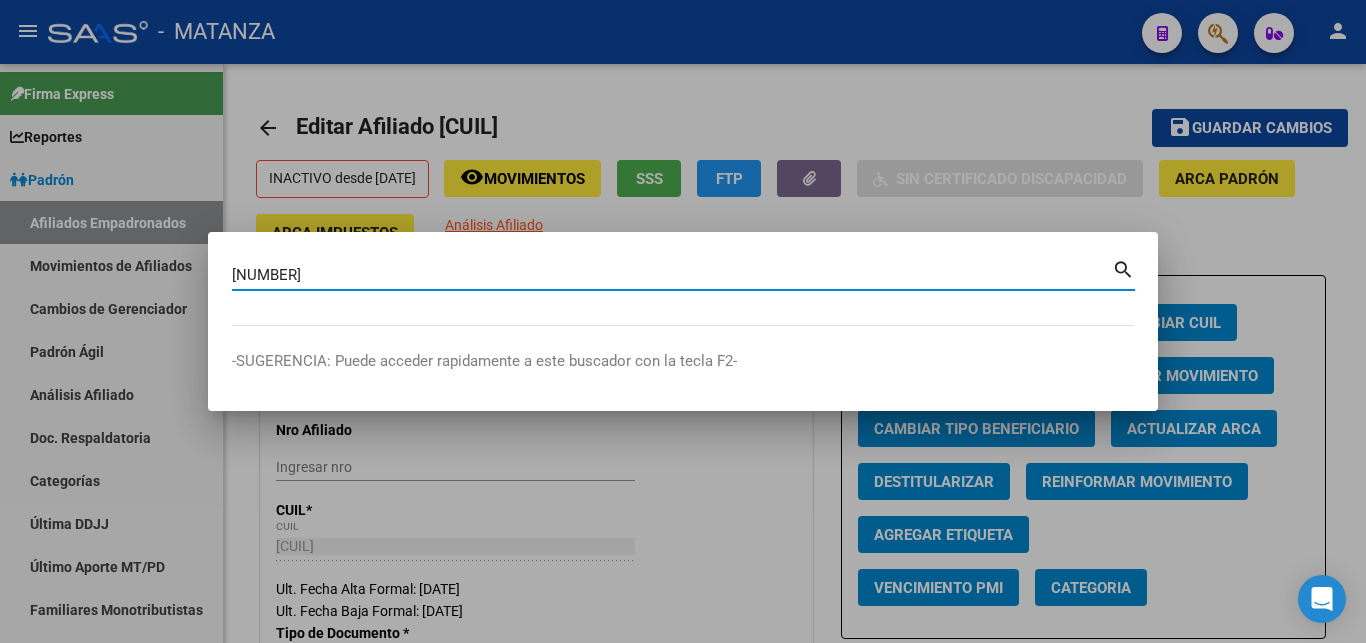 type on "[NUMBER]" 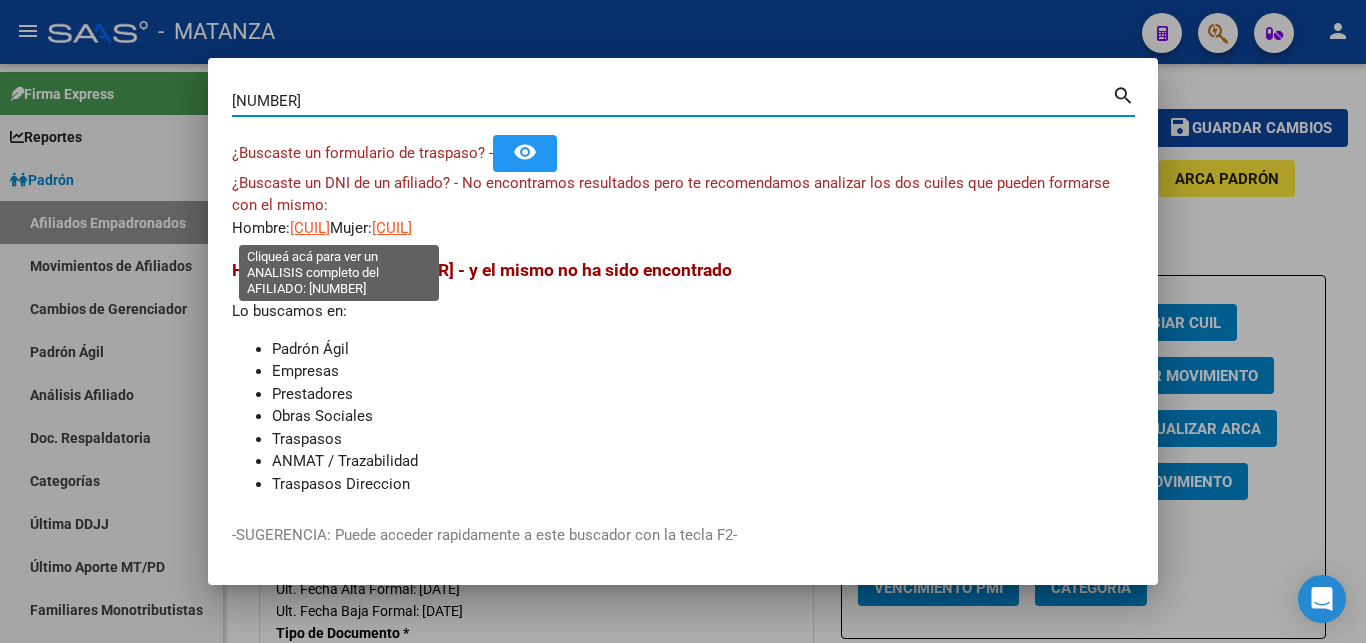click on "[CUIL]" at bounding box center (310, 228) 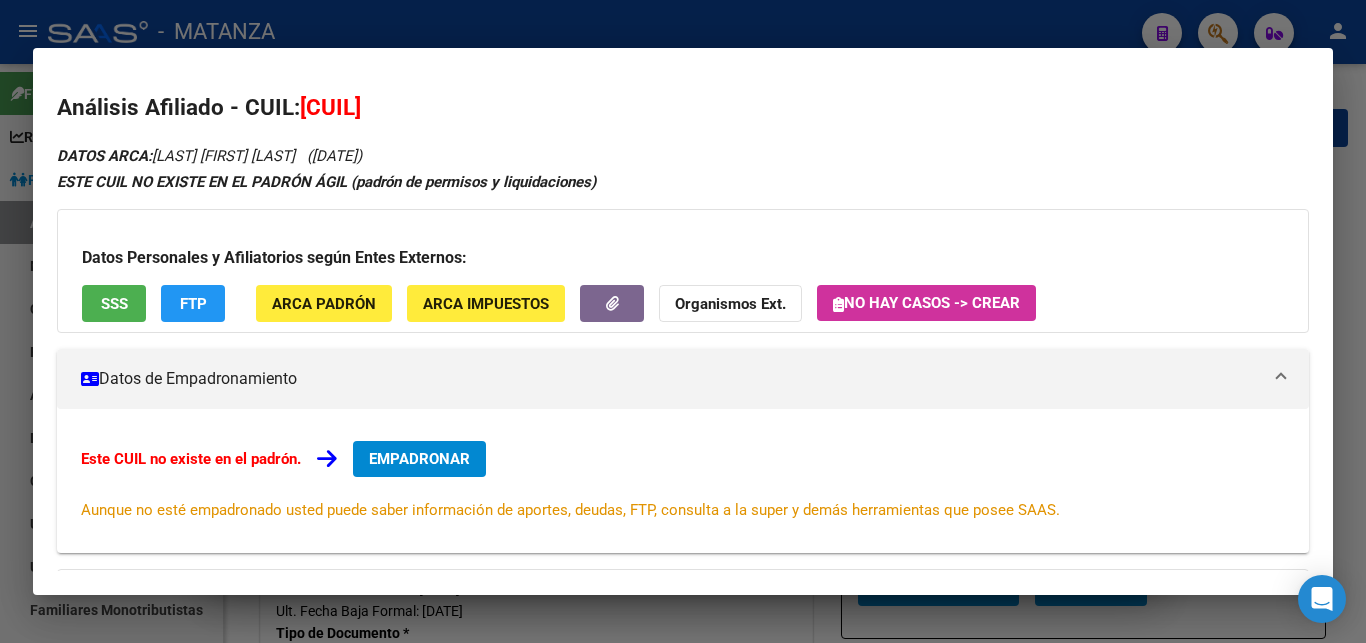 click at bounding box center (683, 321) 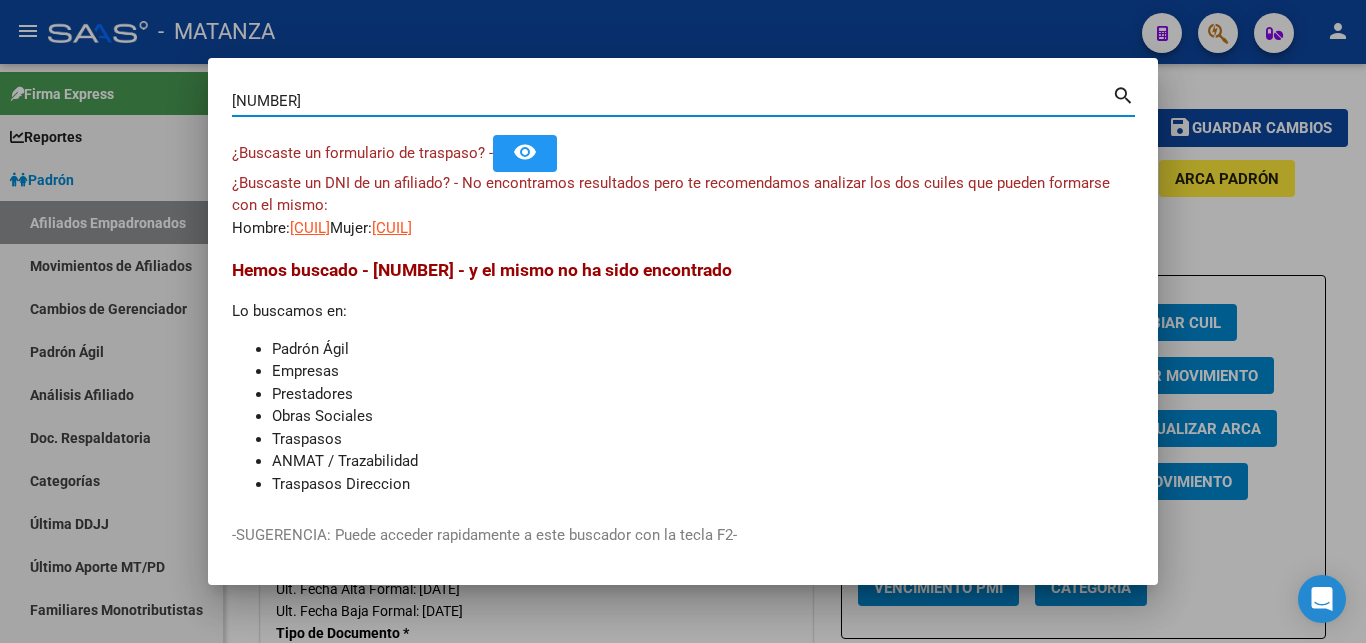 drag, startPoint x: 332, startPoint y: 104, endPoint x: 156, endPoint y: 99, distance: 176.07101 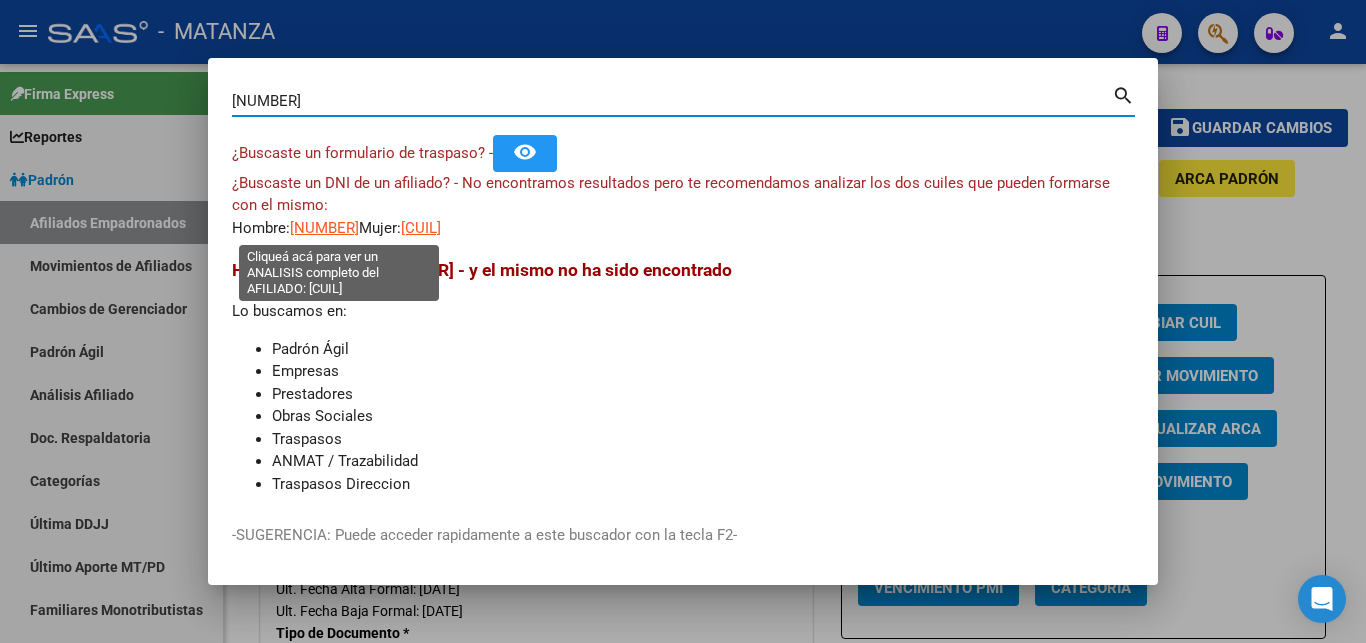 click on "[NUMBER]" at bounding box center (324, 228) 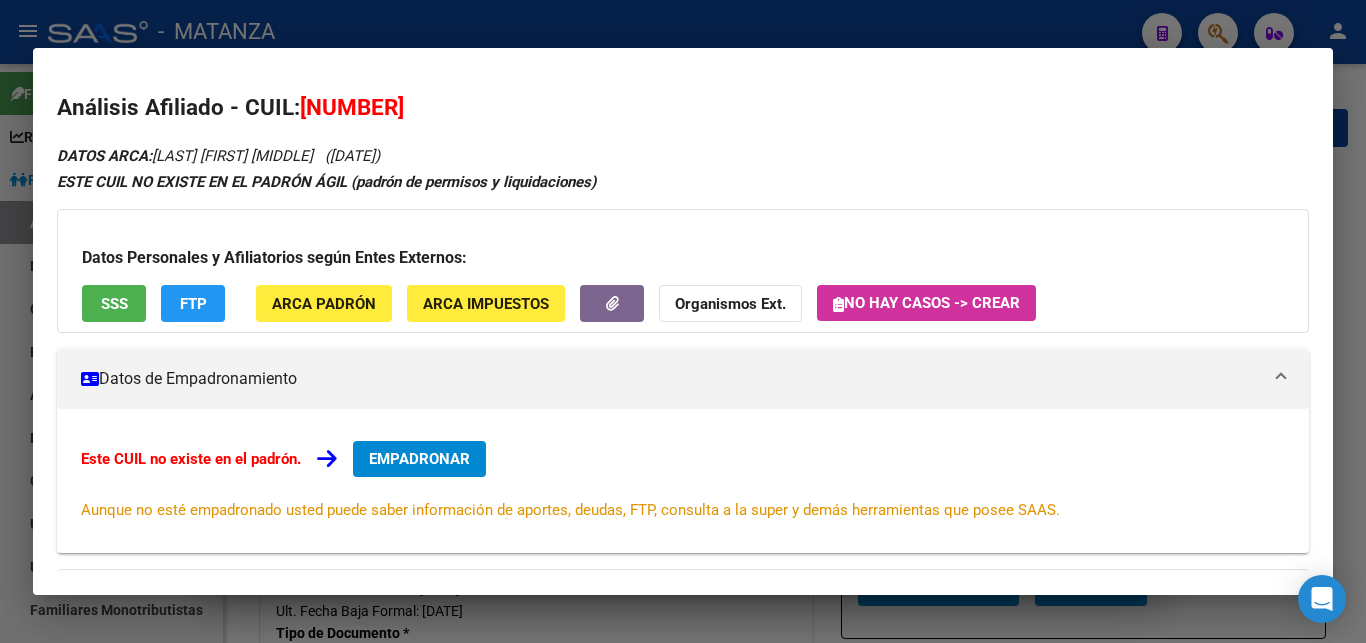 drag, startPoint x: 512, startPoint y: 21, endPoint x: 524, endPoint y: 25, distance: 12.649111 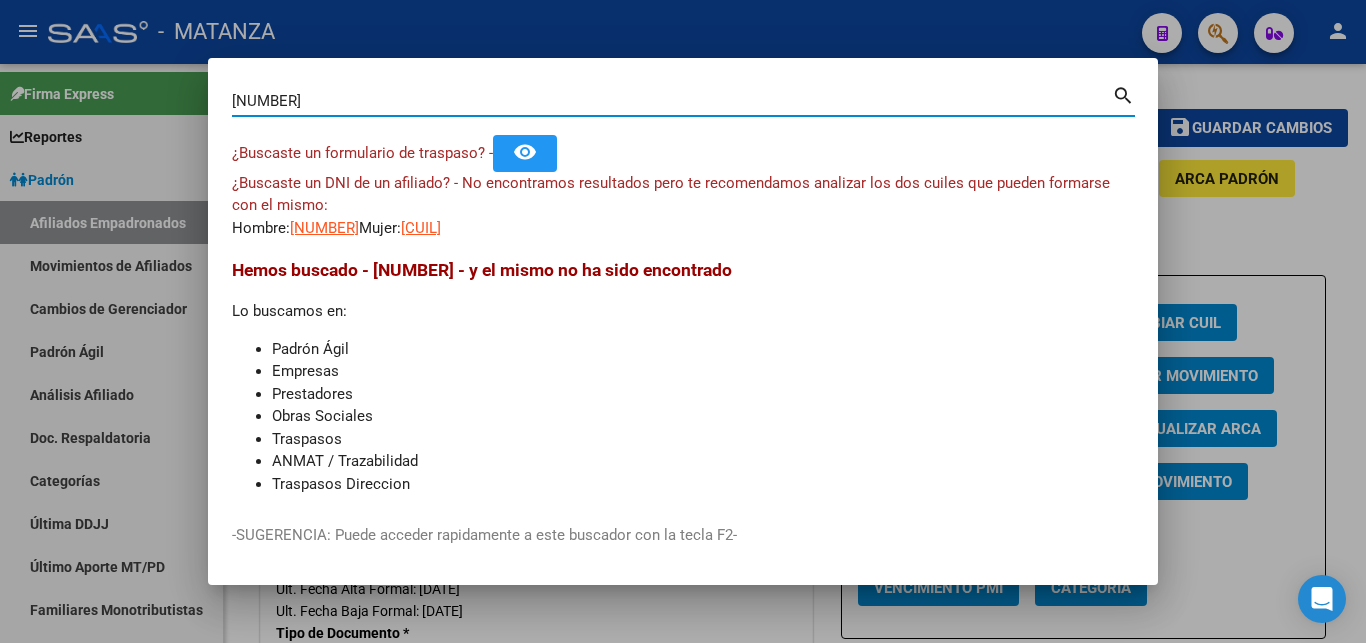 drag, startPoint x: 306, startPoint y: 100, endPoint x: 107, endPoint y: 130, distance: 201.2486 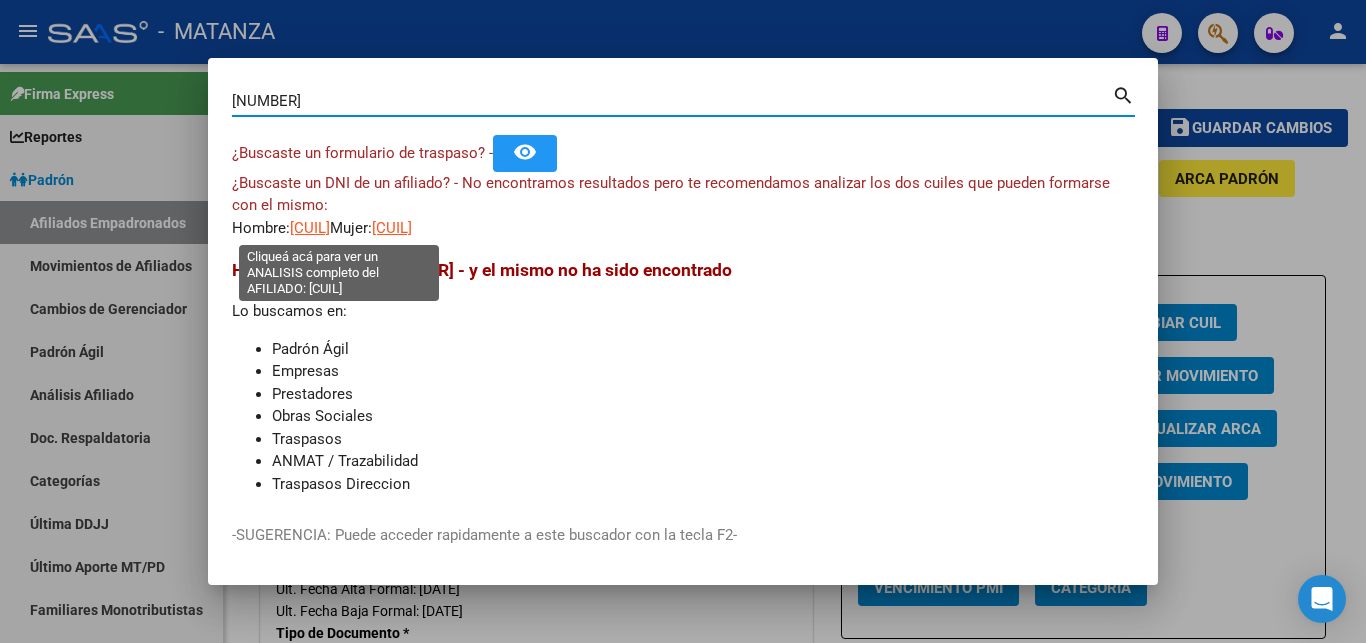 click on "[CUIL]" at bounding box center (310, 228) 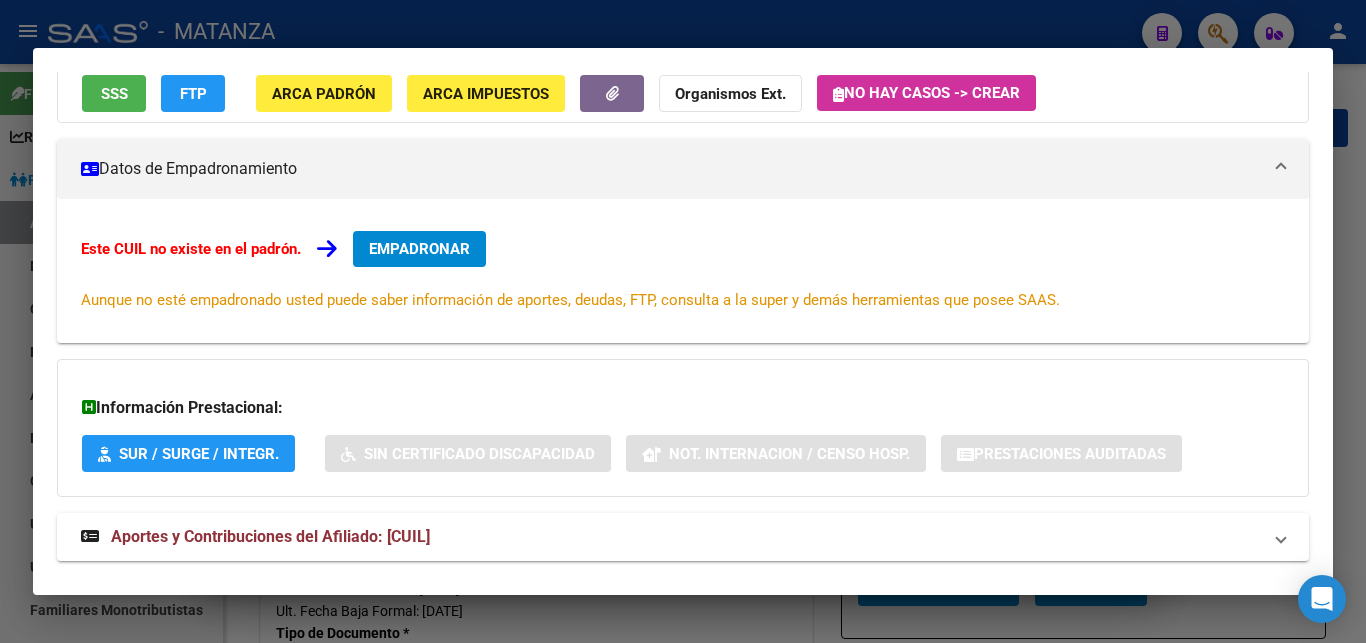 scroll, scrollTop: 216, scrollLeft: 0, axis: vertical 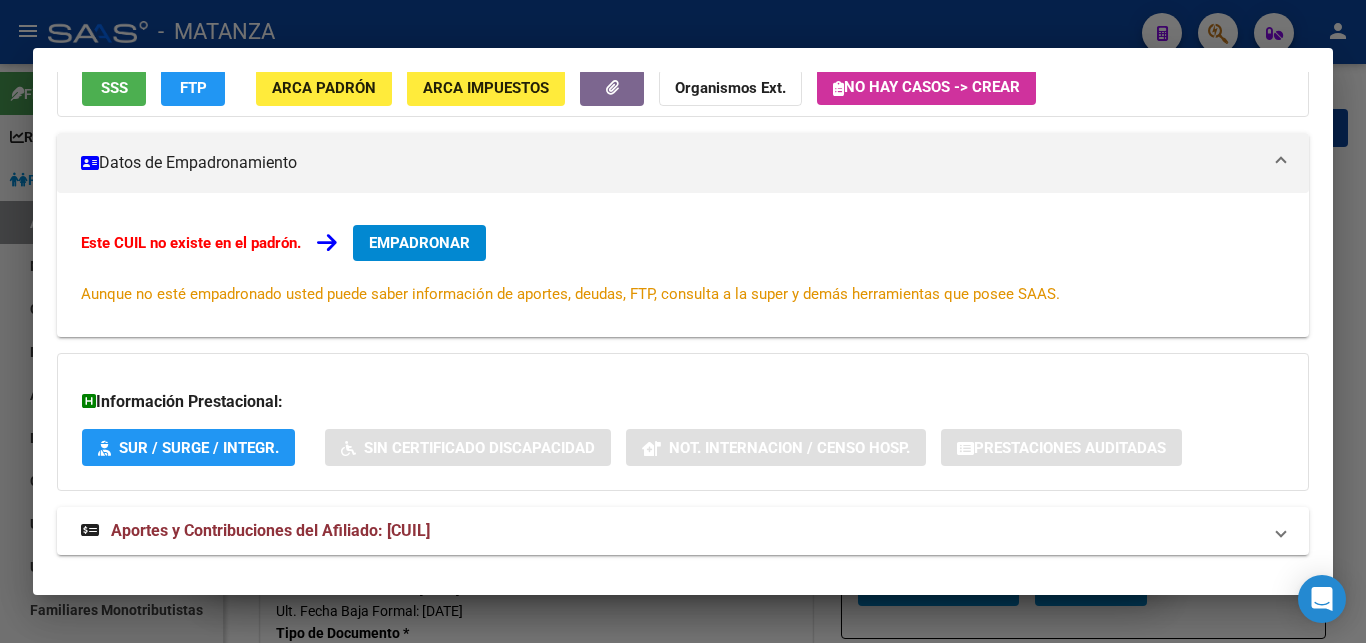 click at bounding box center [683, 321] 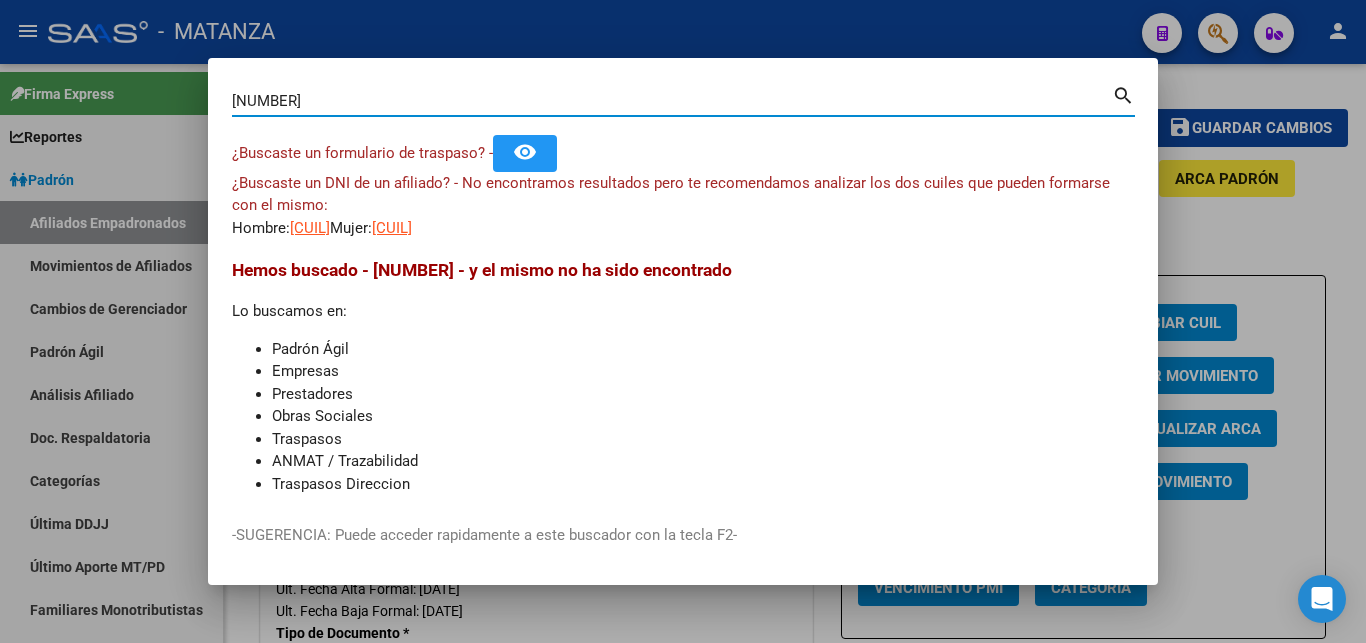 drag, startPoint x: 354, startPoint y: 102, endPoint x: 98, endPoint y: 100, distance: 256.0078 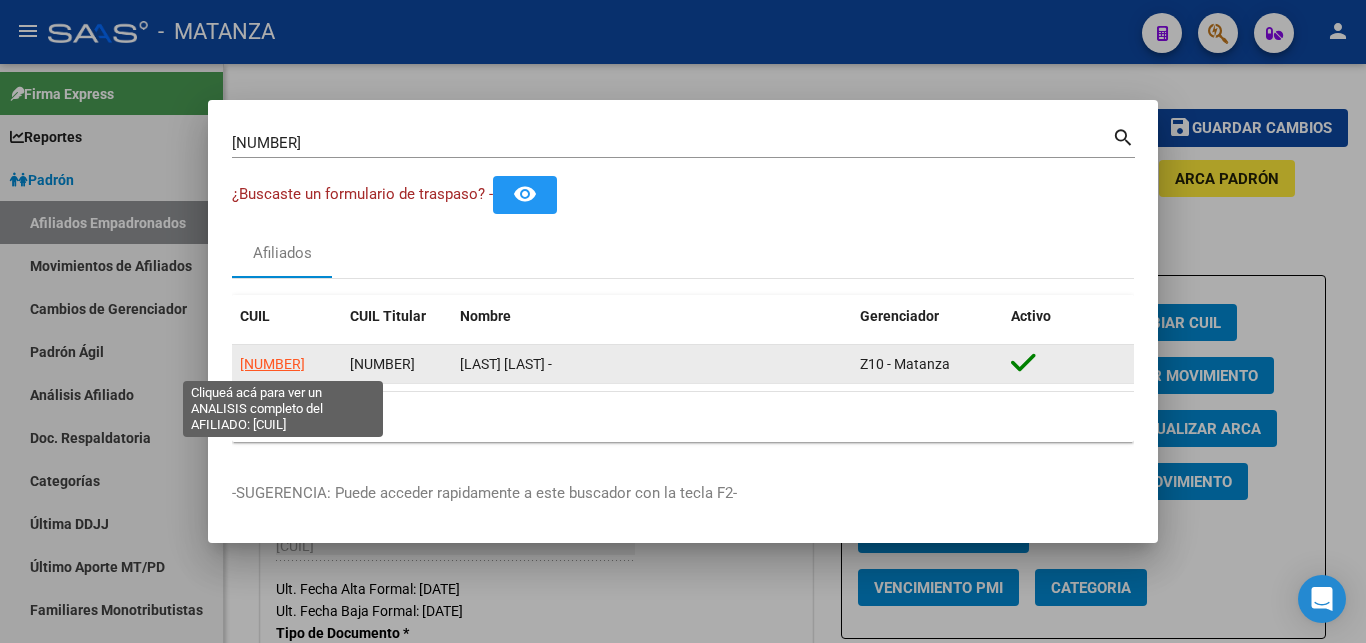 click on "[NUMBER]" 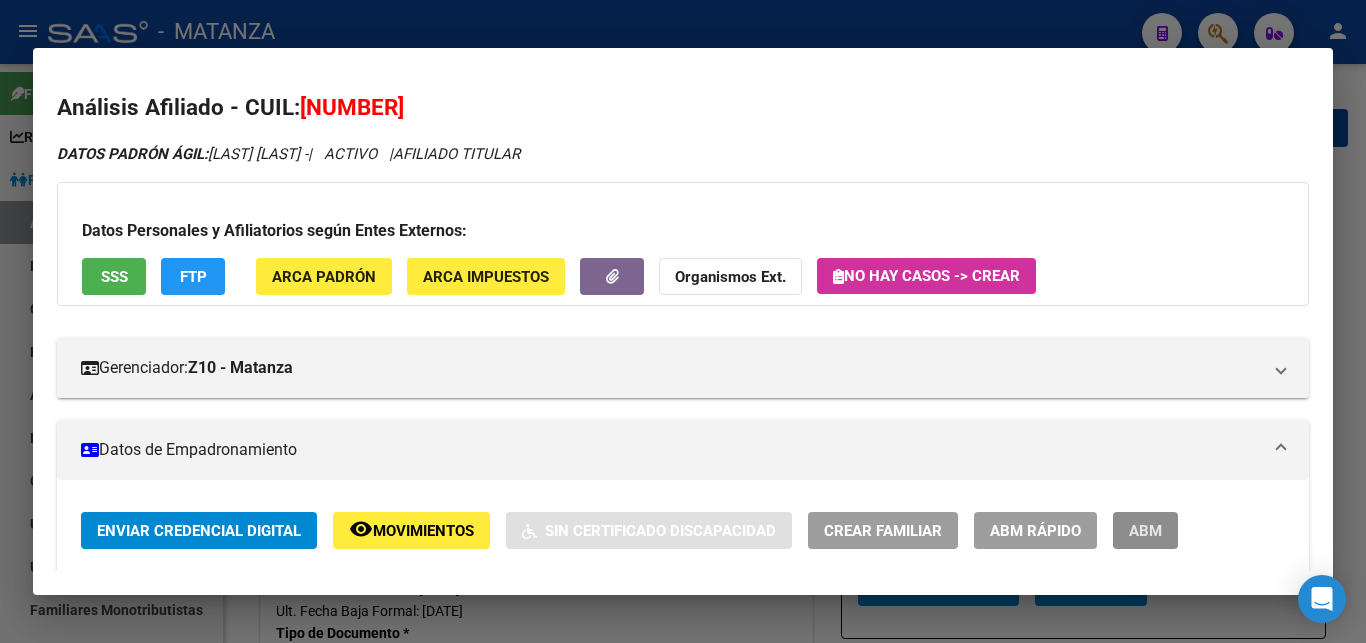 click on "ABM" at bounding box center [1145, 531] 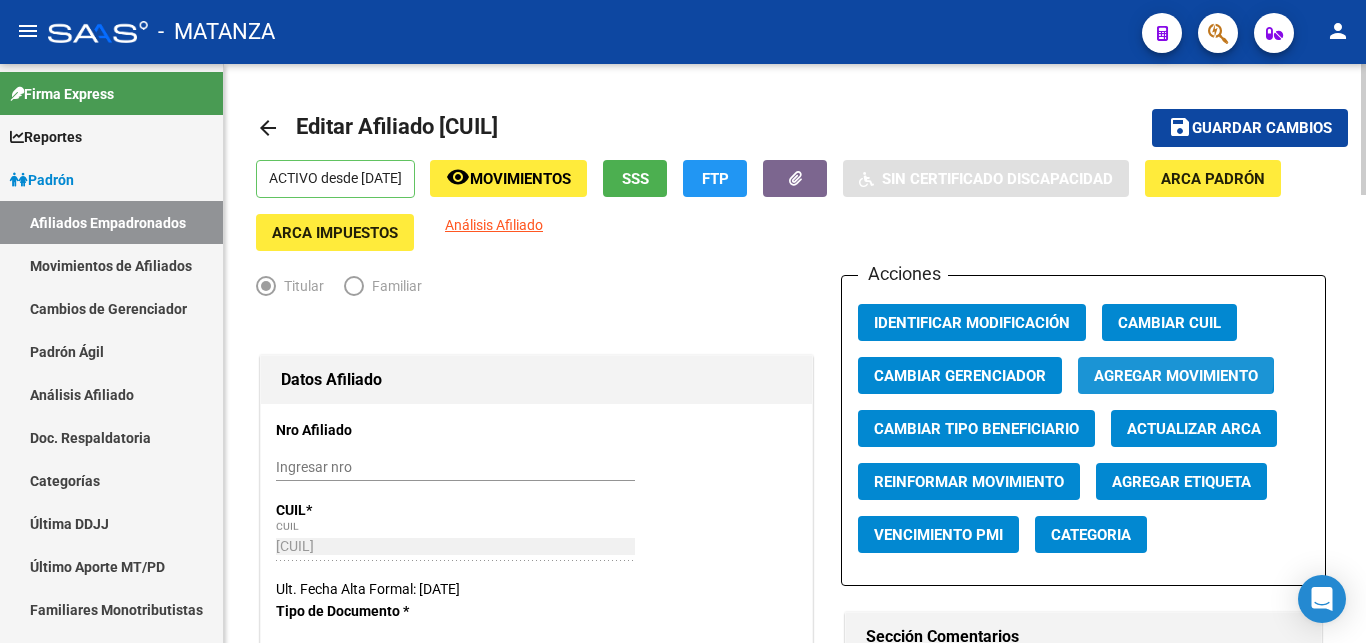 click on "Agregar Movimiento" 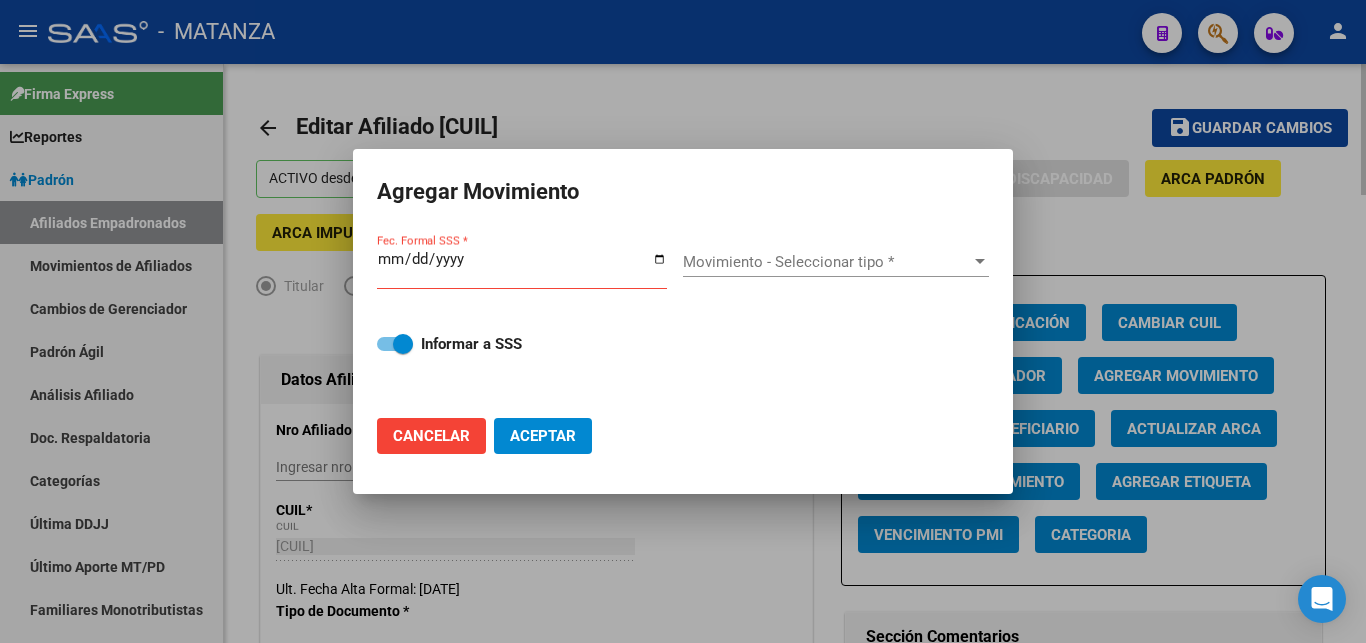 drag, startPoint x: 810, startPoint y: 54, endPoint x: 808, endPoint y: 69, distance: 15.132746 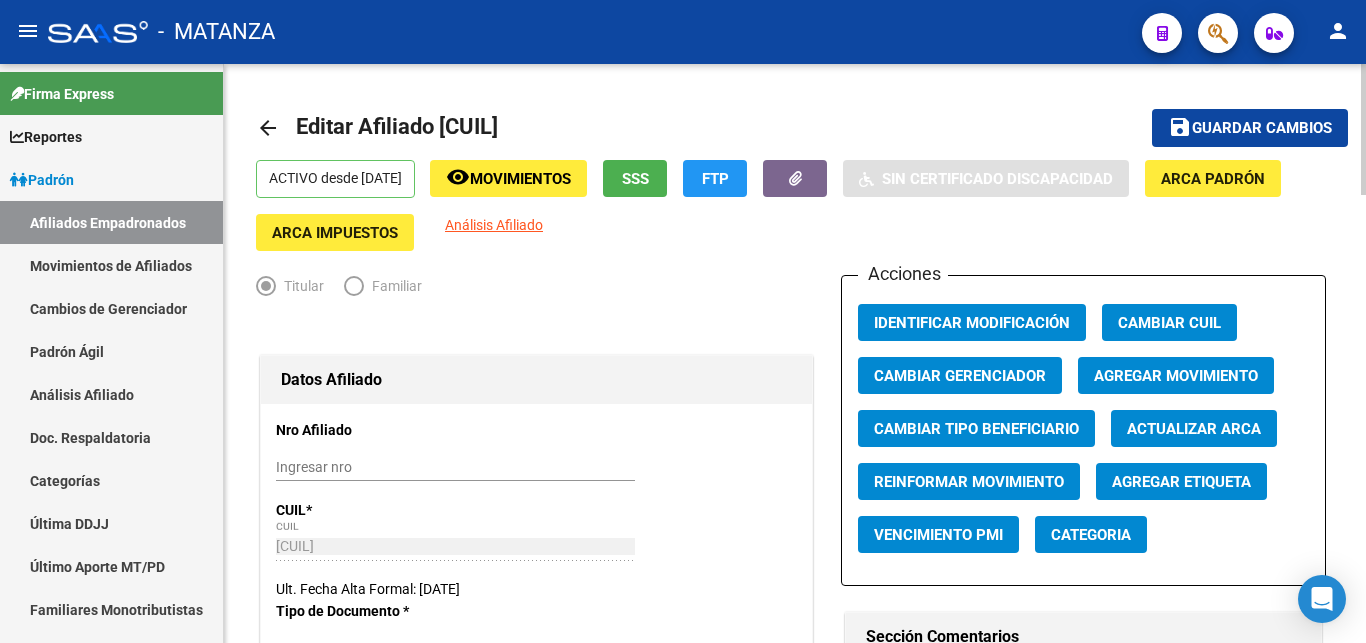 click on "arrow_back Editar Afiliado [CUIL]   save Guardar cambios  ACTIVO desde [DATE]  remove_red_eye Movimientos SSS FTP   Sin Certificado Discapacidad ARCA Padrón ARCA Impuestos Análisis Afiliado   Titular   Familiar Datos Afiliado Nro Afiliado    Ingresar nro  CUIL  *   [CUIL] CUIL  ARCA Padrón  Ult. Fecha Alta Formal: [DATE]  Tipo de Documento * DOCUMENTO UNICO Seleccionar tipo Nro Documento  *   [NUMBER] Ingresar nro  Apellido  *   [LAST] Ingresar apellido  Nombre  *   Ingresar nombre  Fecha de nacimiento  *   [DATE] Ingresar fecha   Parentesco * Titular Seleccionar parentesco  Estado Civil * Soltero Seleccionar tipo  Sexo * Masculino Seleccionar sexo  Nacionalidad * Seleccionar tipo Seleccionar tipo  Discapacitado * No discapacitado Seleccionar tipo Vencimiento Certificado Estudio    Ingresar fecha   Tipo domicilio * Domicilio Completo Seleccionar tipo domicilio  Provincia * Misiones Seleccionar provincia Localidad  *   [NUMBER] Ingresar el nombre  Codigo Postal  *   [POSTAL_CODE] *" 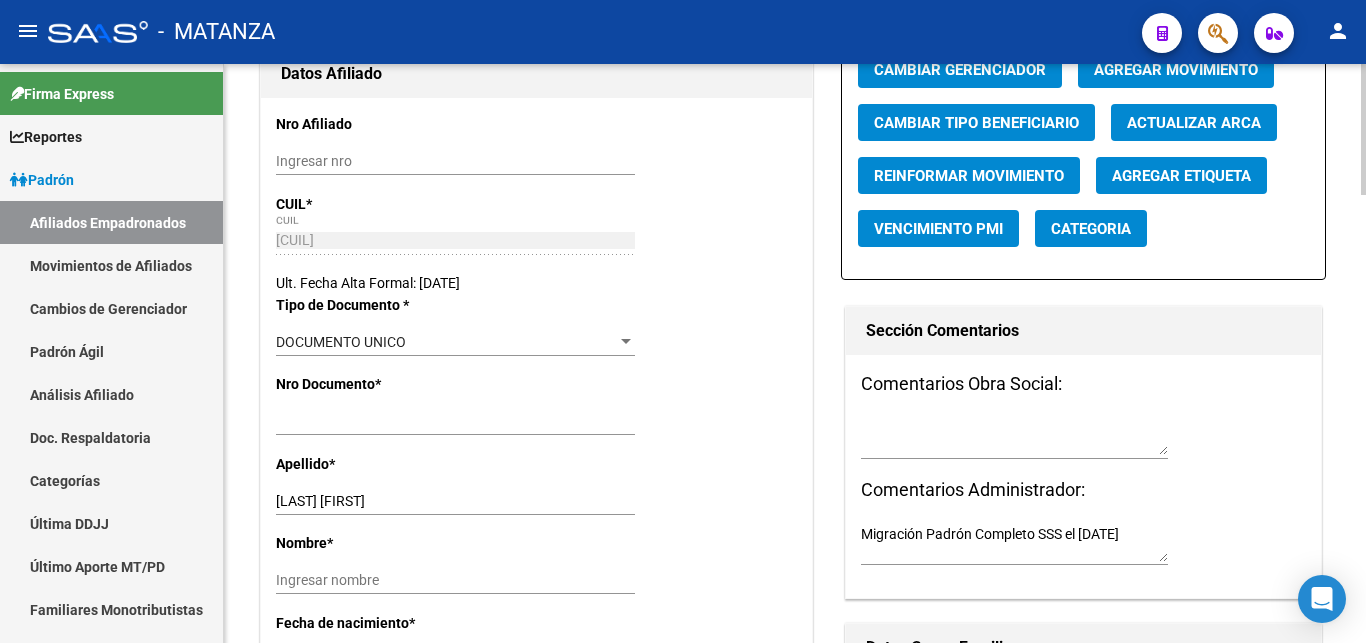 scroll, scrollTop: 408, scrollLeft: 0, axis: vertical 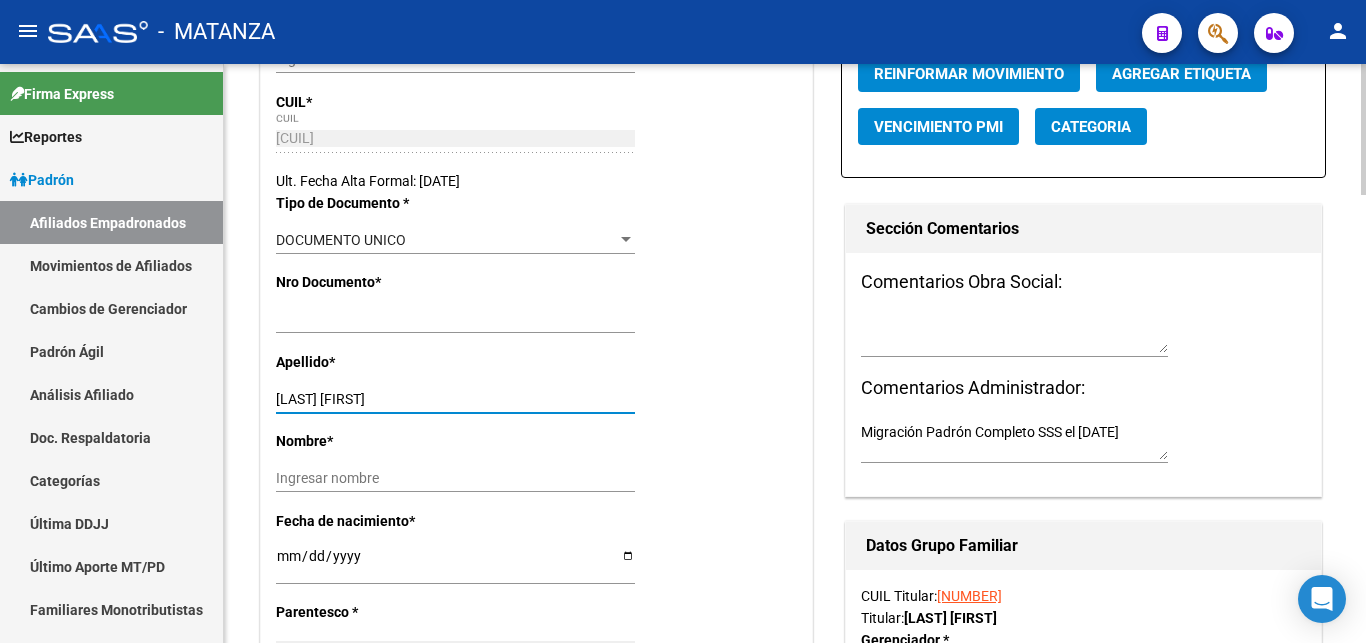 drag, startPoint x: 335, startPoint y: 399, endPoint x: 388, endPoint y: 399, distance: 53 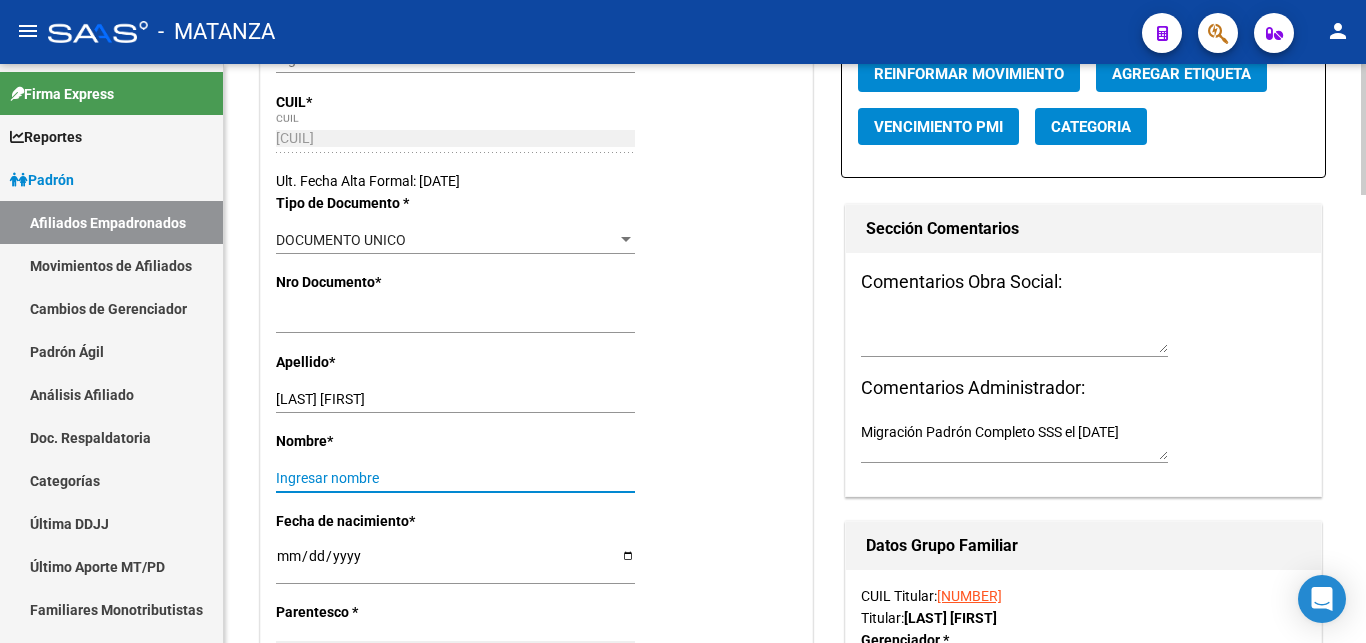 click on "Ingresar nombre" at bounding box center (455, 478) 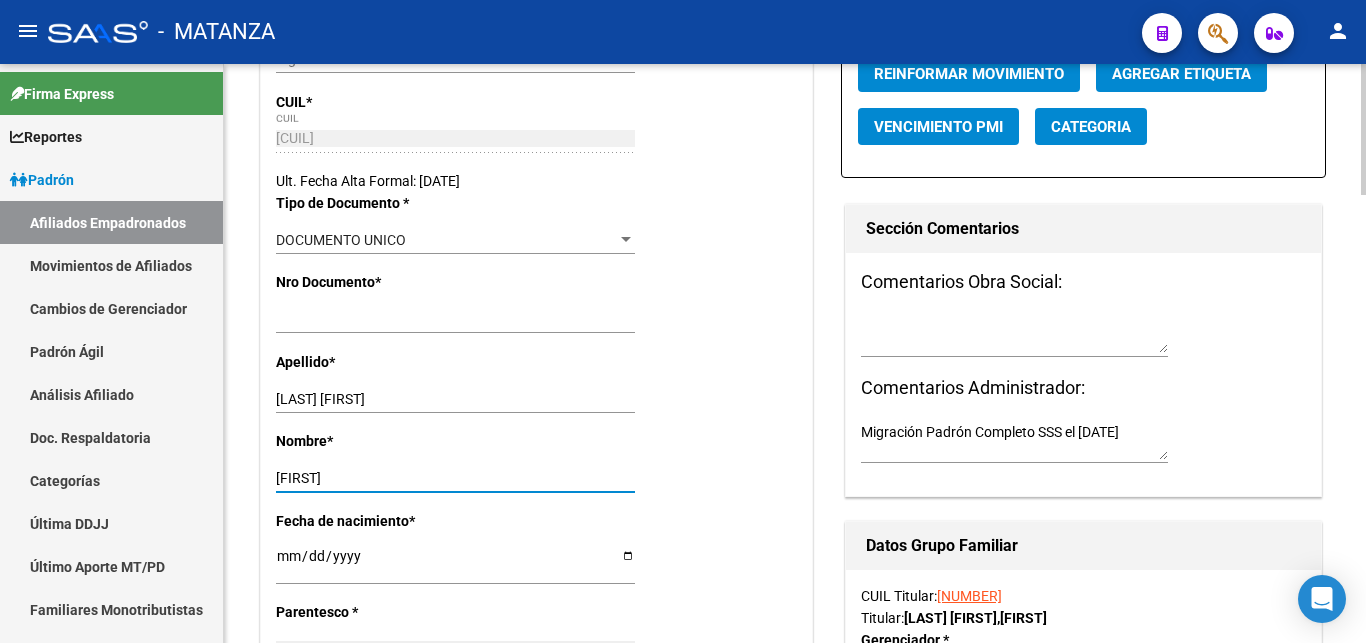 type on "[FIRST]" 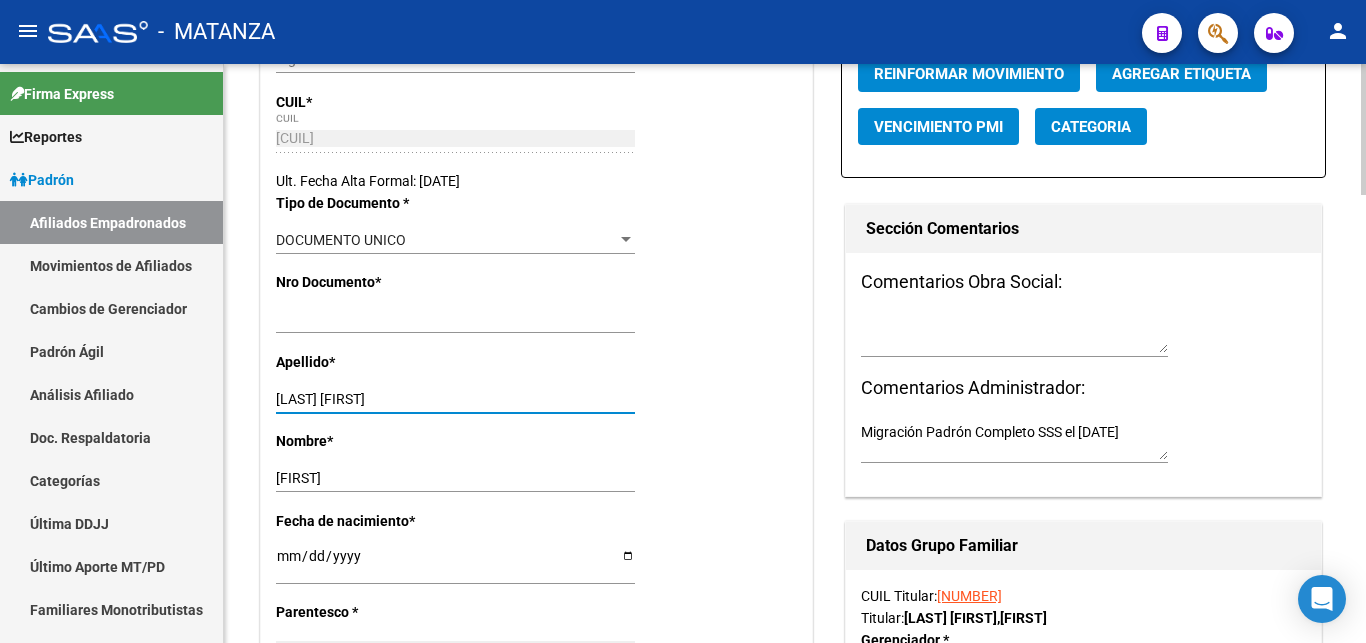 drag, startPoint x: 345, startPoint y: 396, endPoint x: 413, endPoint y: 396, distance: 68 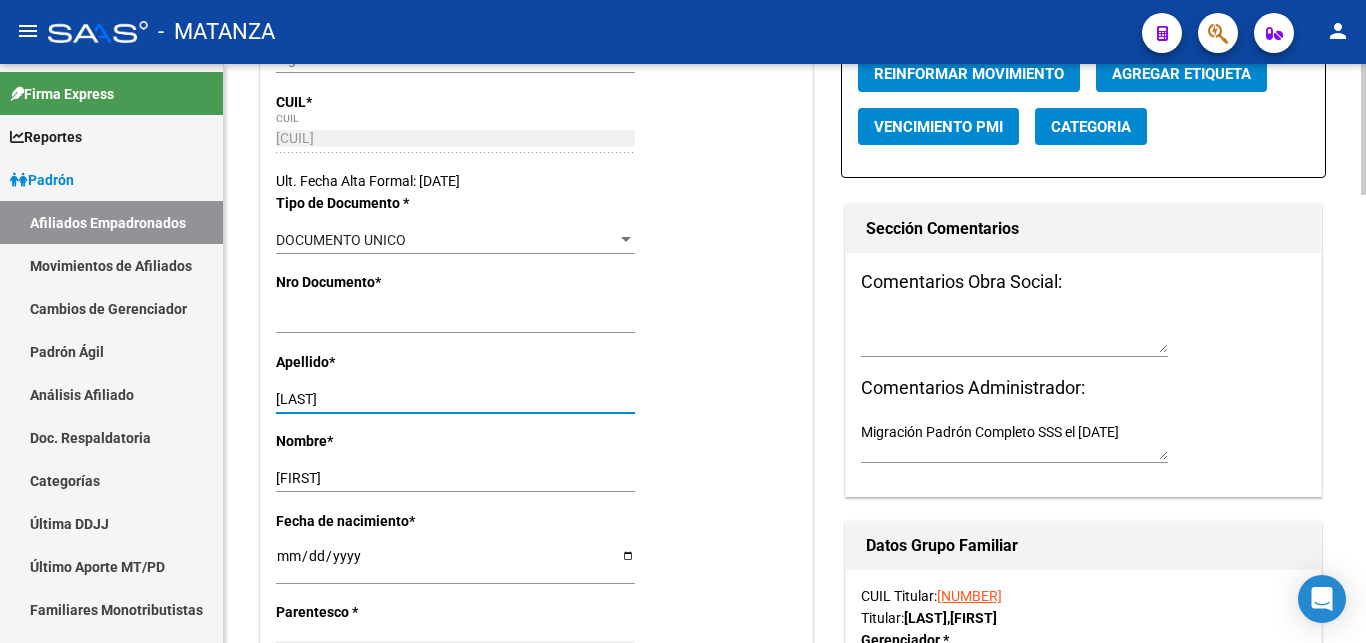 type on "[LAST]" 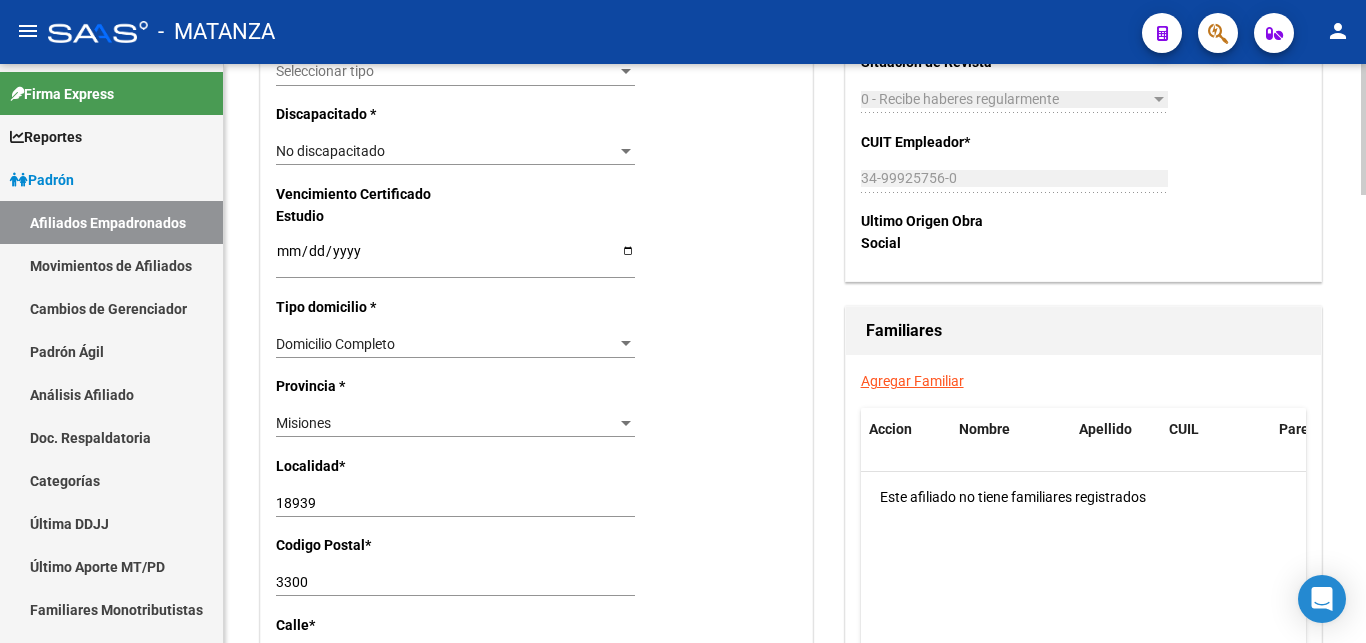 scroll, scrollTop: 1530, scrollLeft: 0, axis: vertical 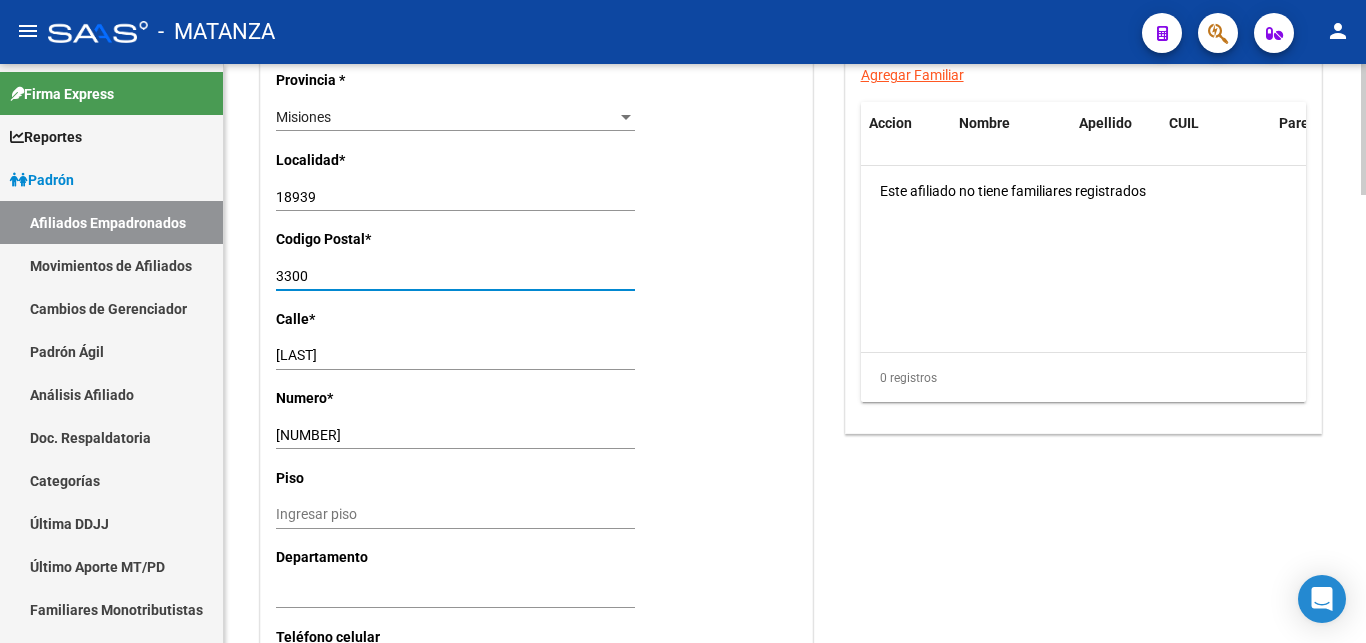 drag, startPoint x: 320, startPoint y: 253, endPoint x: 196, endPoint y: 264, distance: 124.486946 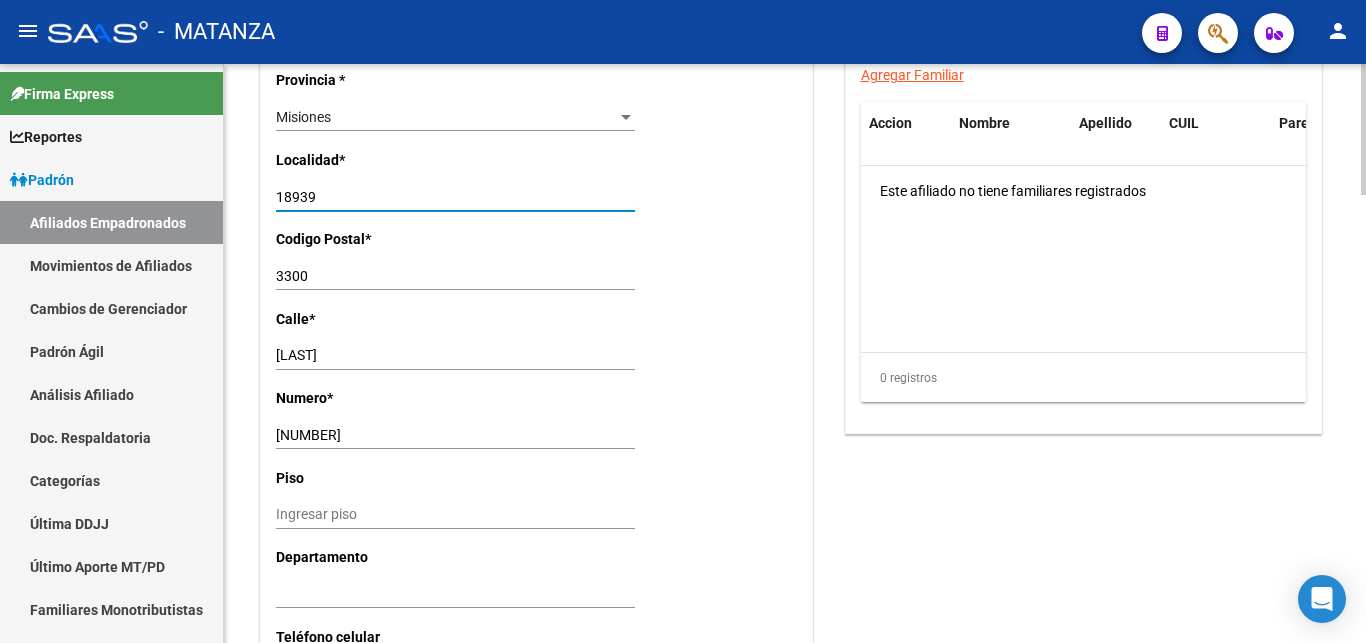 drag, startPoint x: 326, startPoint y: 173, endPoint x: 187, endPoint y: 172, distance: 139.0036 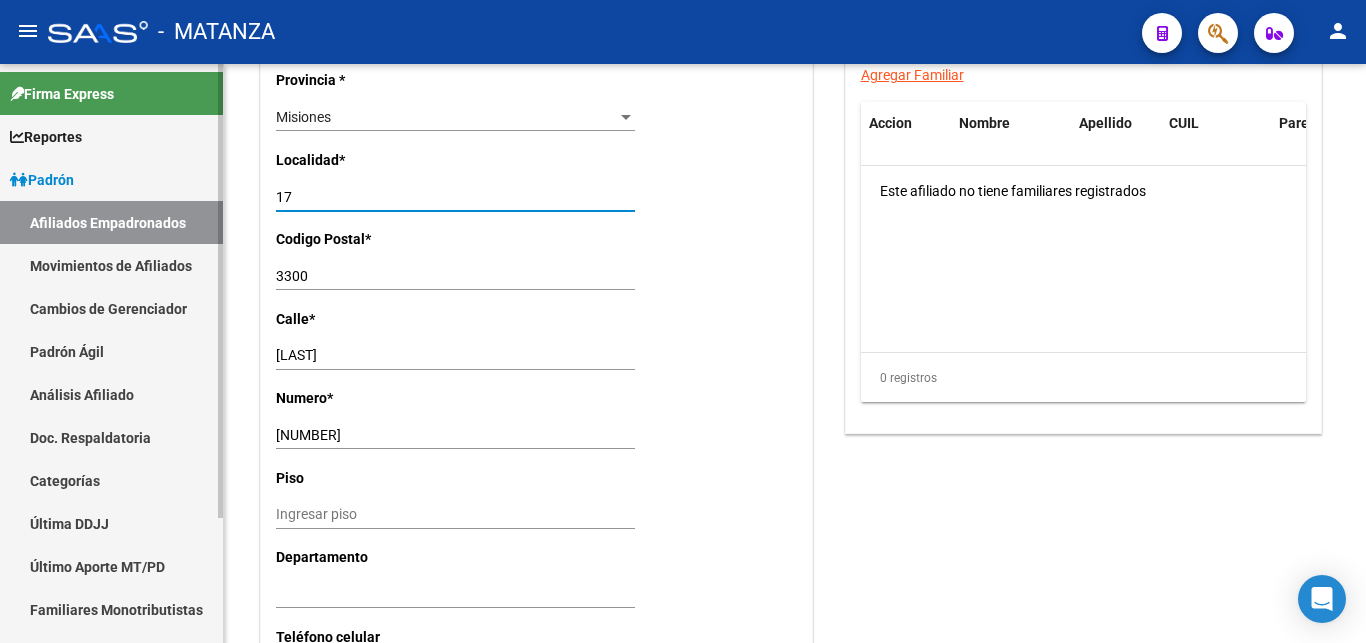 type on "1" 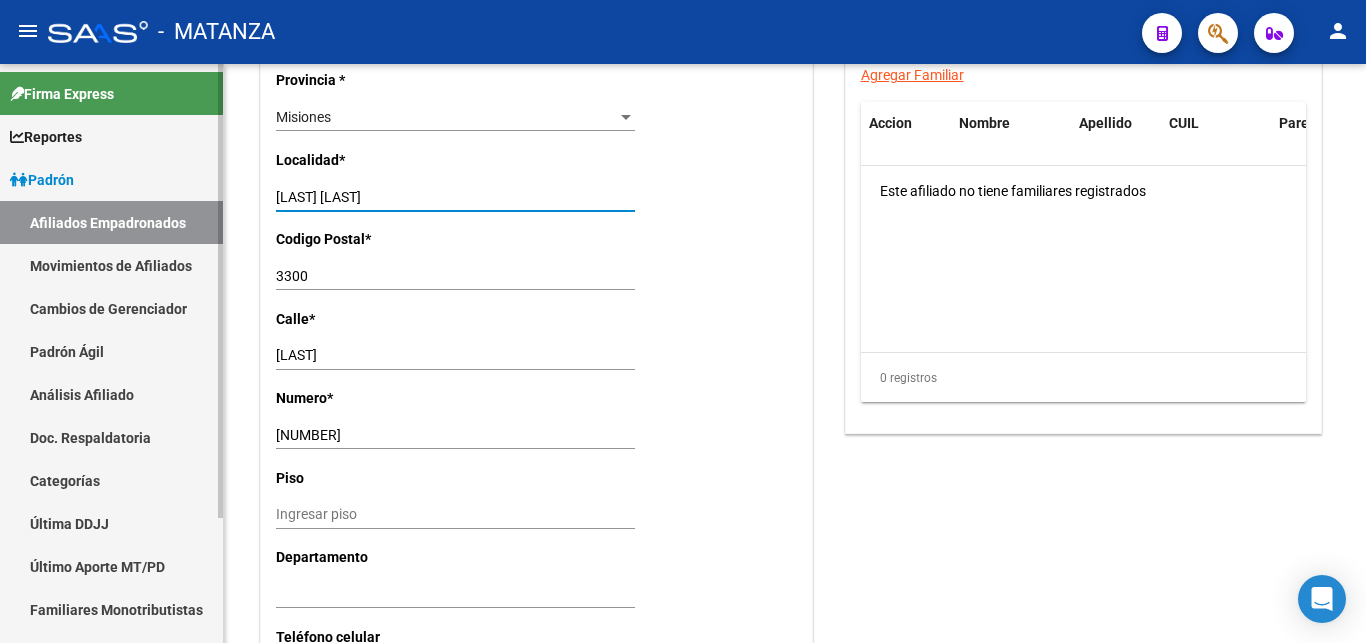 type on "[LAST] [LAST]" 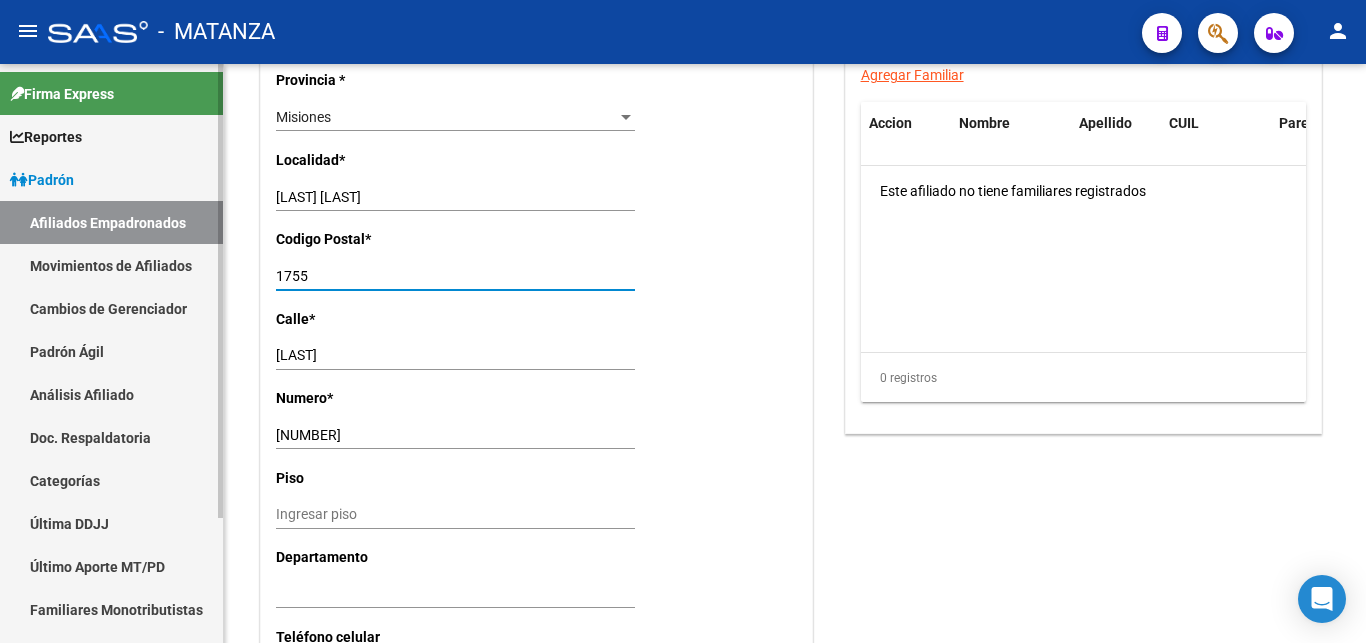 type on "1755" 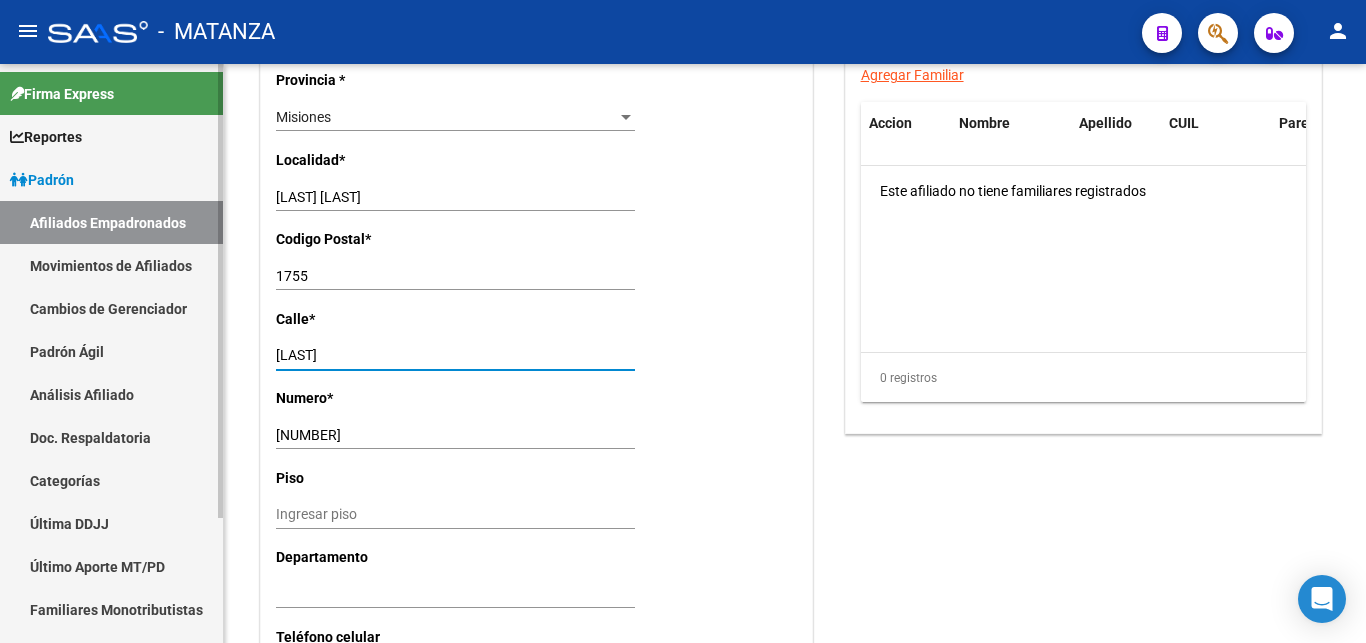 type on "[LAST]" 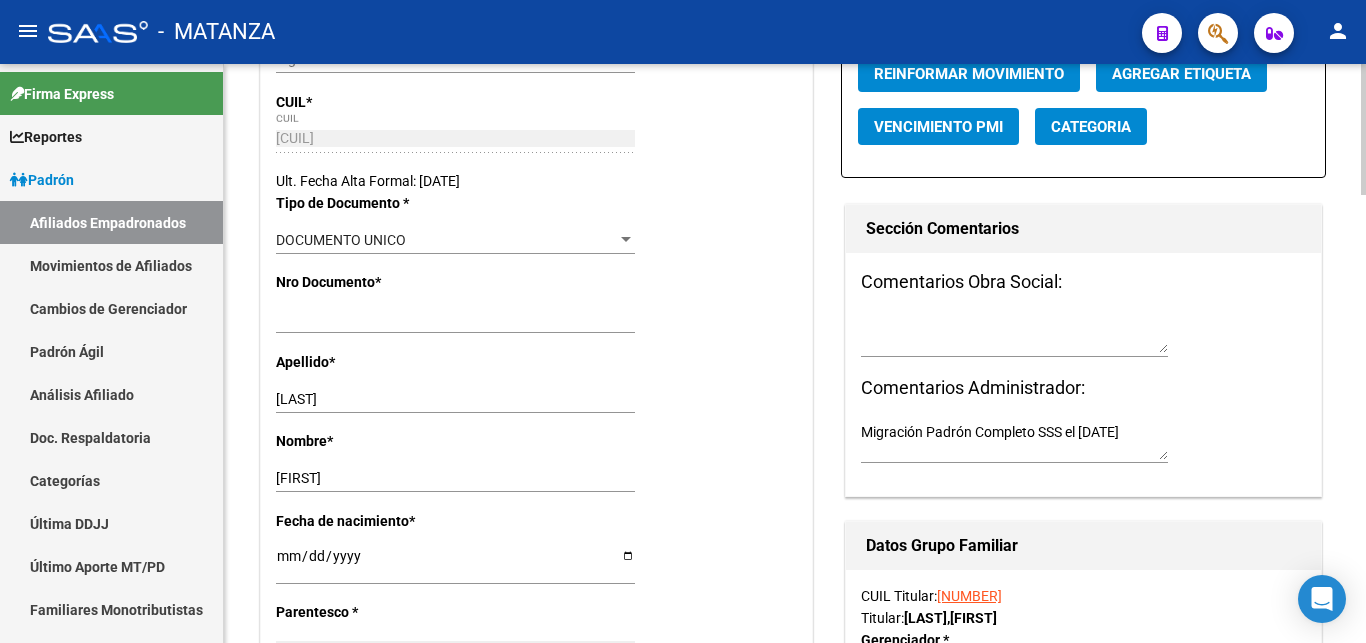 scroll, scrollTop: 102, scrollLeft: 0, axis: vertical 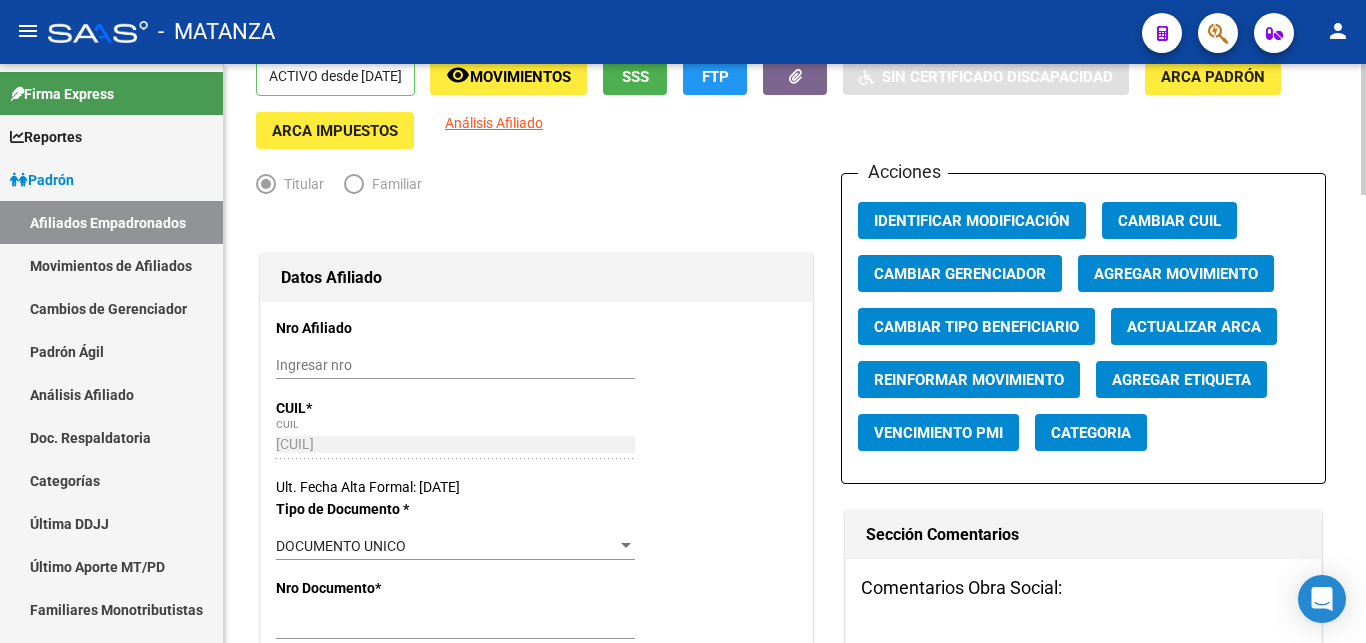 type on "1805" 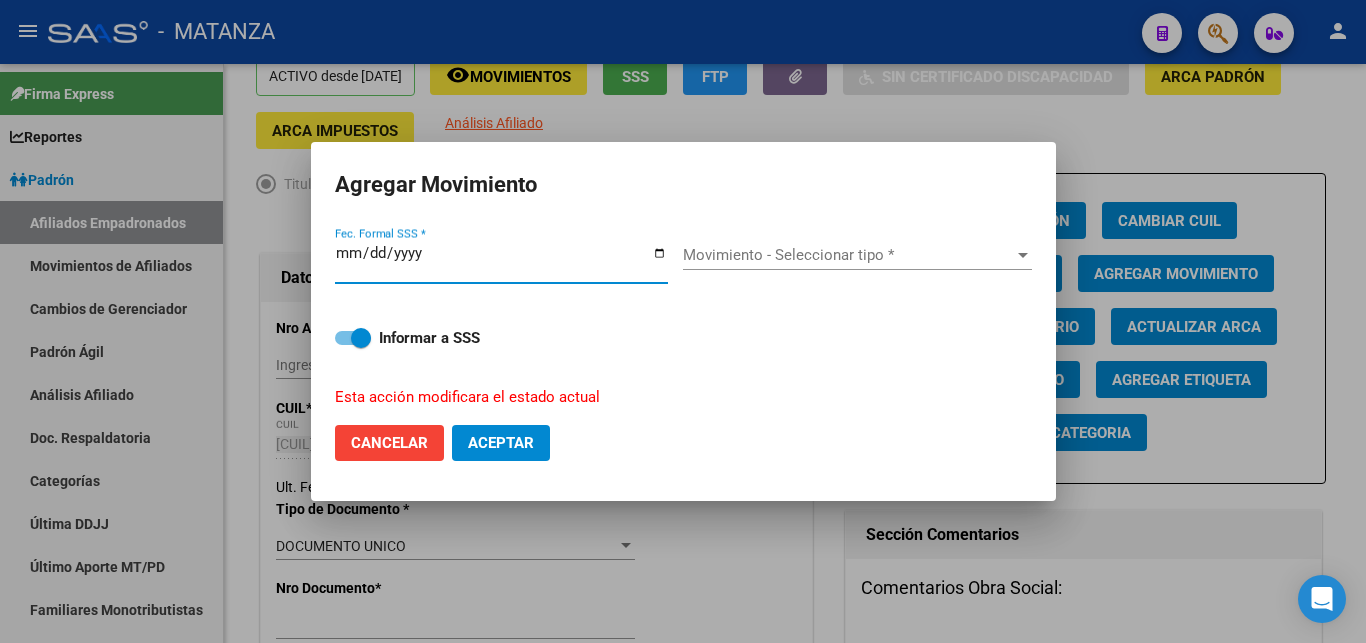 type on "[DATE]" 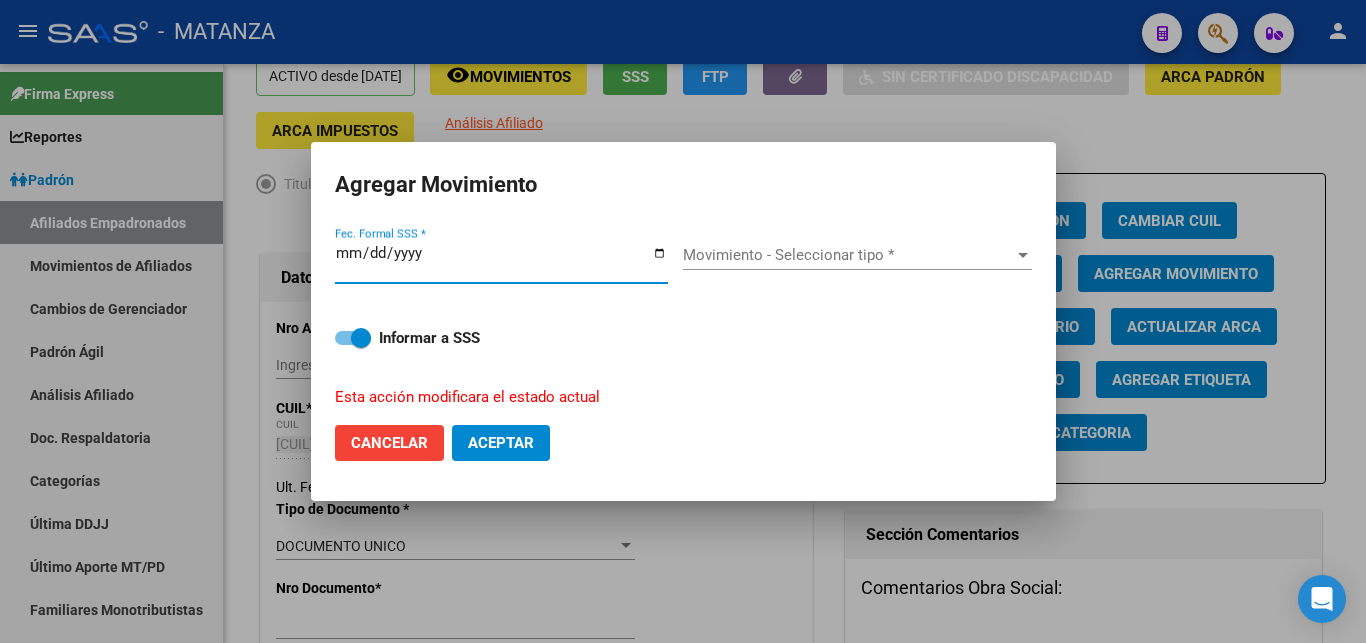 click at bounding box center [1023, 255] 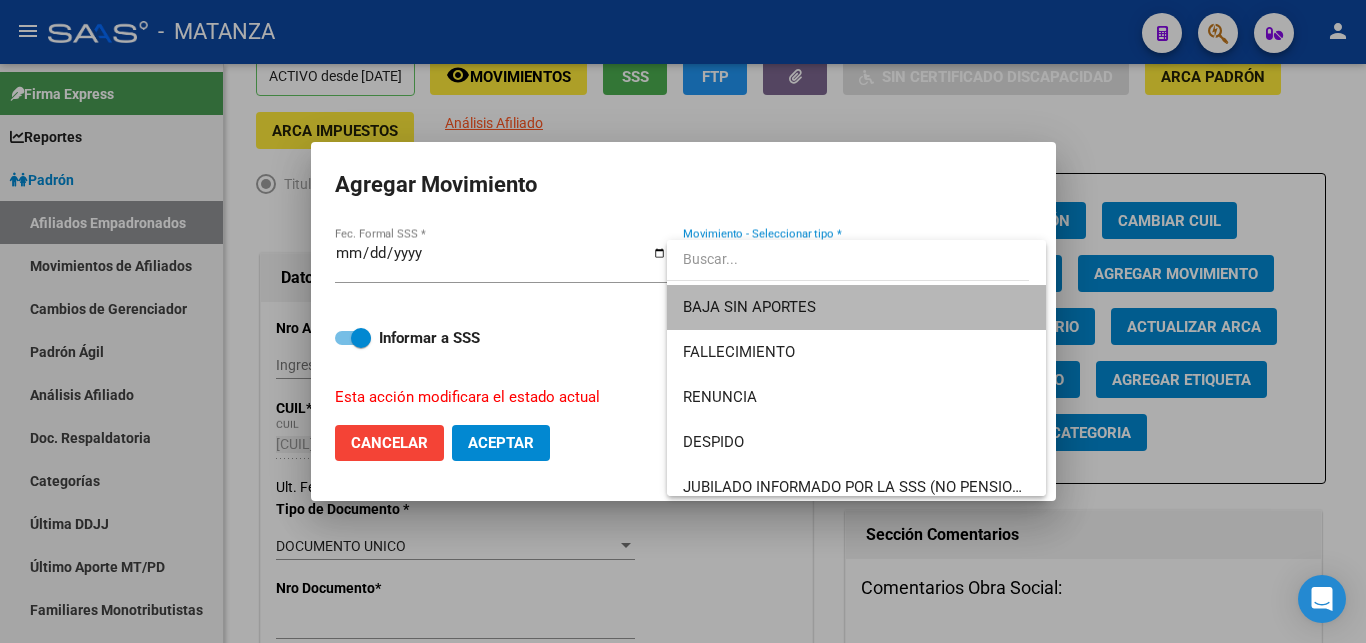 click on "BAJA SIN APORTES" at bounding box center [856, 307] 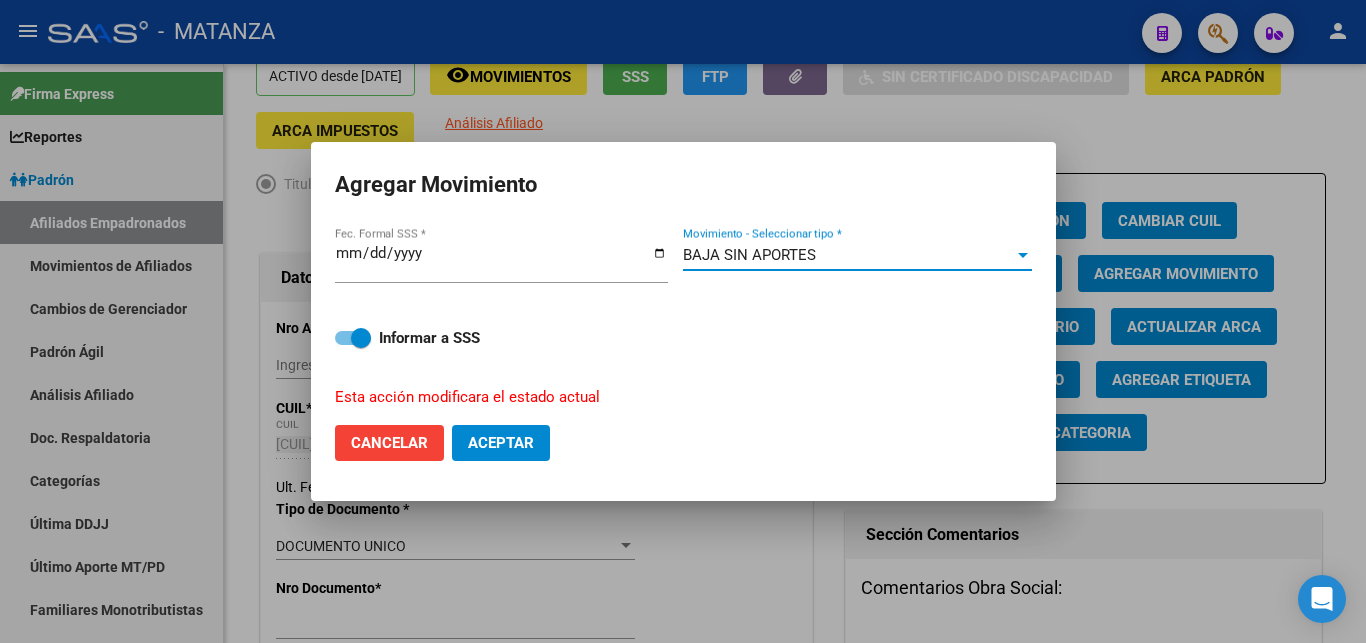 drag, startPoint x: 496, startPoint y: 448, endPoint x: 520, endPoint y: 445, distance: 24.186773 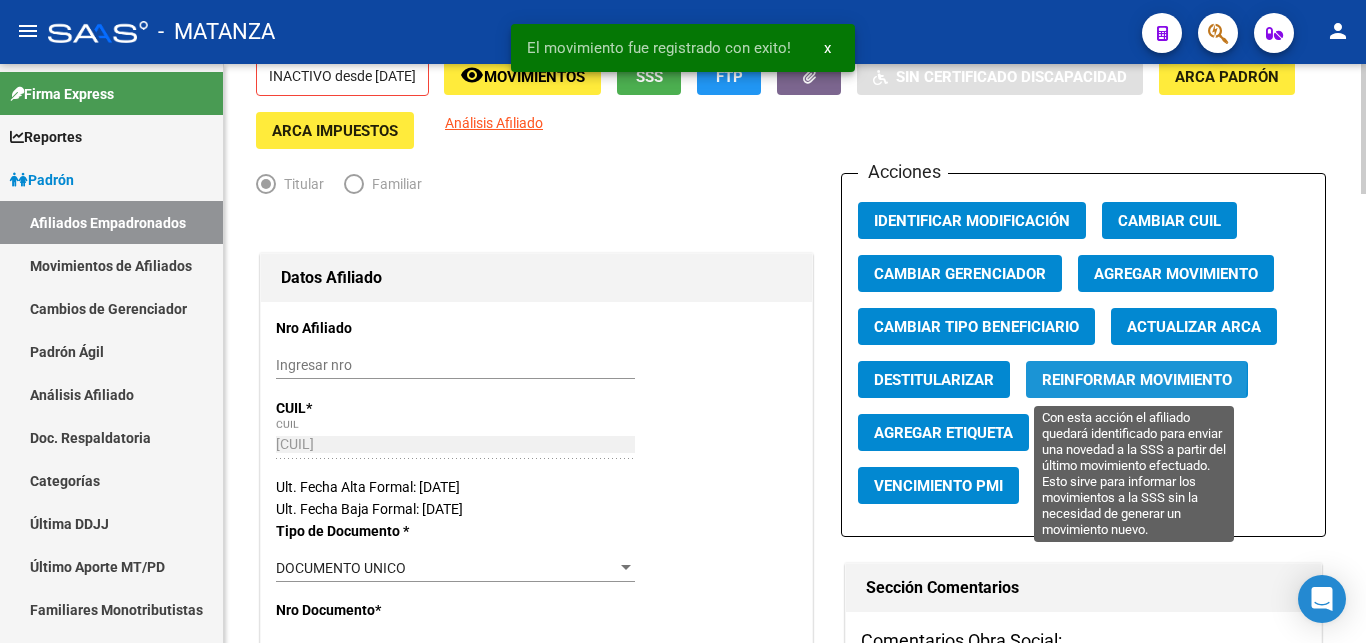 click on "Reinformar Movimiento" 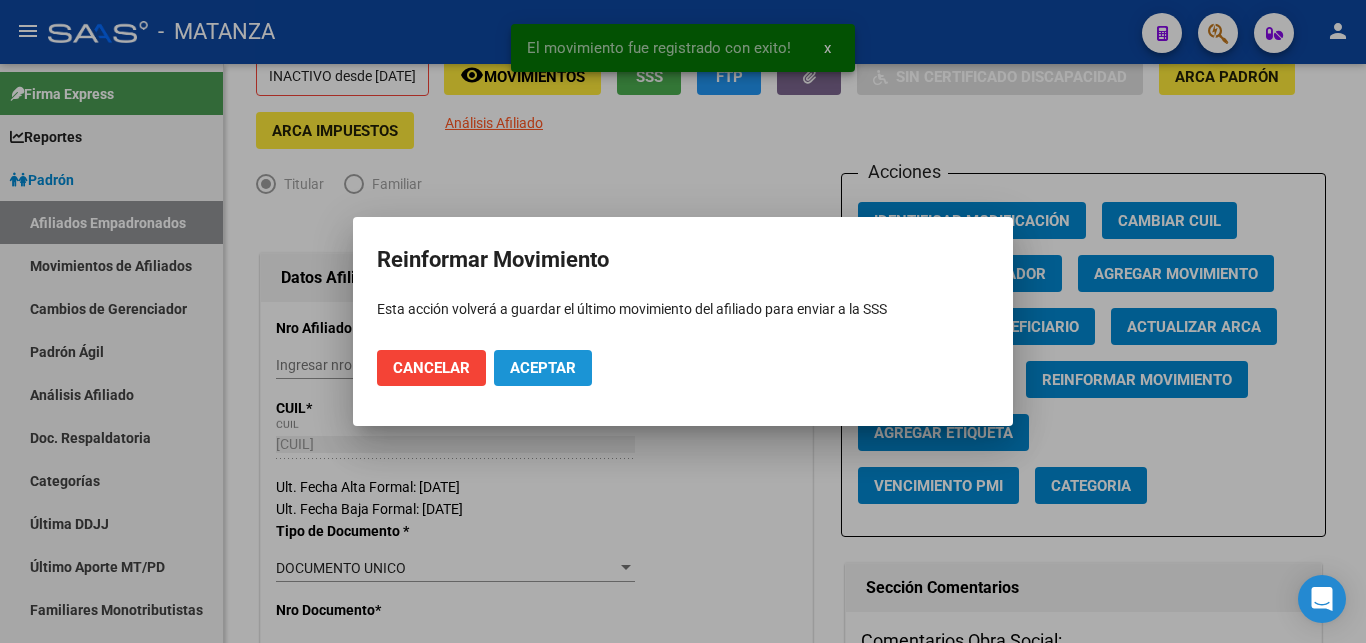 click on "Aceptar" at bounding box center [543, 368] 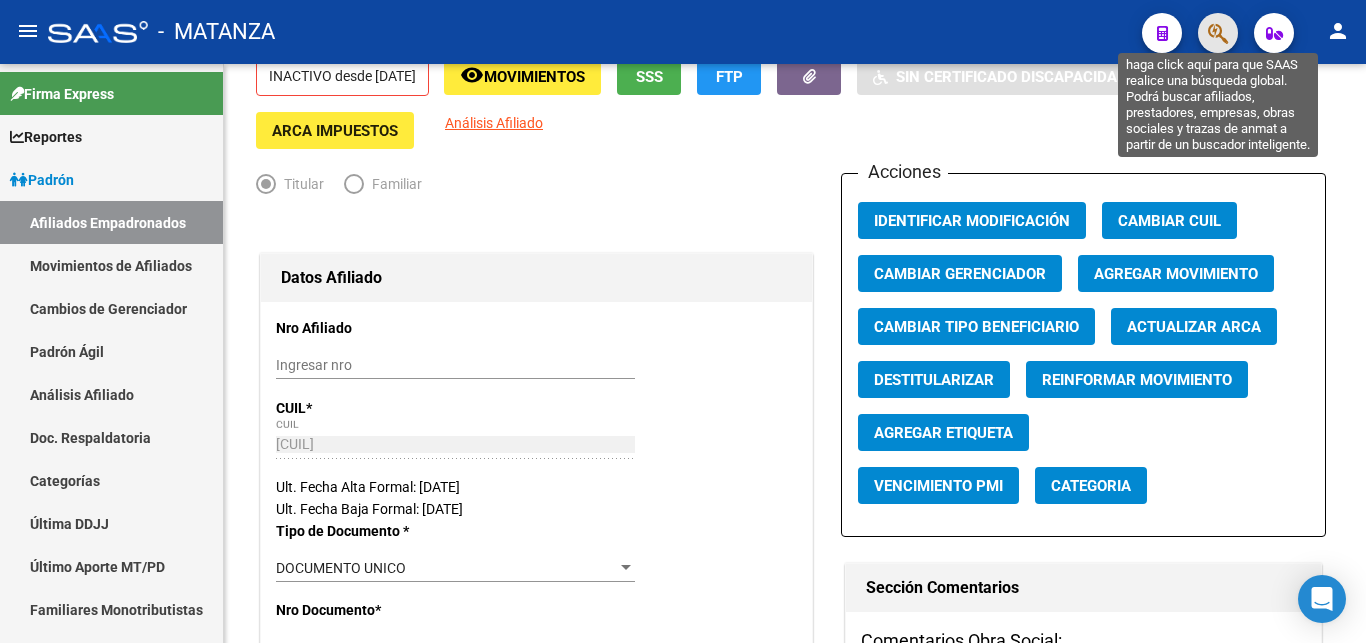 click 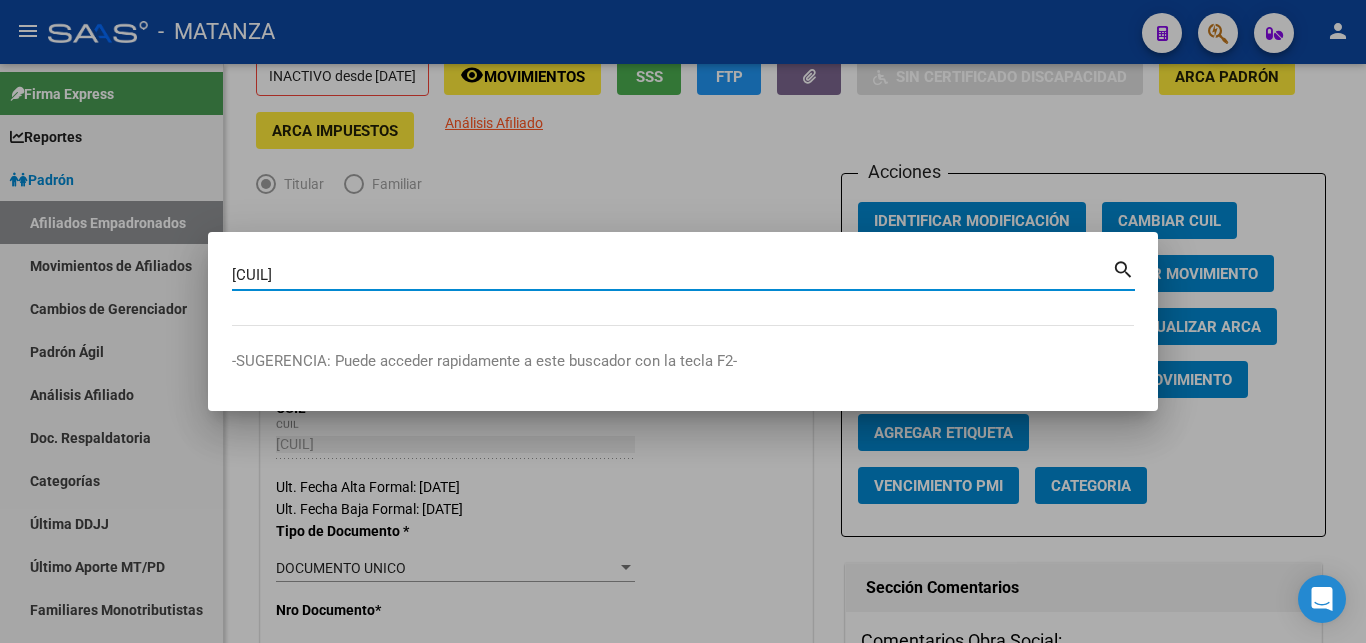 type on "[CUIL]" 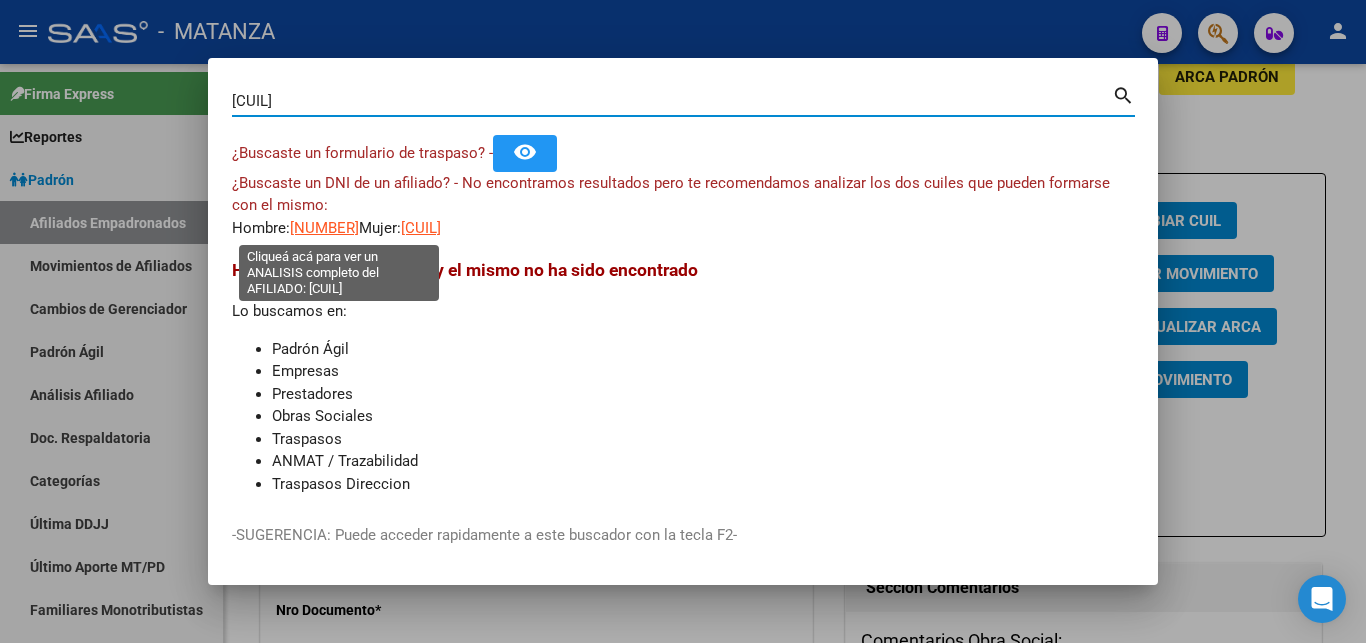 click on "[NUMBER]" at bounding box center [324, 228] 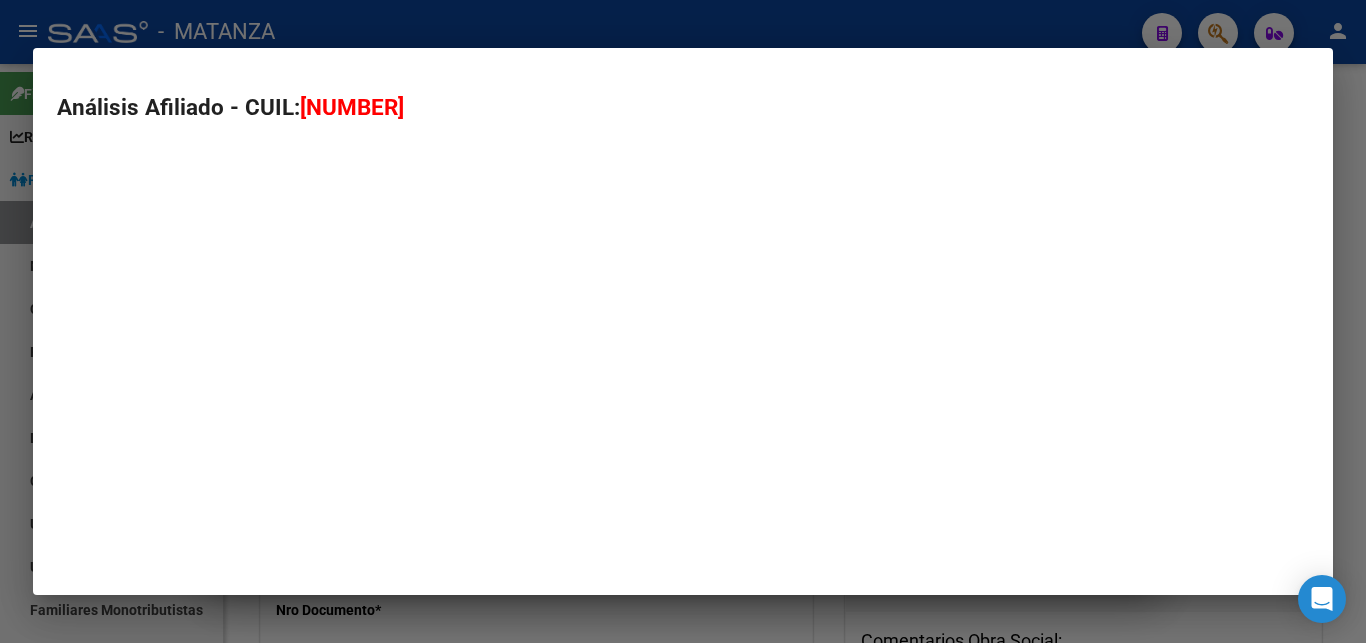 type on "[NUMBER]" 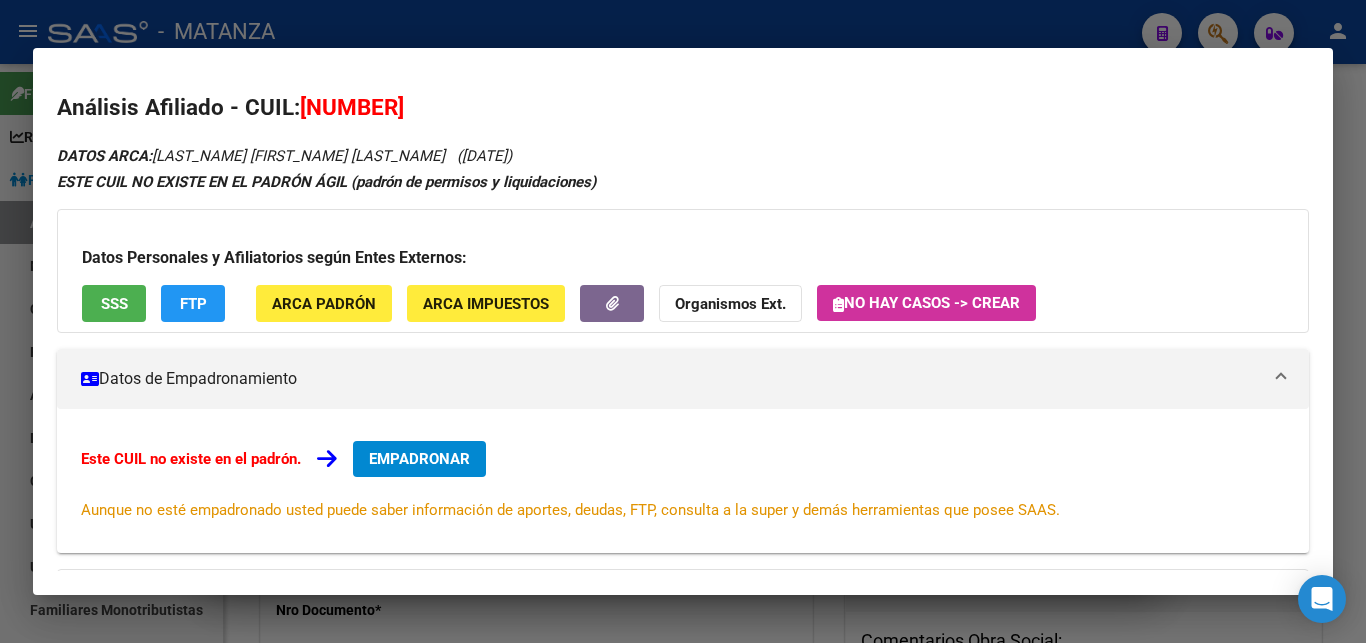 scroll, scrollTop: 135, scrollLeft: 0, axis: vertical 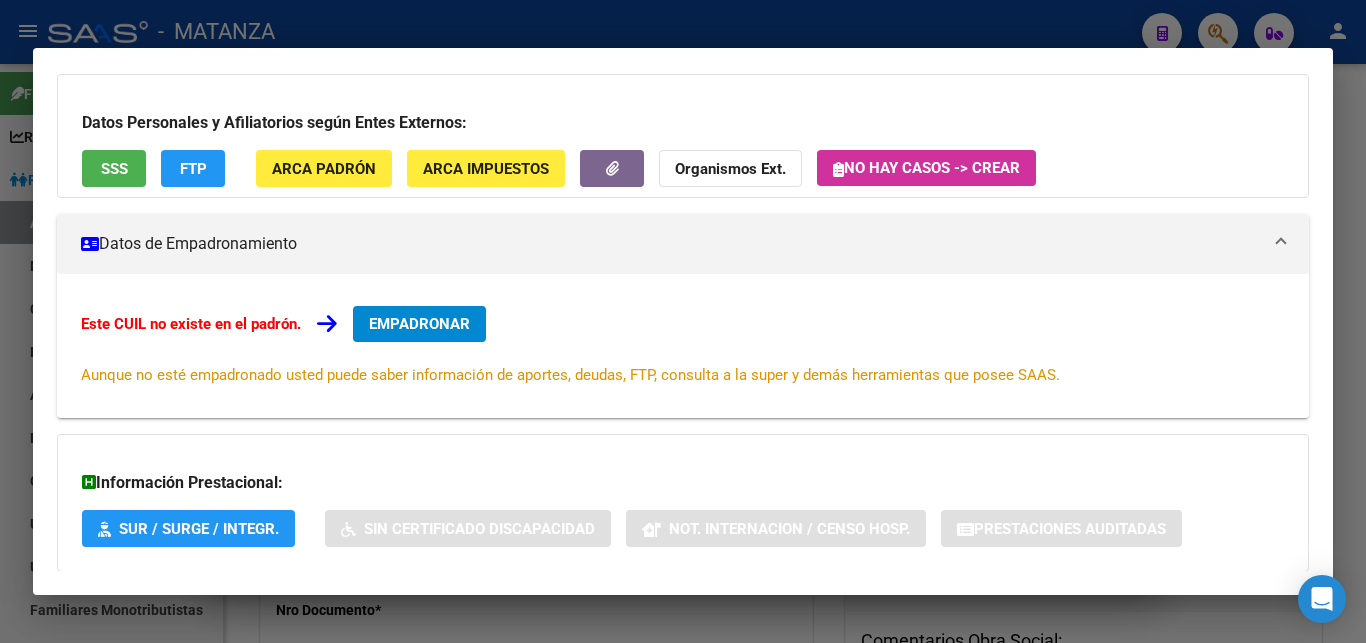 click at bounding box center (683, 321) 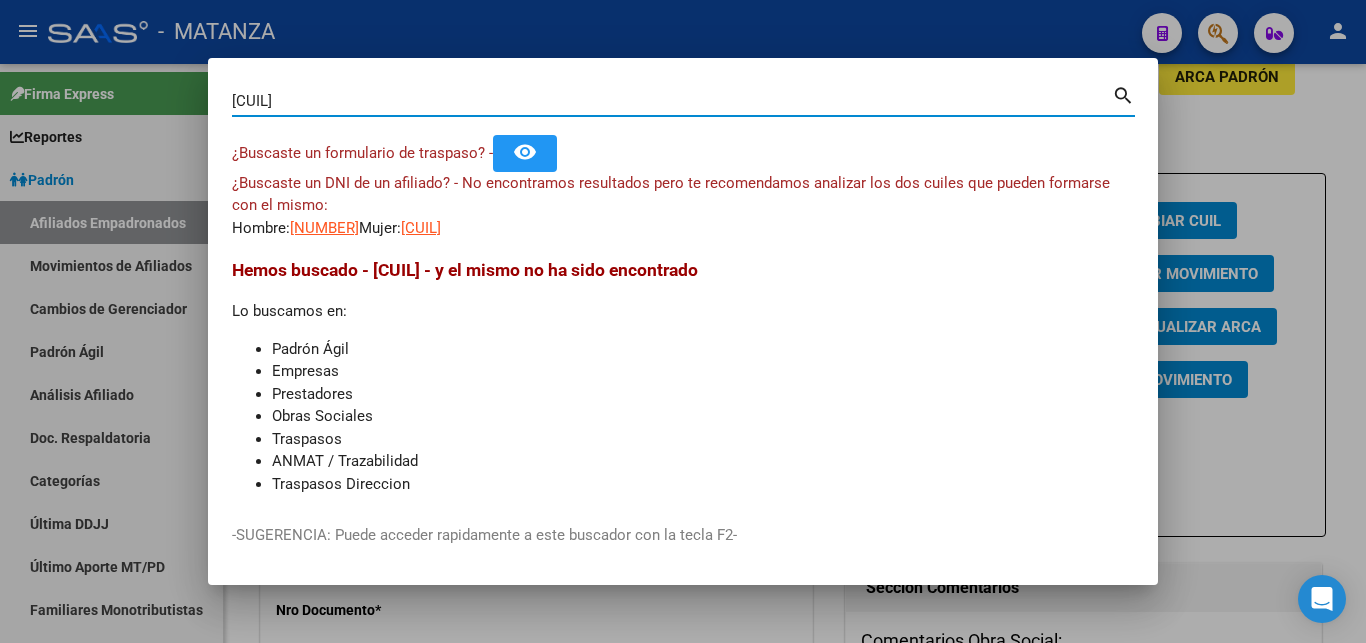drag, startPoint x: 349, startPoint y: 94, endPoint x: 110, endPoint y: 105, distance: 239.253 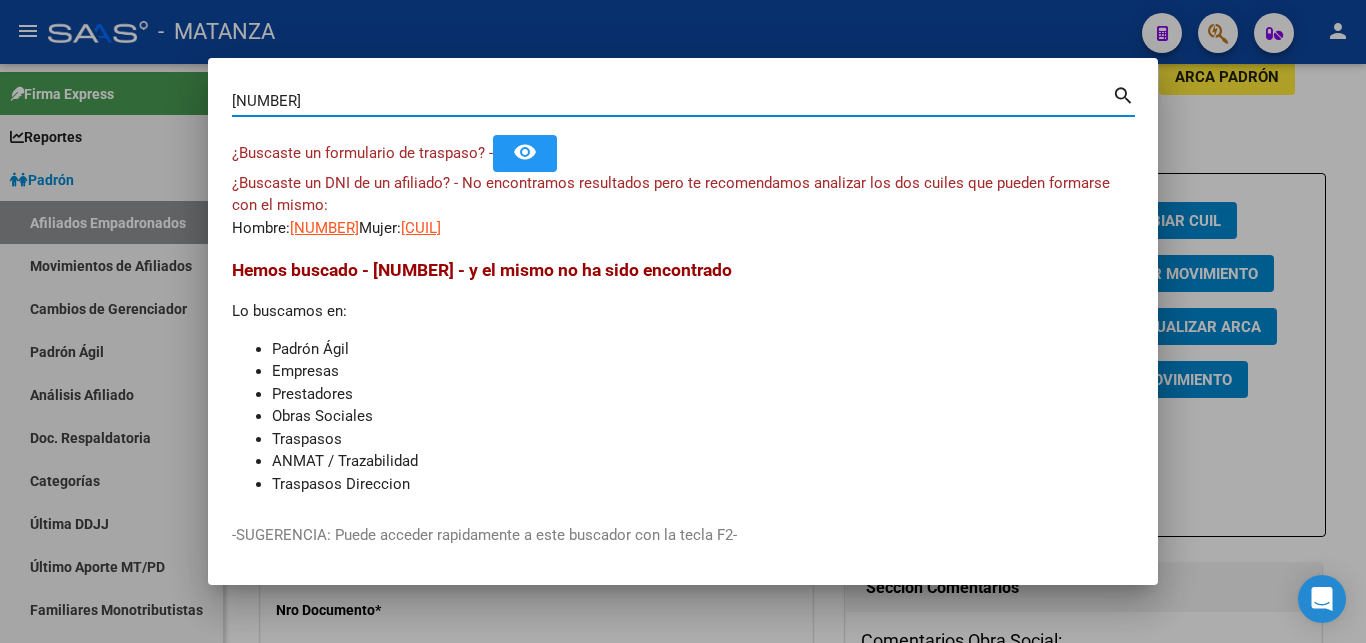 type on "[NUMBER]" 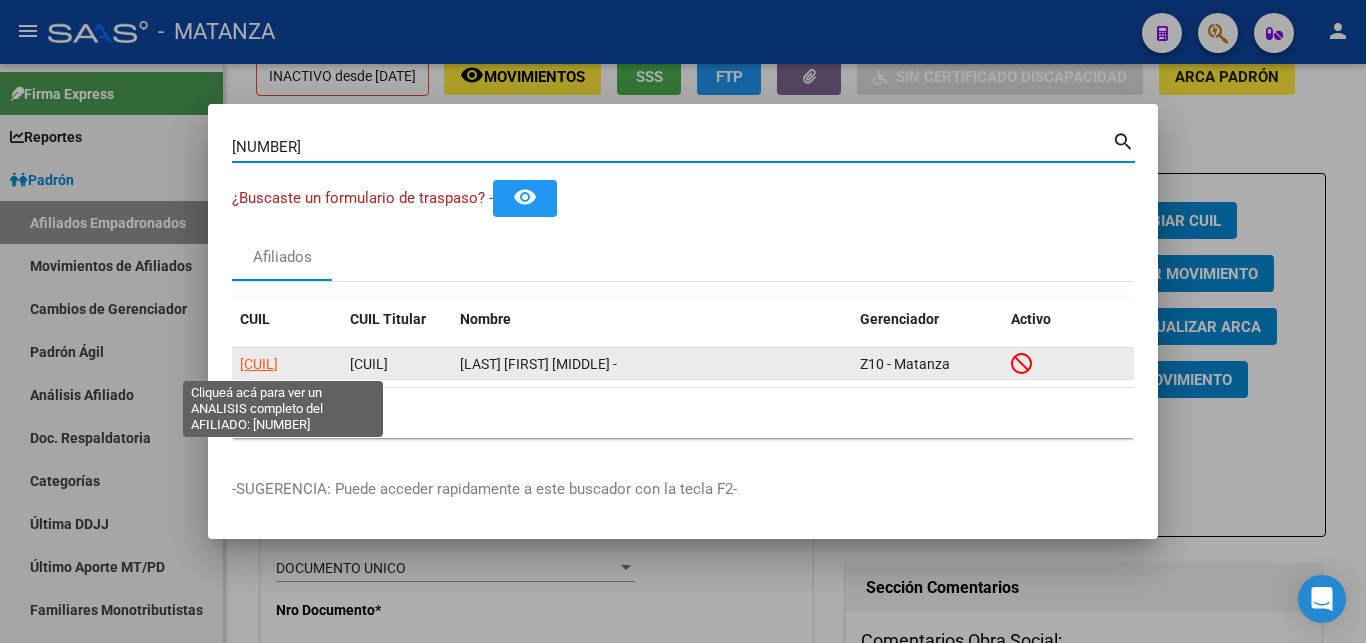 click on "[CUIL]" 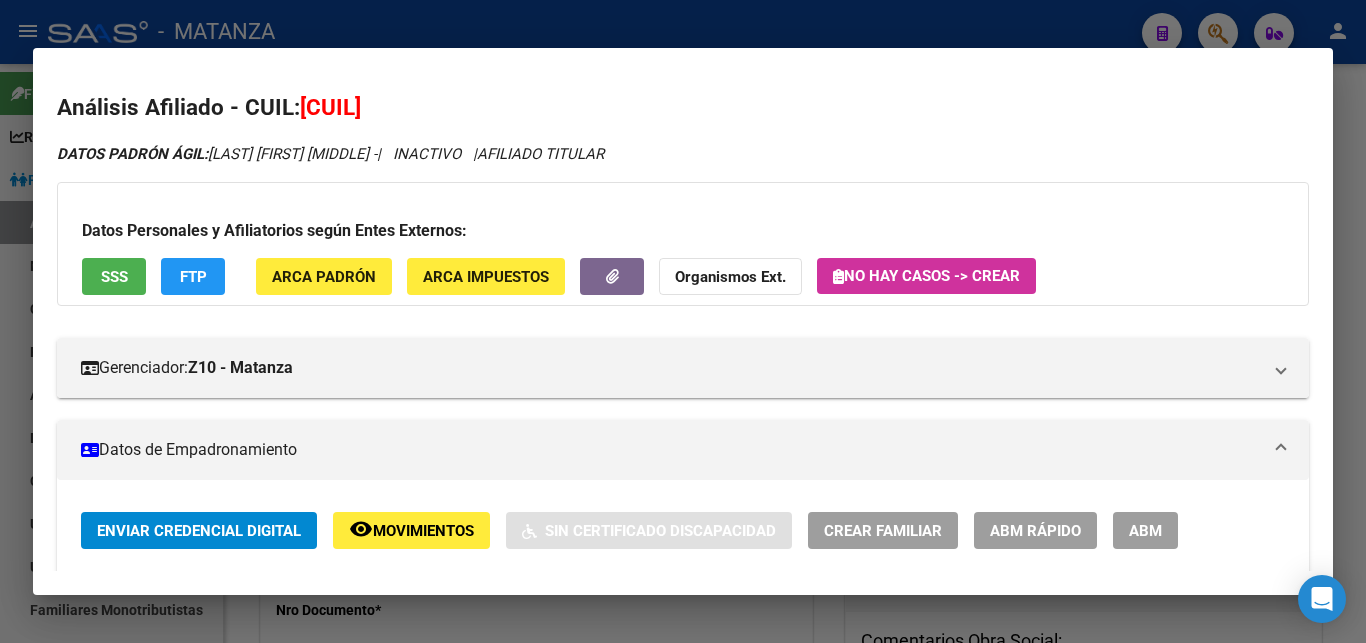 click on "Movimientos" 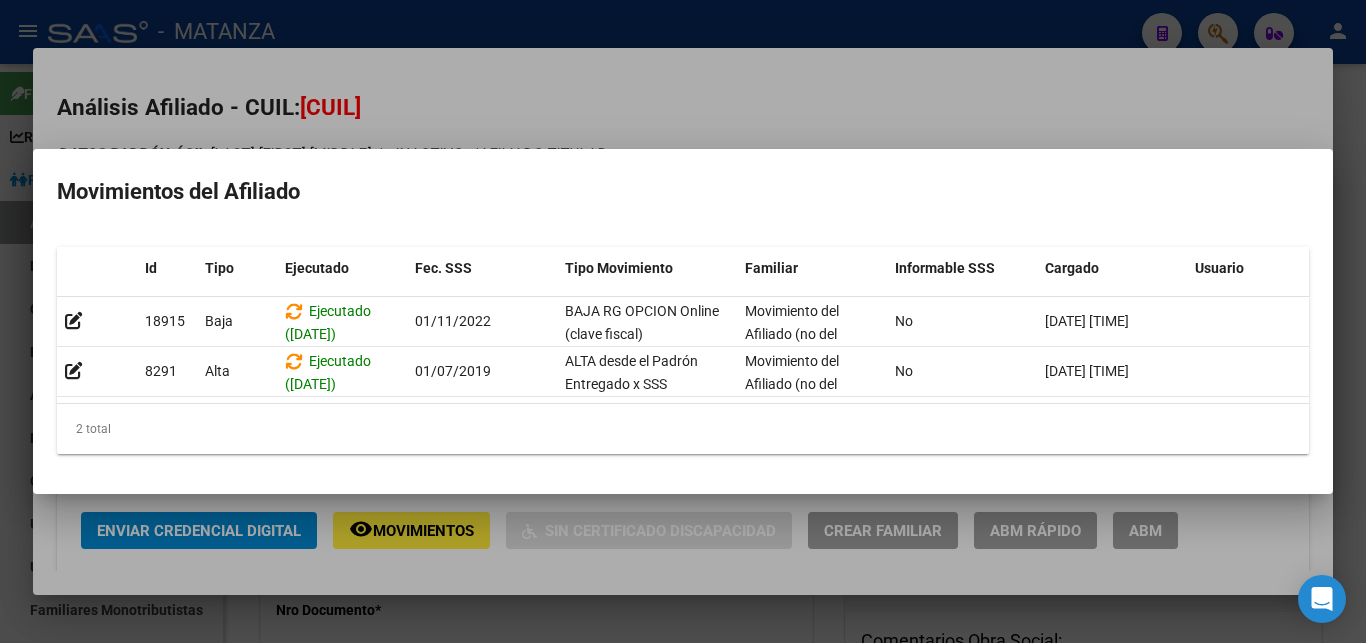 click at bounding box center [683, 321] 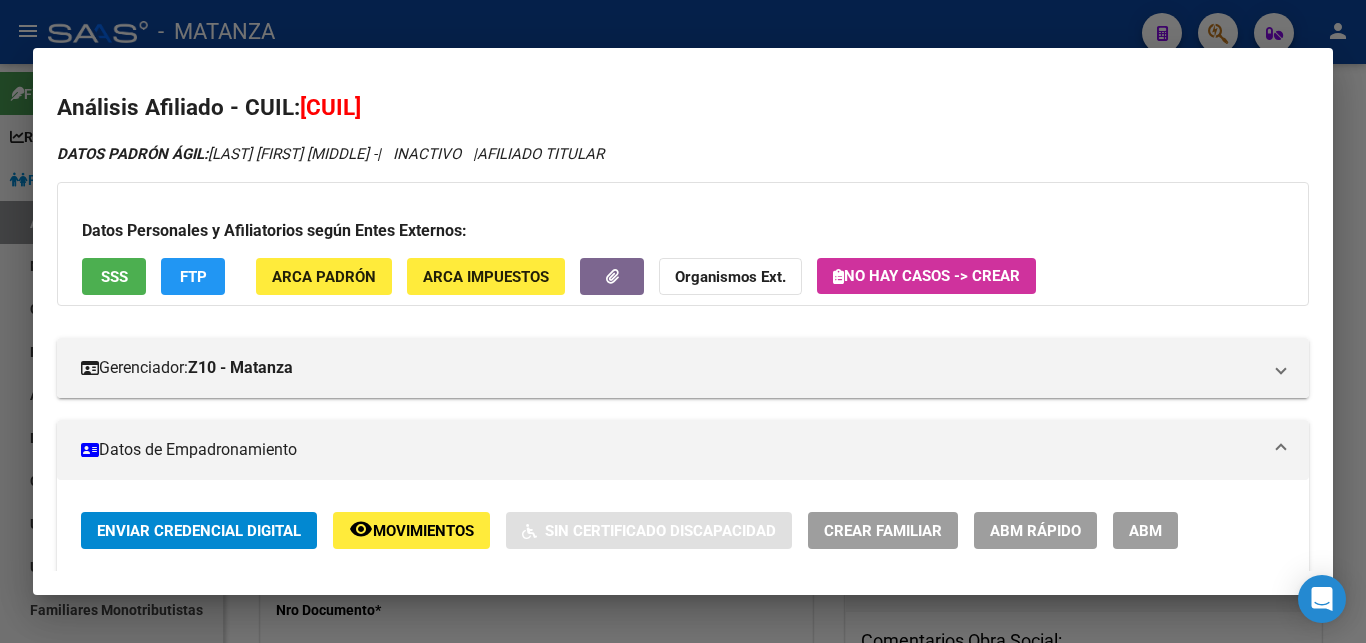 click at bounding box center [683, 321] 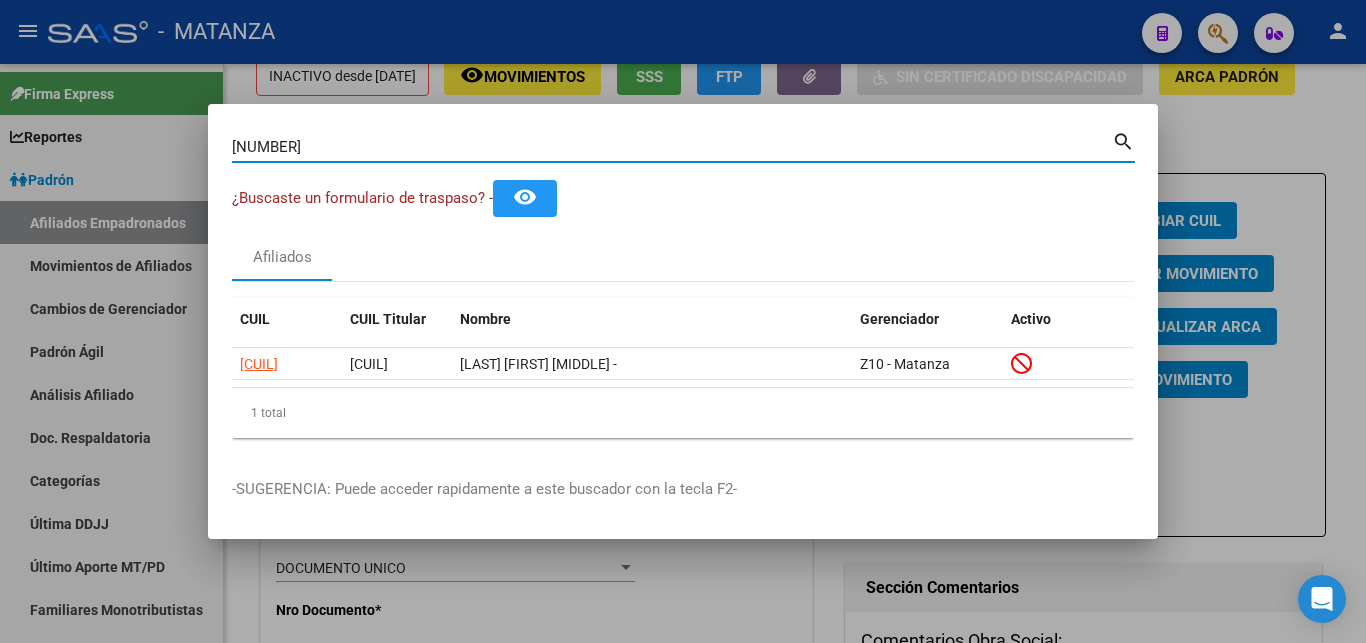 drag, startPoint x: 312, startPoint y: 139, endPoint x: 18, endPoint y: 157, distance: 294.5505 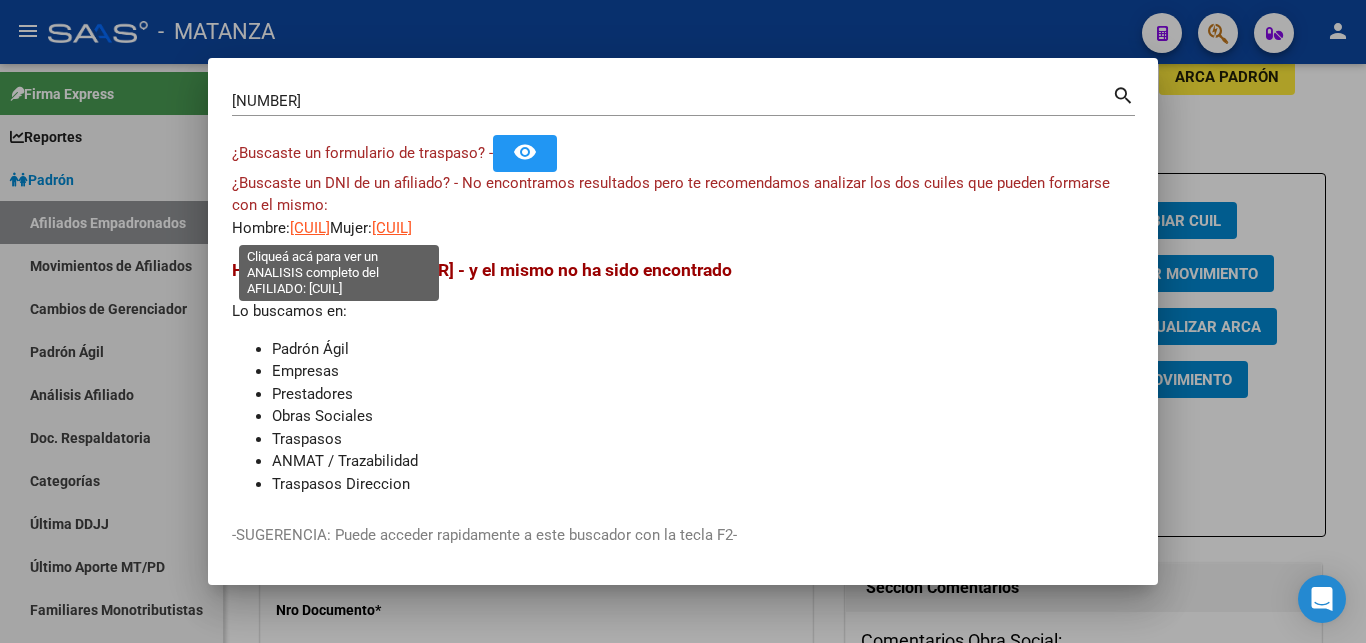 click on "[CUIL]" at bounding box center [310, 228] 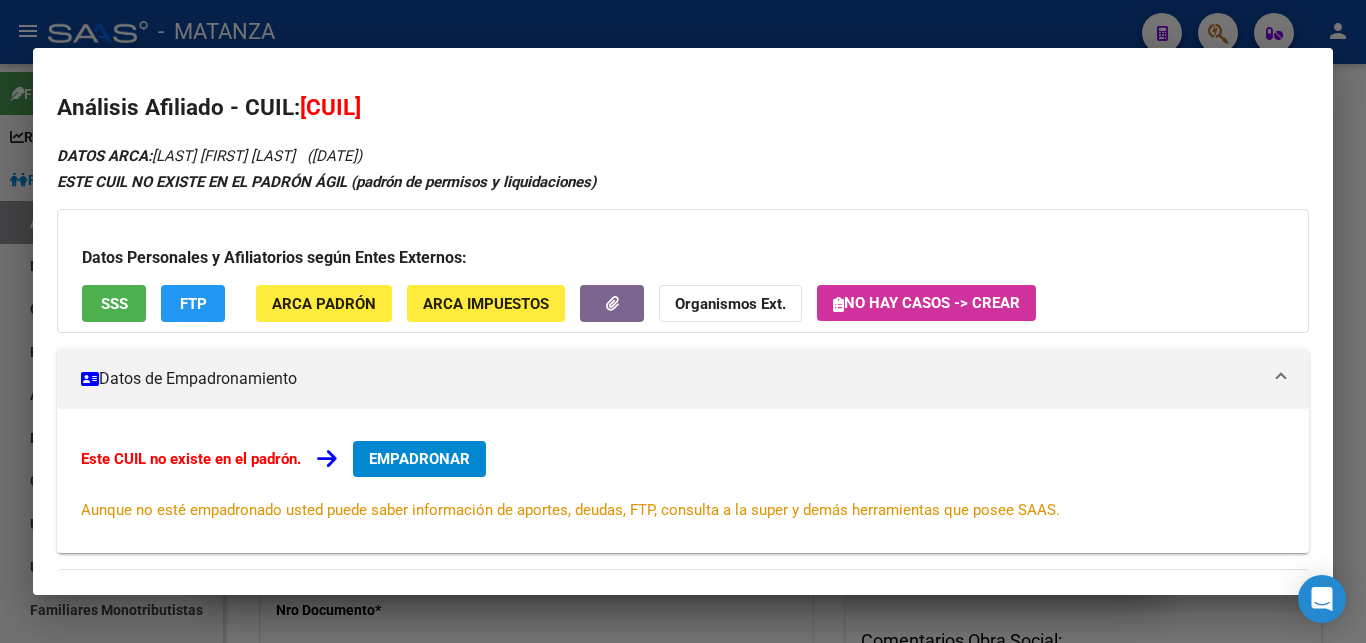 click at bounding box center (683, 321) 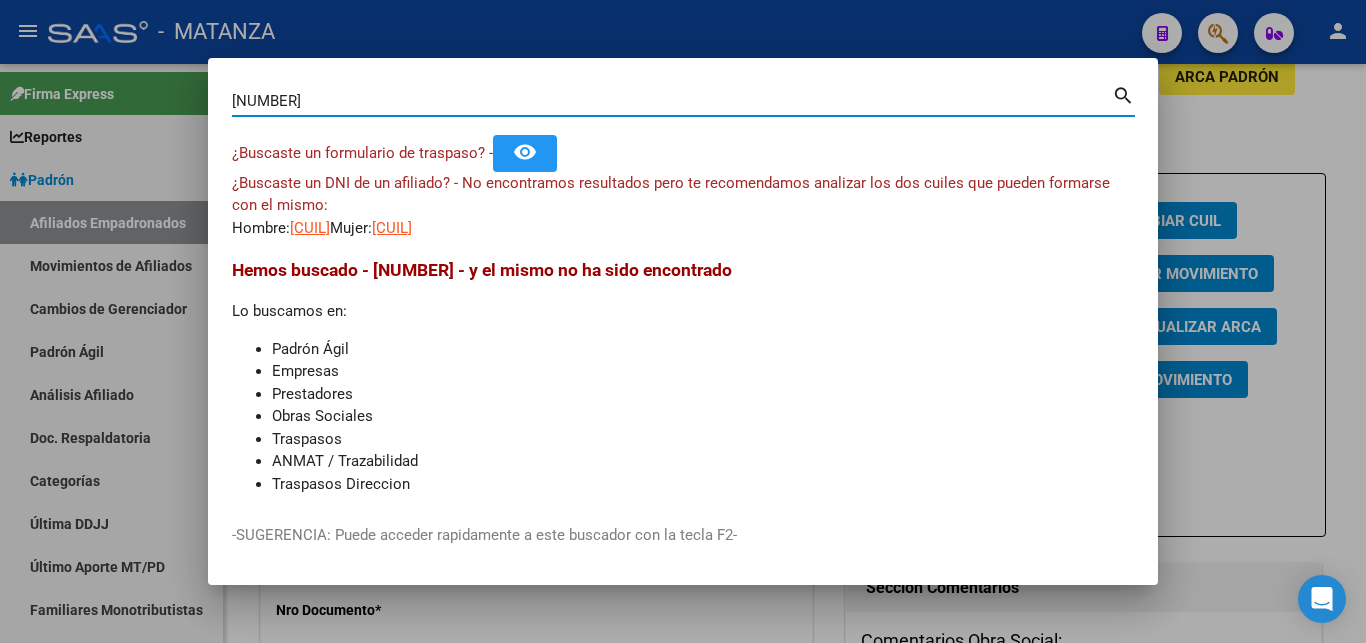drag, startPoint x: 407, startPoint y: 104, endPoint x: 127, endPoint y: 104, distance: 280 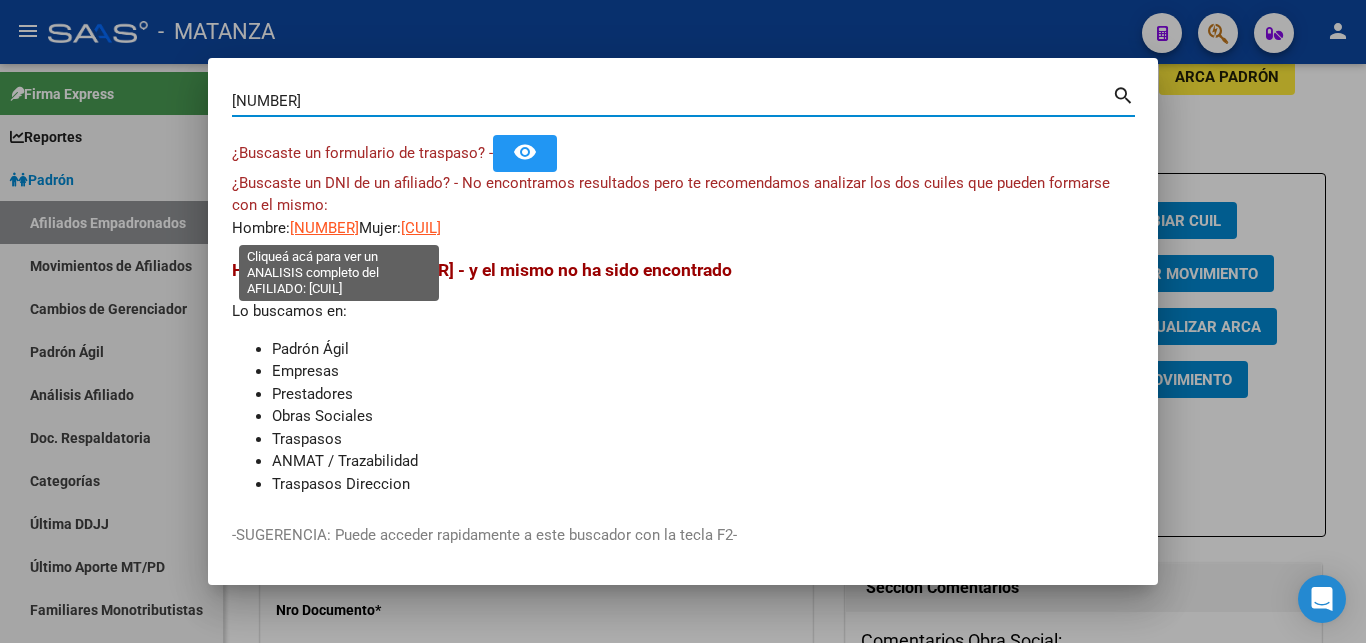 click on "[NUMBER]" at bounding box center (324, 228) 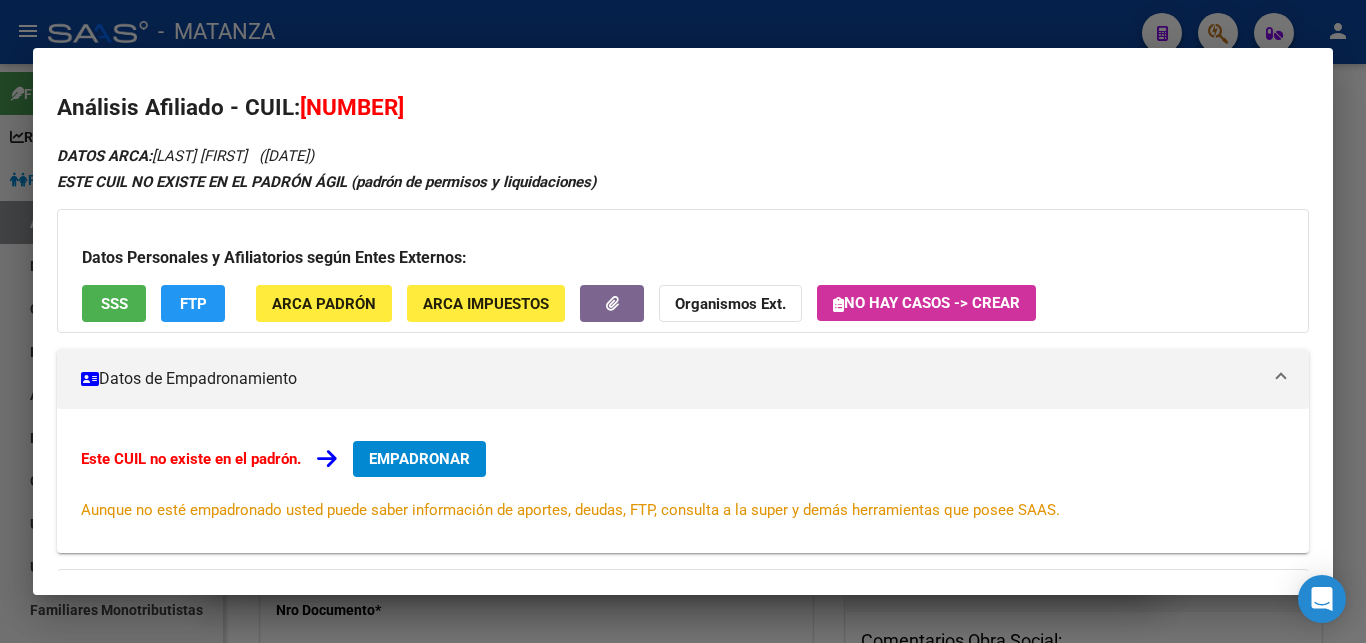 click at bounding box center [683, 321] 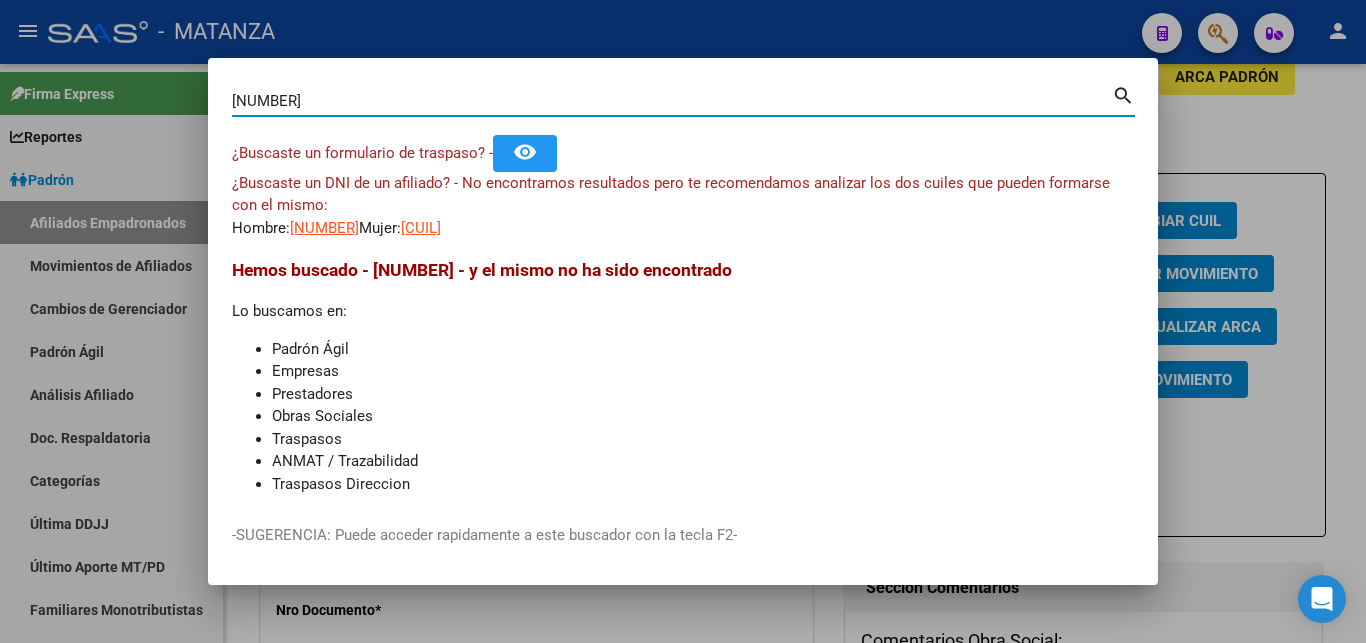 drag, startPoint x: 307, startPoint y: 98, endPoint x: 149, endPoint y: 102, distance: 158.05063 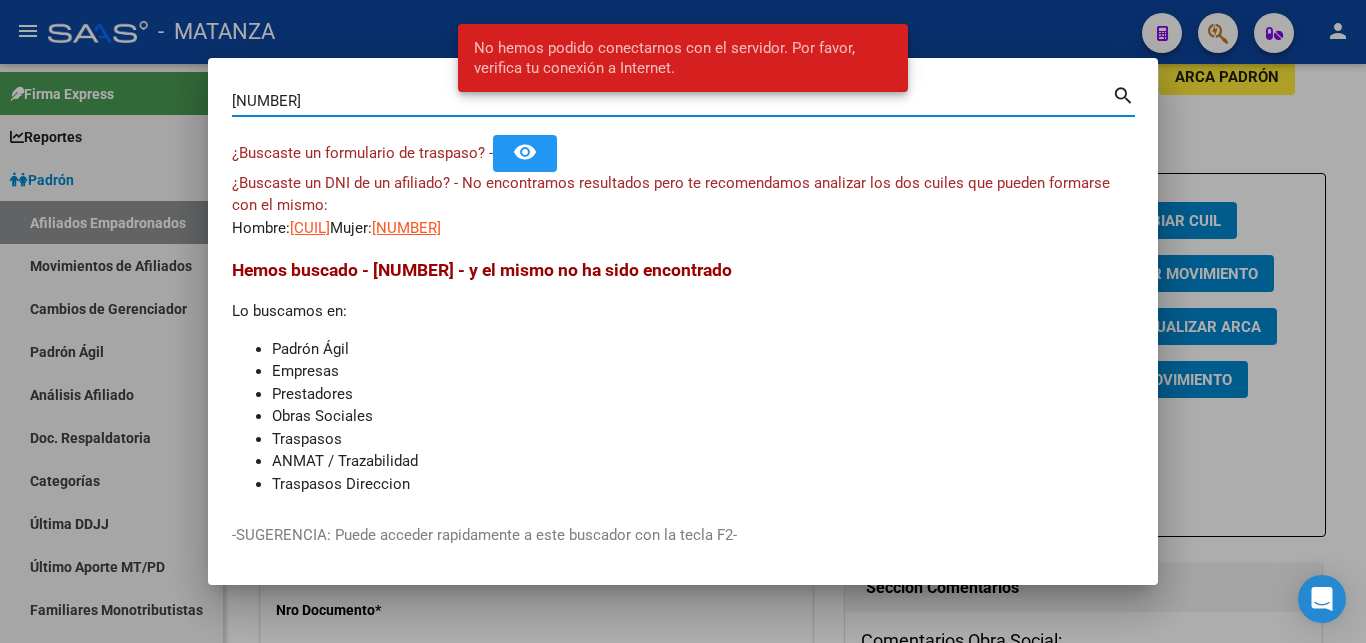 click on "[NUMBER]" at bounding box center [672, 101] 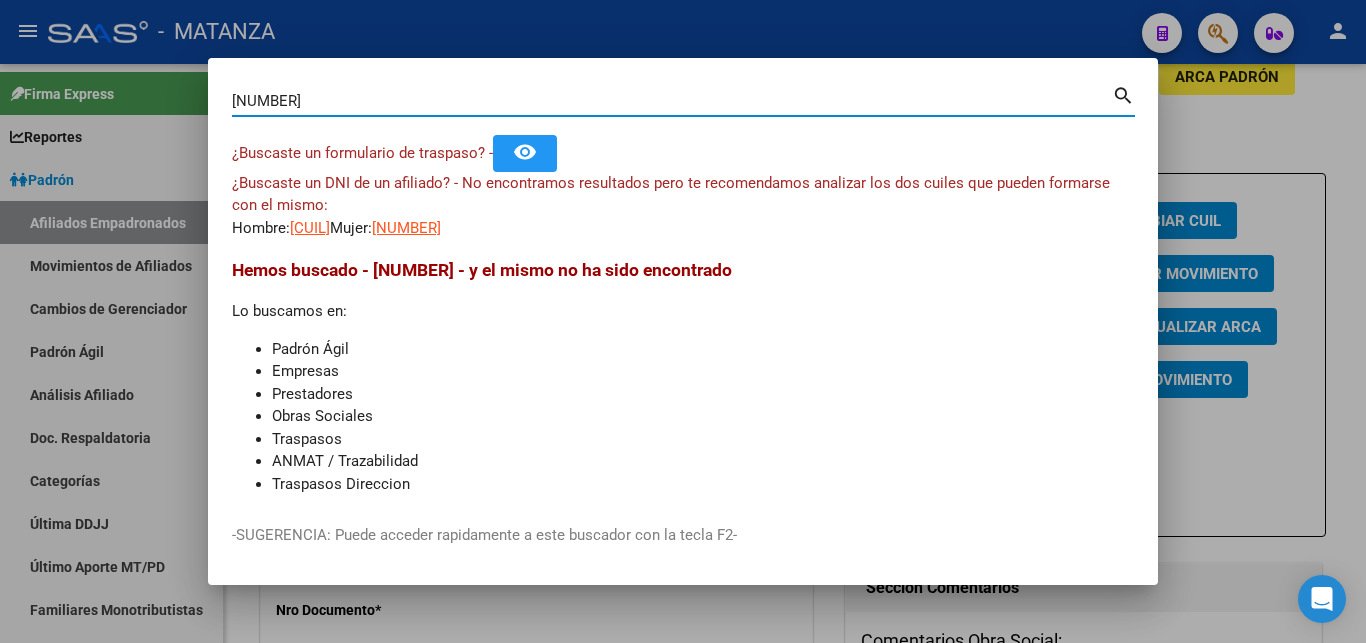 click at bounding box center (683, 321) 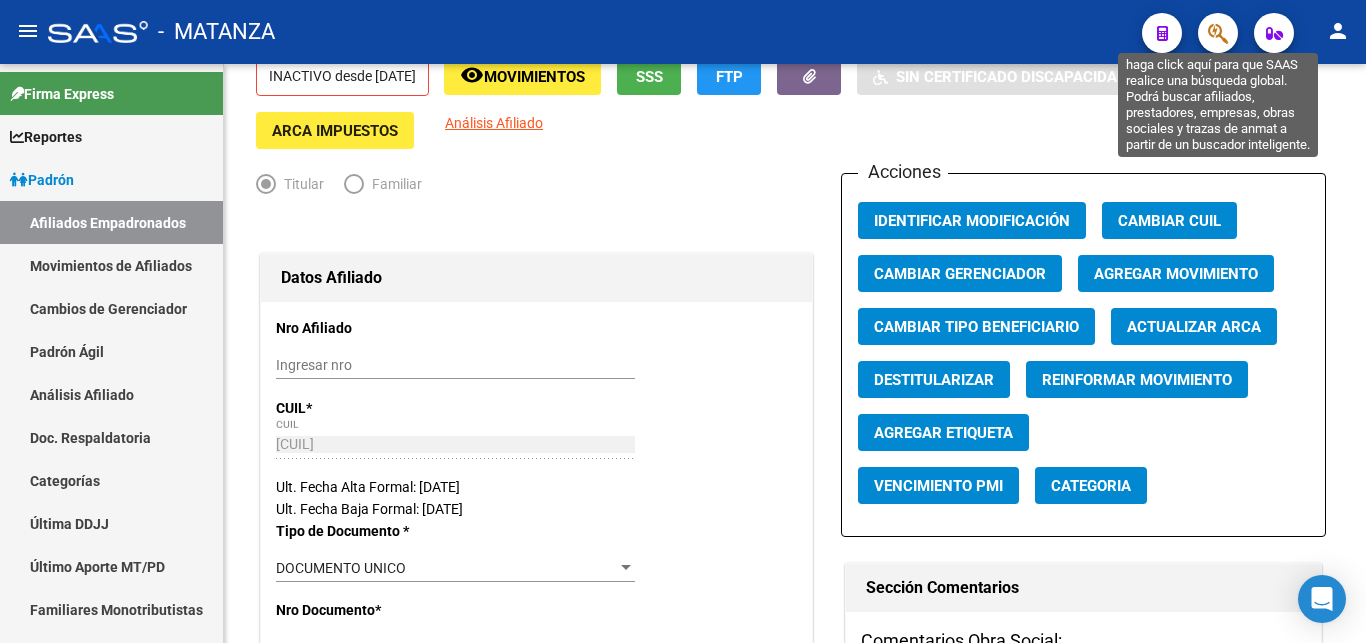 click 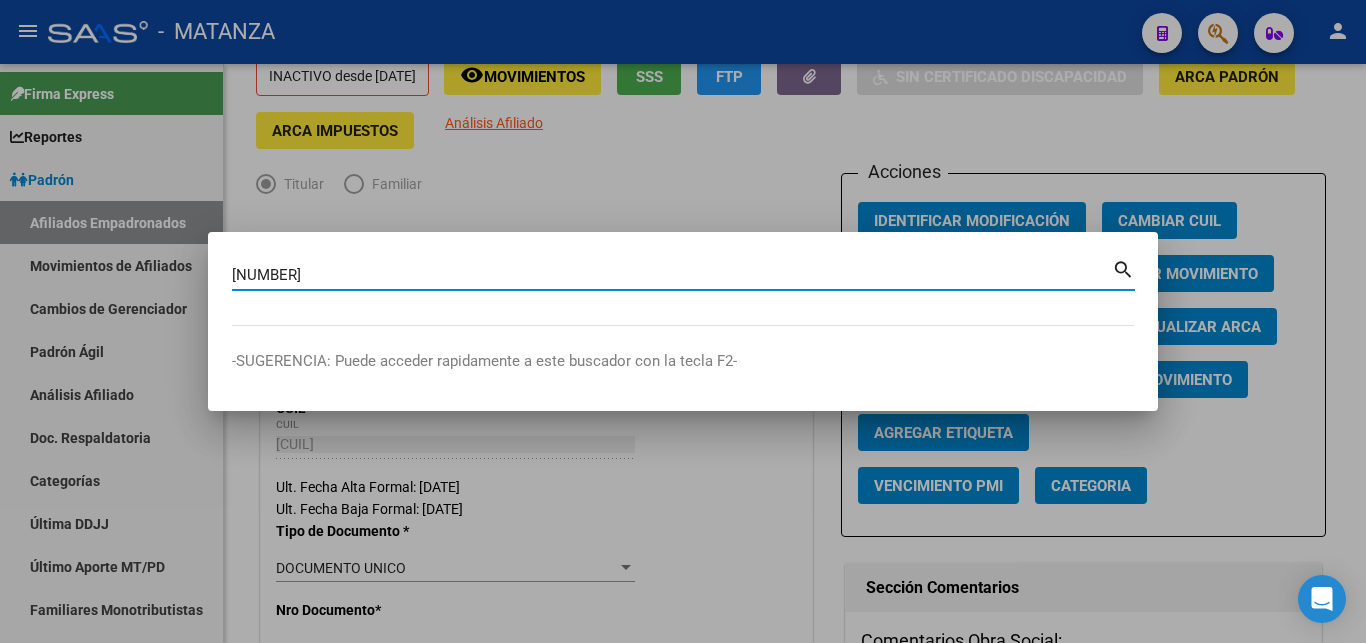 type on "[NUMBER]" 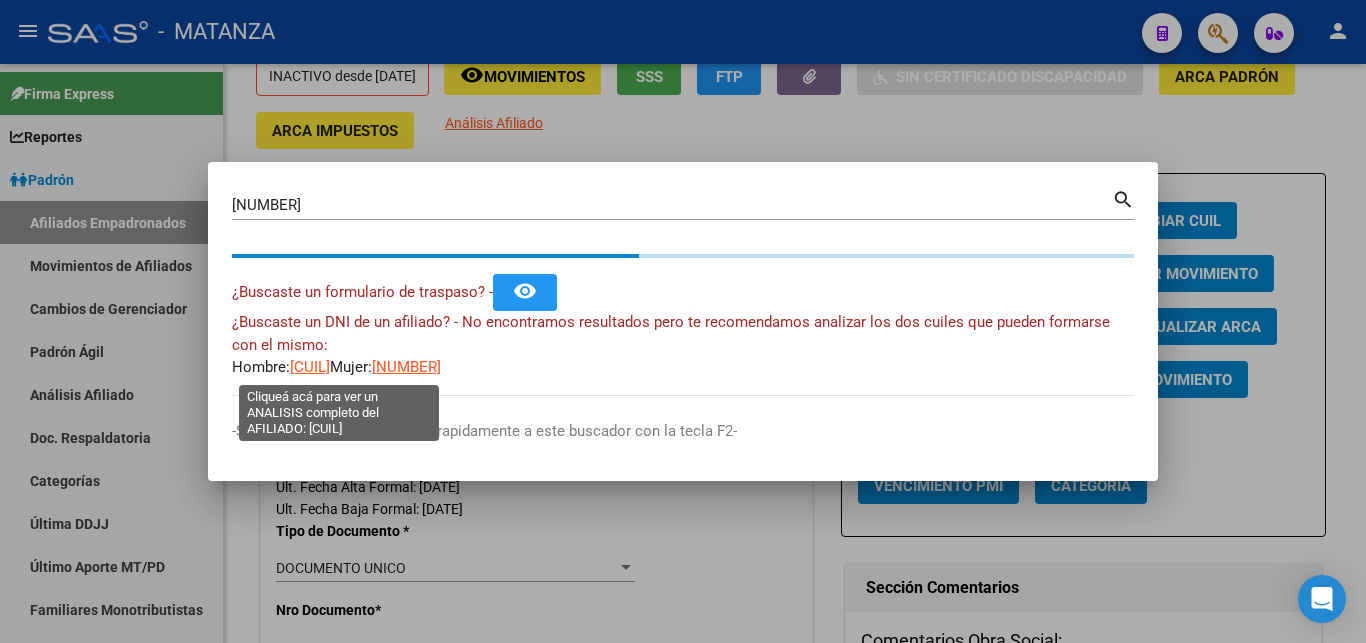 click on "[CUIL]" at bounding box center (310, 367) 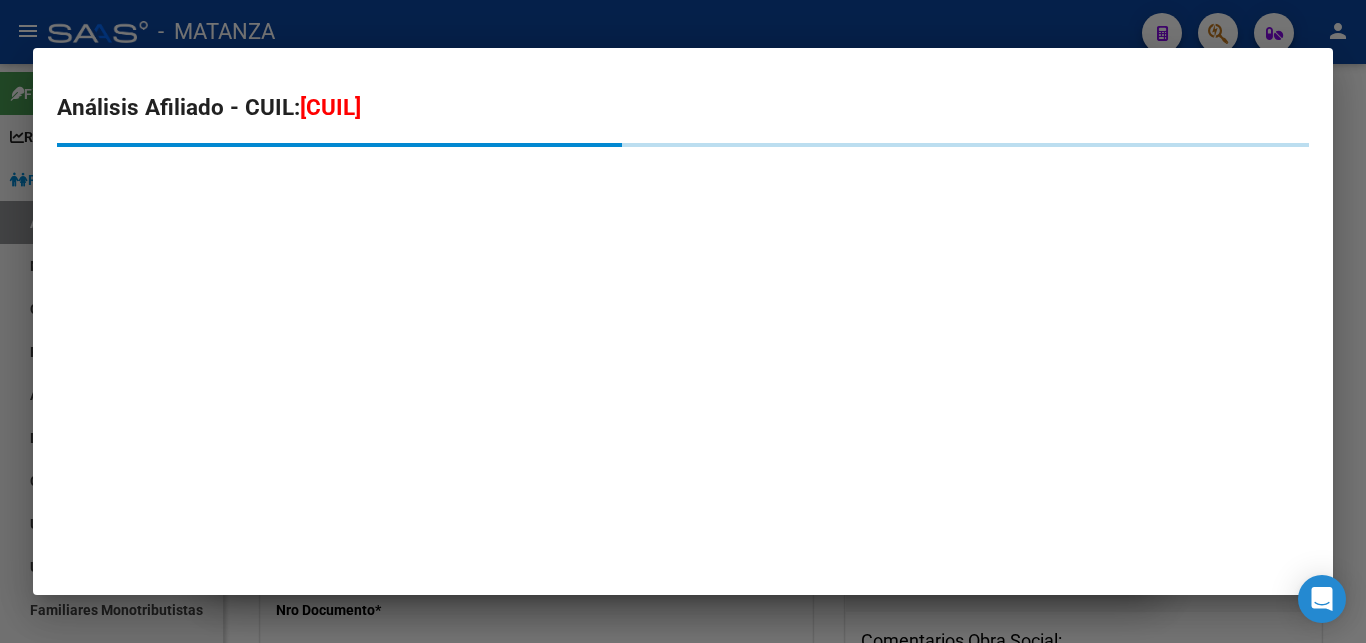 drag, startPoint x: 1109, startPoint y: 31, endPoint x: 1009, endPoint y: 68, distance: 106.62551 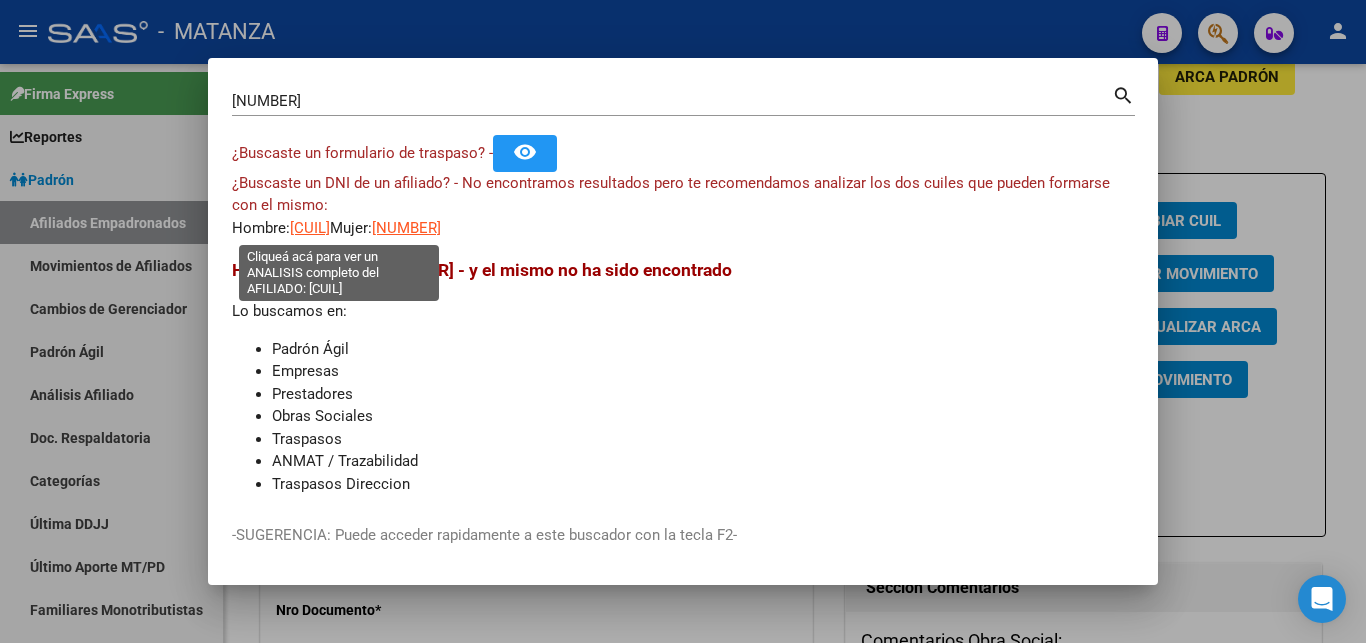 click on "[CUIL]" at bounding box center (310, 228) 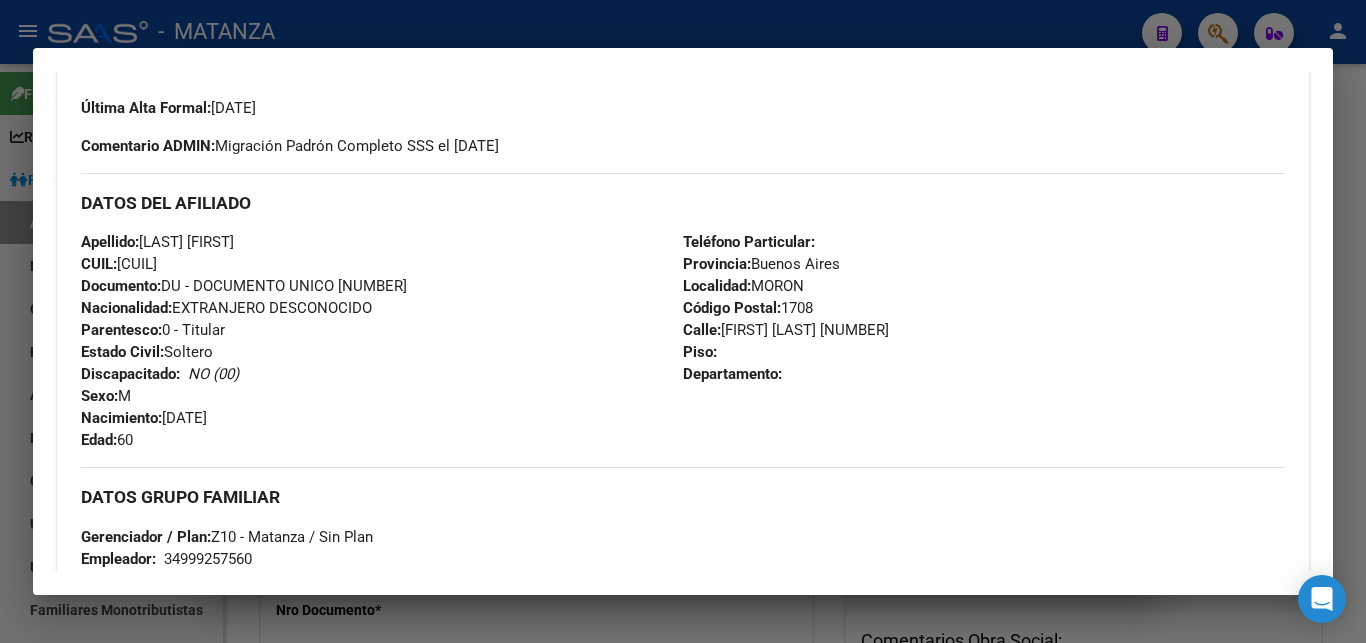 scroll, scrollTop: 432, scrollLeft: 0, axis: vertical 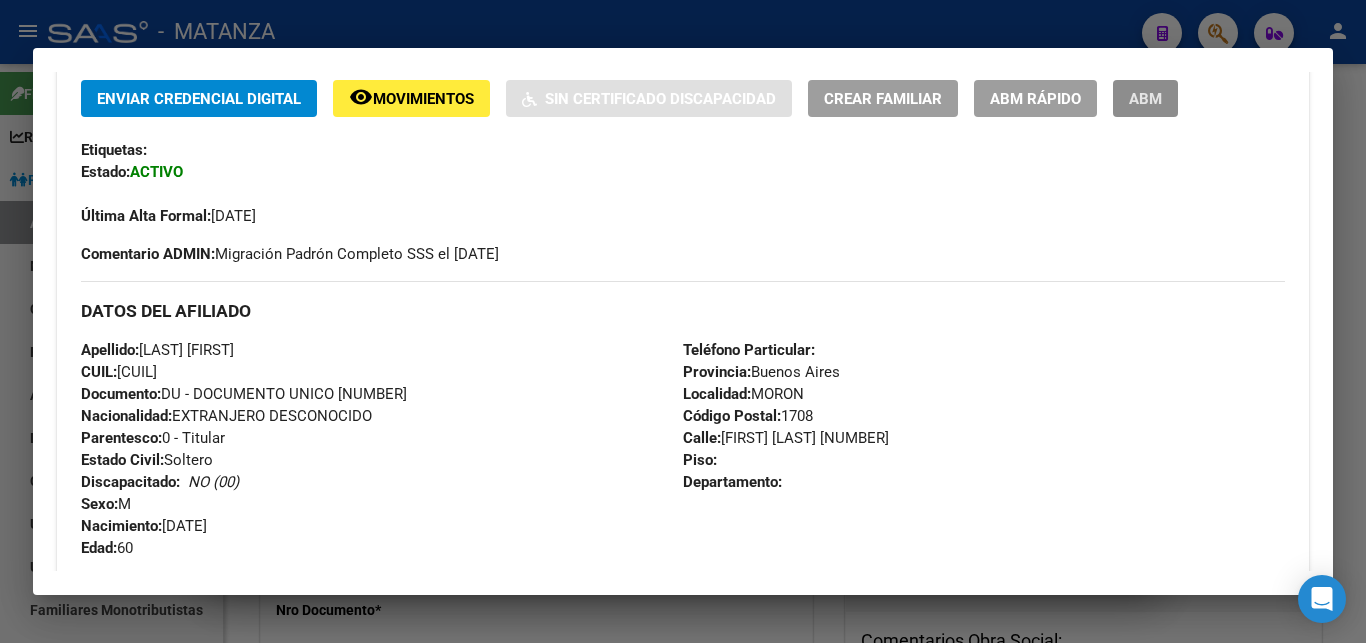 click on "ABM" at bounding box center (1145, 99) 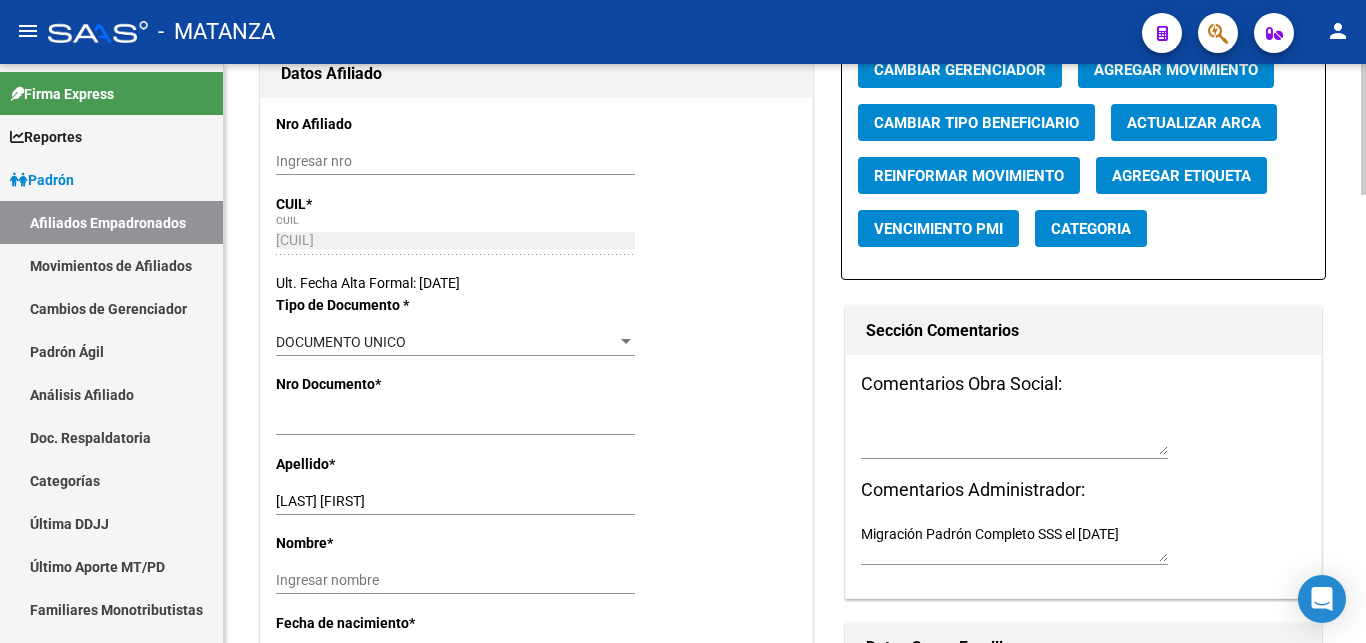 scroll, scrollTop: 408, scrollLeft: 0, axis: vertical 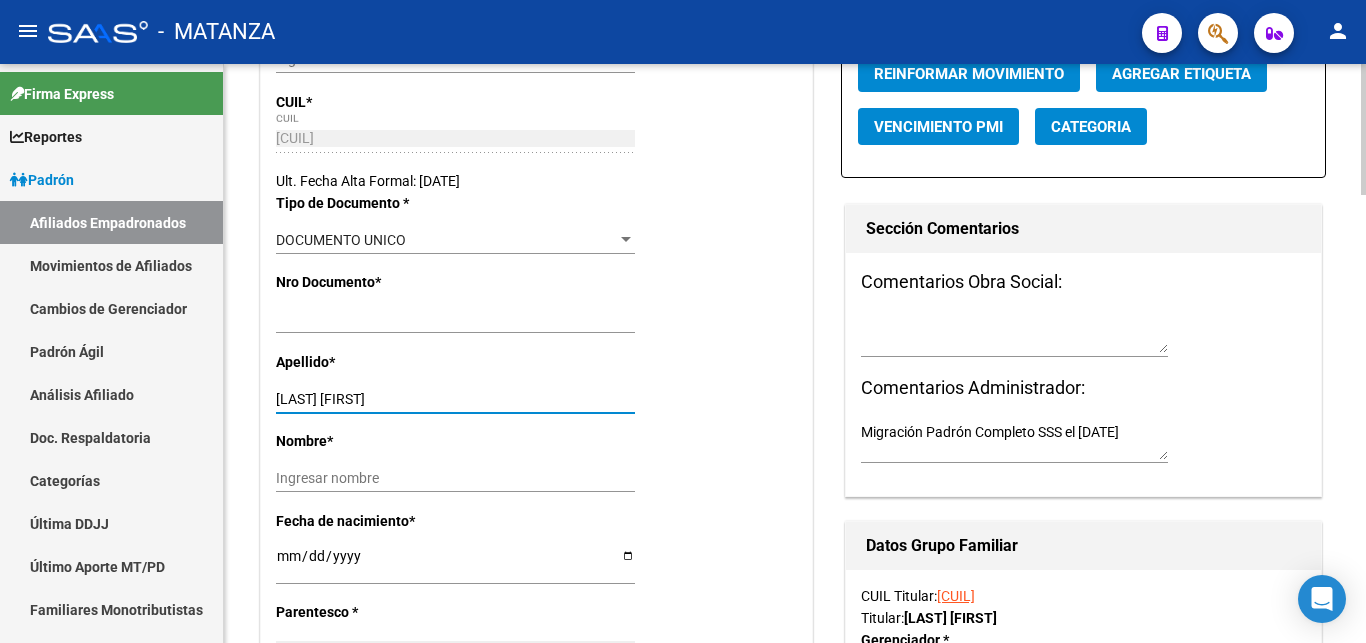 drag, startPoint x: 349, startPoint y: 395, endPoint x: 429, endPoint y: 396, distance: 80.00625 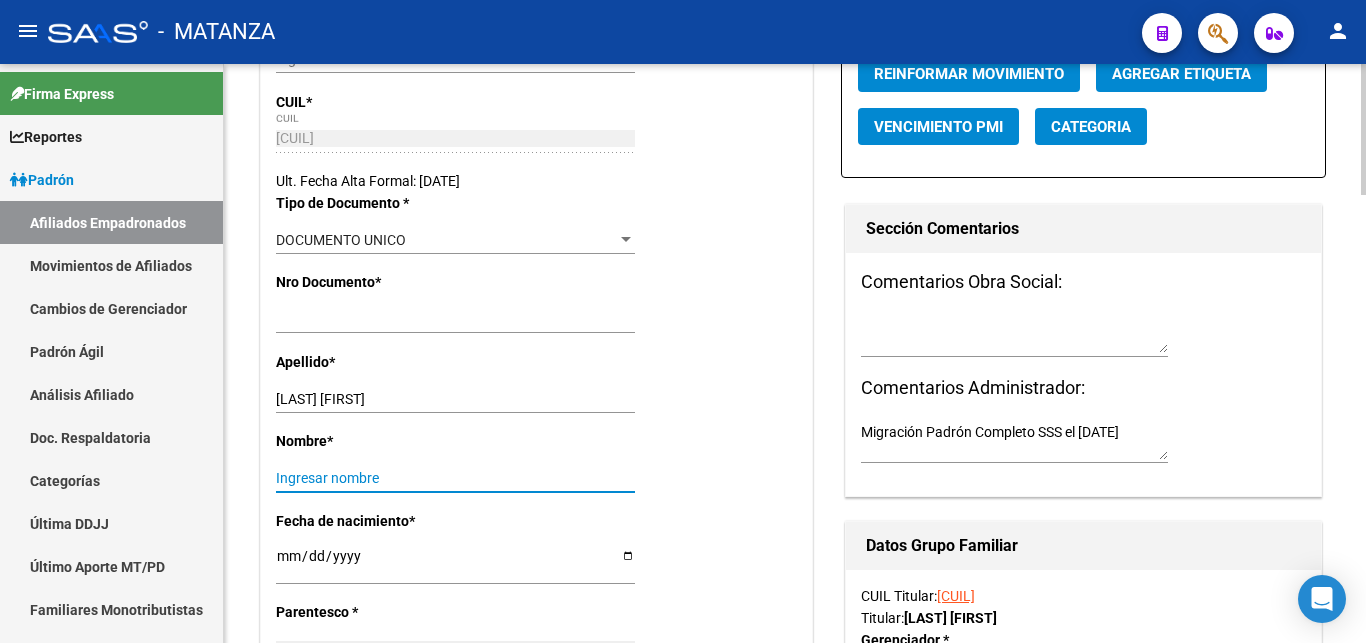 click on "Ingresar nombre" at bounding box center [455, 478] 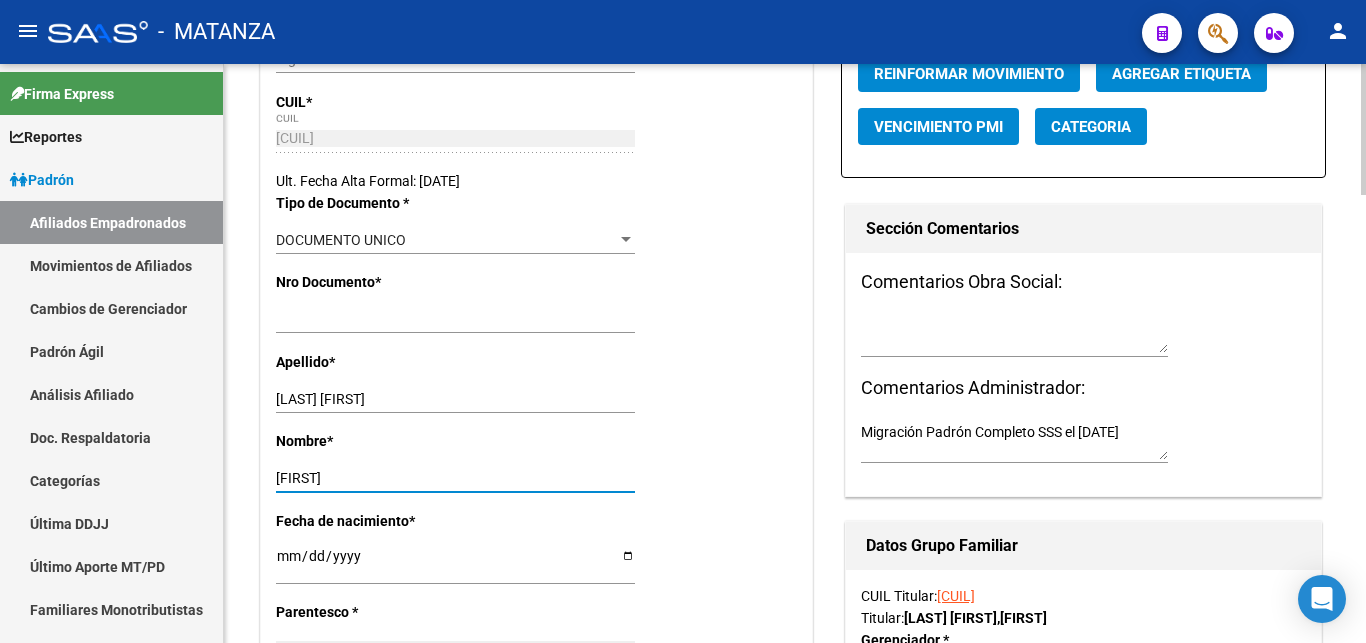 type on "[FIRST]" 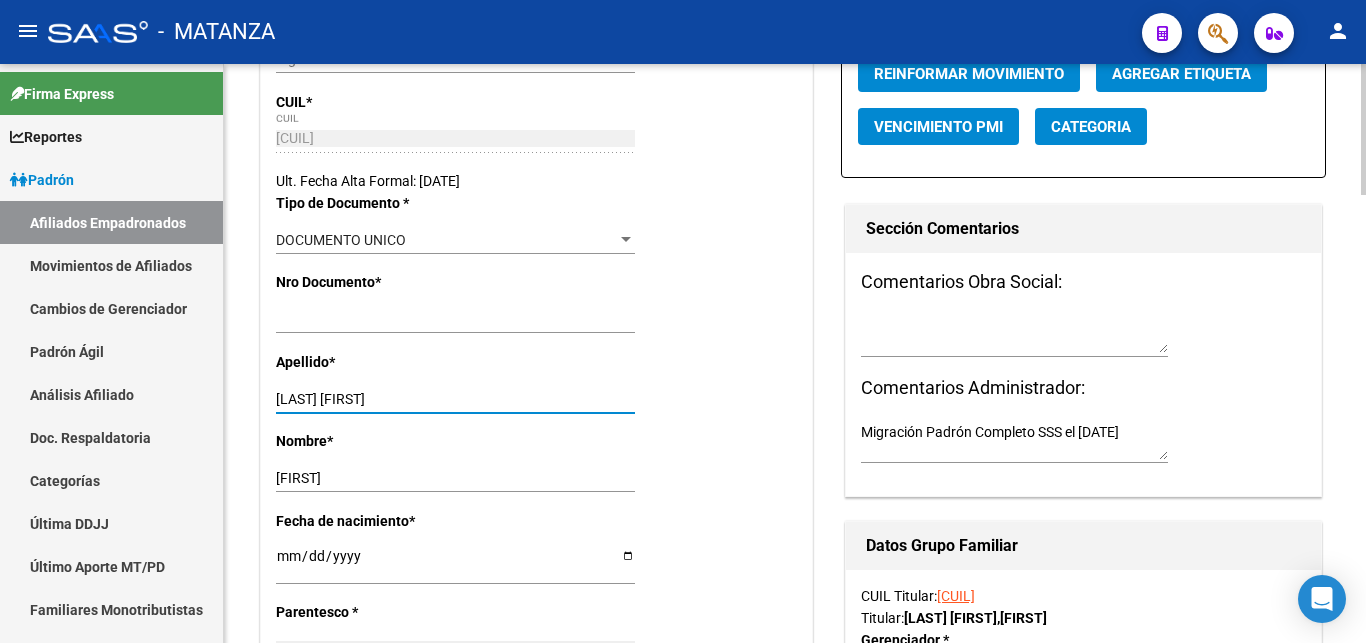 drag, startPoint x: 349, startPoint y: 394, endPoint x: 462, endPoint y: 399, distance: 113.110565 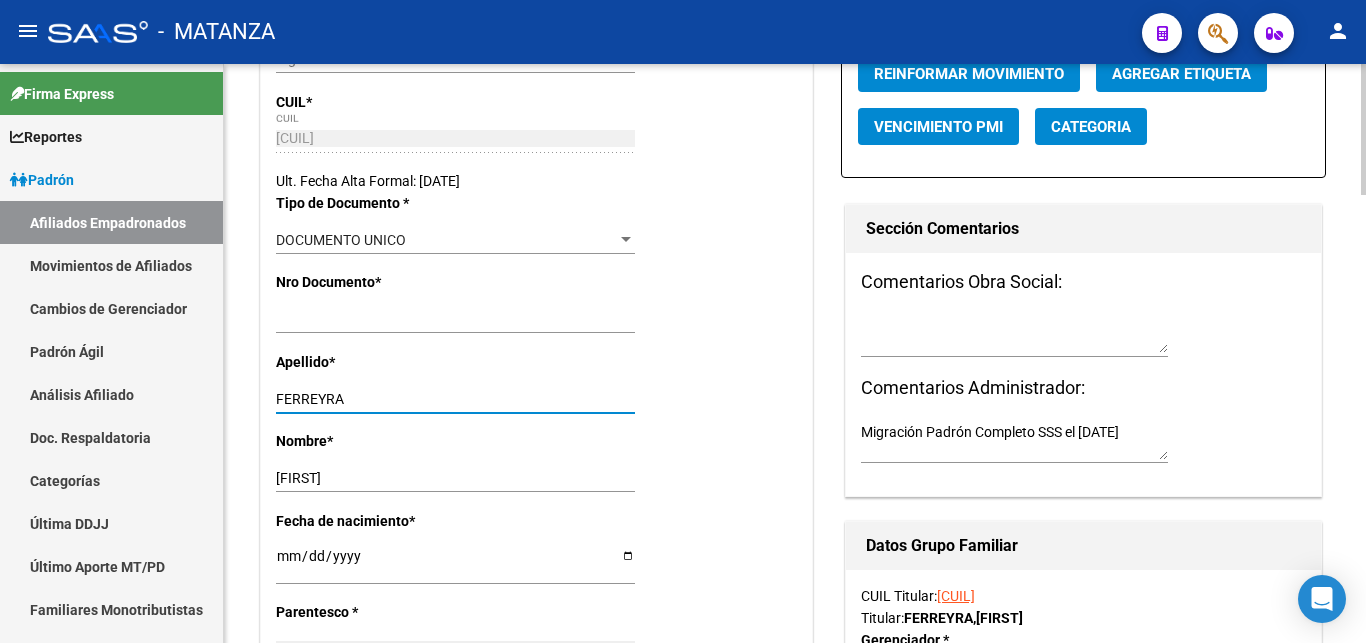 type on "FERREYRA" 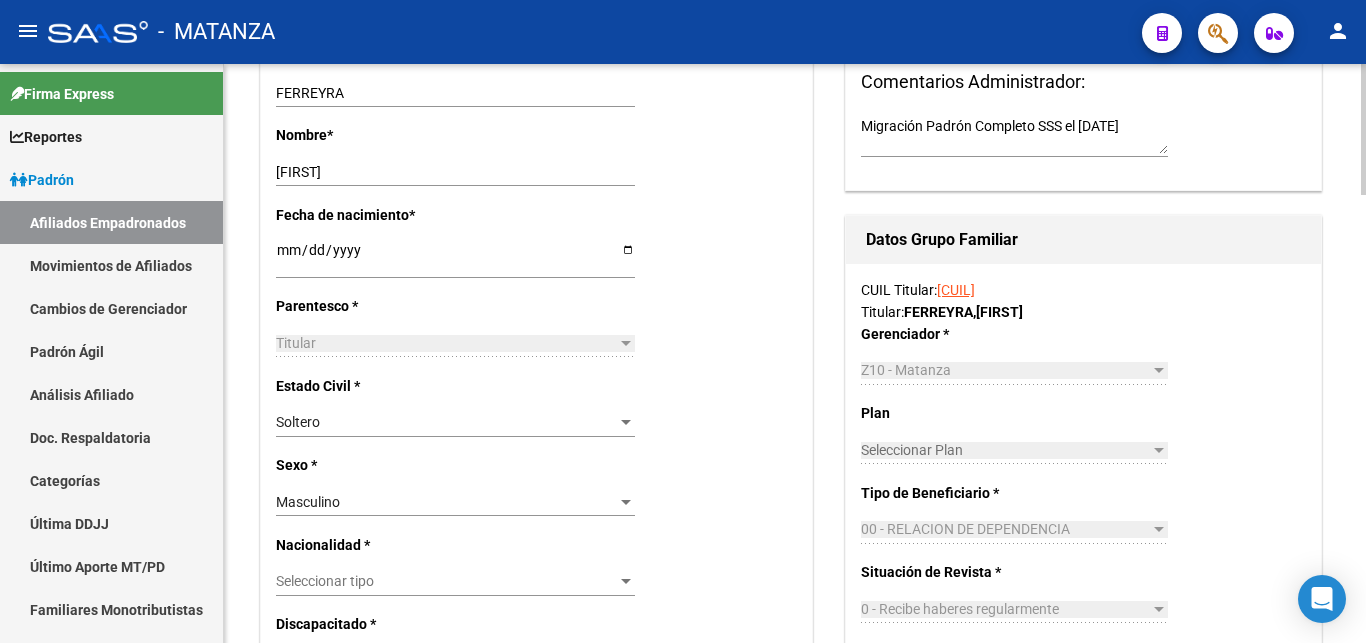 scroll, scrollTop: 204, scrollLeft: 0, axis: vertical 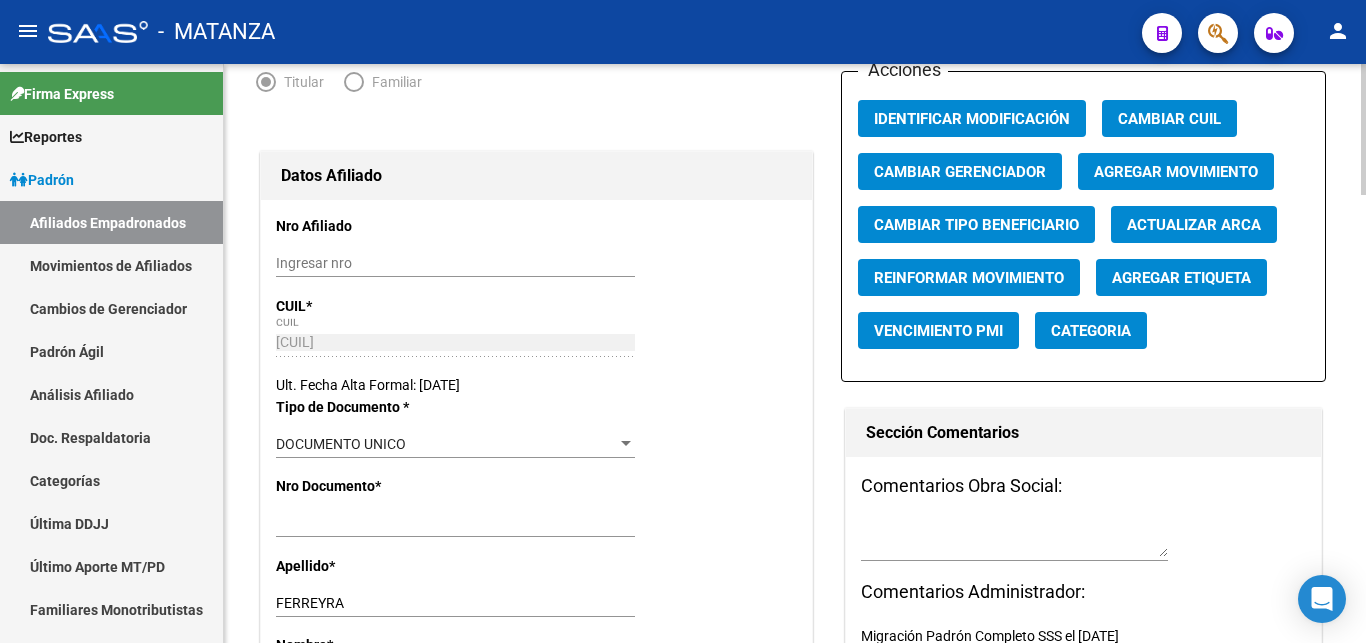 drag, startPoint x: 1214, startPoint y: 166, endPoint x: 1205, endPoint y: 181, distance: 17.492855 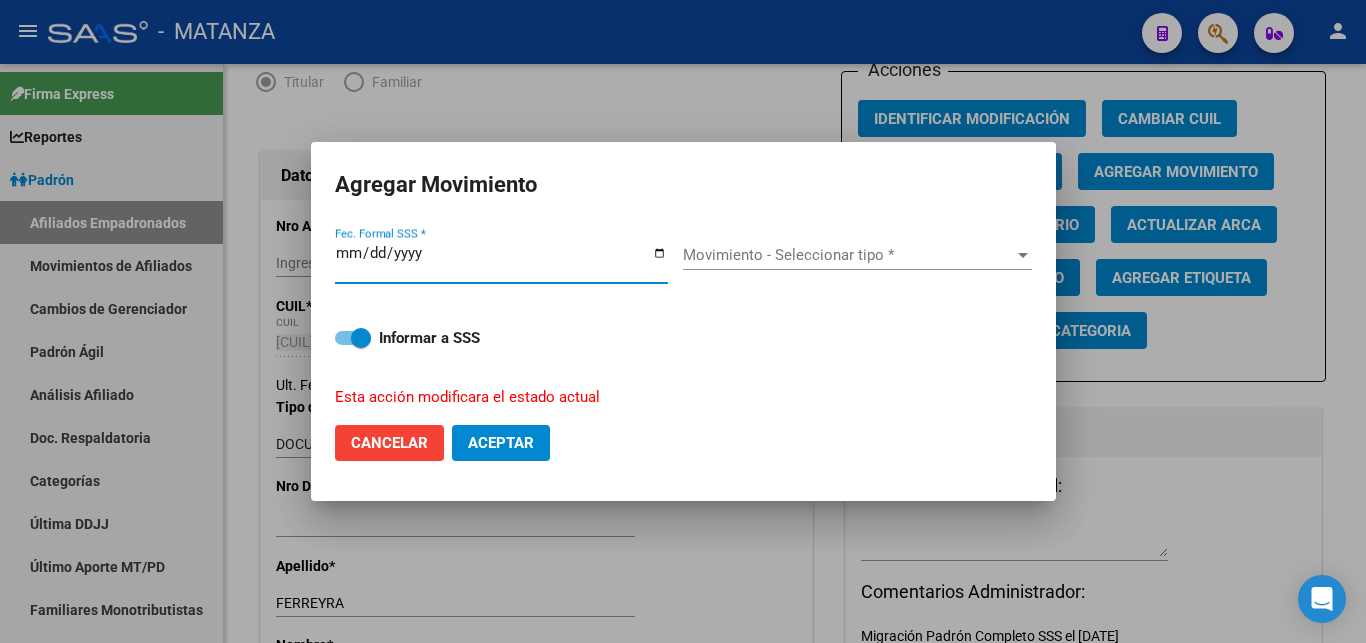 type on "[YEAR]-[MONTH]-[DAY]" 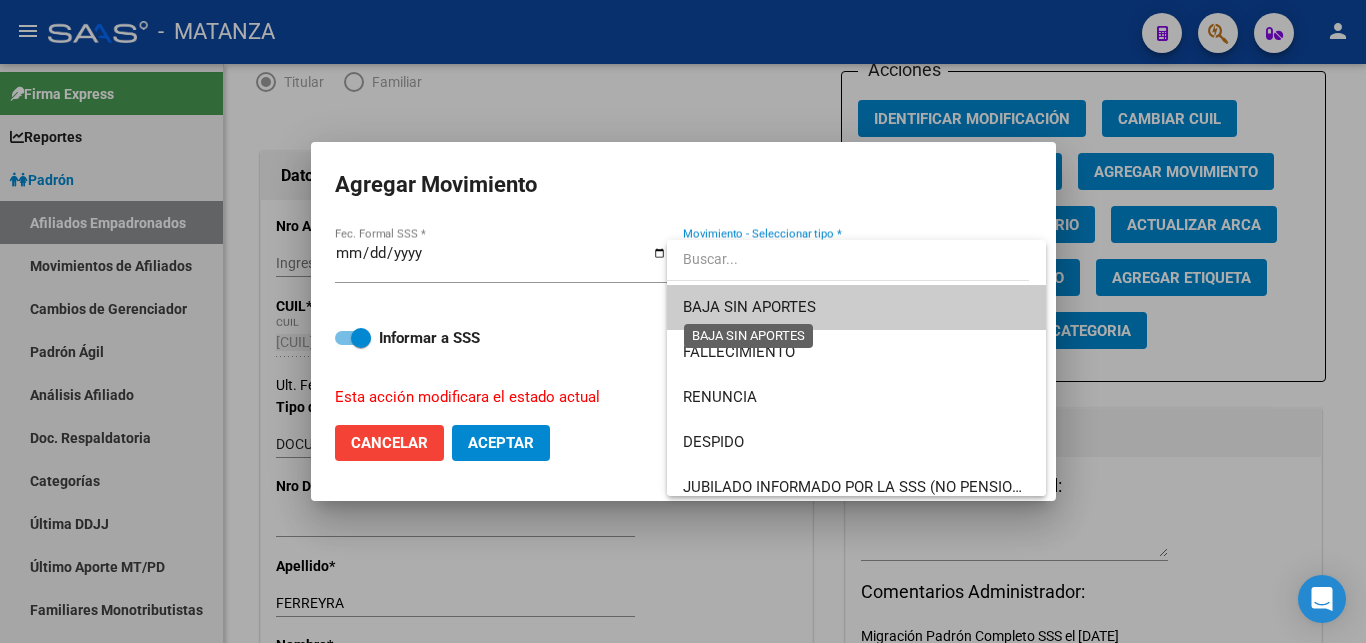click on "BAJA SIN APORTES" at bounding box center [749, 307] 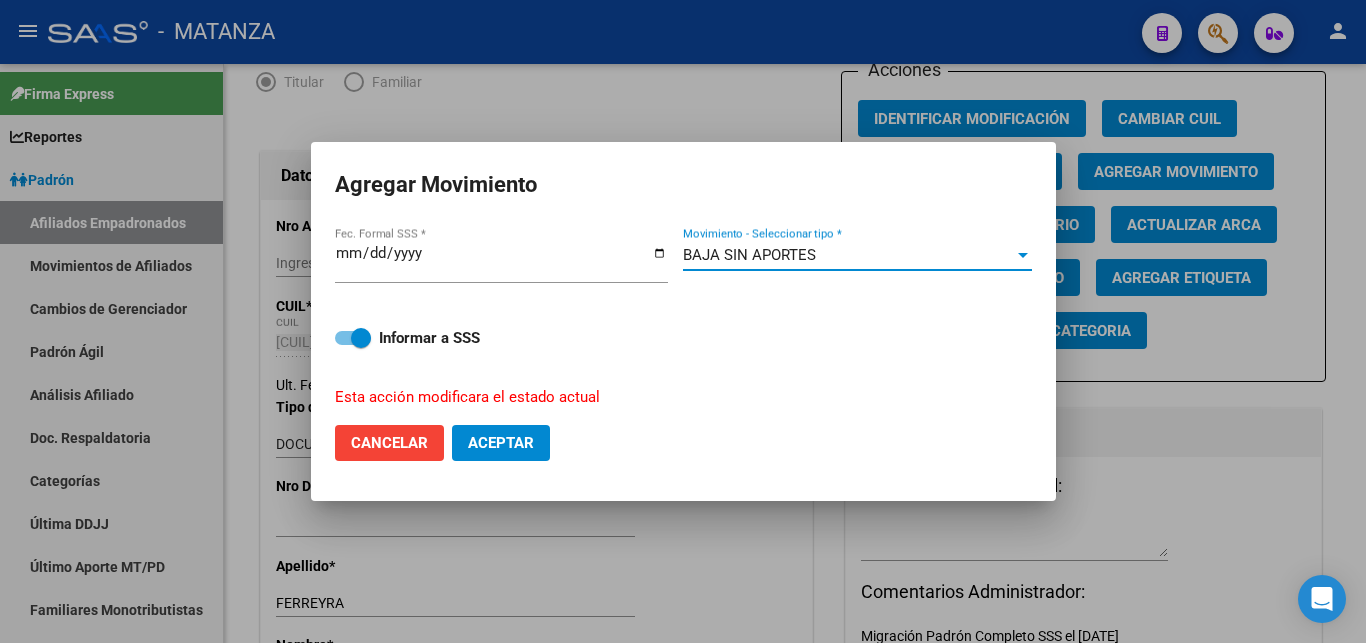 click on "BAJA SIN APORTES" at bounding box center (749, 255) 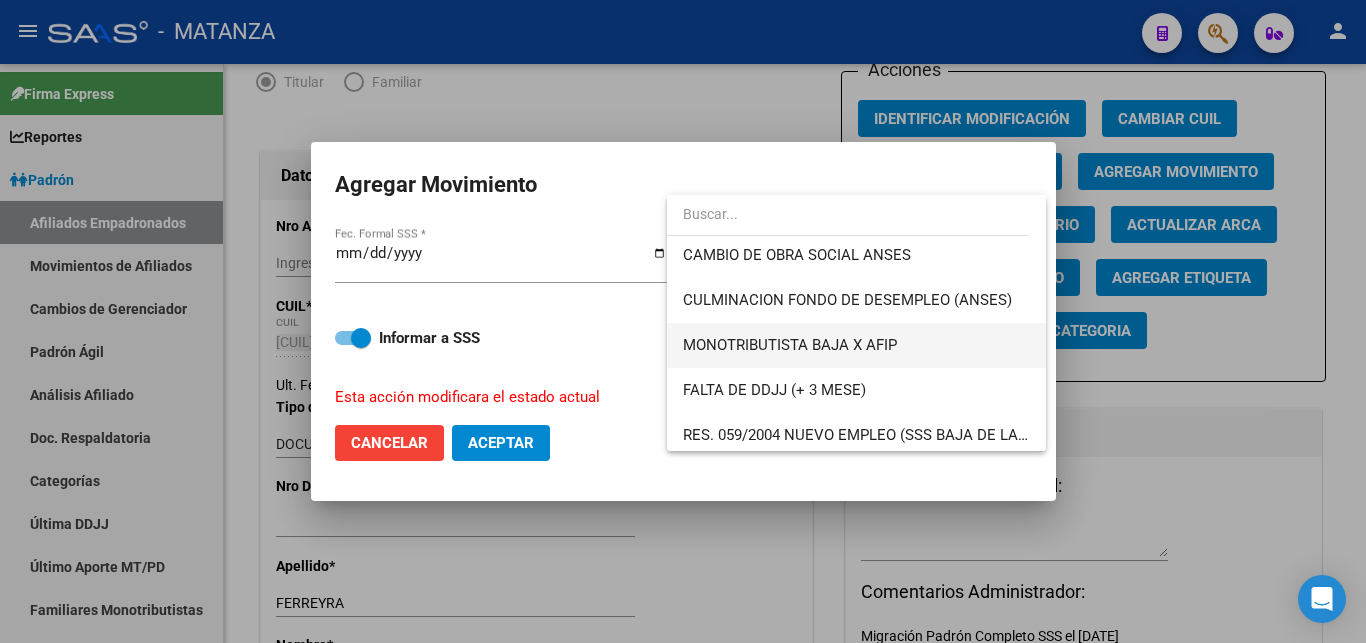 scroll, scrollTop: 432, scrollLeft: 0, axis: vertical 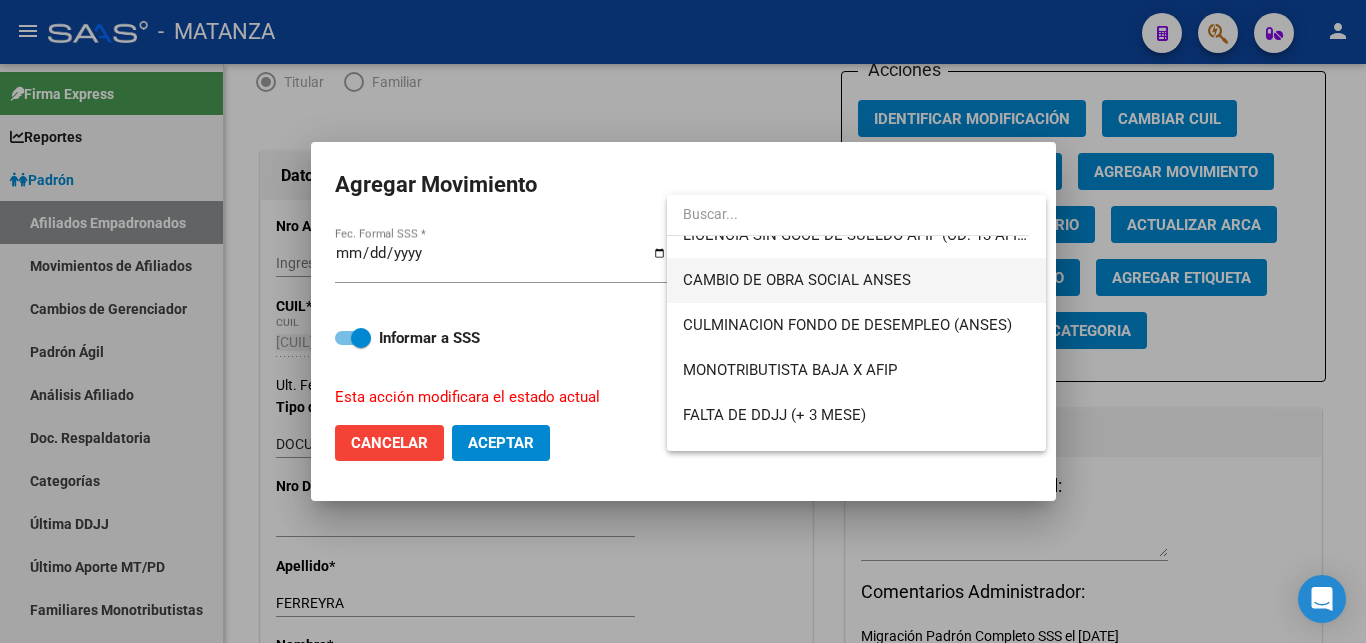 drag, startPoint x: 882, startPoint y: 279, endPoint x: 887, endPoint y: 288, distance: 10.29563 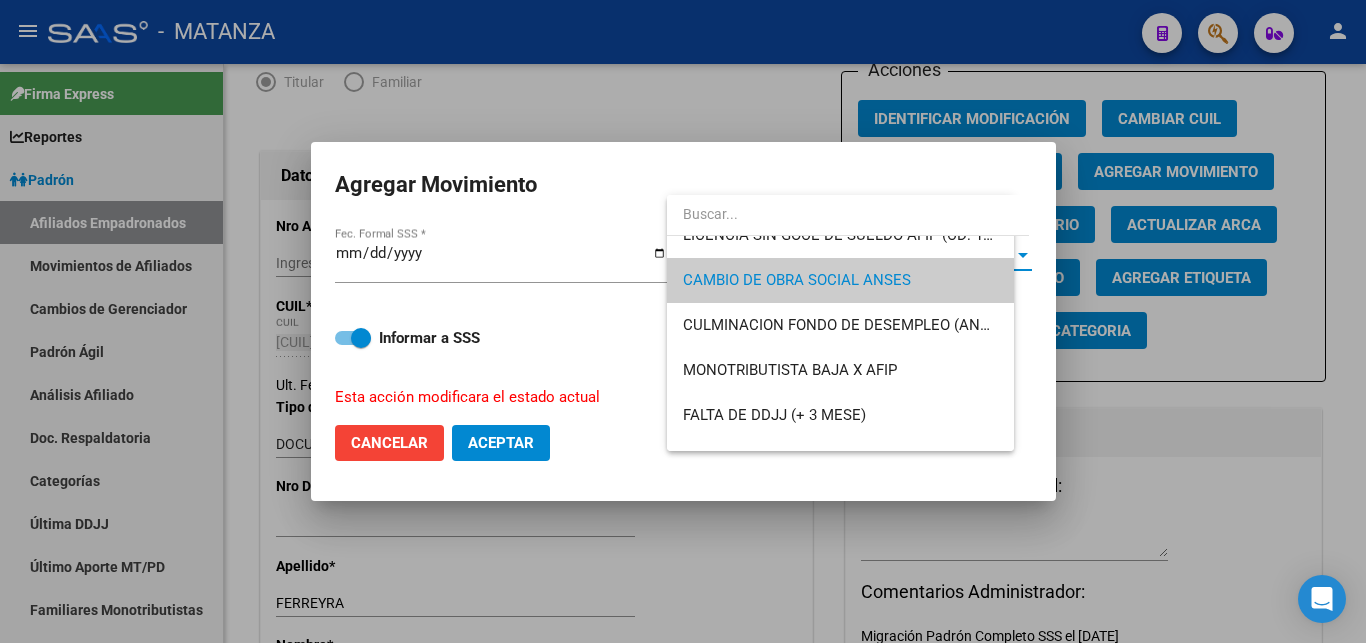 scroll, scrollTop: 0, scrollLeft: 0, axis: both 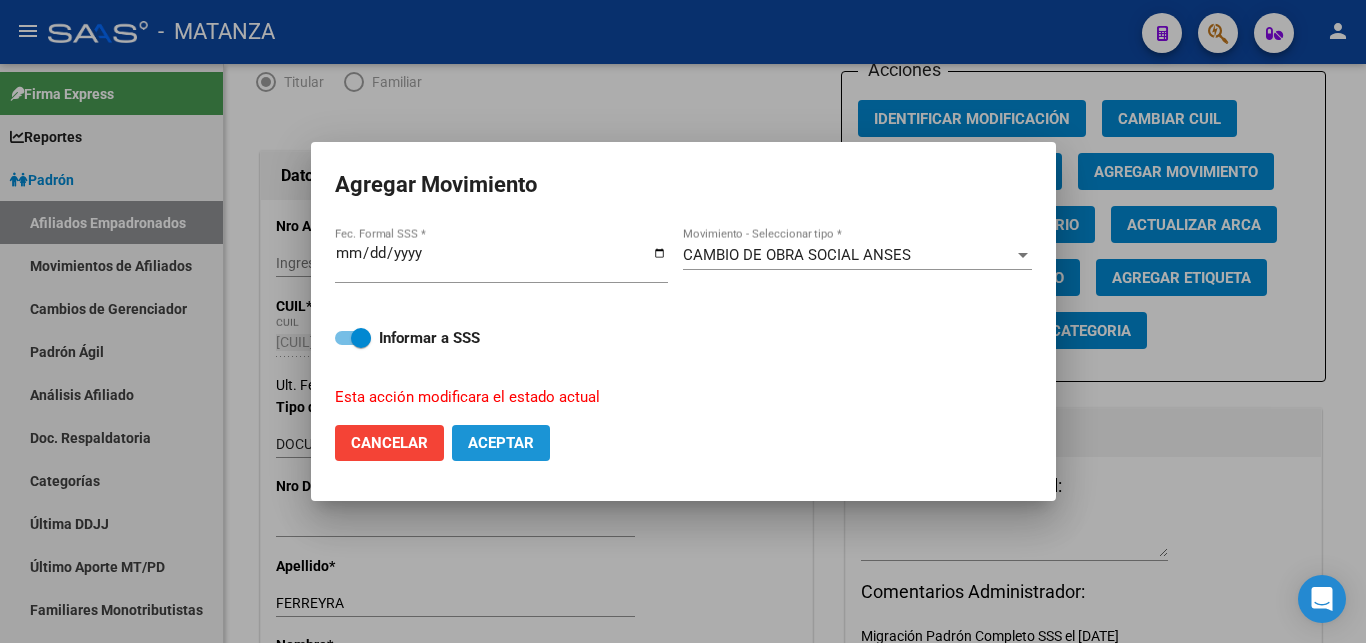 click on "Aceptar" 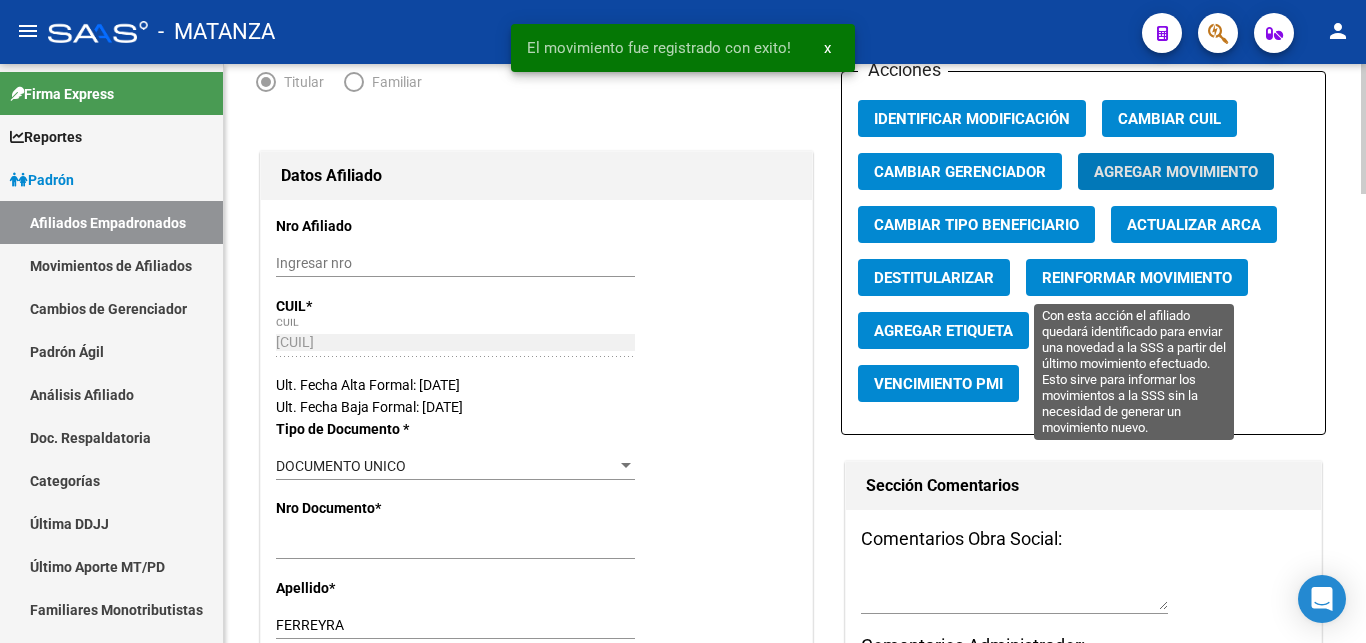 click on "Reinformar Movimiento" 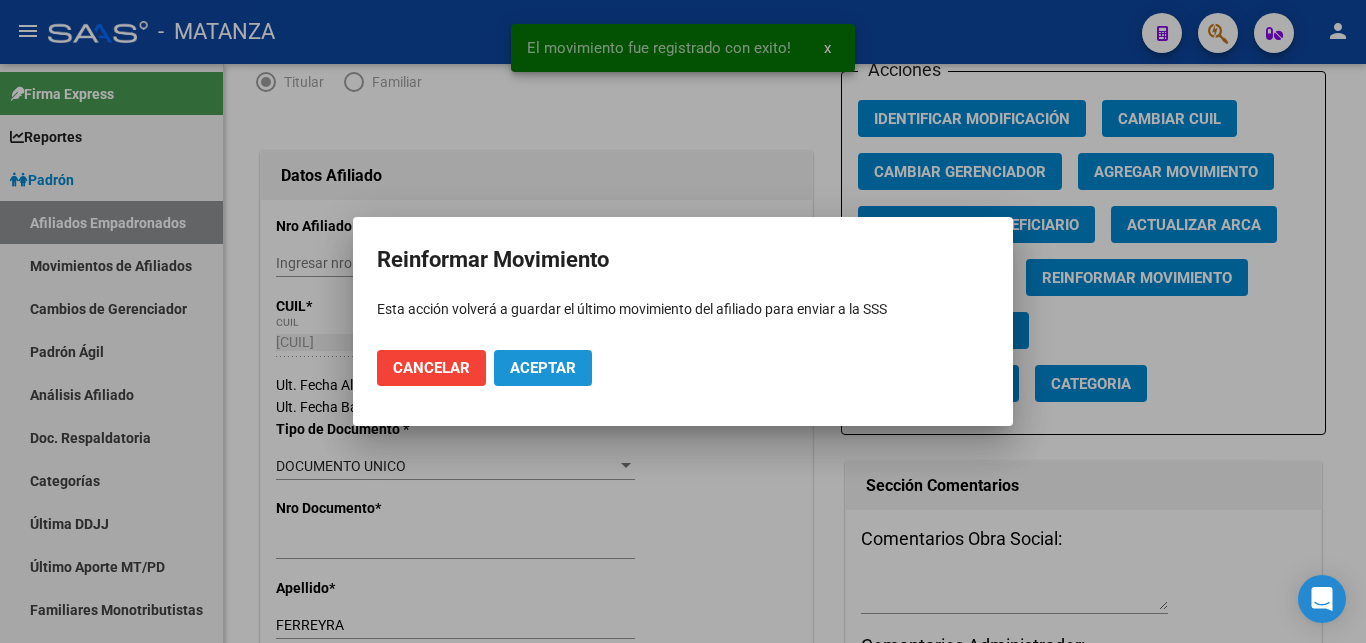 click on "Aceptar" at bounding box center [543, 368] 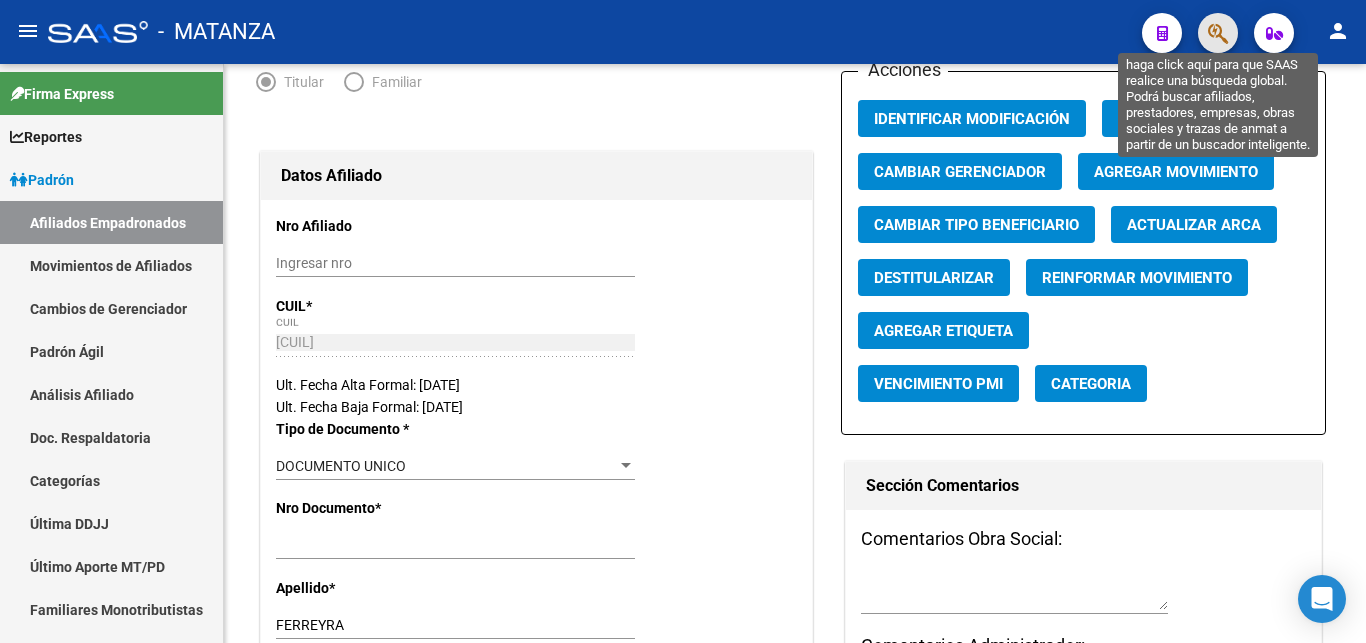 click 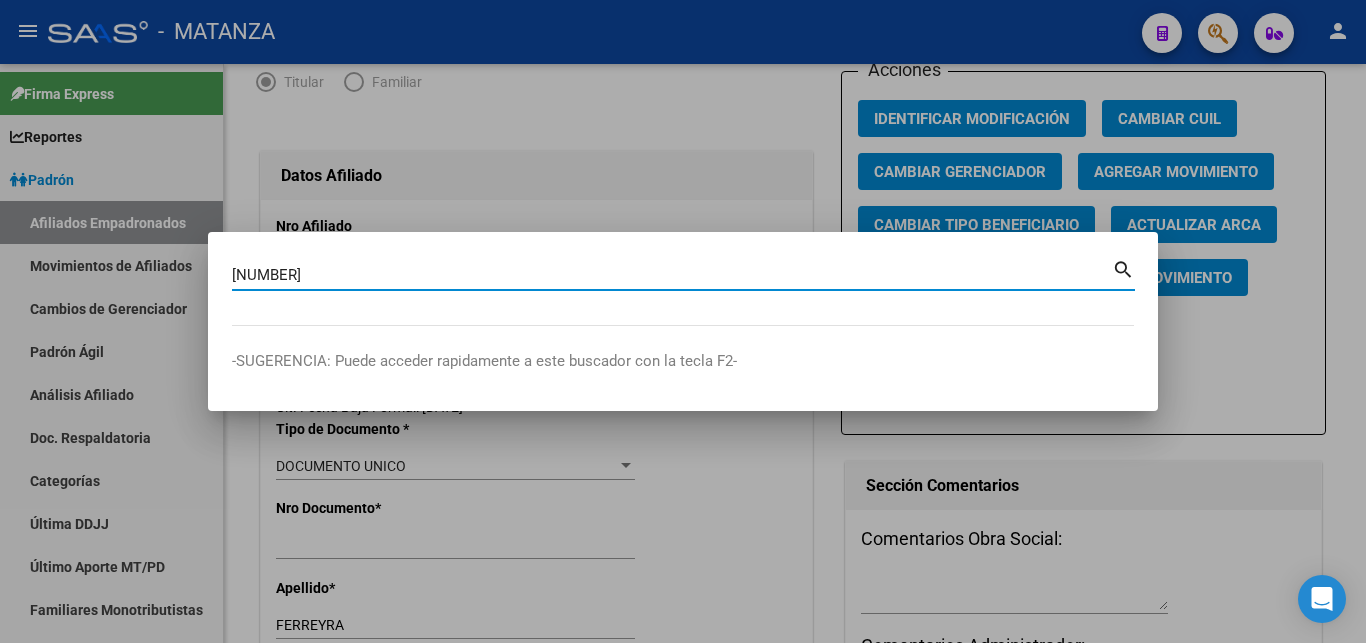 type on "[NUMBER]" 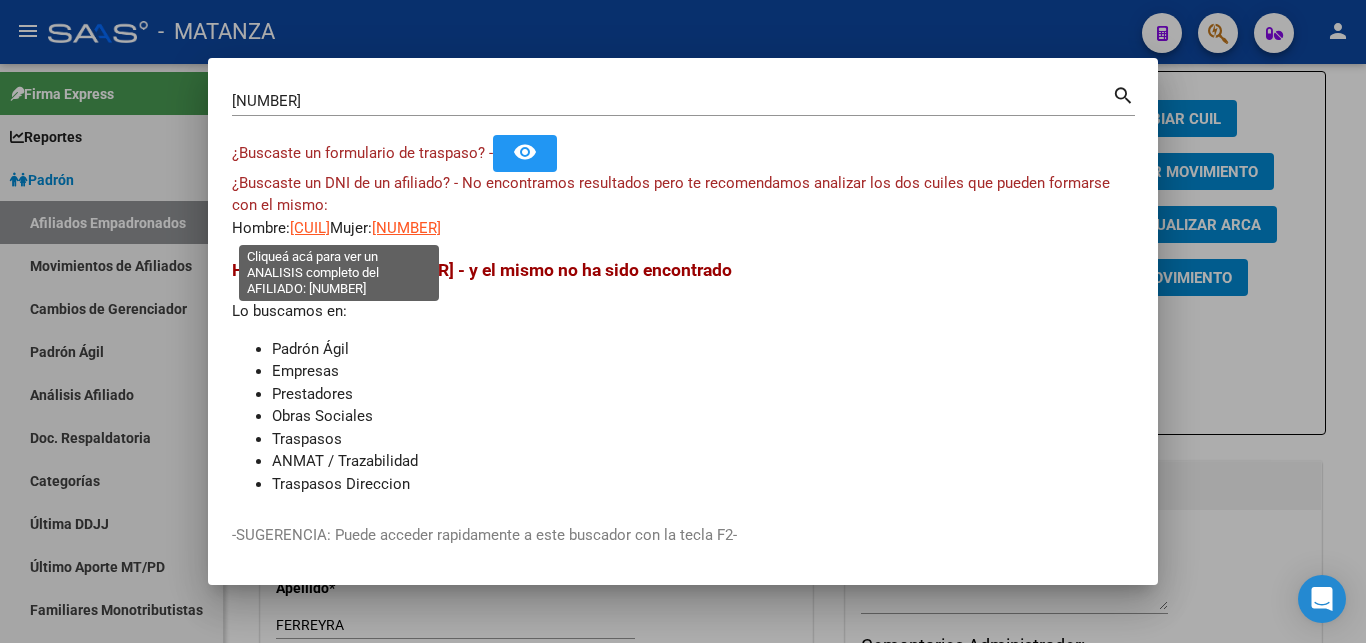 click on "[CUIL]" at bounding box center (310, 228) 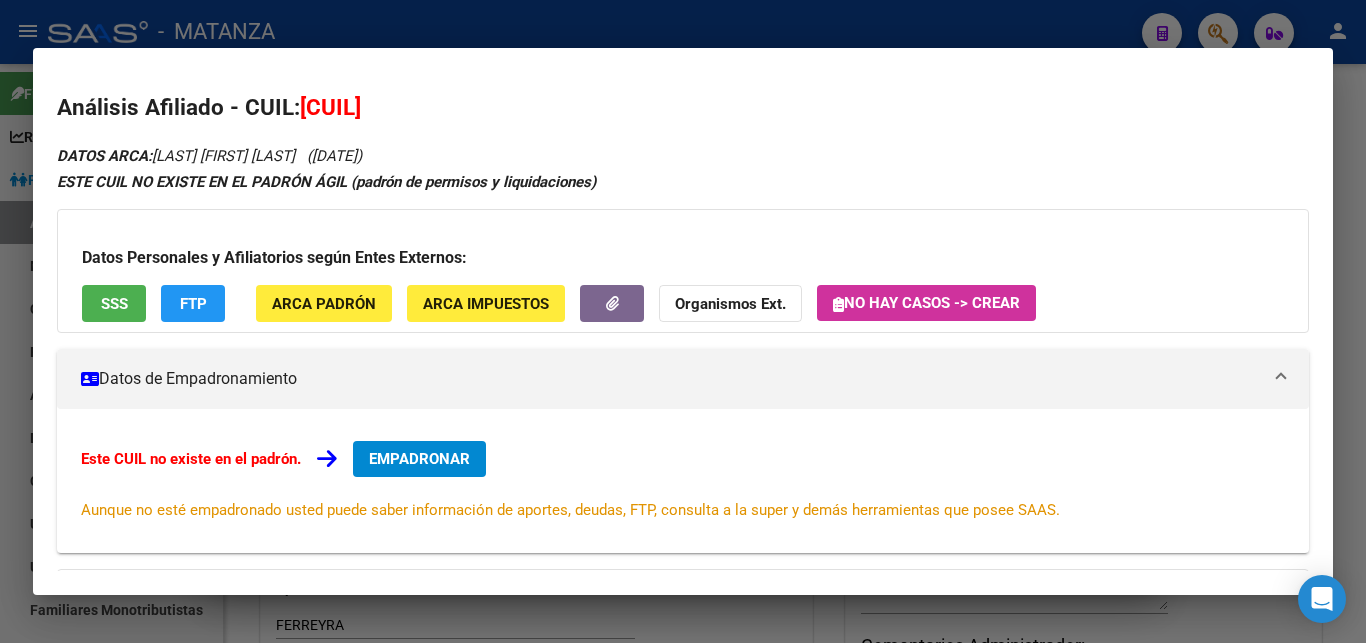 drag, startPoint x: 427, startPoint y: 32, endPoint x: 455, endPoint y: 34, distance: 28.071337 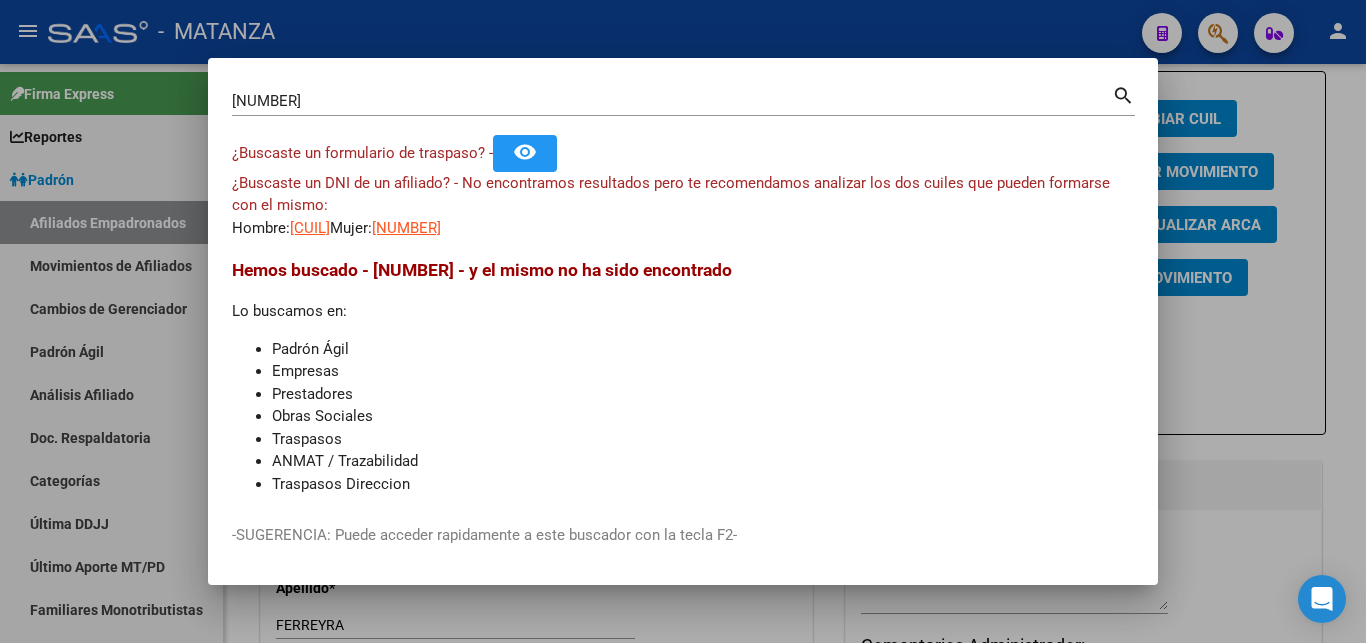 drag, startPoint x: 361, startPoint y: 88, endPoint x: 309, endPoint y: 103, distance: 54.120235 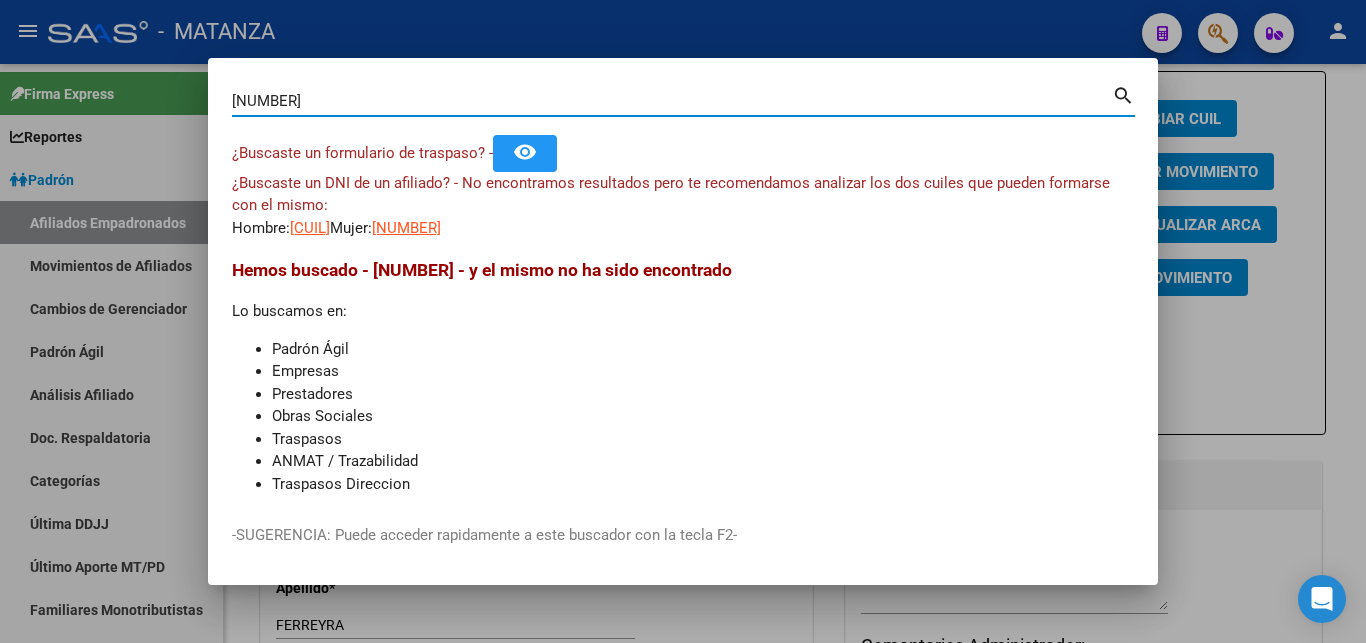 drag, startPoint x: 309, startPoint y: 103, endPoint x: 50, endPoint y: 108, distance: 259.04825 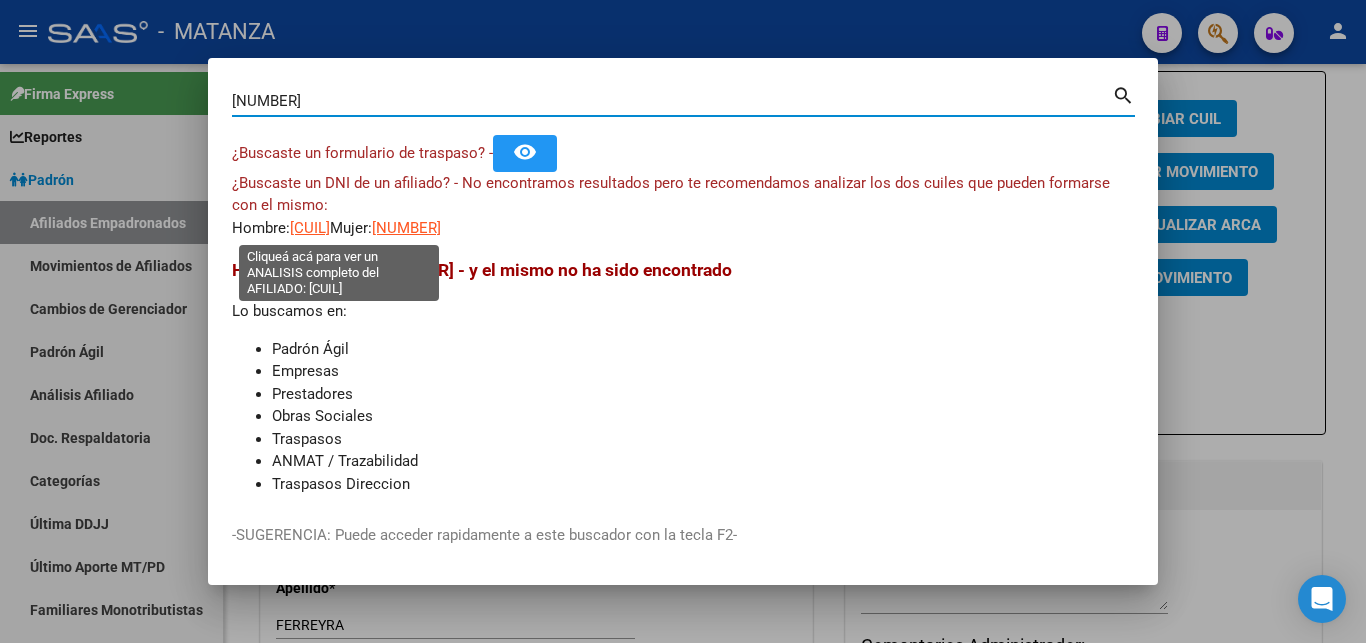 click on "[CUIL]" at bounding box center (310, 228) 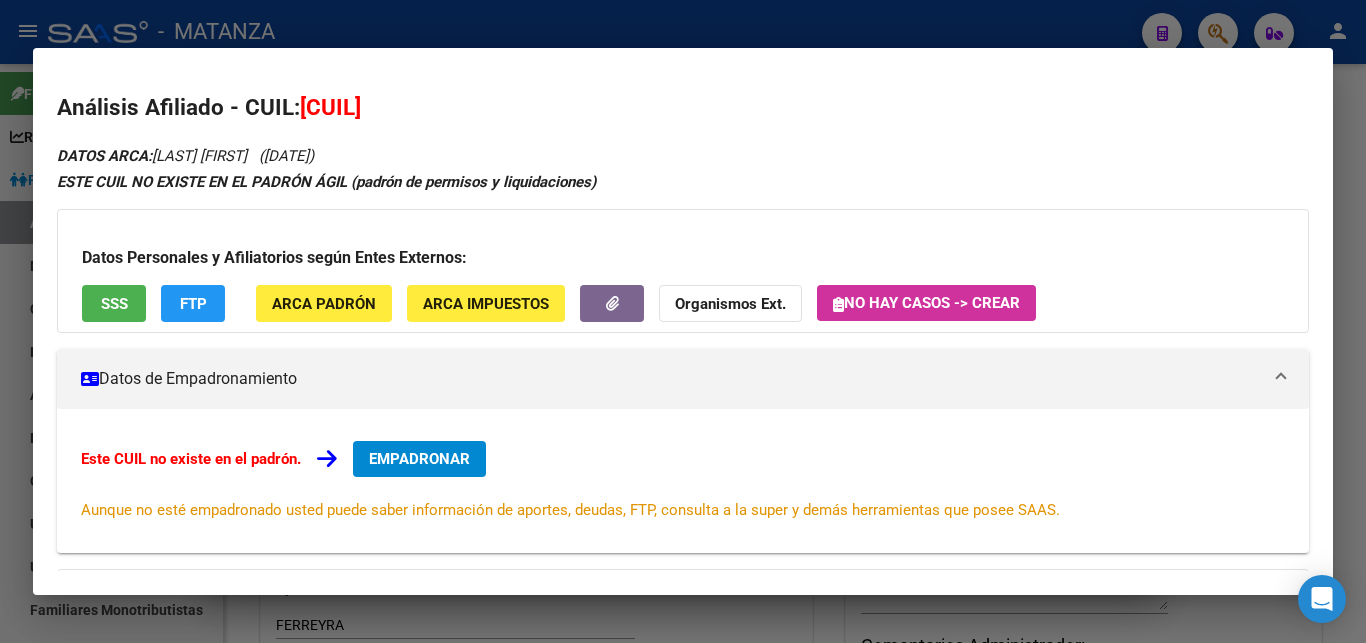 click at bounding box center [683, 321] 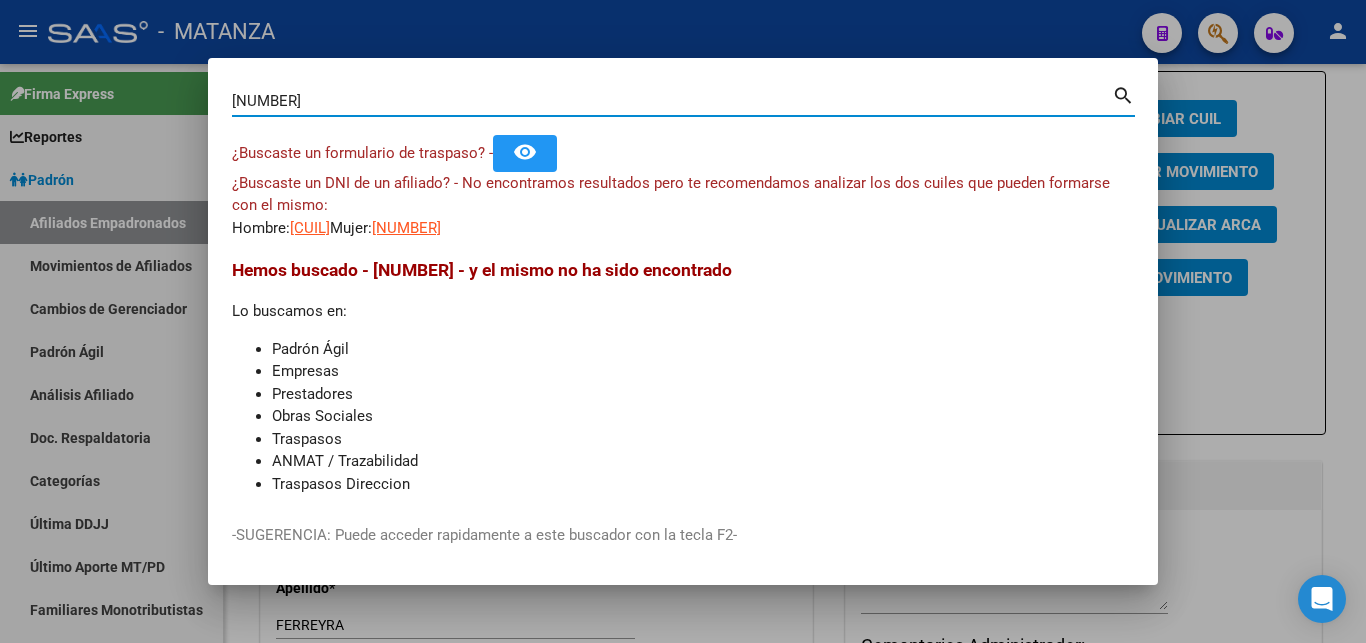 drag, startPoint x: 346, startPoint y: 107, endPoint x: 92, endPoint y: 114, distance: 254.09644 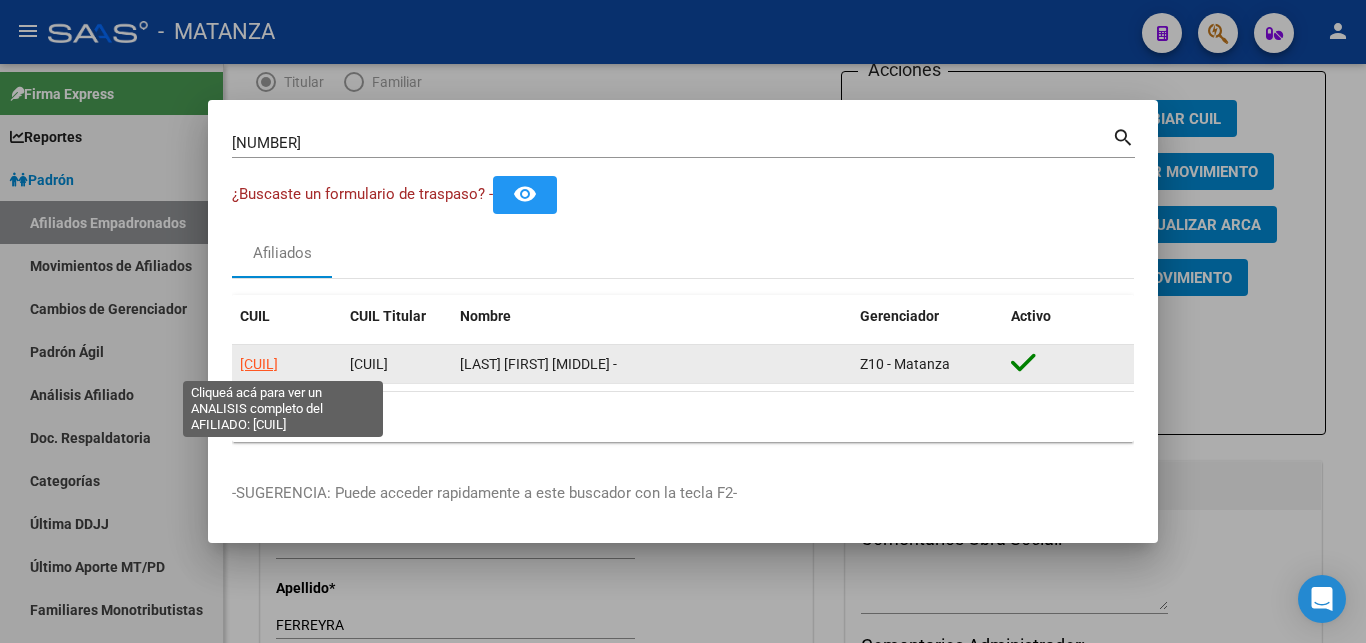 click on "[CUIL]" 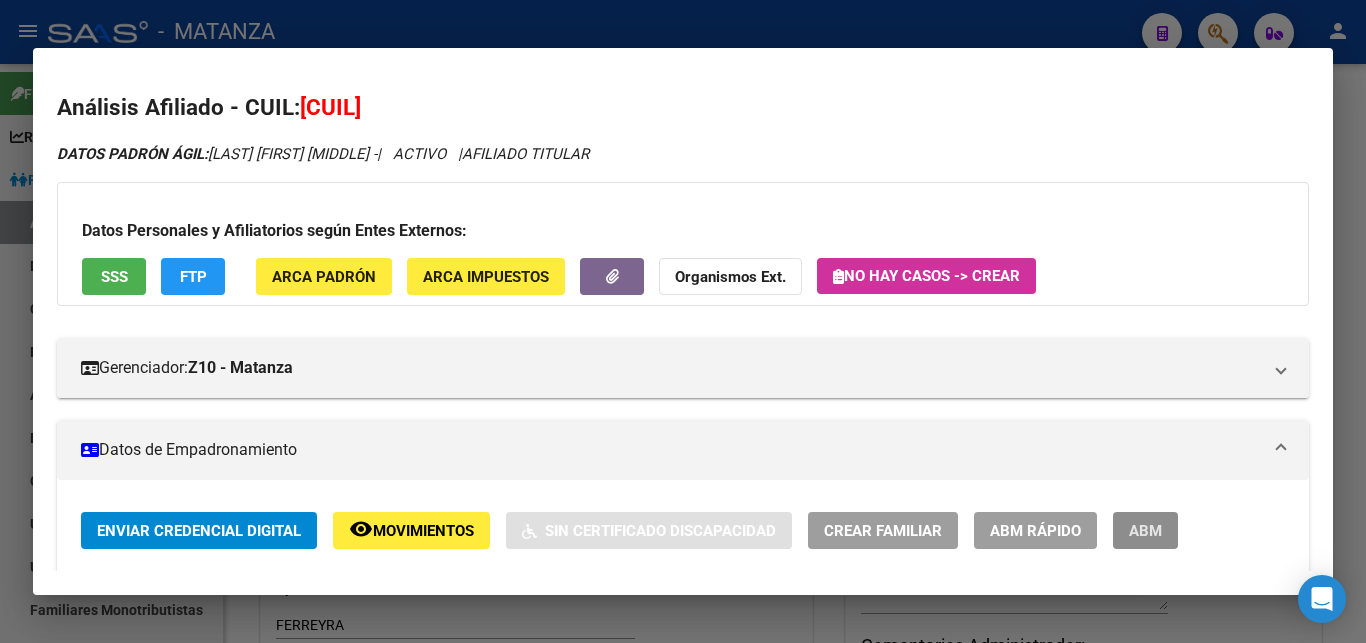 click on "ABM" at bounding box center [1145, 531] 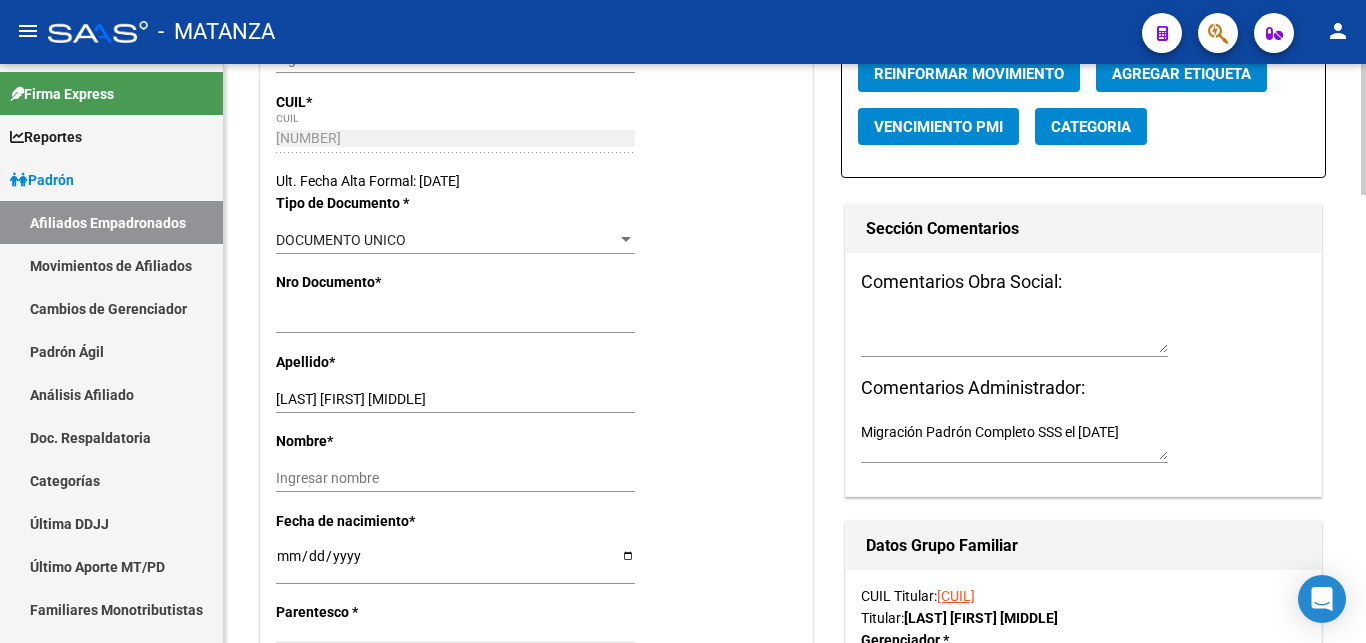 scroll, scrollTop: 510, scrollLeft: 0, axis: vertical 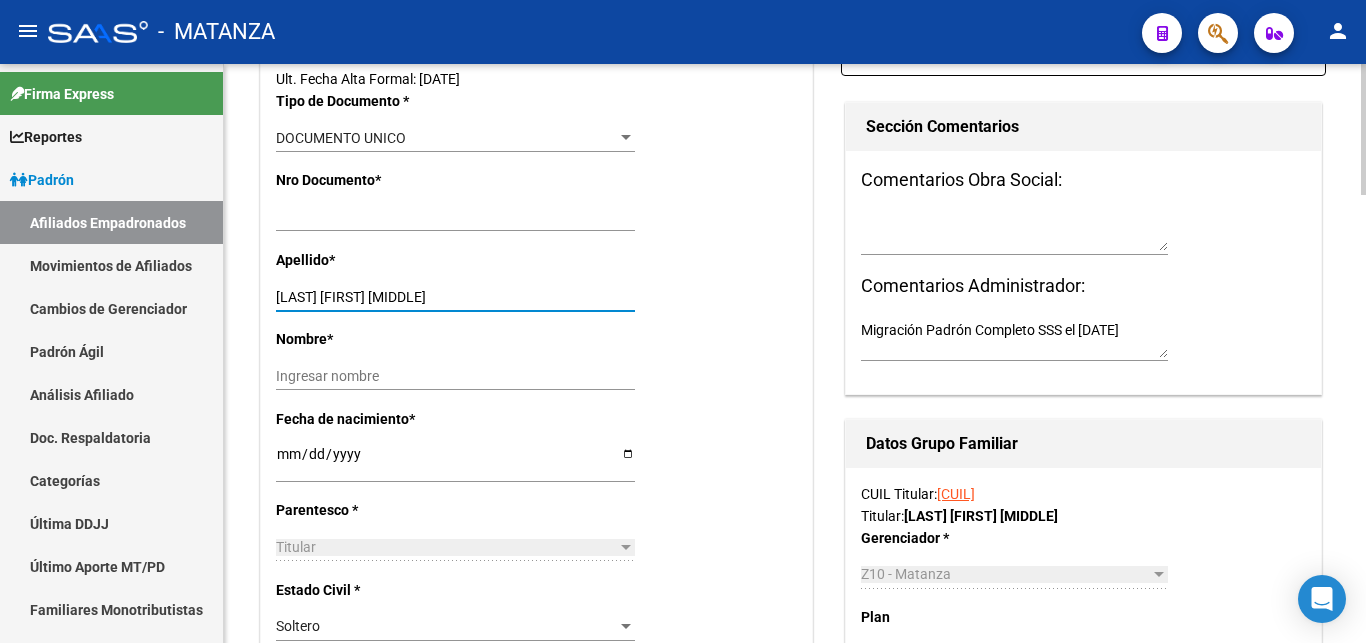 drag, startPoint x: 355, startPoint y: 295, endPoint x: 477, endPoint y: 303, distance: 122.26202 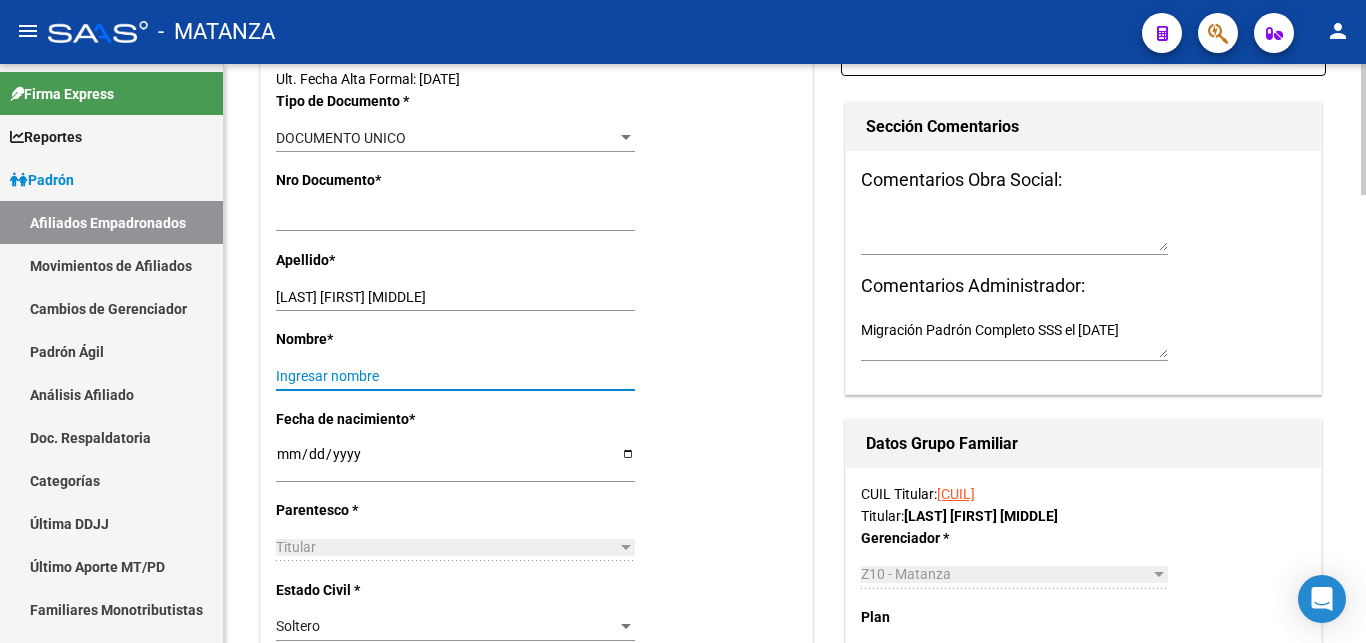 paste on "[FIRST] [LAST]" 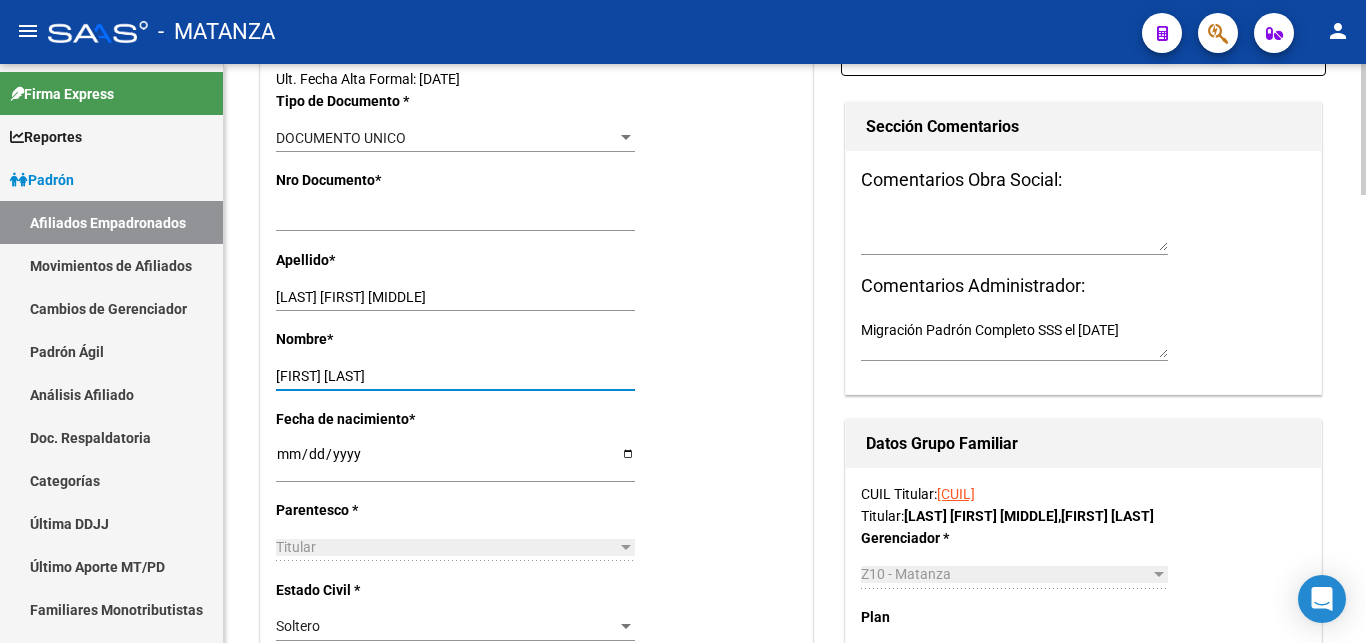 type on "[FIRST] [LAST]" 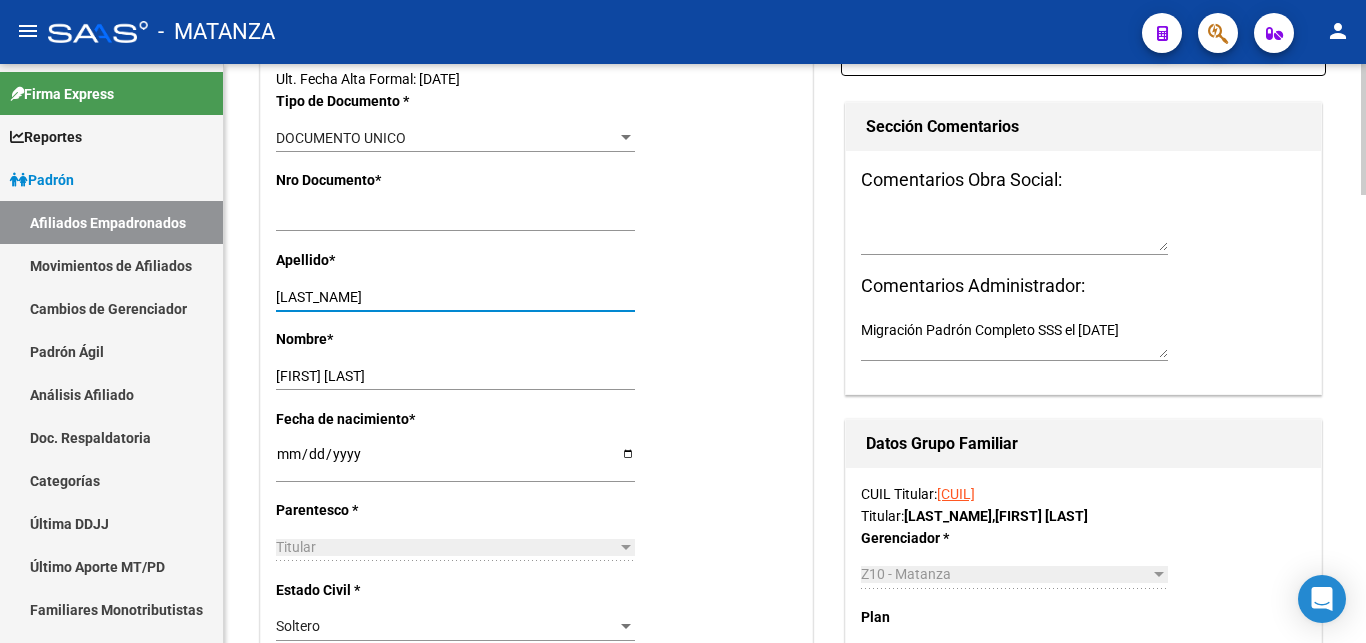 type on "[LAST_NAME]" 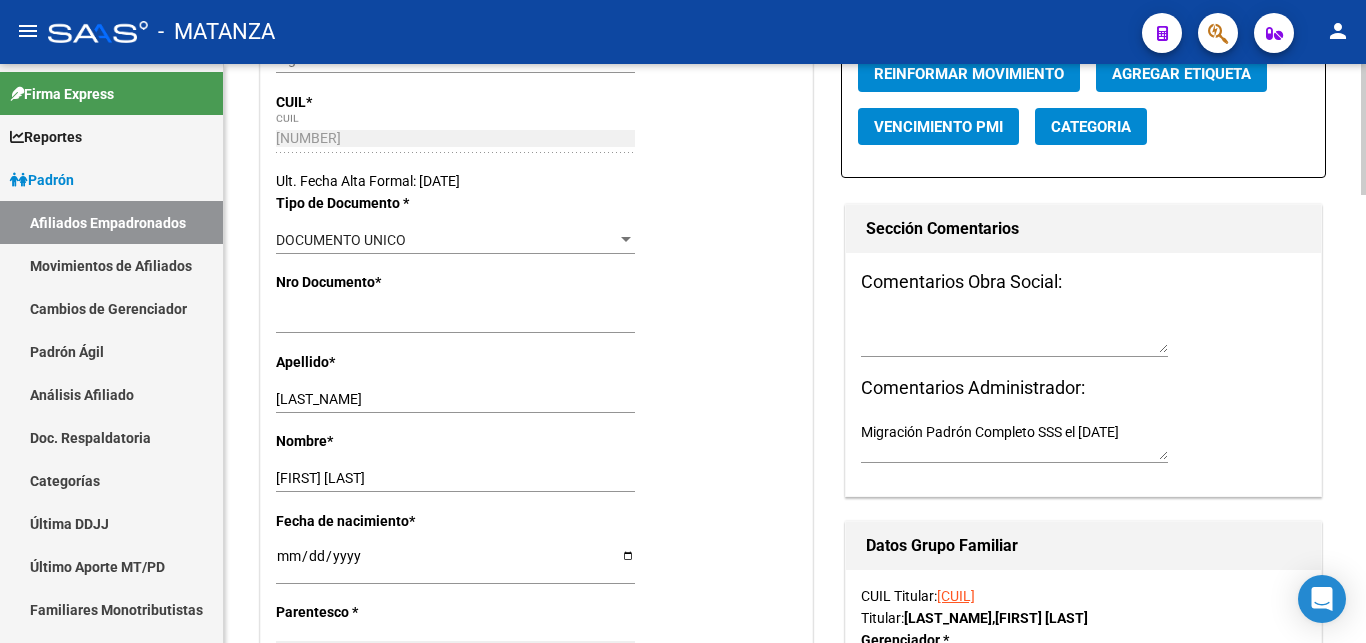 scroll, scrollTop: 0, scrollLeft: 0, axis: both 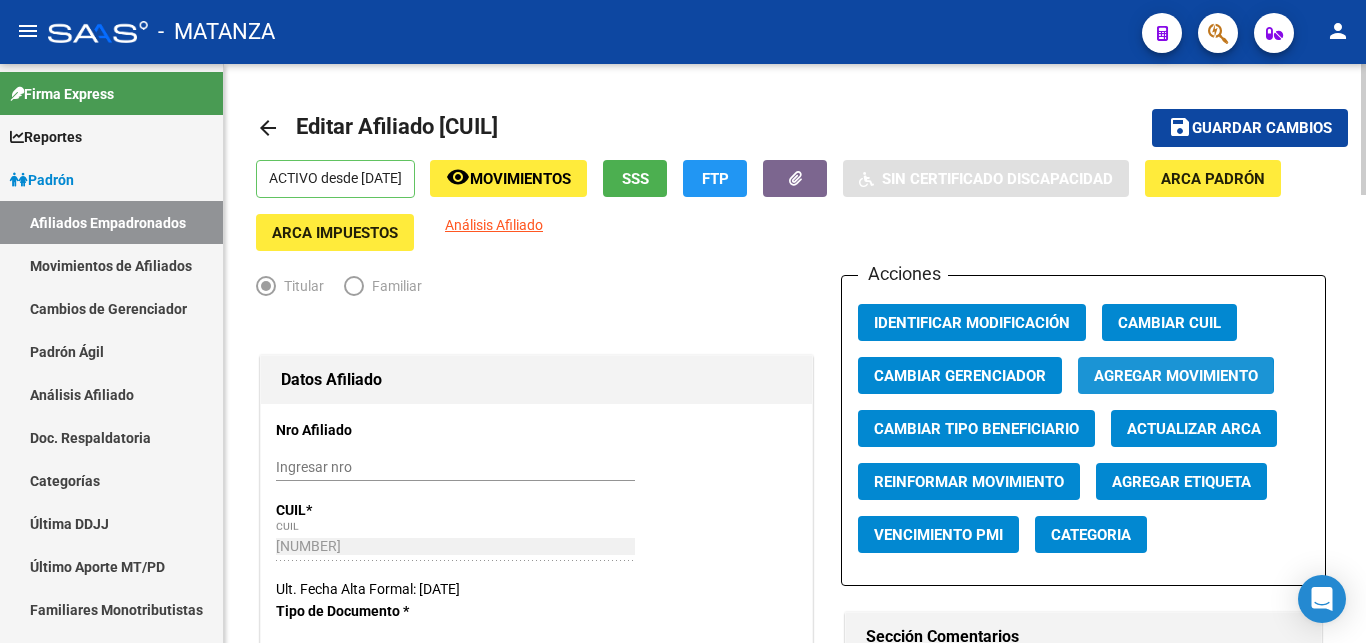drag, startPoint x: 1138, startPoint y: 377, endPoint x: 1118, endPoint y: 380, distance: 20.22375 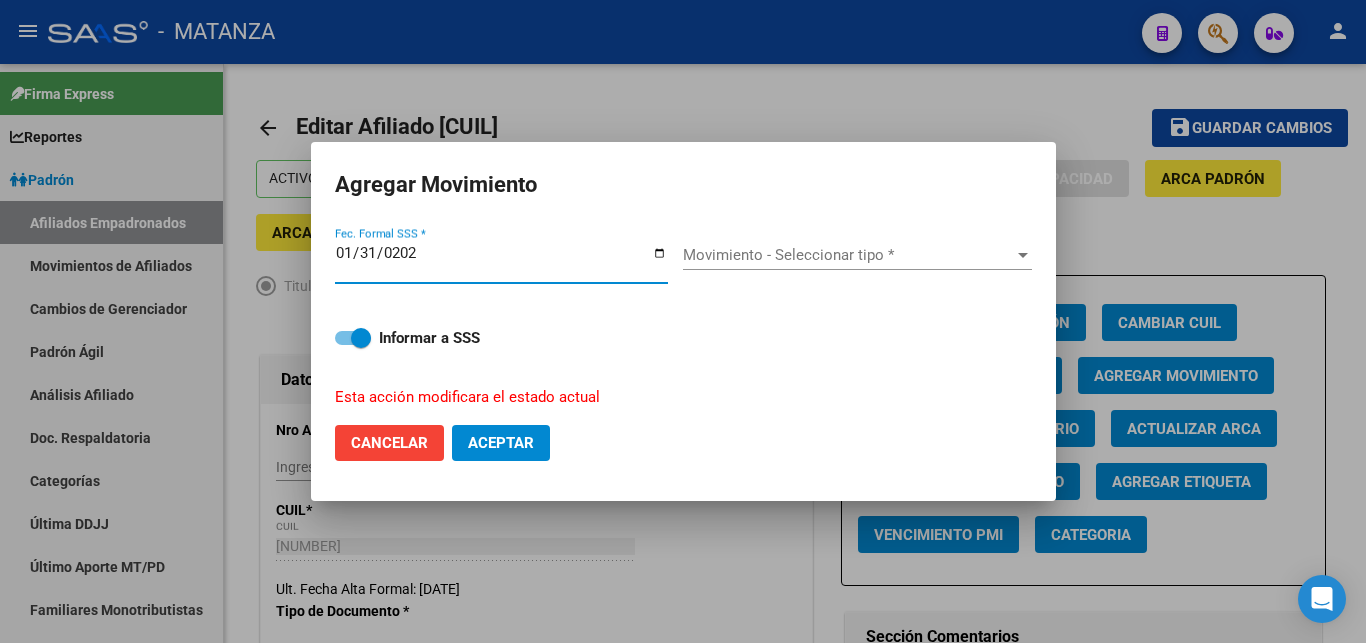 type on "[DATE]" 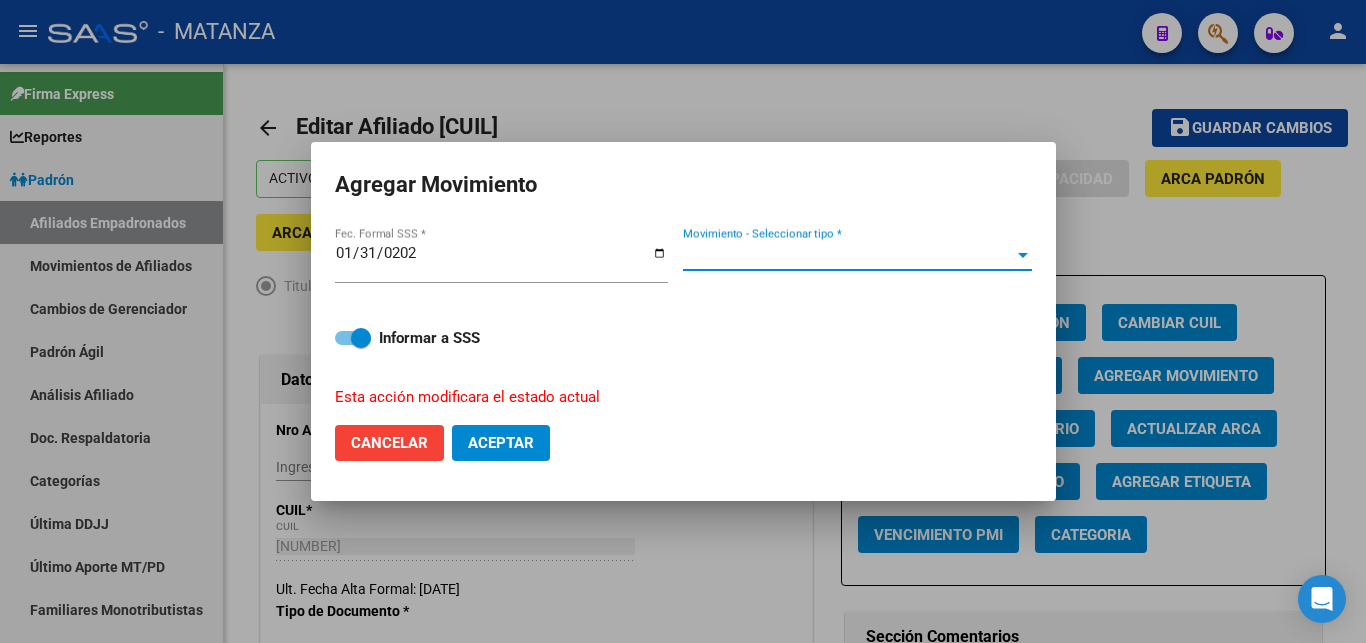 click on "Movimiento - Seleccionar tipo *" at bounding box center (848, 255) 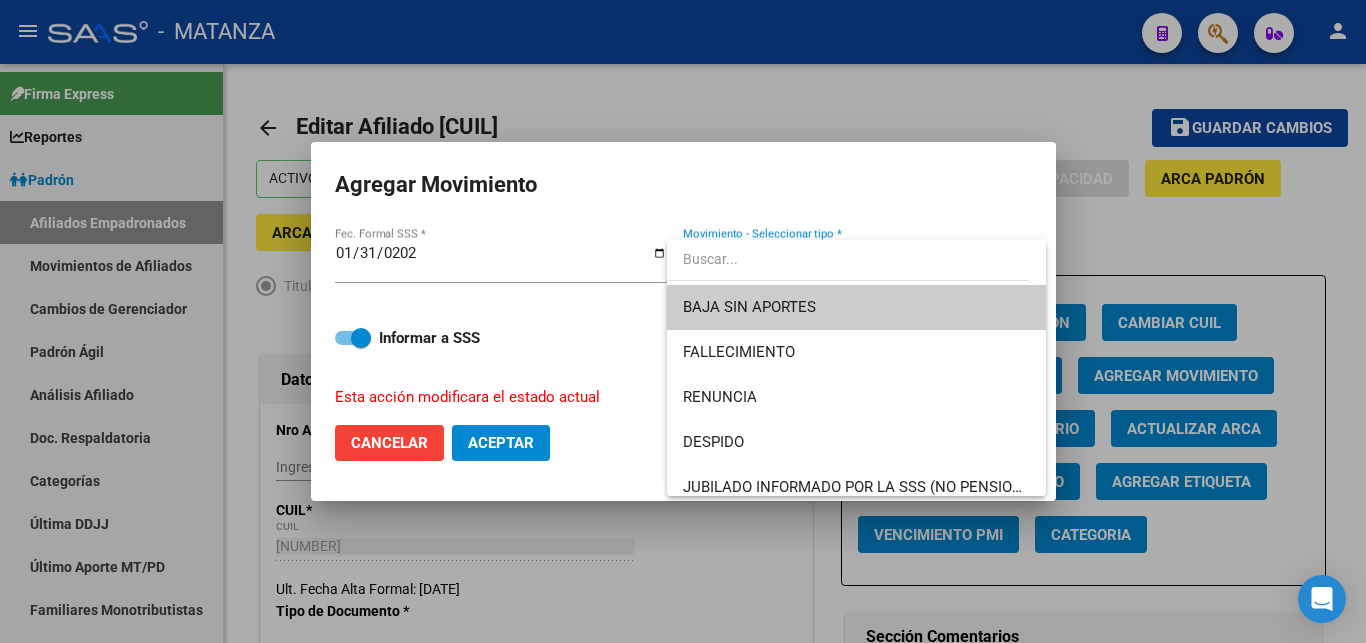click on "BAJA SIN APORTES" at bounding box center (856, 307) 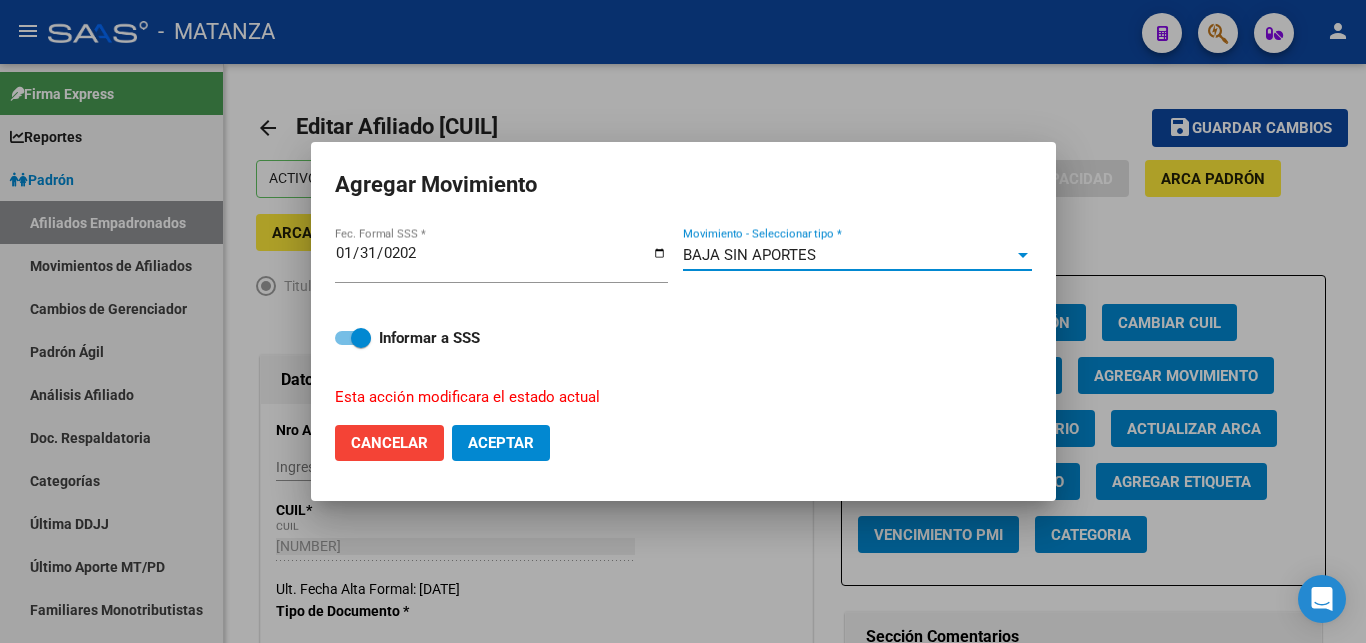 click on "Aceptar" 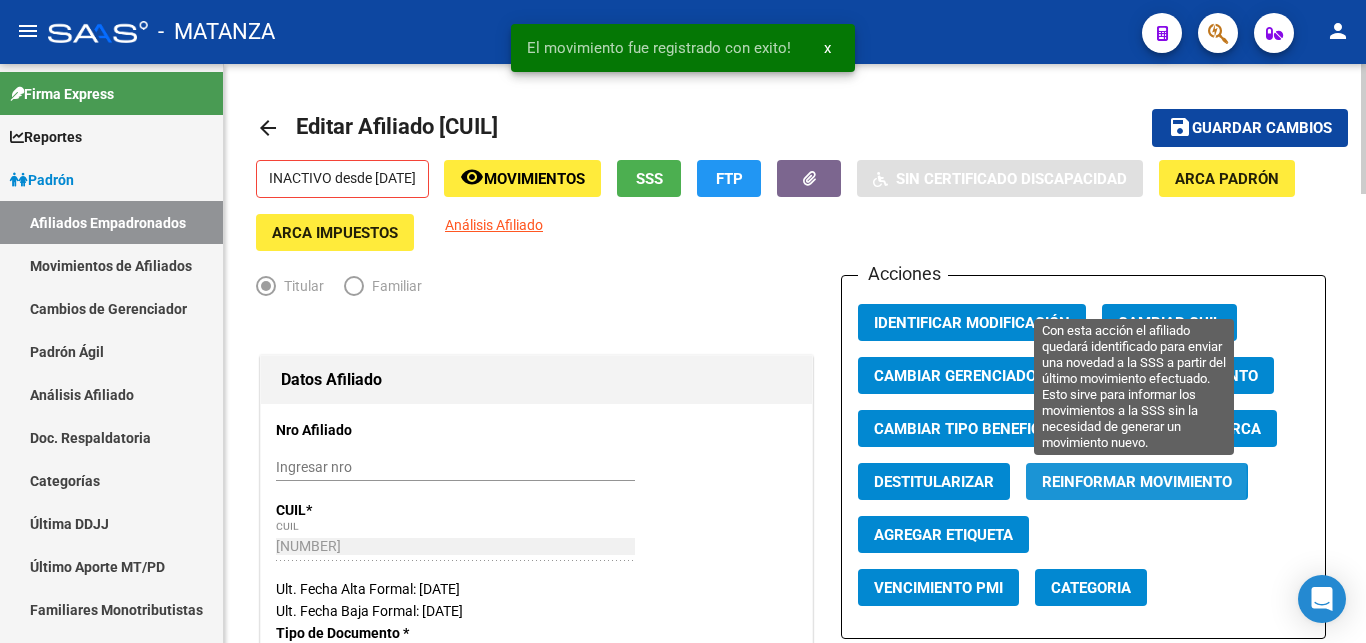 click on "Reinformar Movimiento" 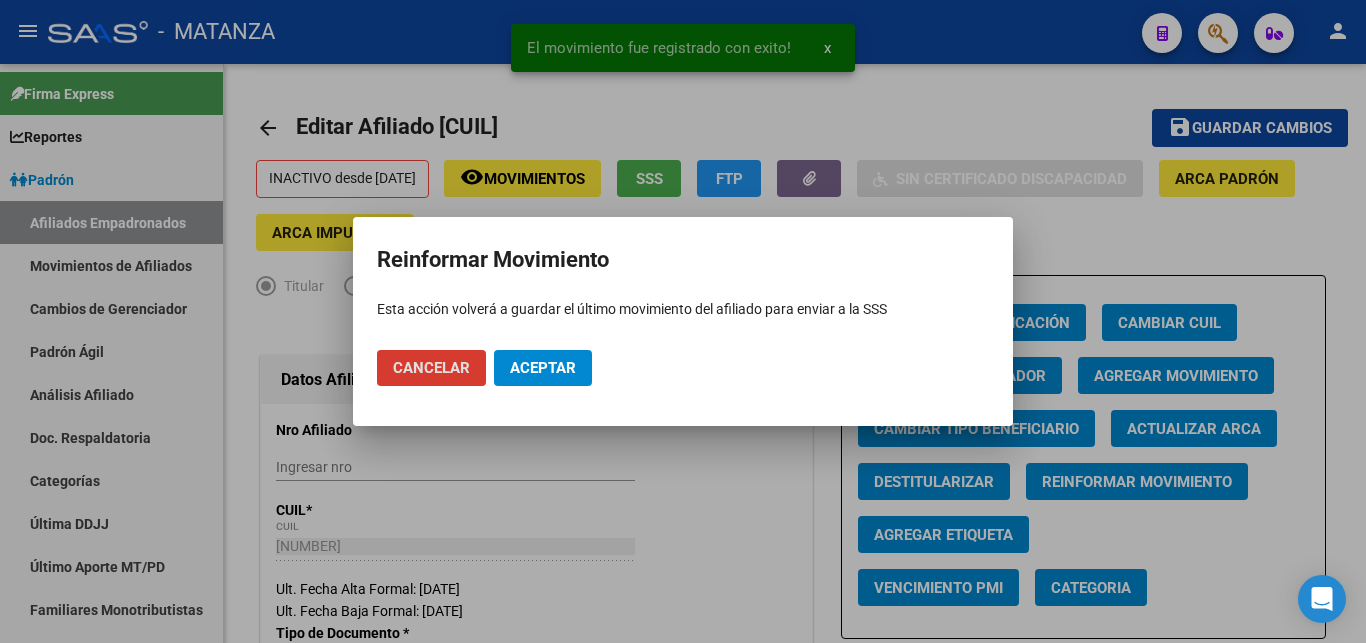 click on "Aceptar" at bounding box center [543, 368] 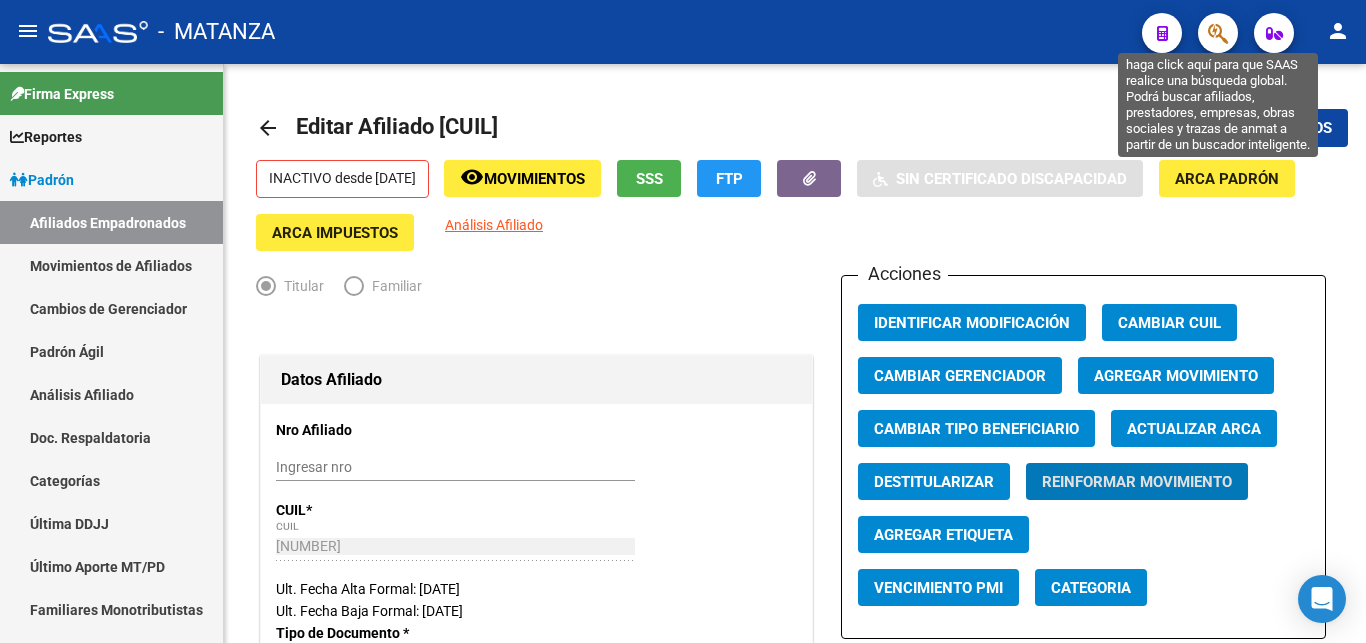 click 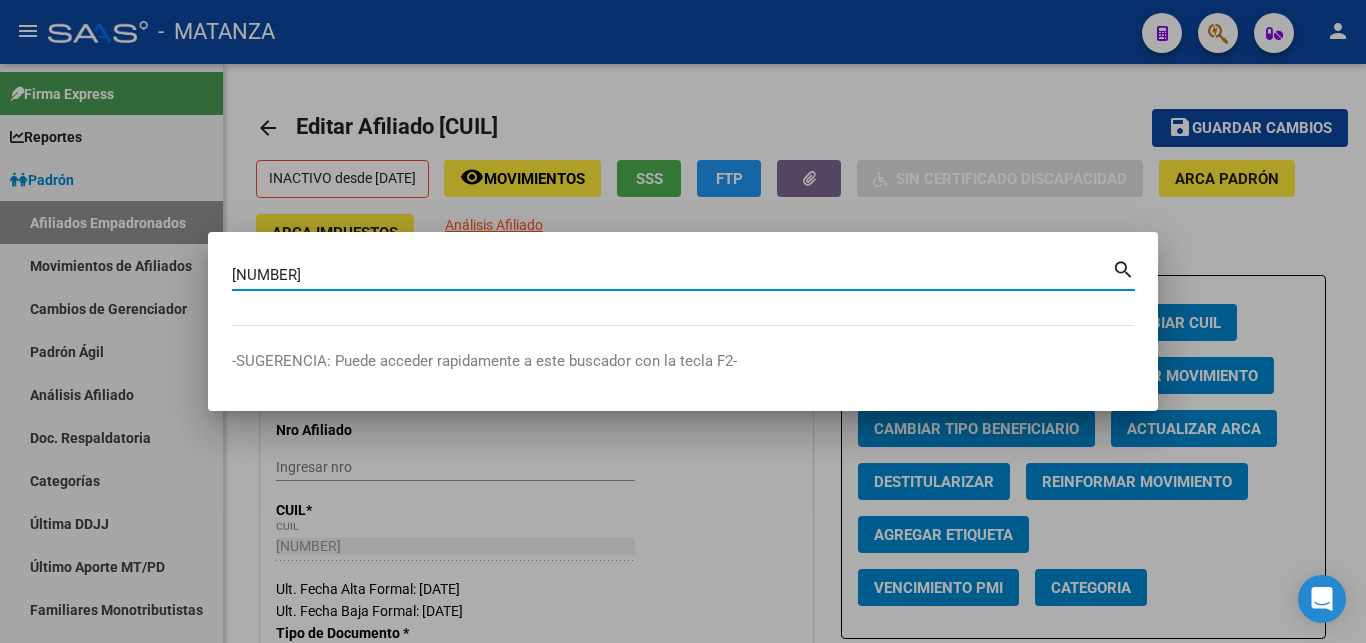 type on "[NUMBER]" 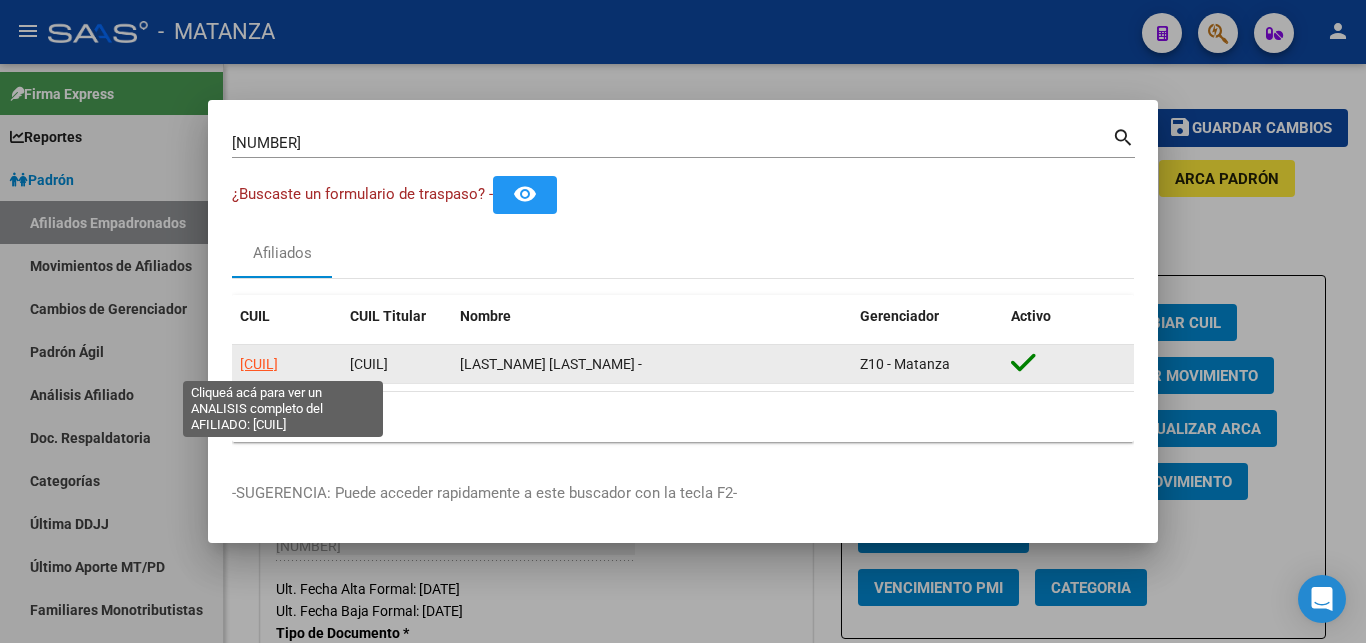 click on "[CUIL]" 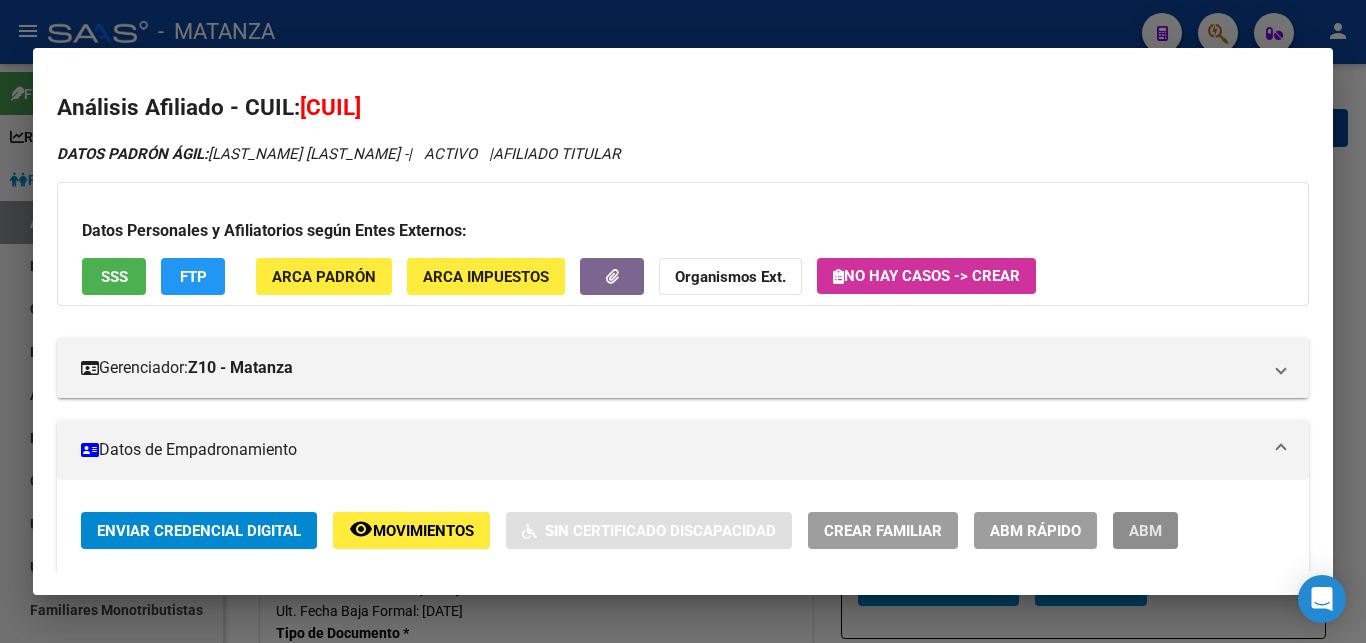 drag, startPoint x: 1123, startPoint y: 541, endPoint x: 1091, endPoint y: 536, distance: 32.38827 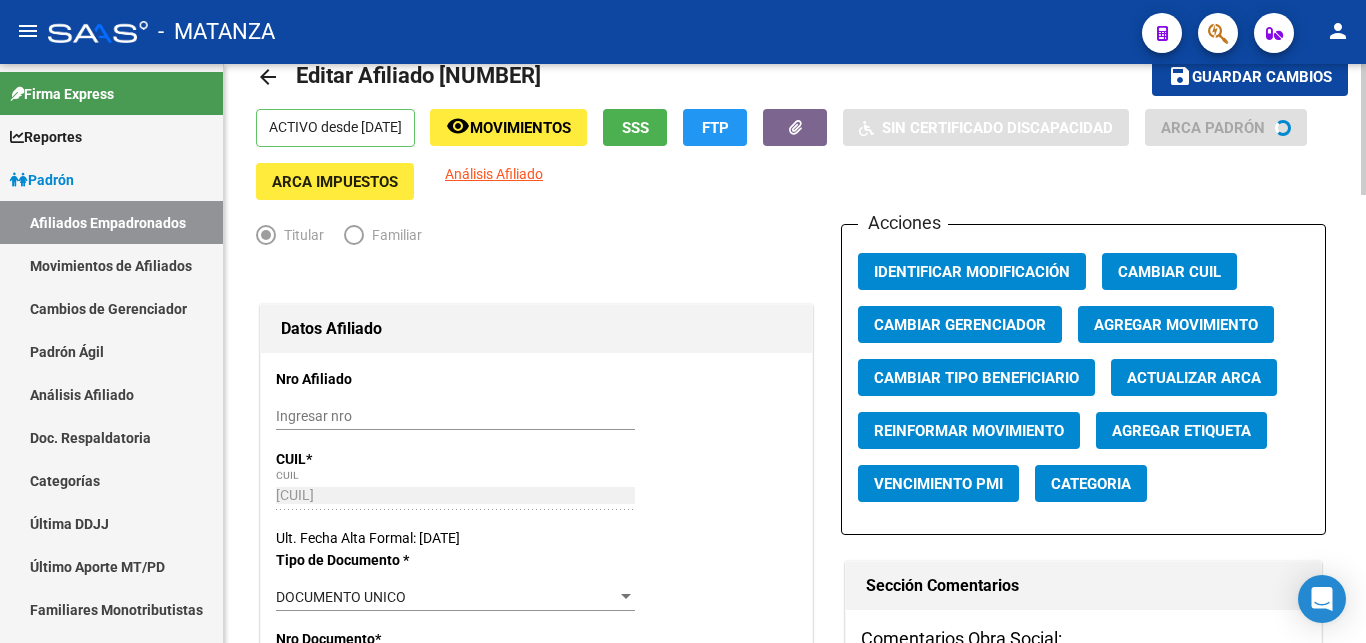 scroll, scrollTop: 408, scrollLeft: 0, axis: vertical 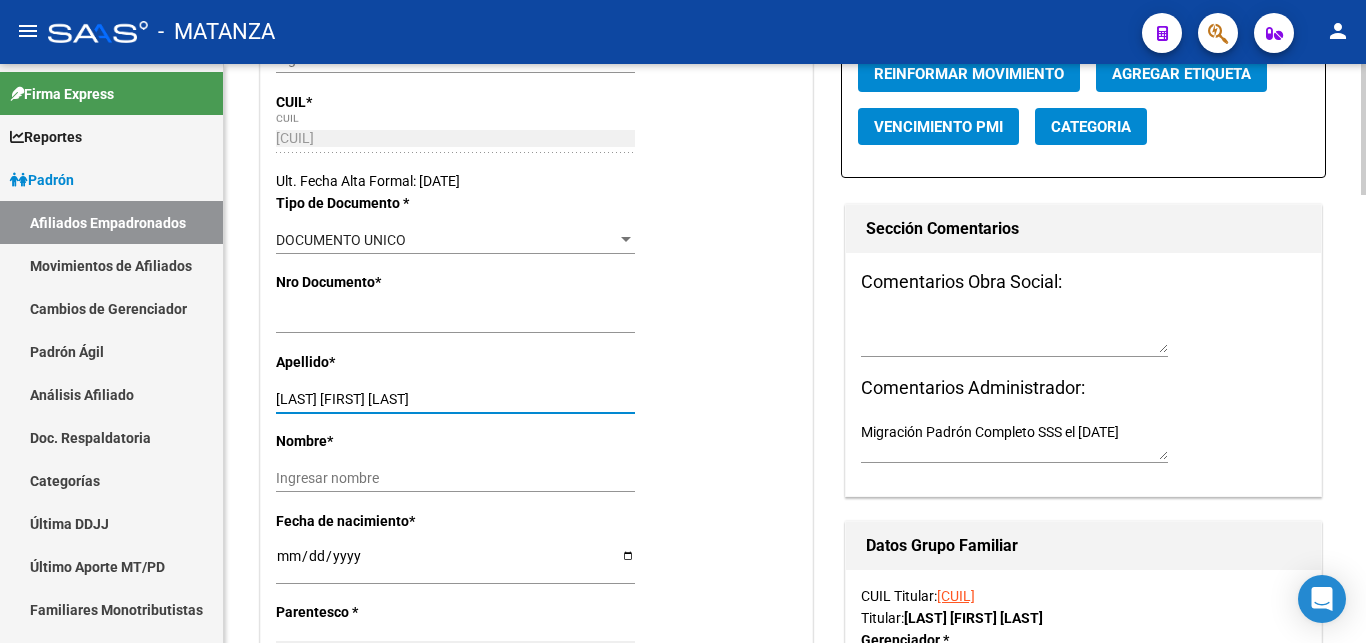 drag, startPoint x: 333, startPoint y: 399, endPoint x: 454, endPoint y: 412, distance: 121.69634 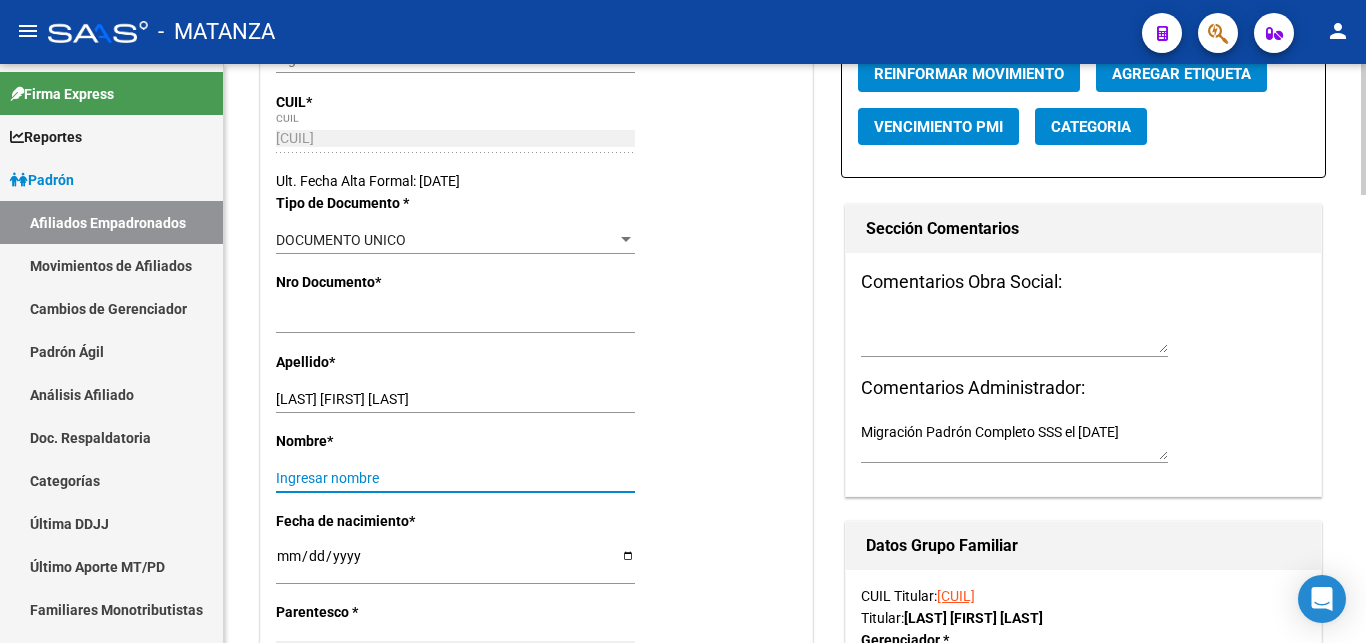 paste on "[LAST] [LAST]" 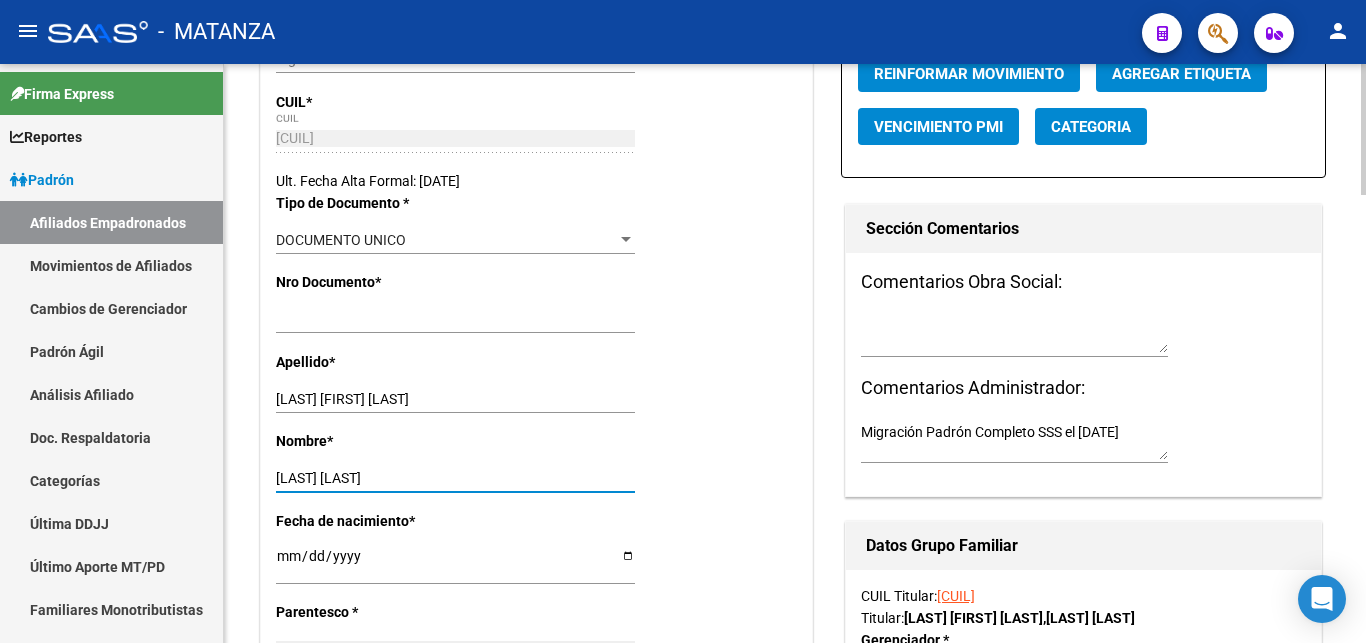 type on "[LAST] [LAST]" 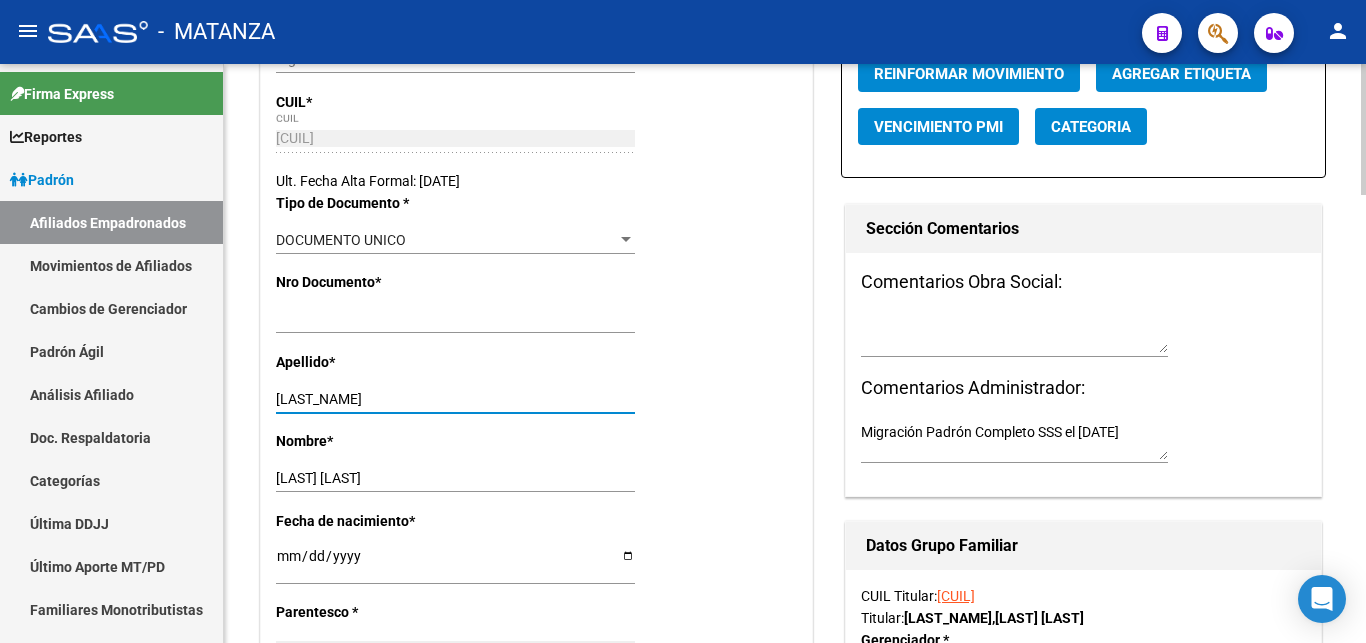 type on "[LAST_NAME]" 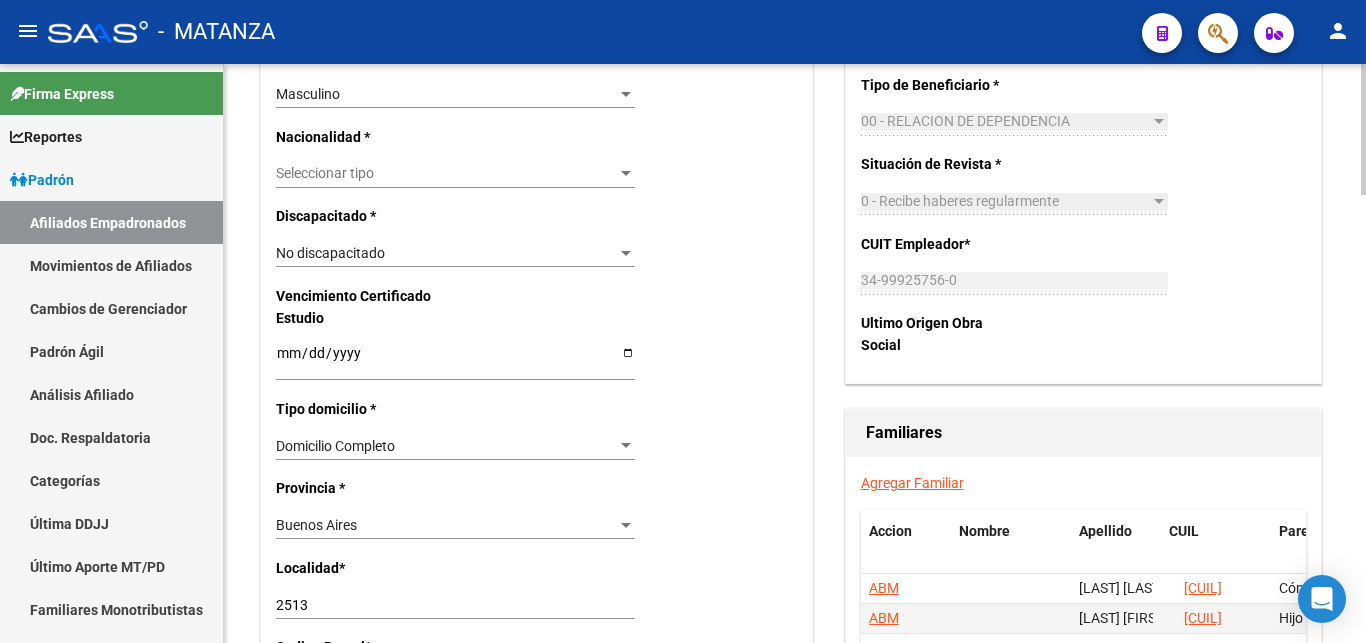 scroll, scrollTop: 1326, scrollLeft: 0, axis: vertical 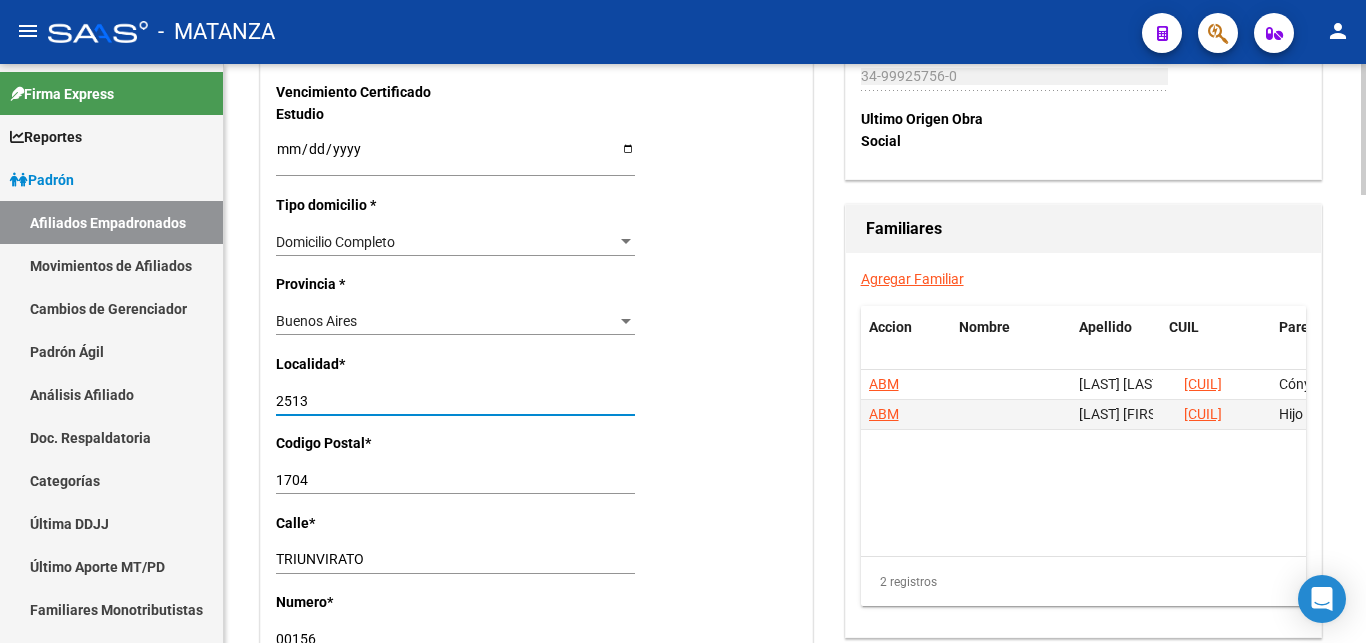 drag, startPoint x: 322, startPoint y: 380, endPoint x: 220, endPoint y: 384, distance: 102.0784 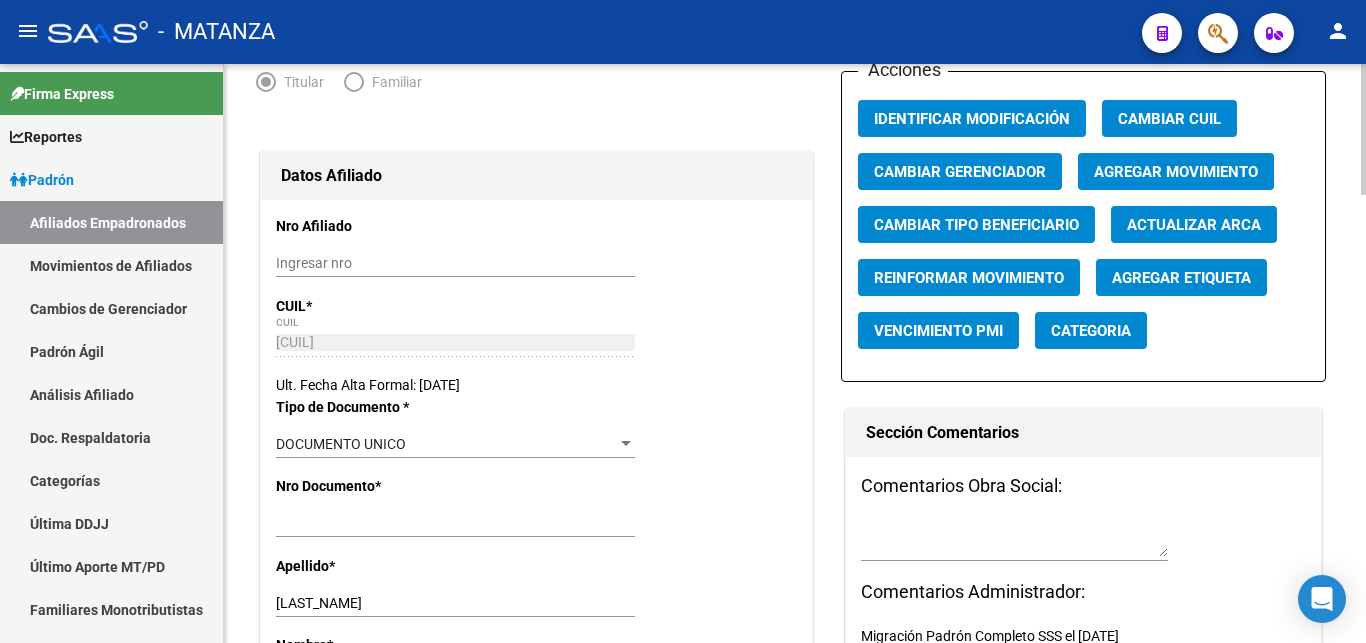 scroll, scrollTop: 102, scrollLeft: 0, axis: vertical 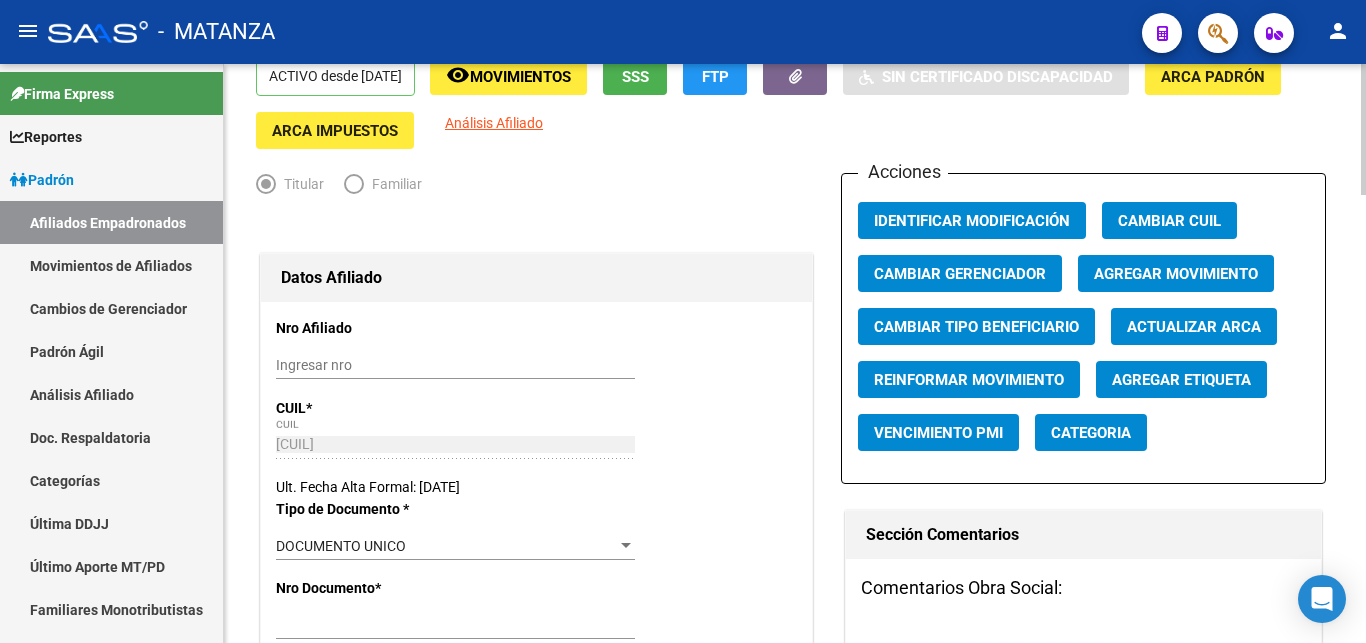 type on "RAMOS MEJIA" 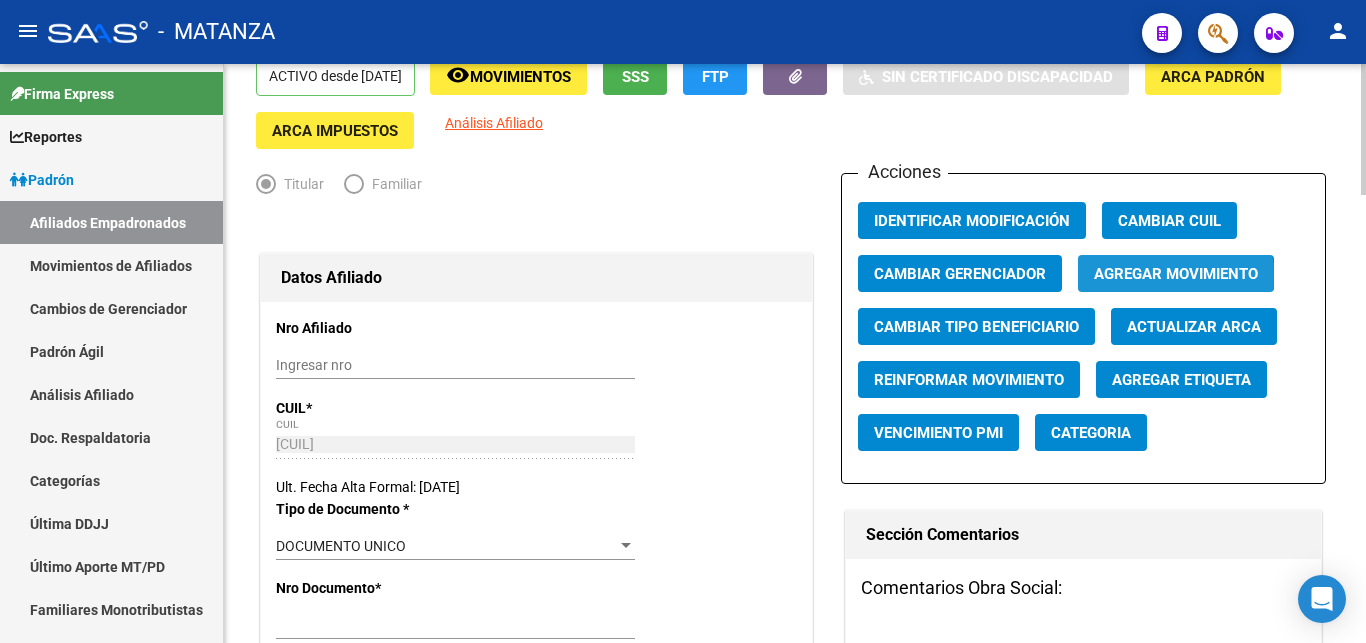 click on "Agregar Movimiento" 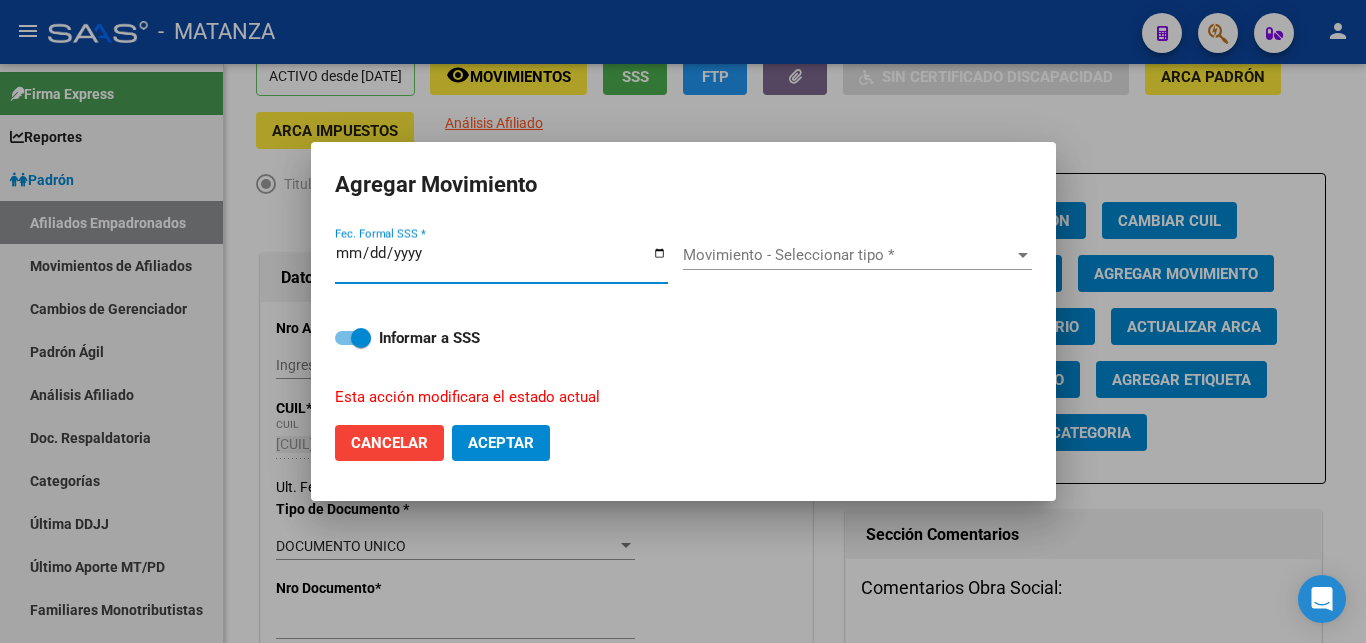 type on "[YEAR]-[MONTH]-[DAY]" 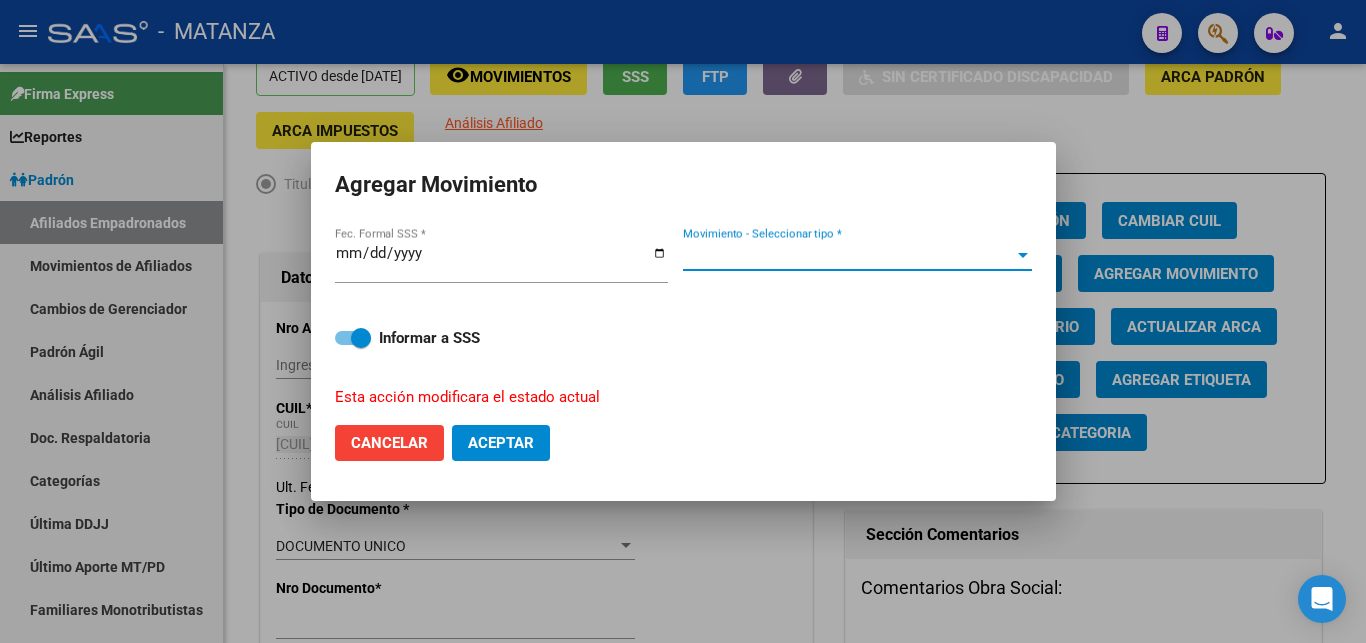 click on "Movimiento - Seleccionar tipo *" at bounding box center (848, 255) 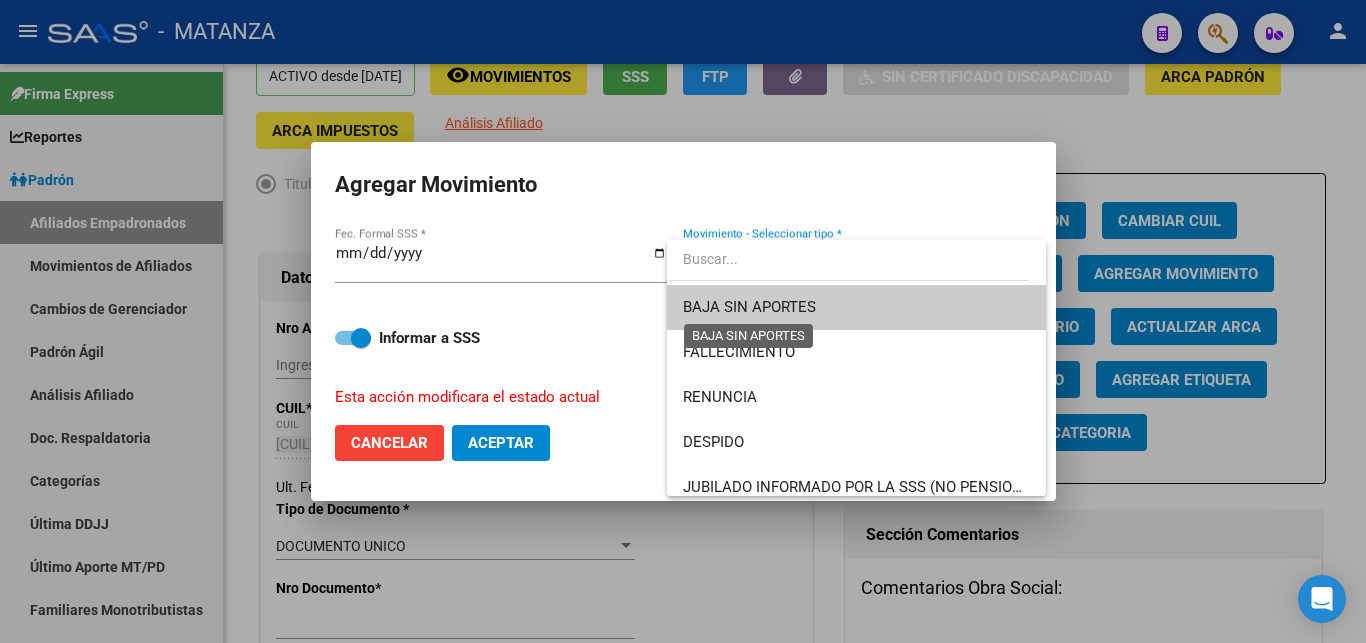 click on "BAJA SIN APORTES" at bounding box center [749, 307] 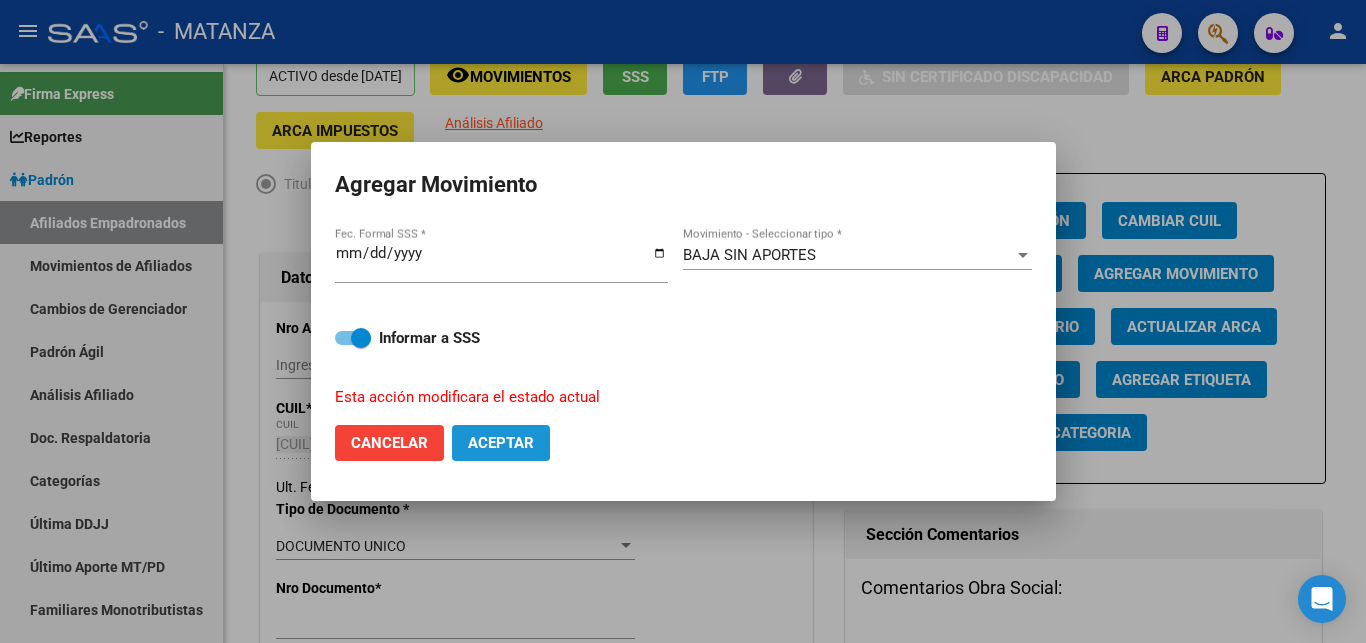 click on "Aceptar" 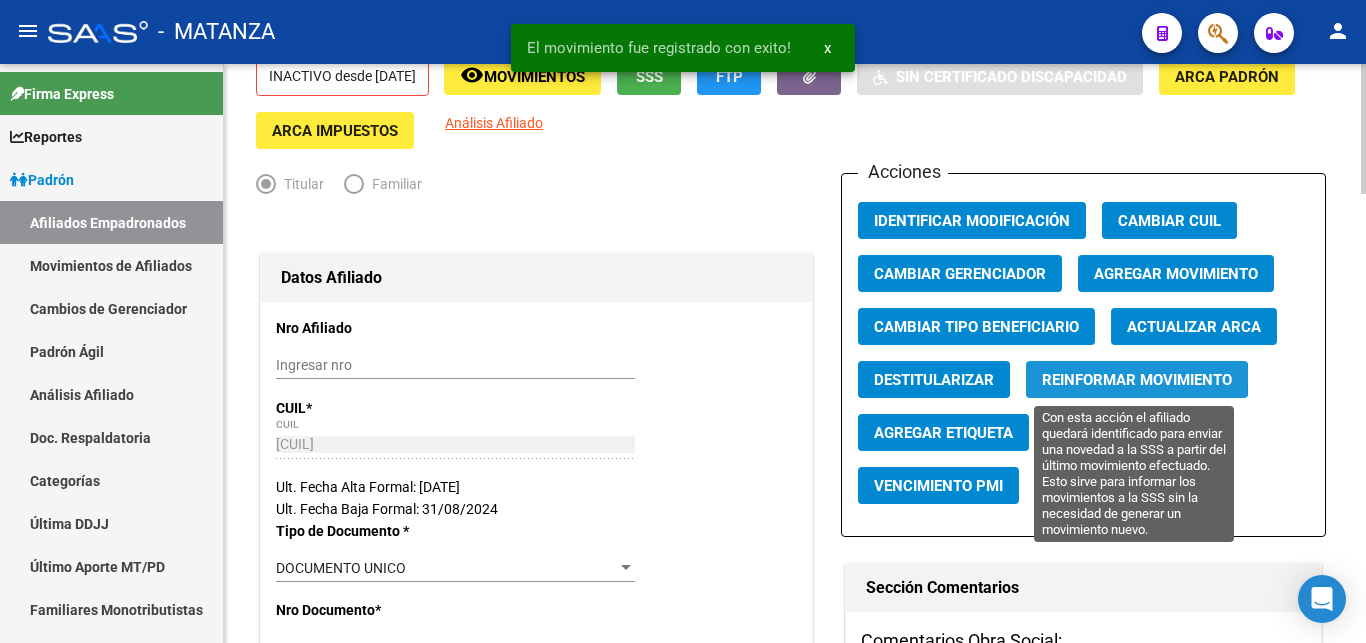 click on "Reinformar Movimiento" 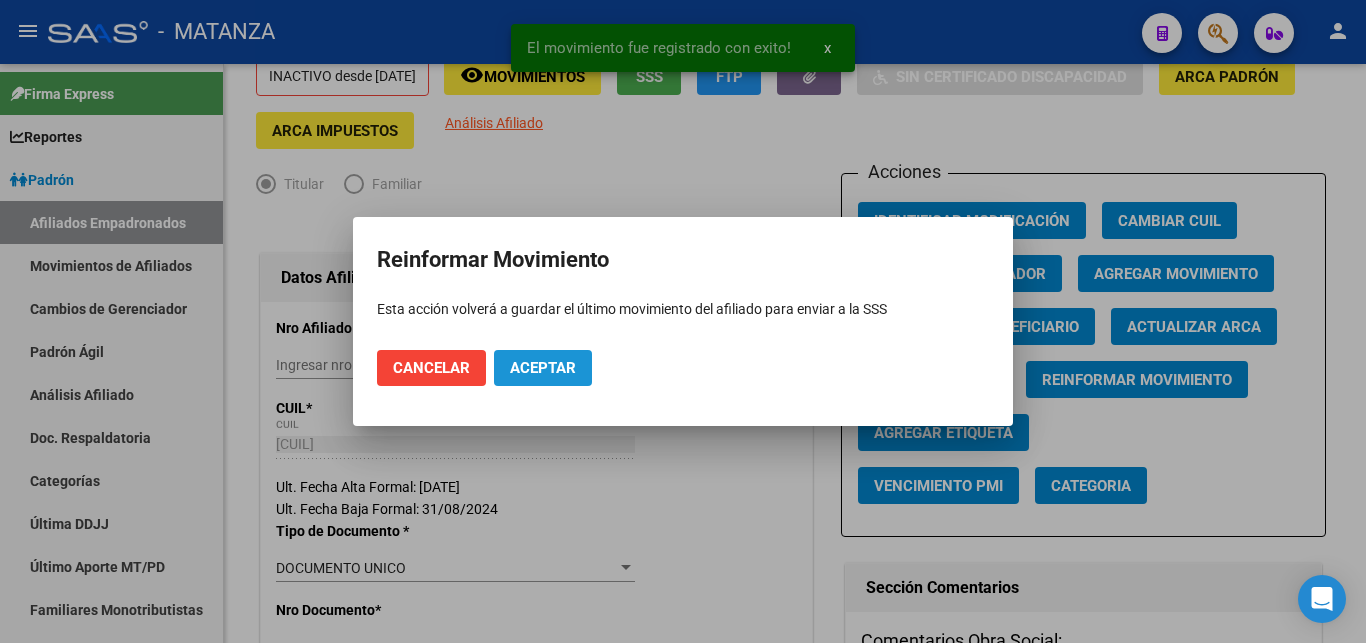 click on "Aceptar" at bounding box center (543, 368) 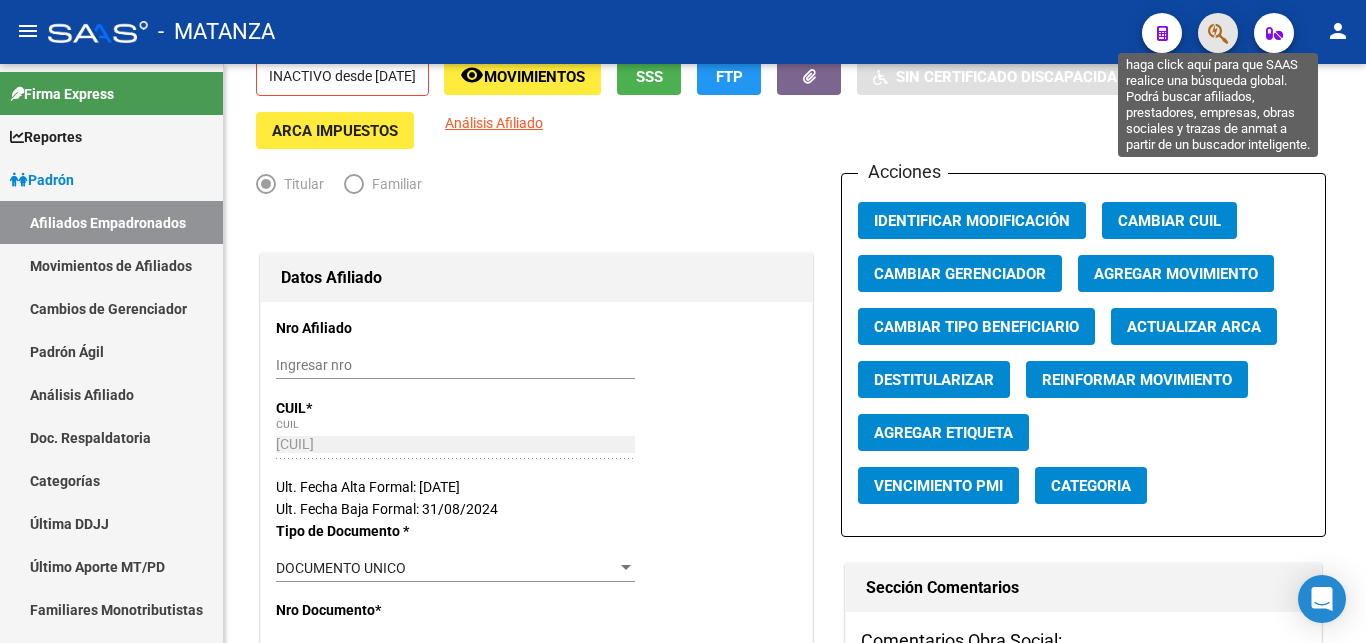 click 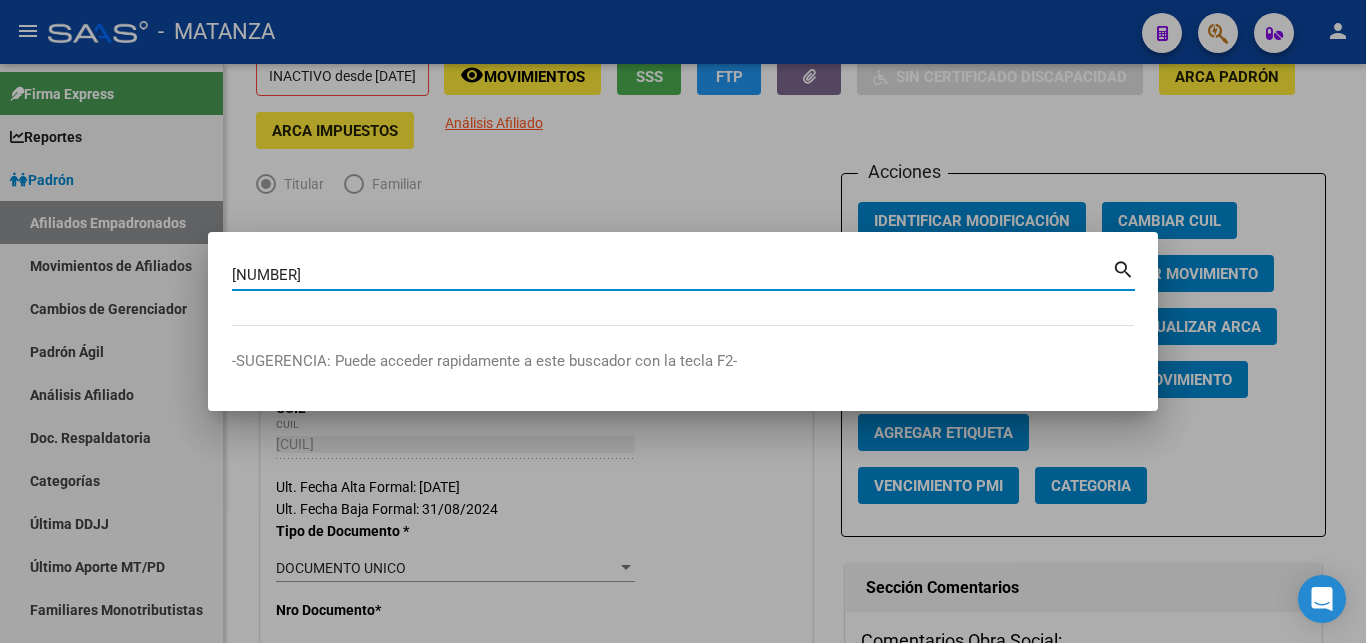type on "[NUMBER]" 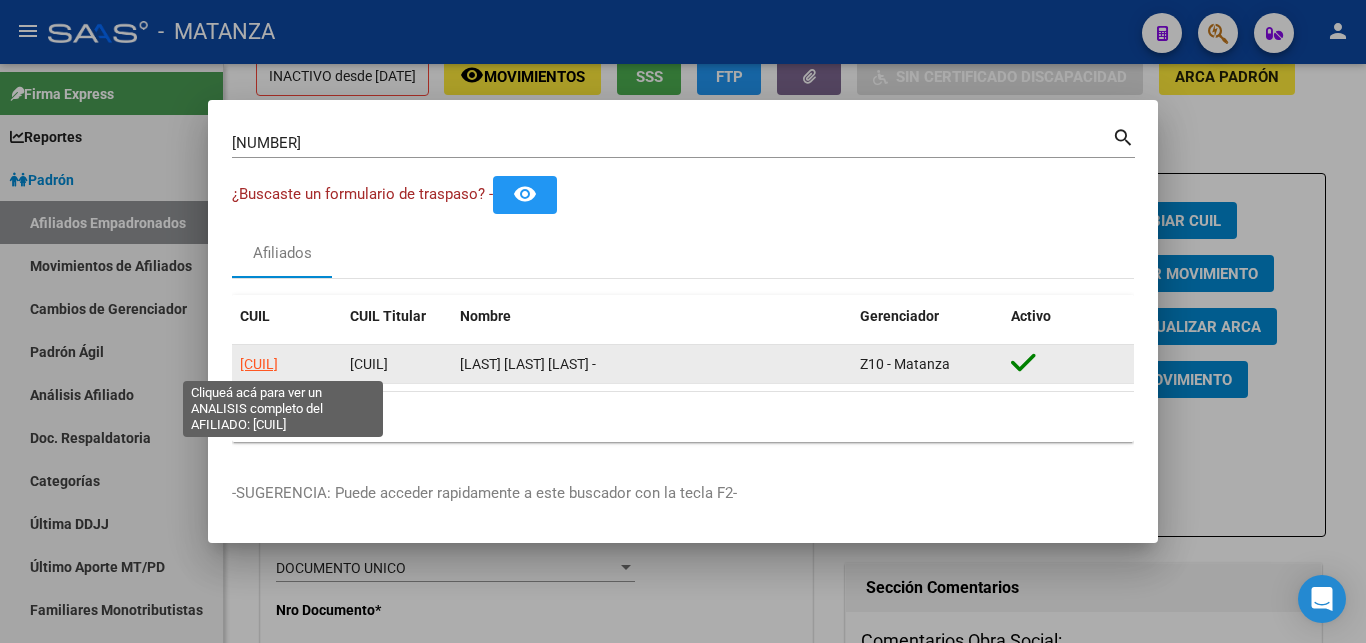 click on "[CUIL]" 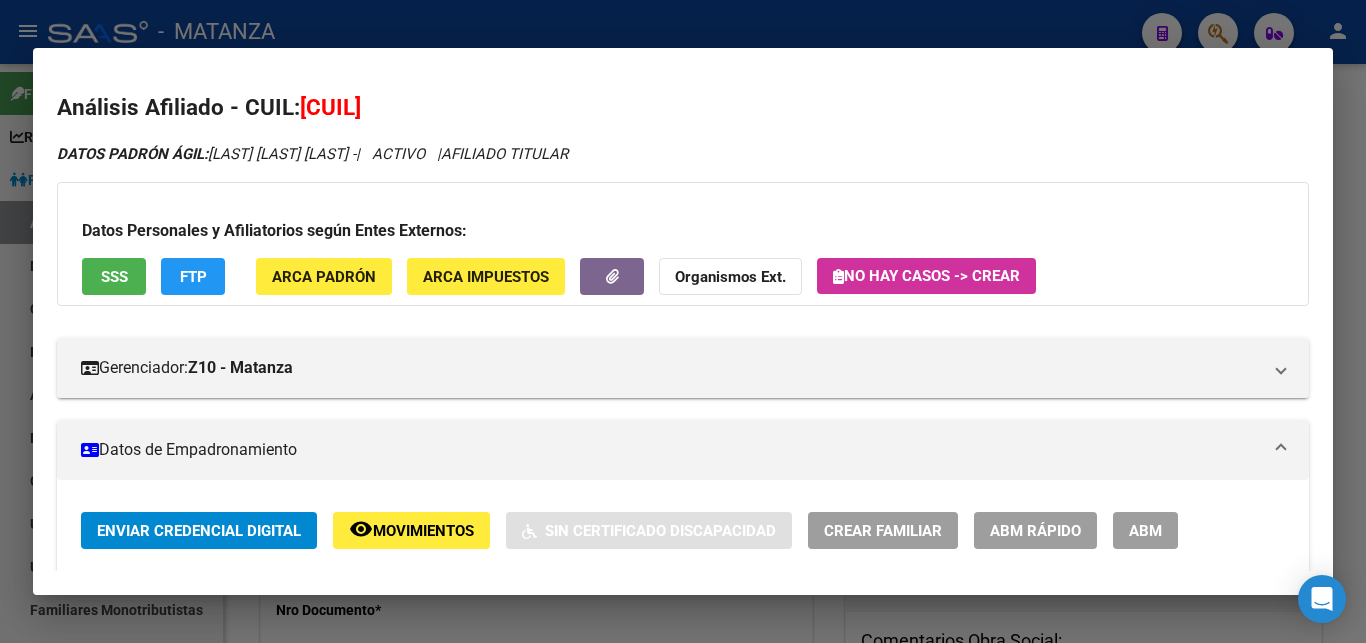 click on "ABM" at bounding box center [1145, 531] 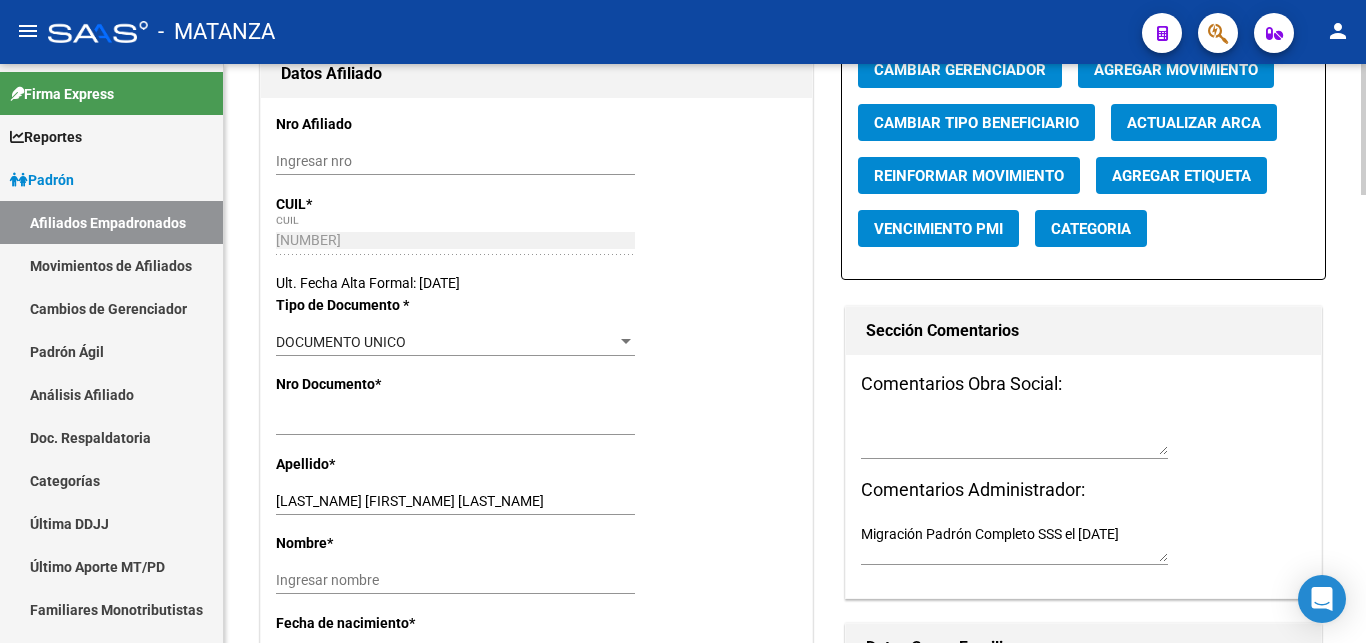 scroll, scrollTop: 510, scrollLeft: 0, axis: vertical 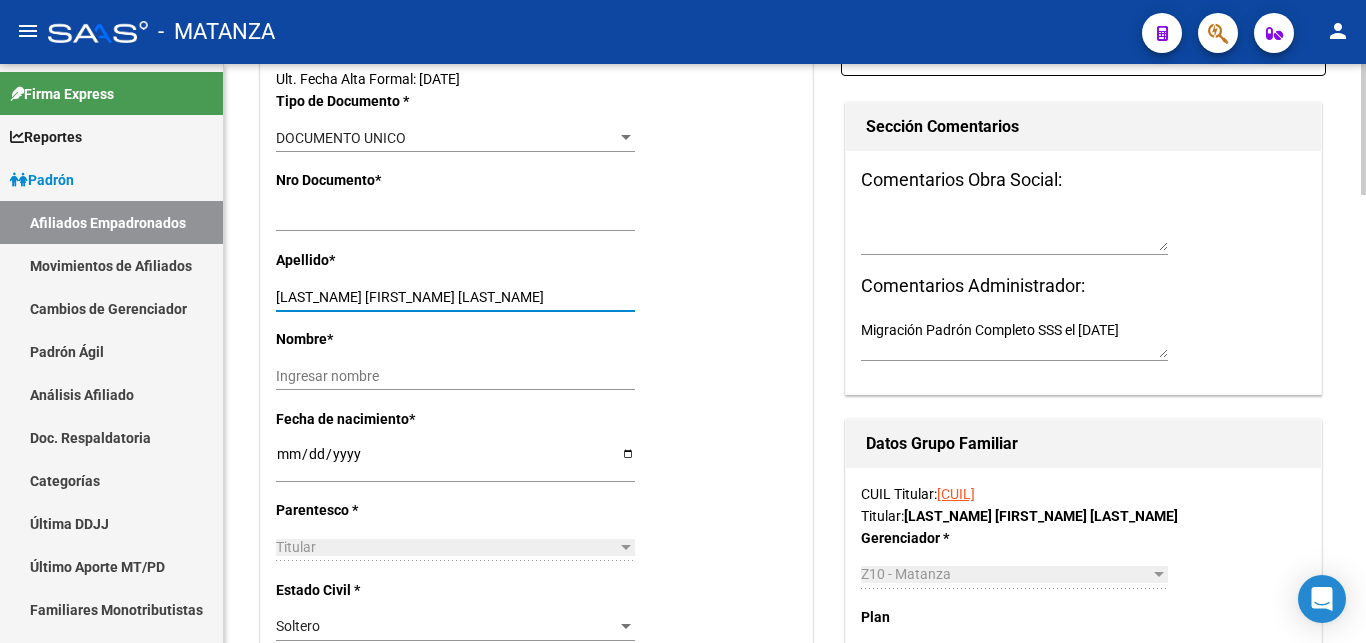 drag, startPoint x: 352, startPoint y: 297, endPoint x: 493, endPoint y: 316, distance: 142.27438 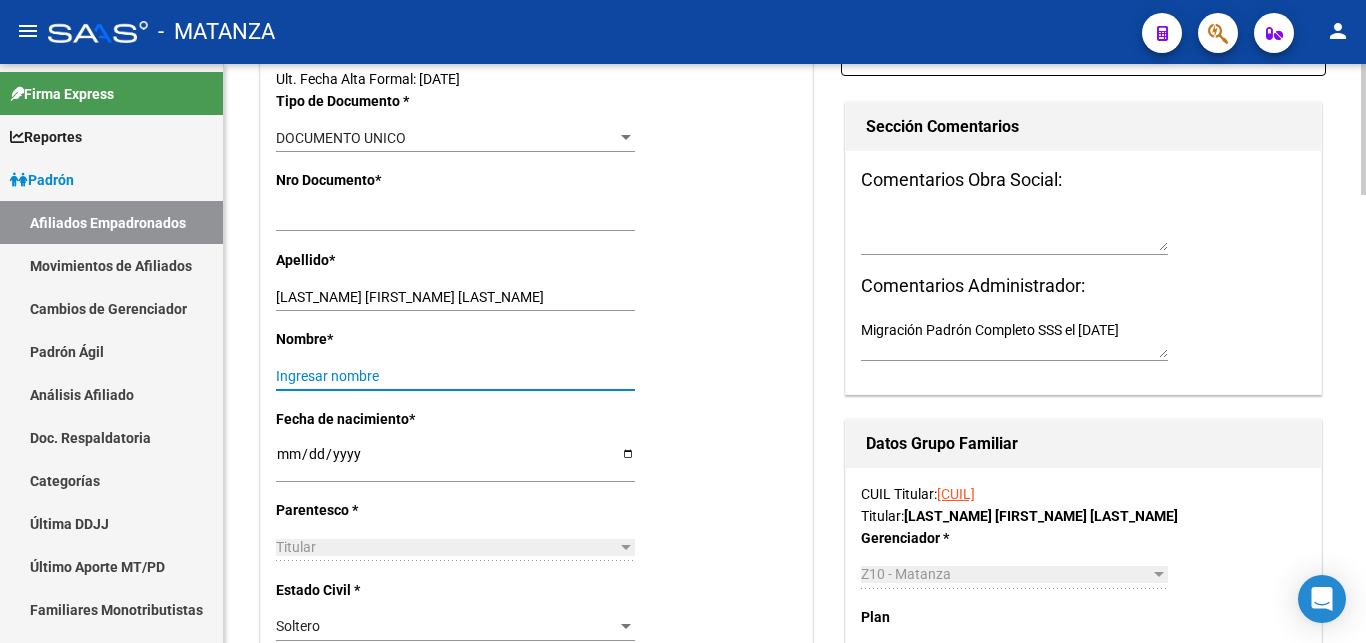 paste on "[FIRST] [LAST]" 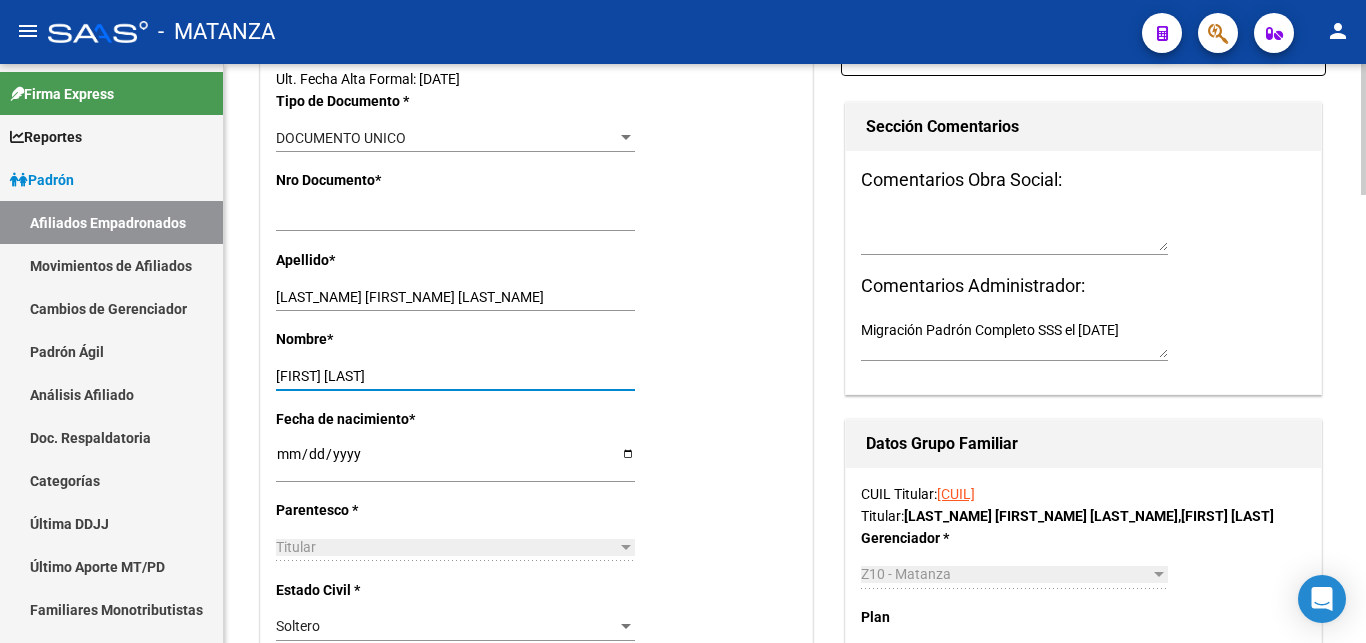 type on "[FIRST] [LAST]" 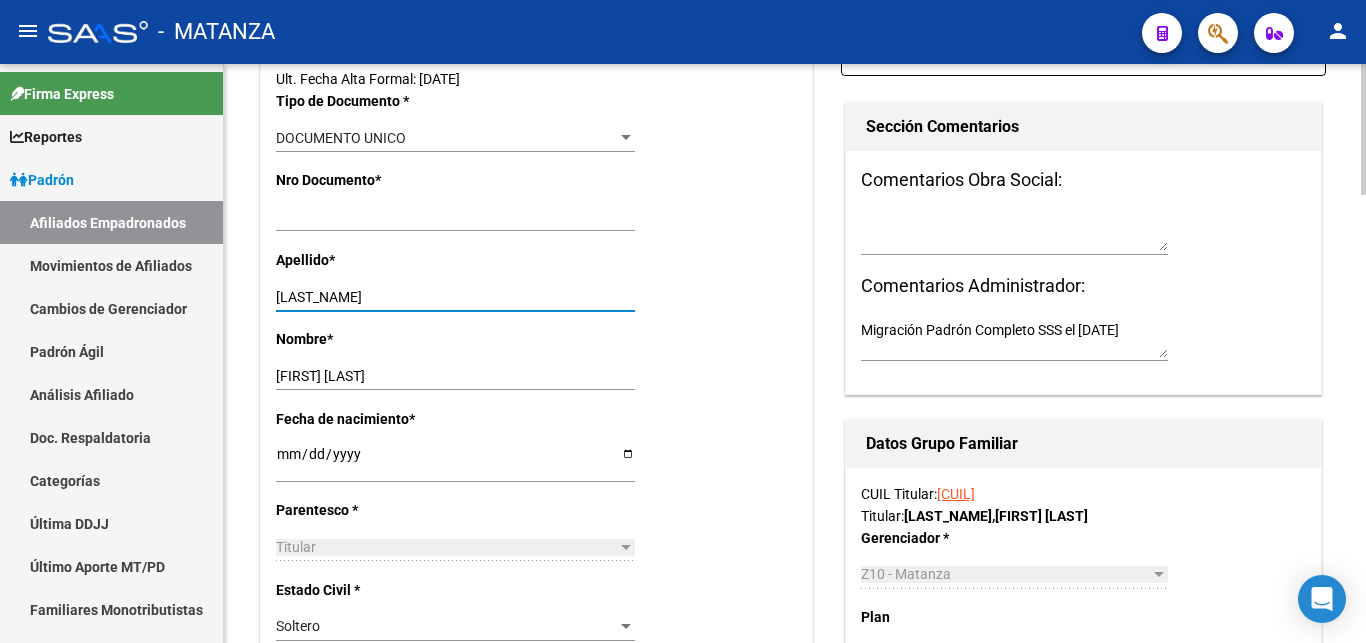 type on "[LAST_NAME]" 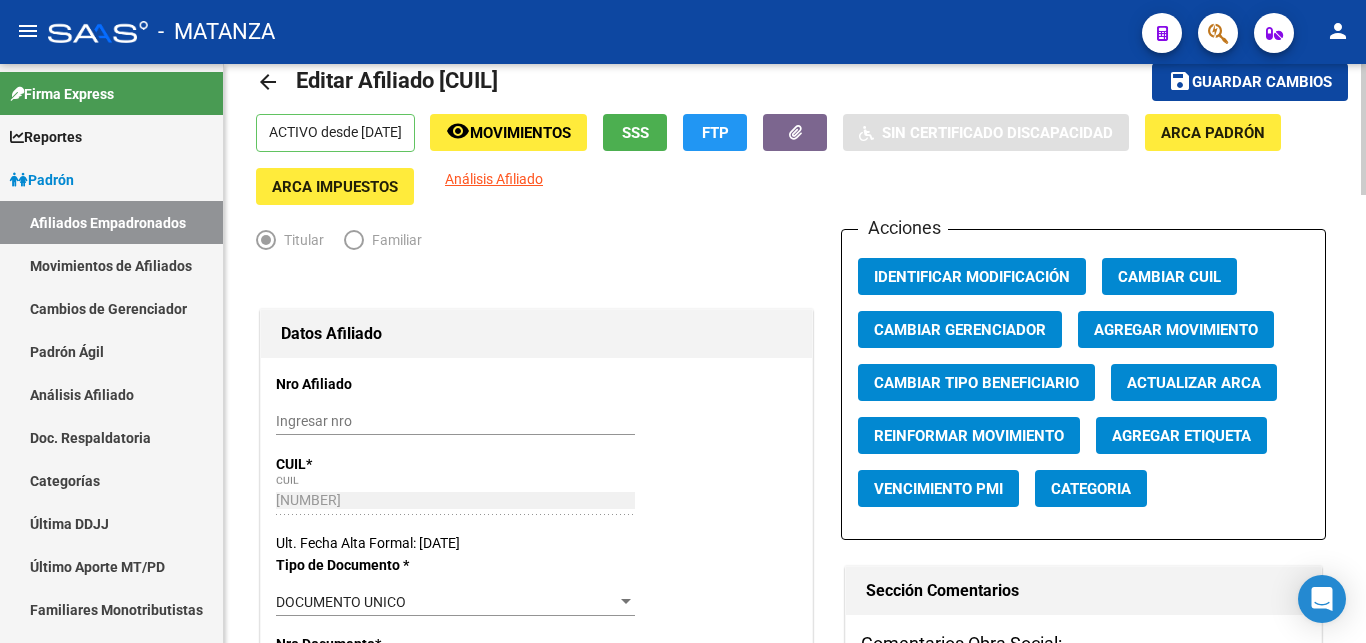 scroll, scrollTop: 0, scrollLeft: 0, axis: both 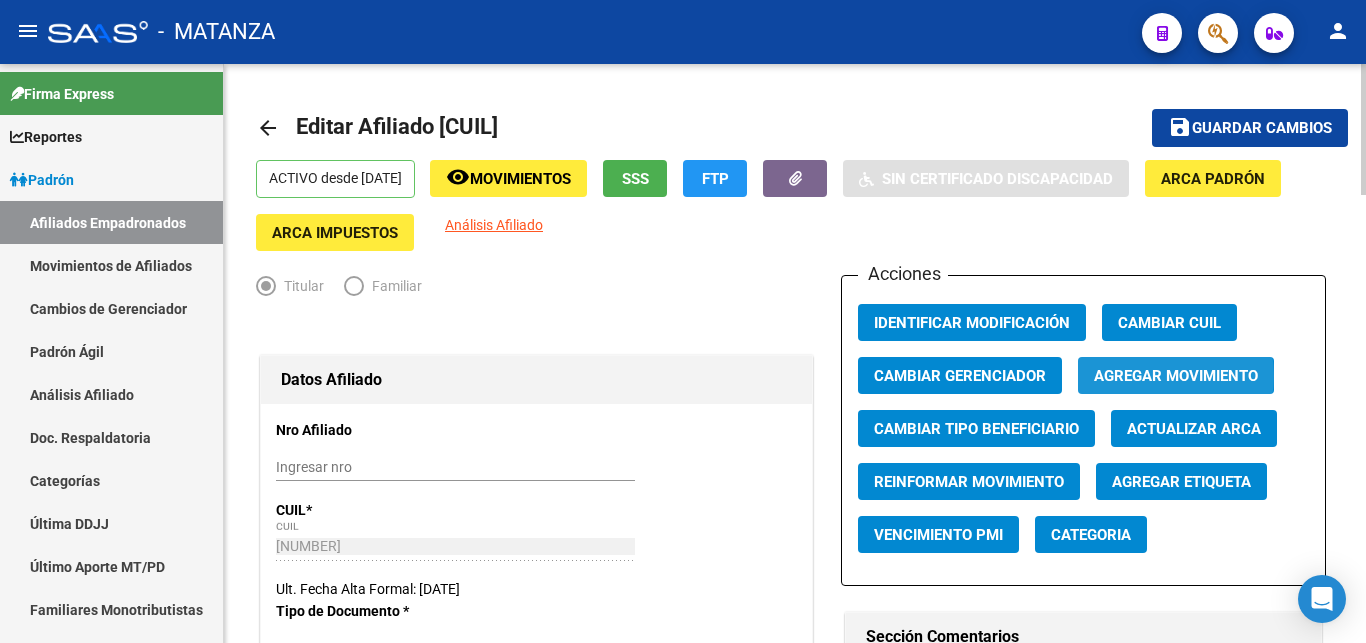 click on "Agregar Movimiento" 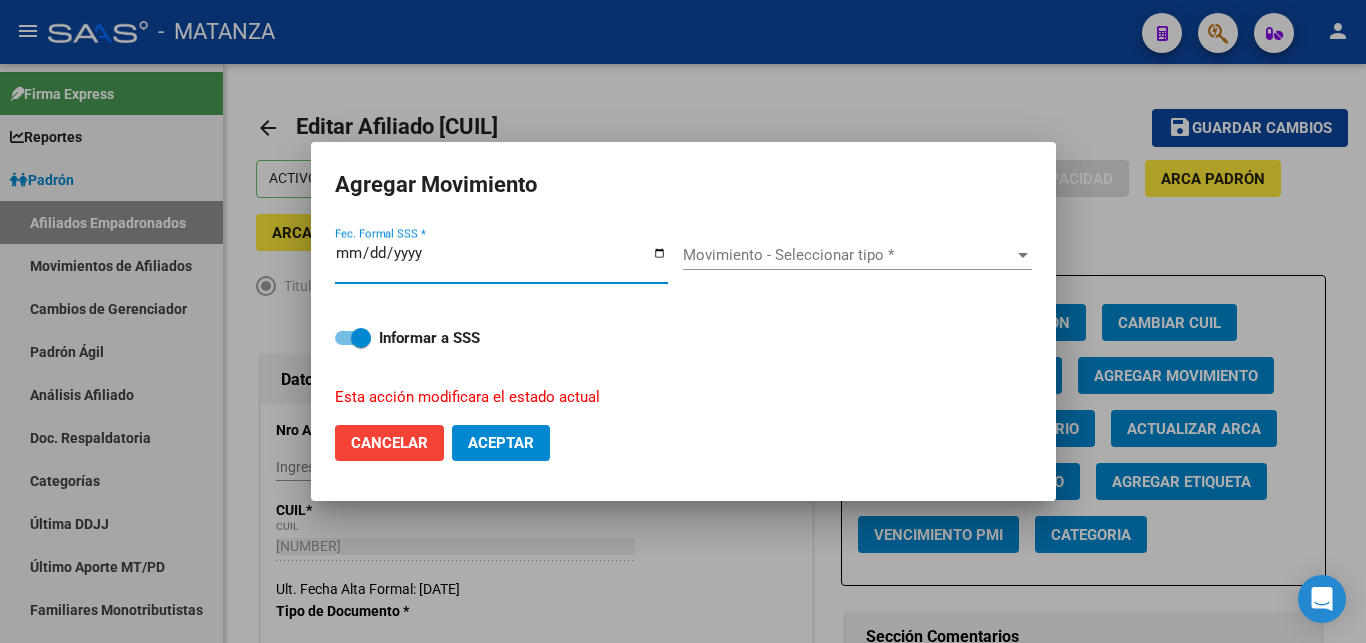 type on "[DATE]" 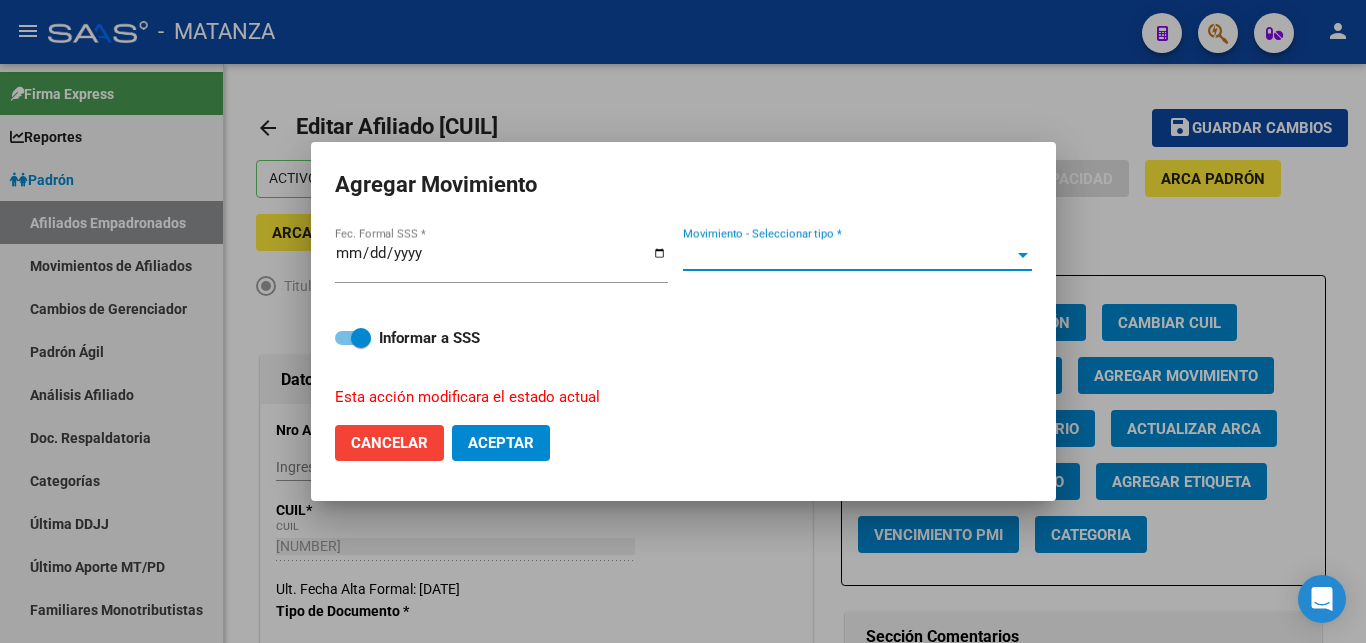 click on "Movimiento - Seleccionar tipo *" at bounding box center [848, 255] 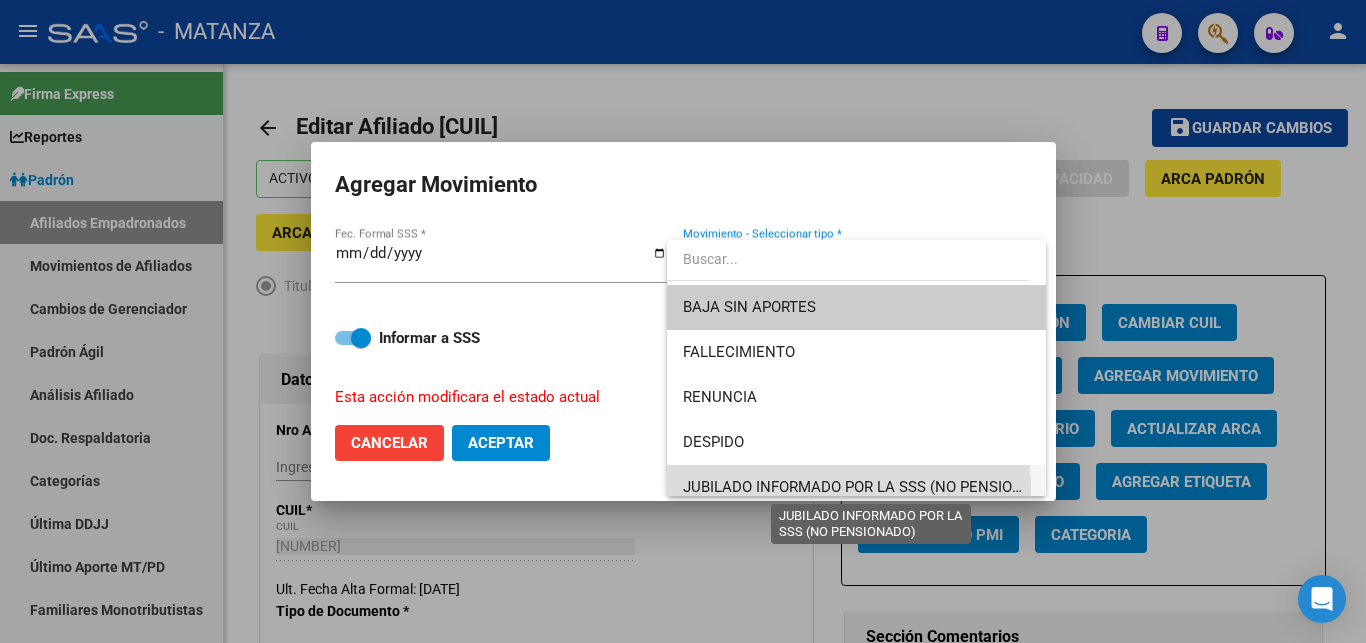 click on "JUBILADO INFORMADO POR LA SSS (NO PENSIONADO)" at bounding box center (870, 487) 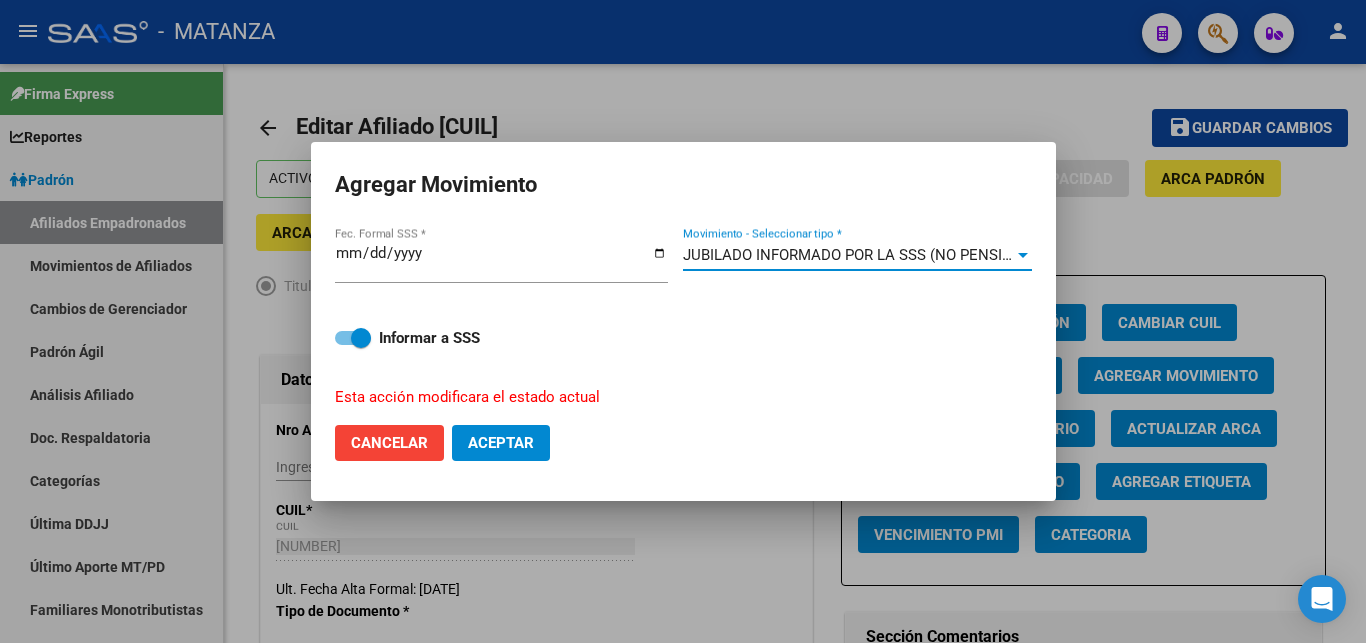 drag, startPoint x: 488, startPoint y: 433, endPoint x: 640, endPoint y: 443, distance: 152.3286 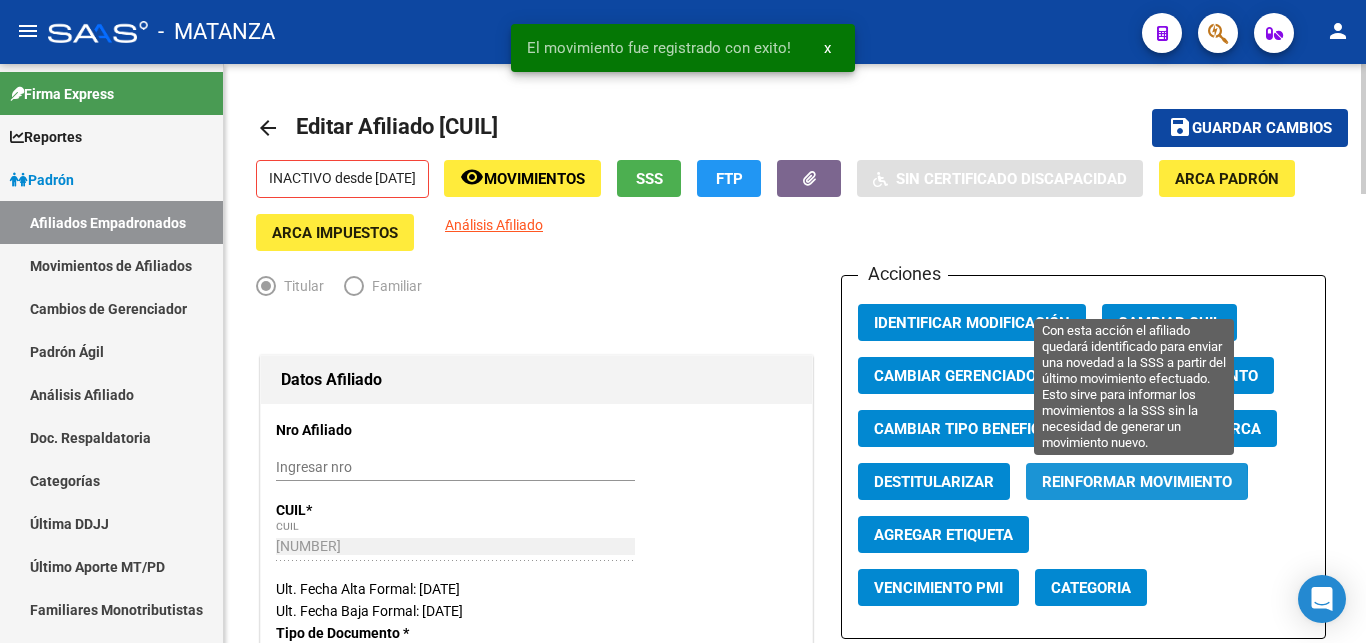 click on "Reinformar Movimiento" 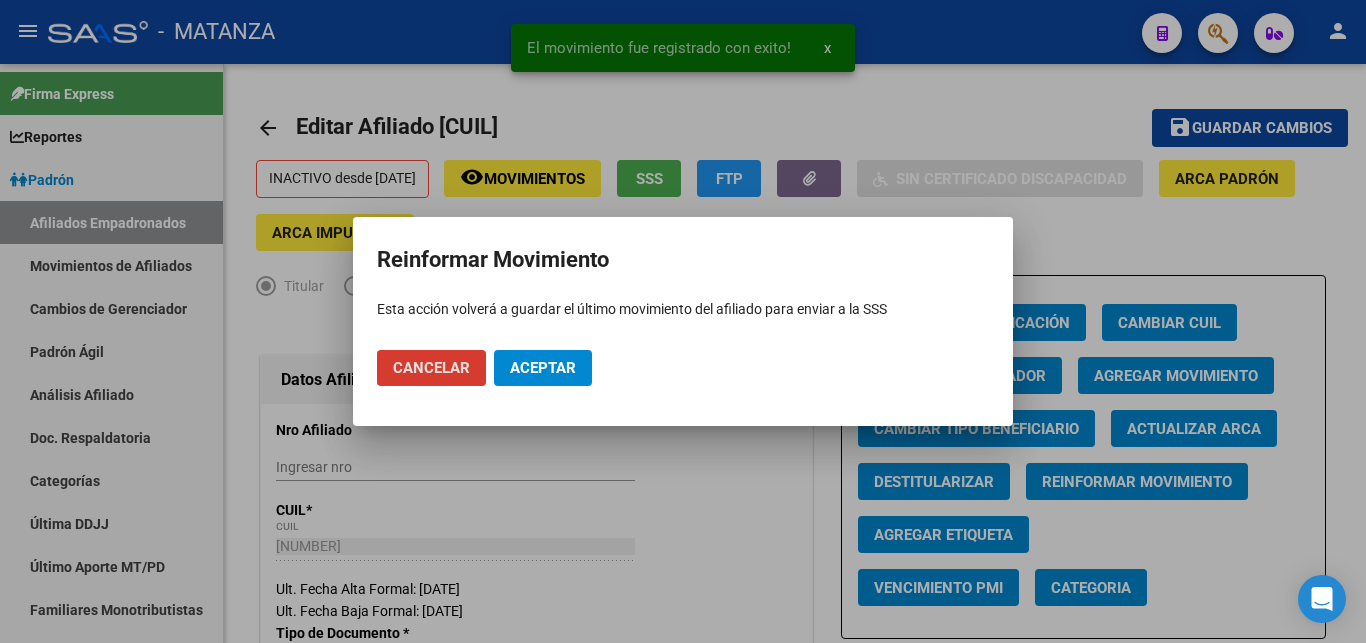 click on "Aceptar" at bounding box center [543, 368] 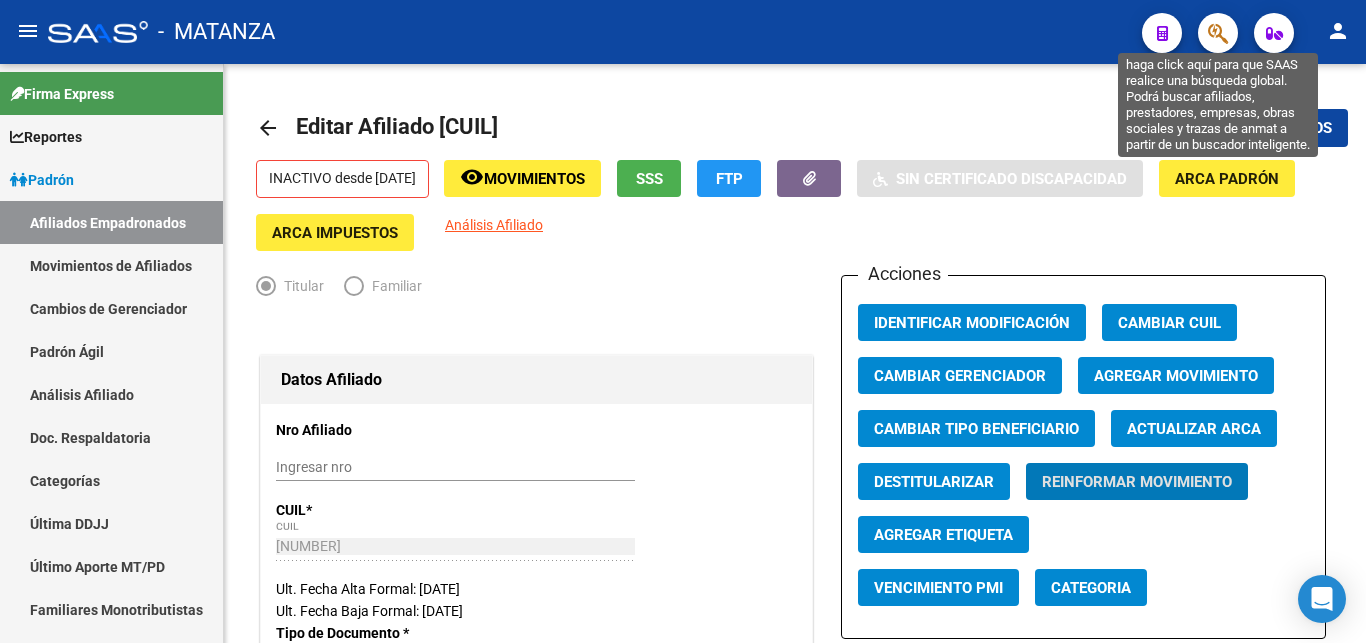 click 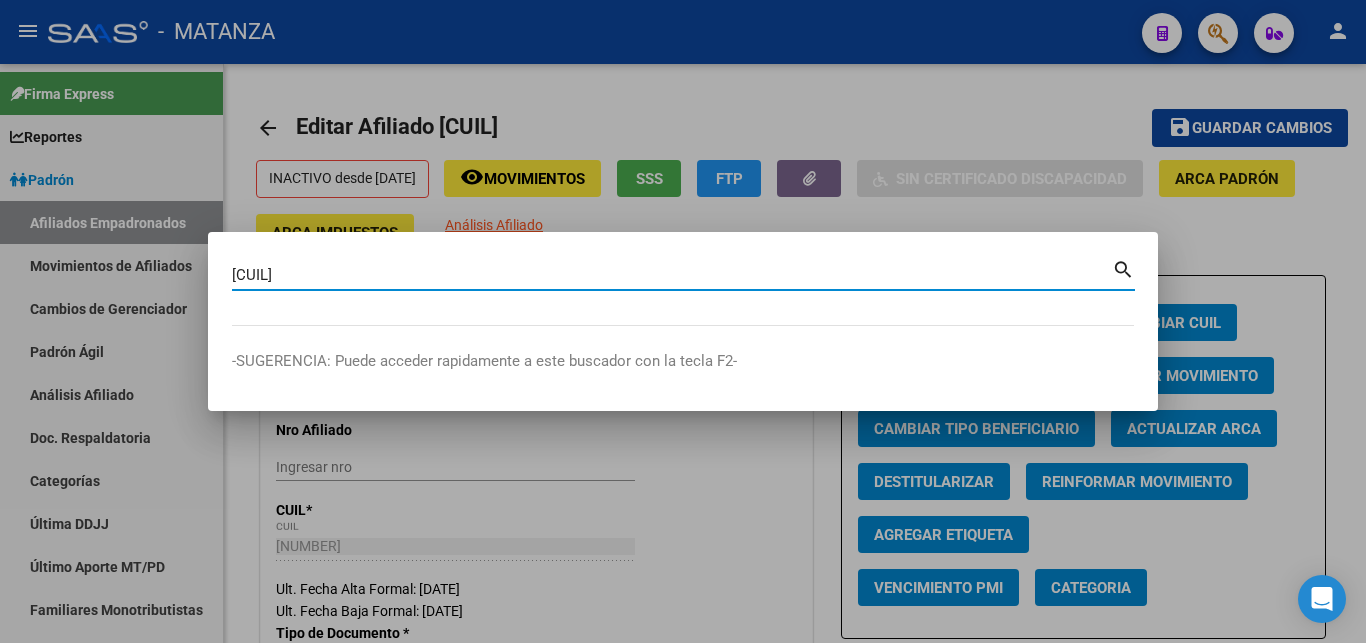 type on "[CUIL]" 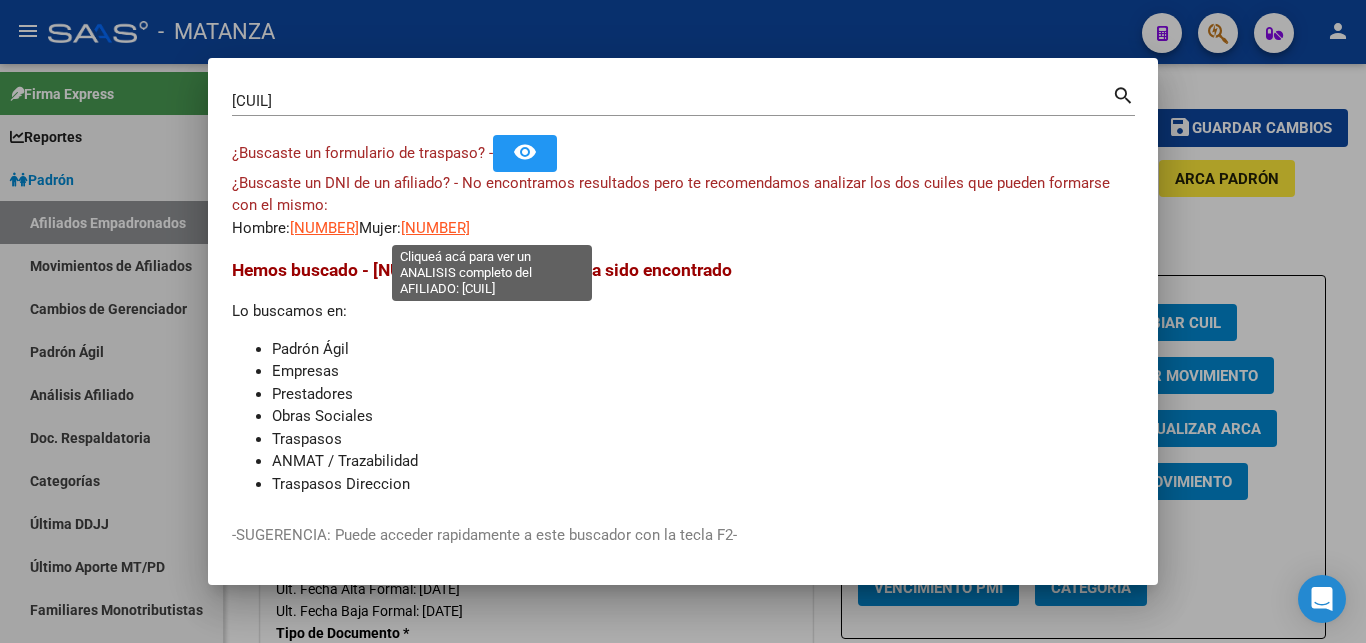 click on "[NUMBER]" at bounding box center (435, 228) 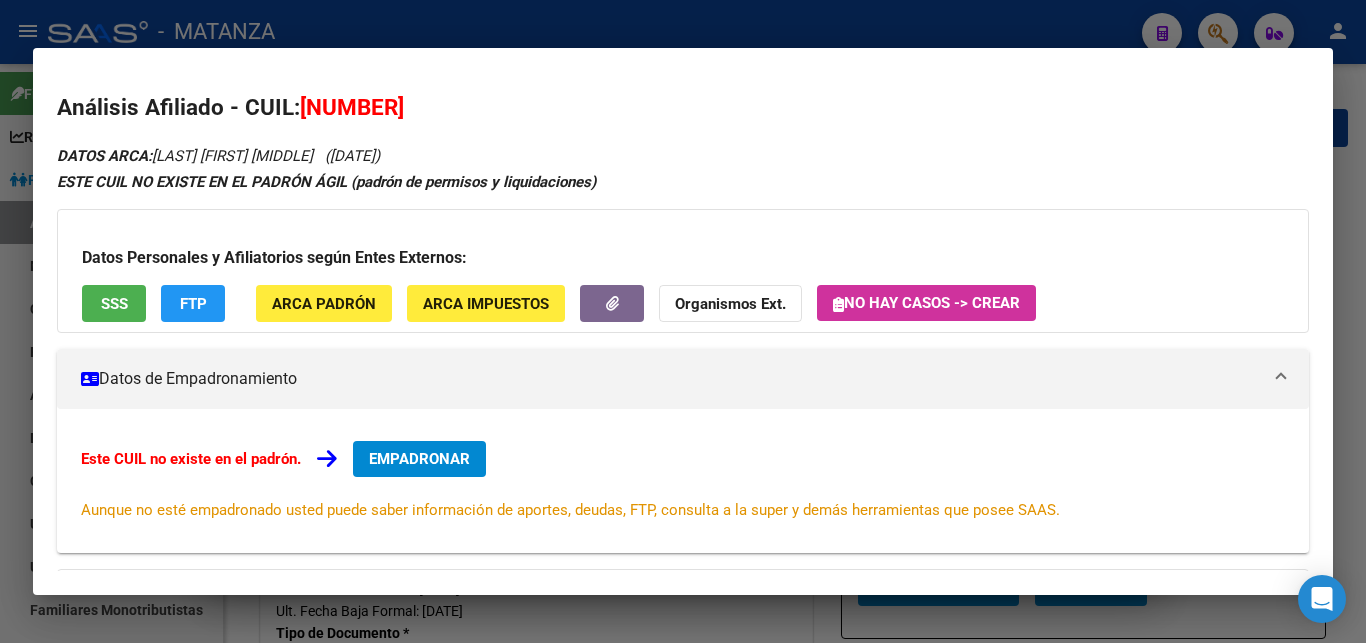 click at bounding box center (683, 321) 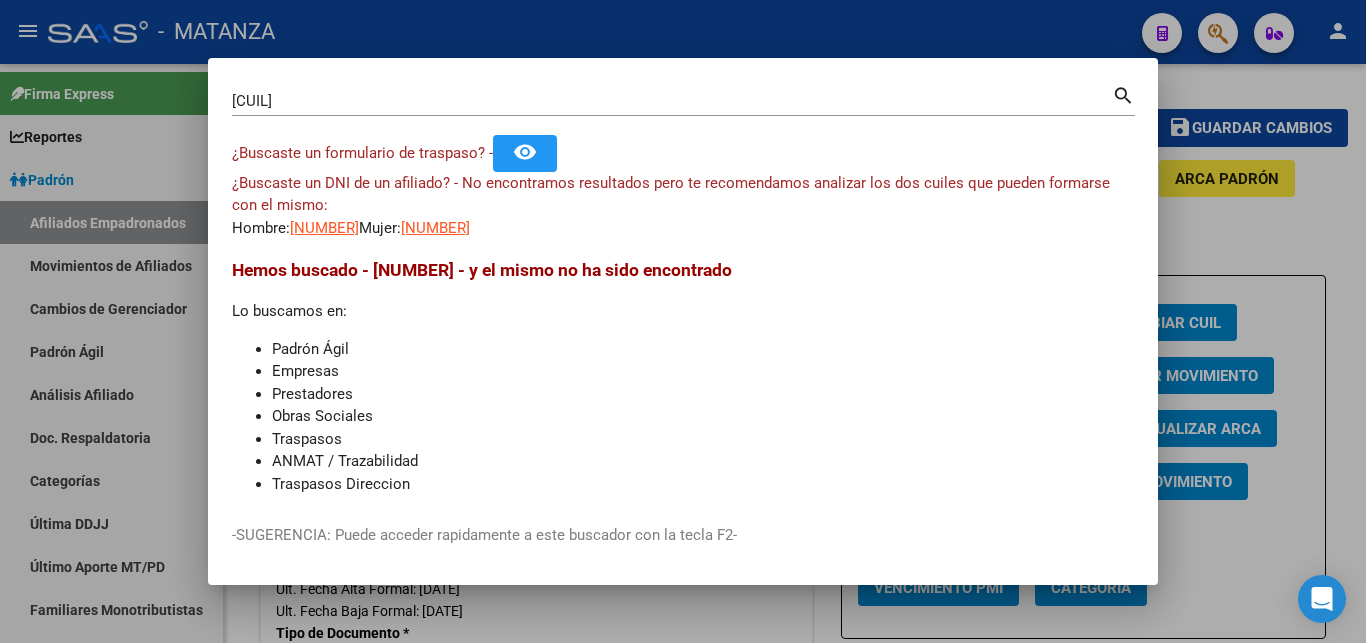 drag, startPoint x: 358, startPoint y: 91, endPoint x: 250, endPoint y: 111, distance: 109.83624 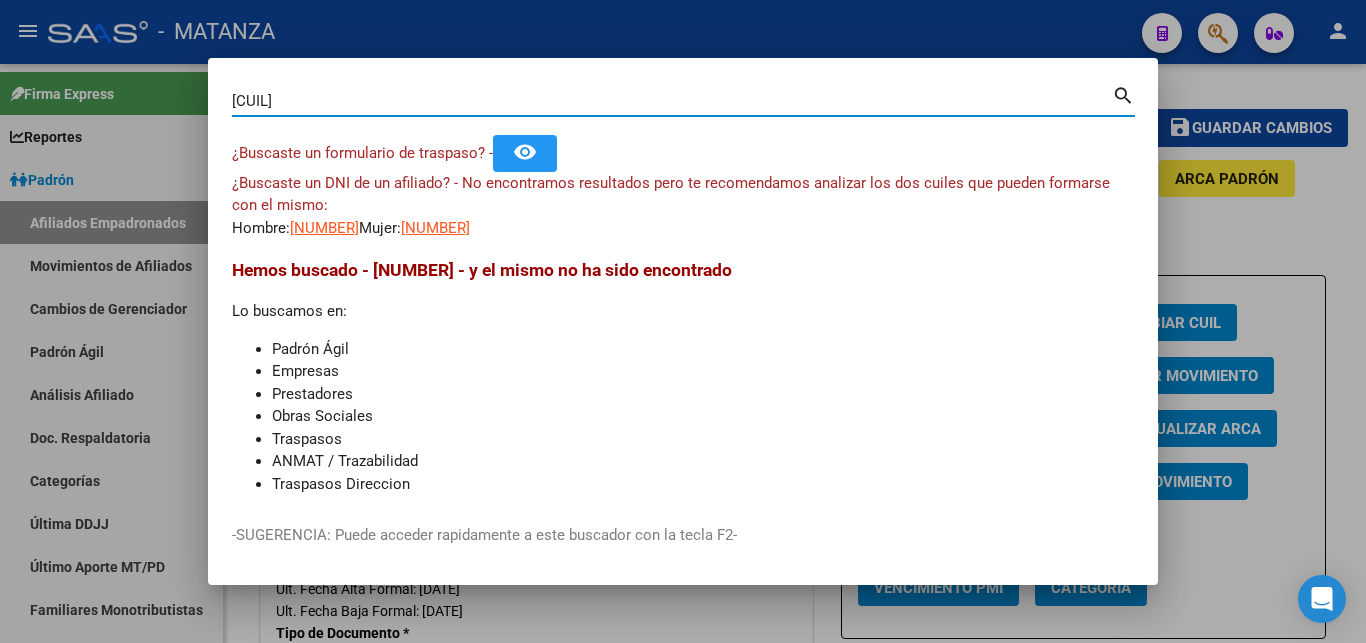 drag, startPoint x: 315, startPoint y: 95, endPoint x: 67, endPoint y: 115, distance: 248.80515 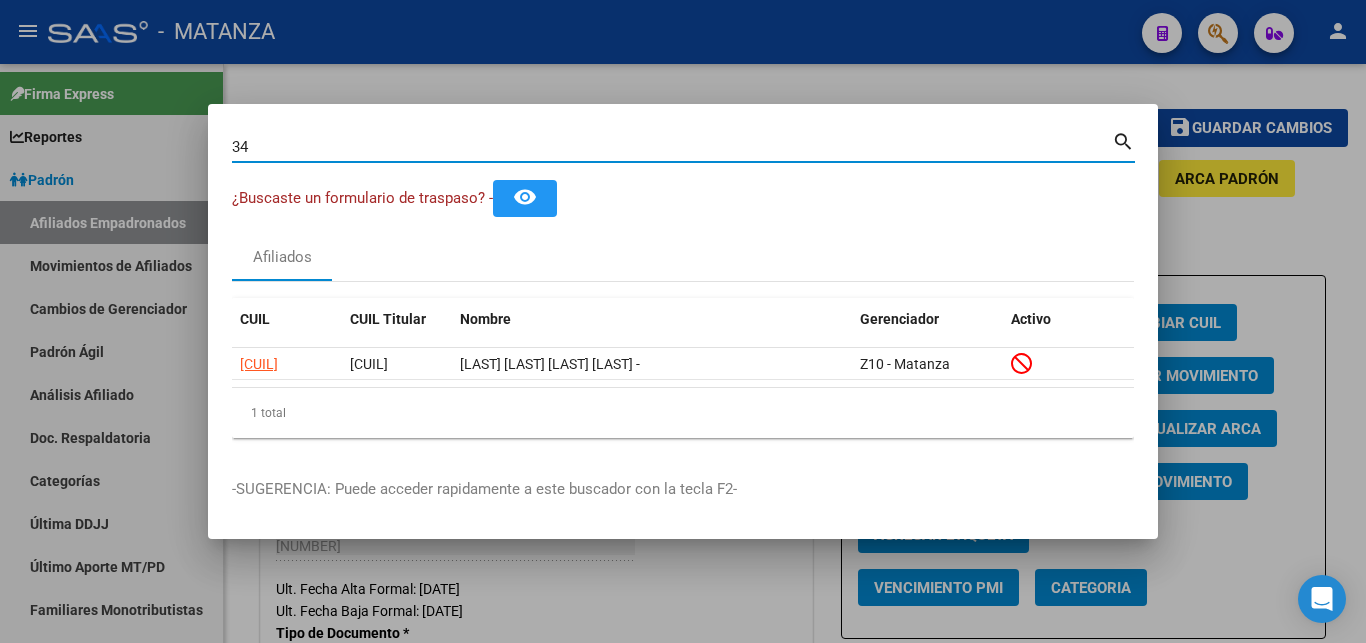 type on "3" 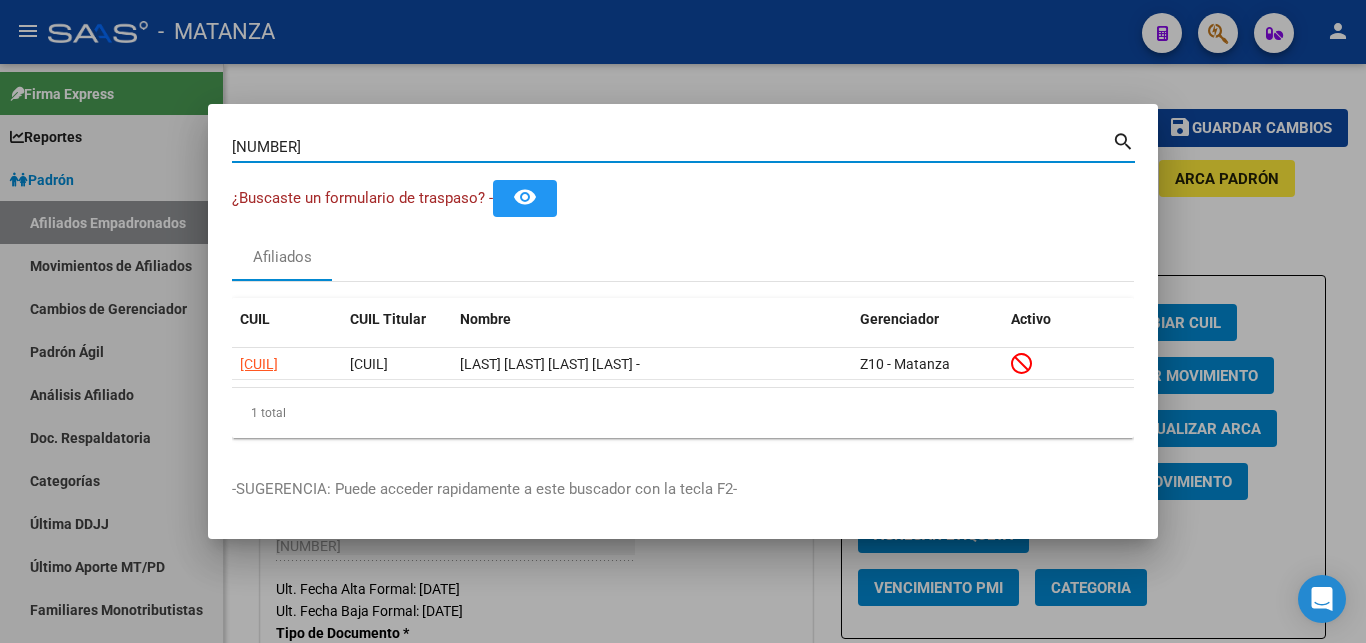 type on "[NUMBER]" 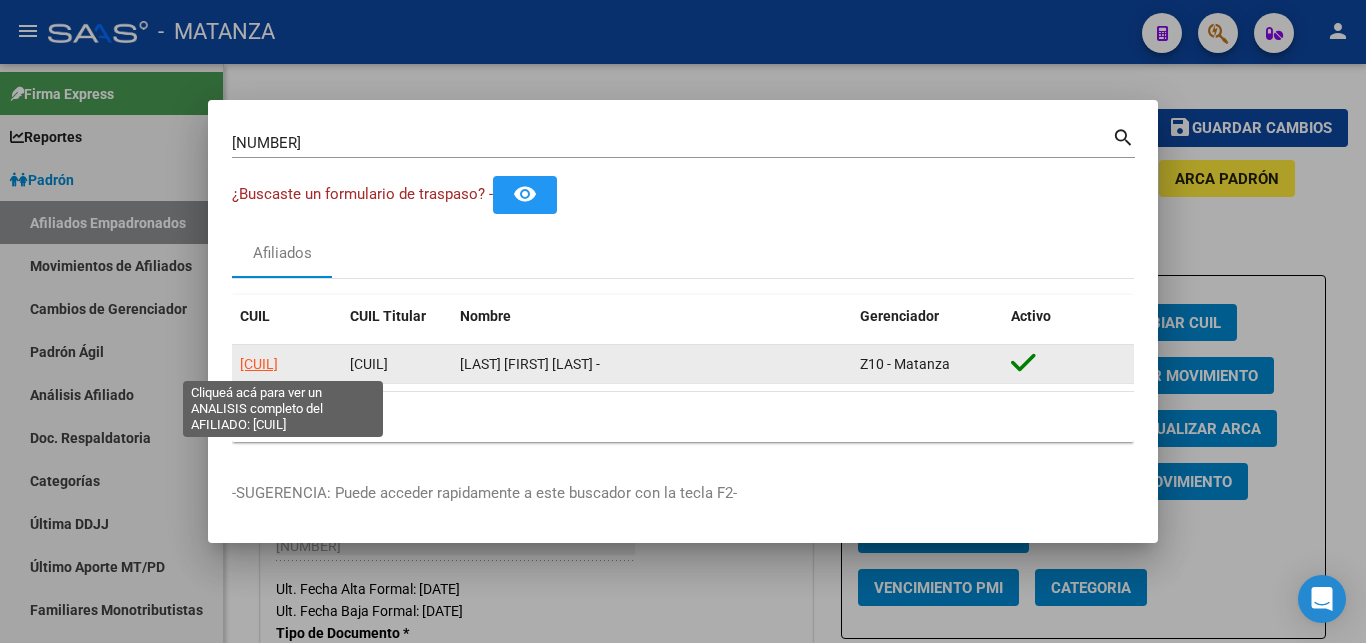 click on "[CUIL]" 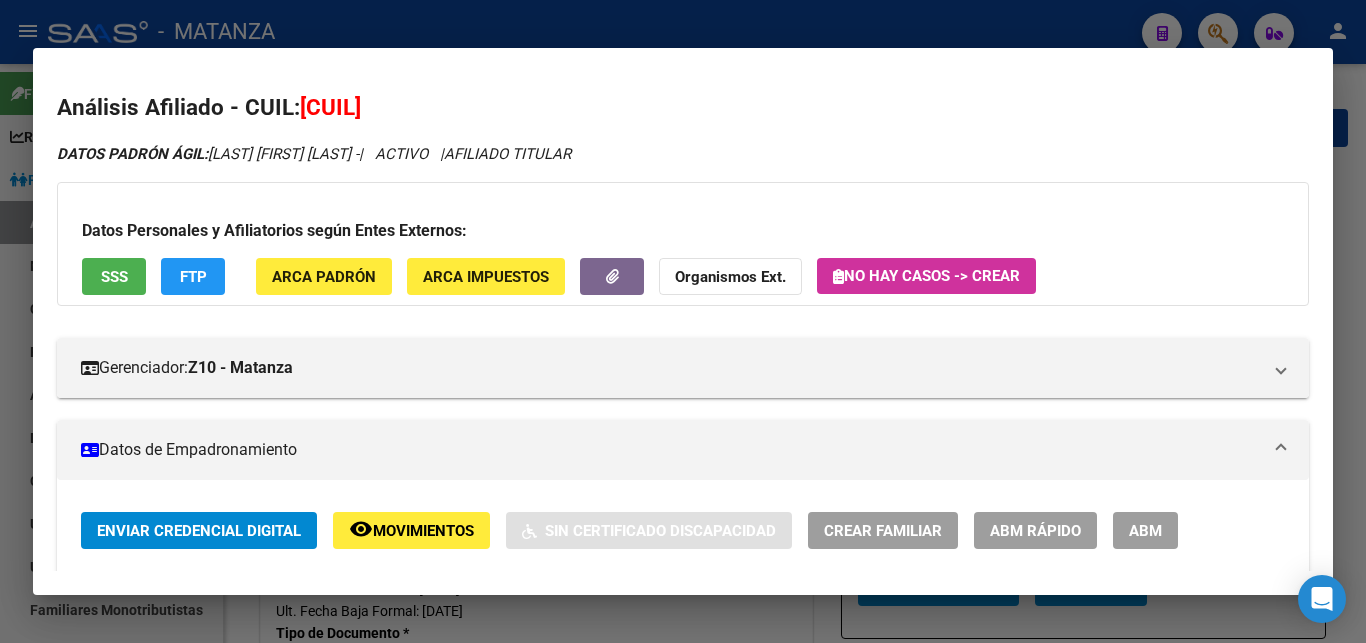 click on "ABM" at bounding box center [1145, 531] 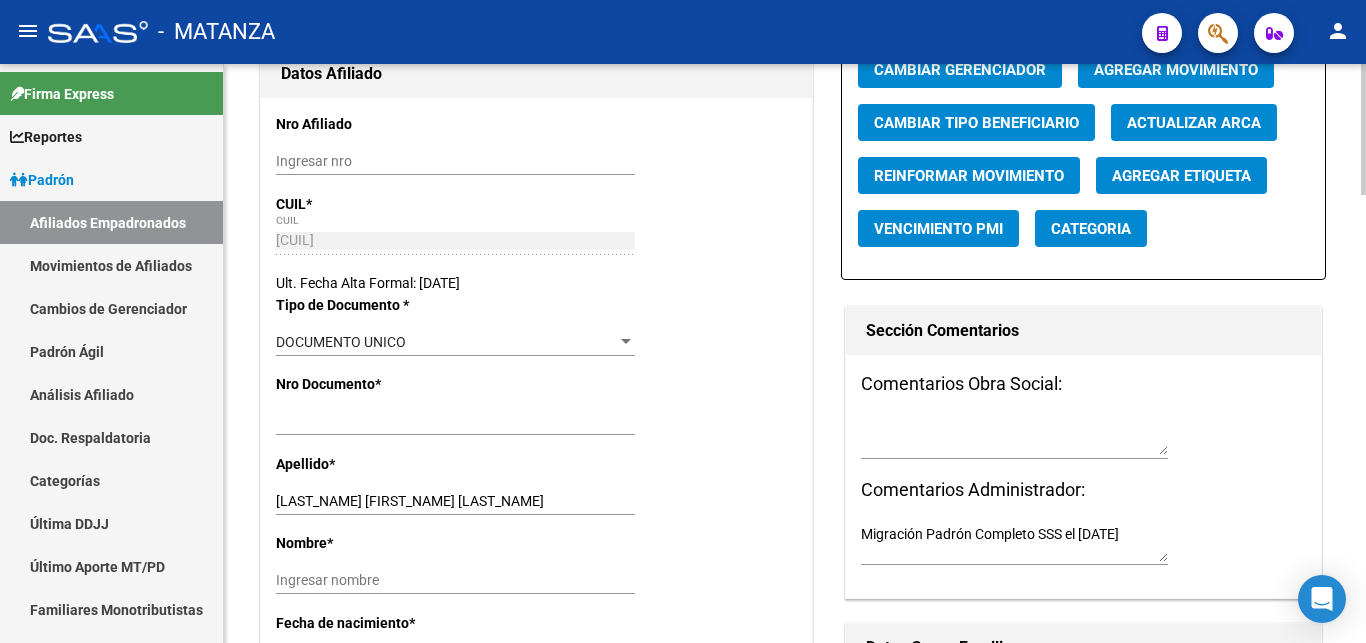 scroll, scrollTop: 408, scrollLeft: 0, axis: vertical 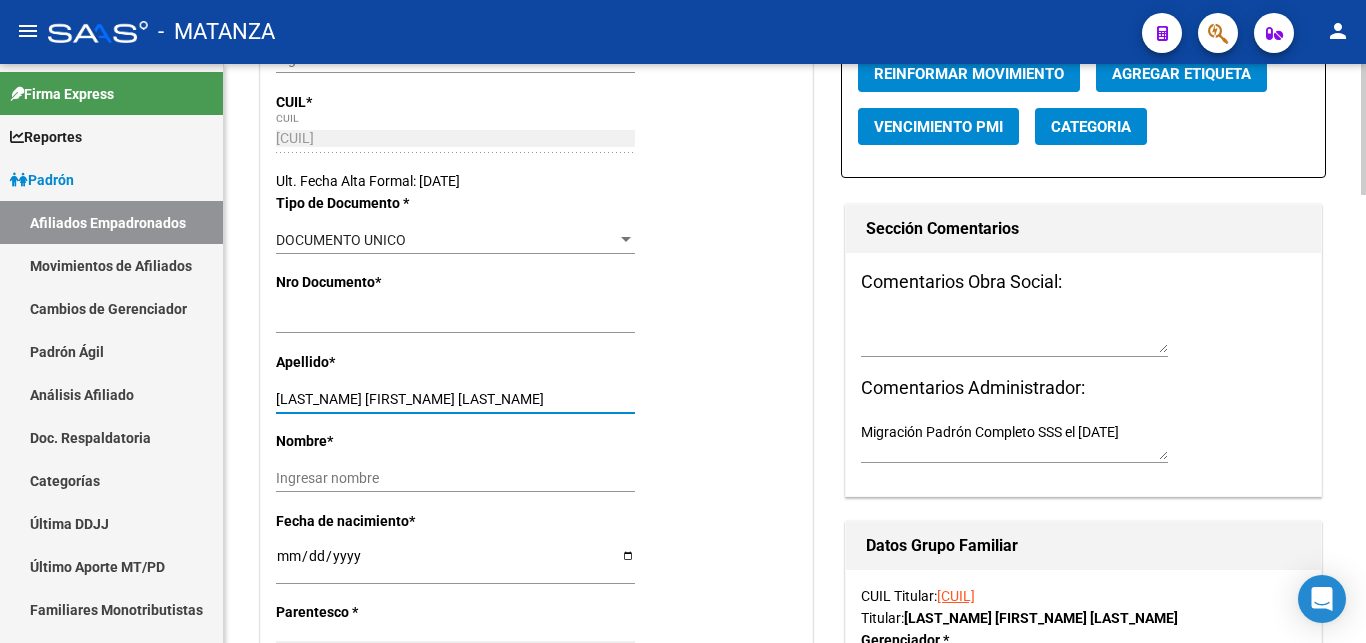 drag, startPoint x: 325, startPoint y: 393, endPoint x: 460, endPoint y: 404, distance: 135.4474 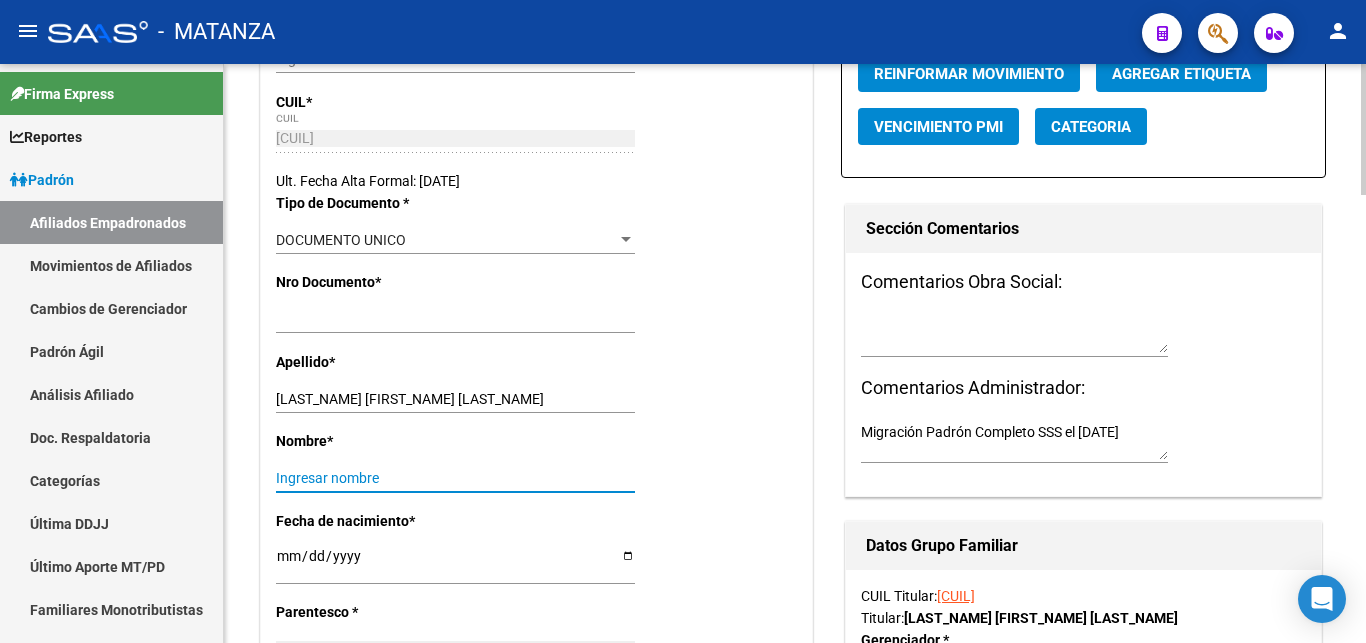 paste on "[LAST] [LAST]" 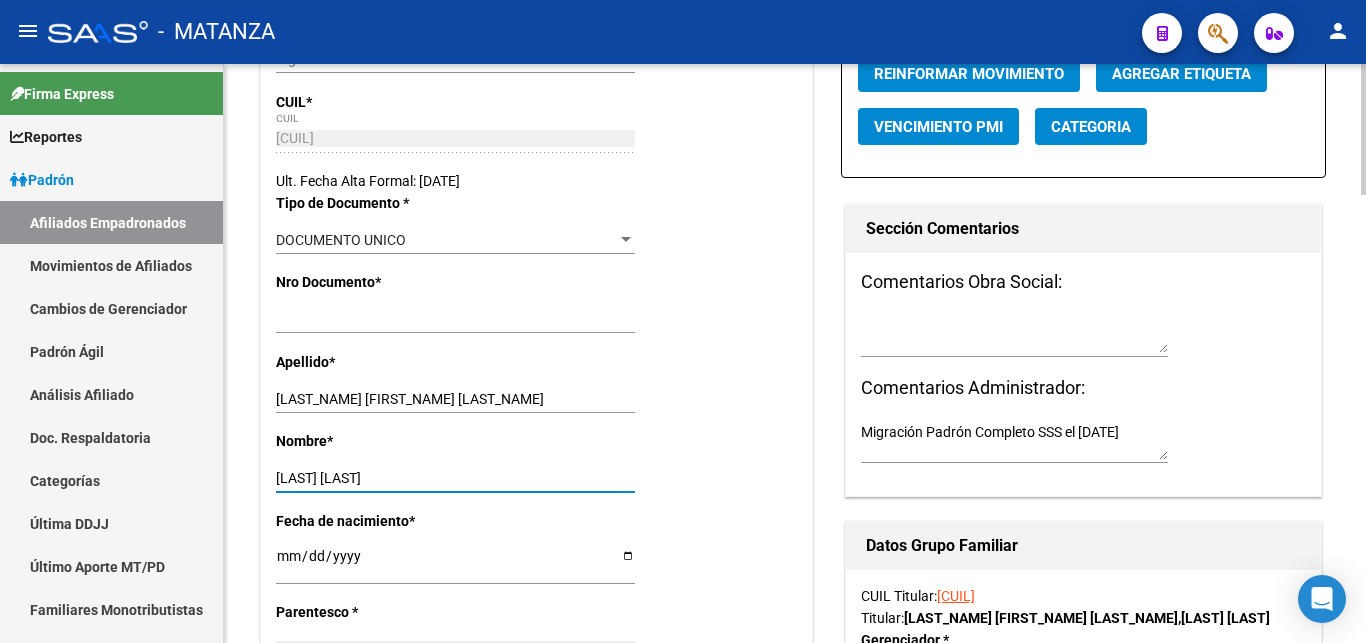 type on "[LAST] [LAST]" 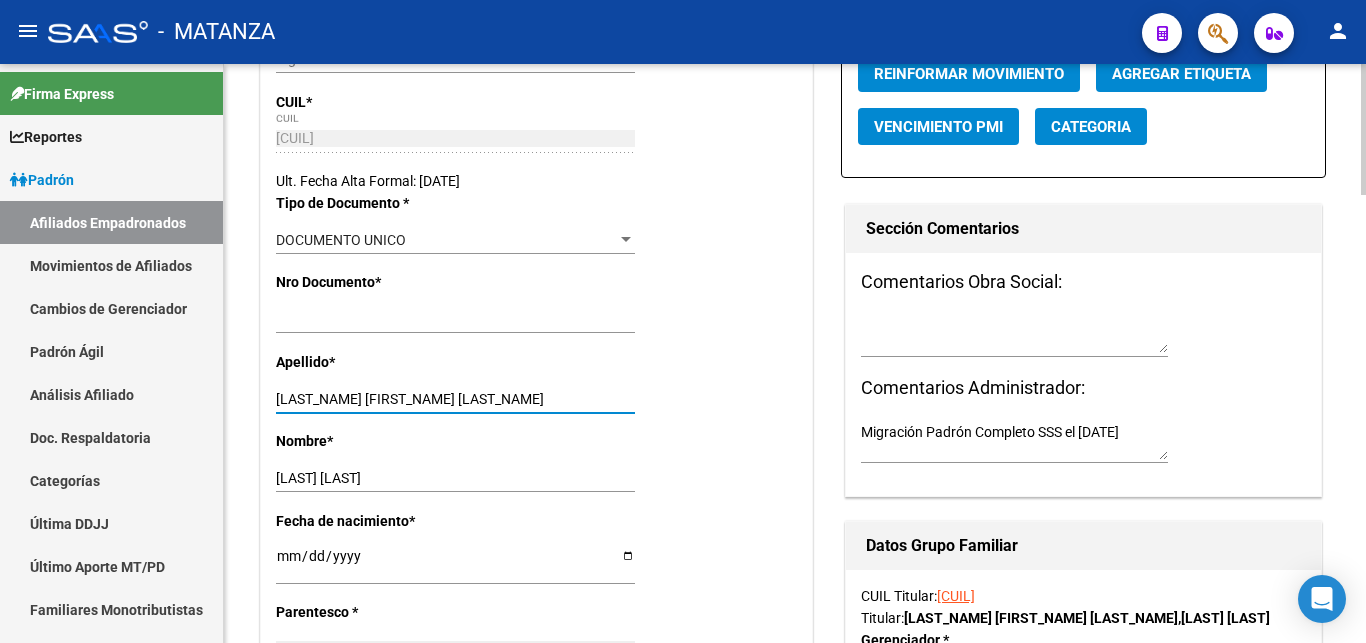 drag, startPoint x: 330, startPoint y: 395, endPoint x: 472, endPoint y: 407, distance: 142.50613 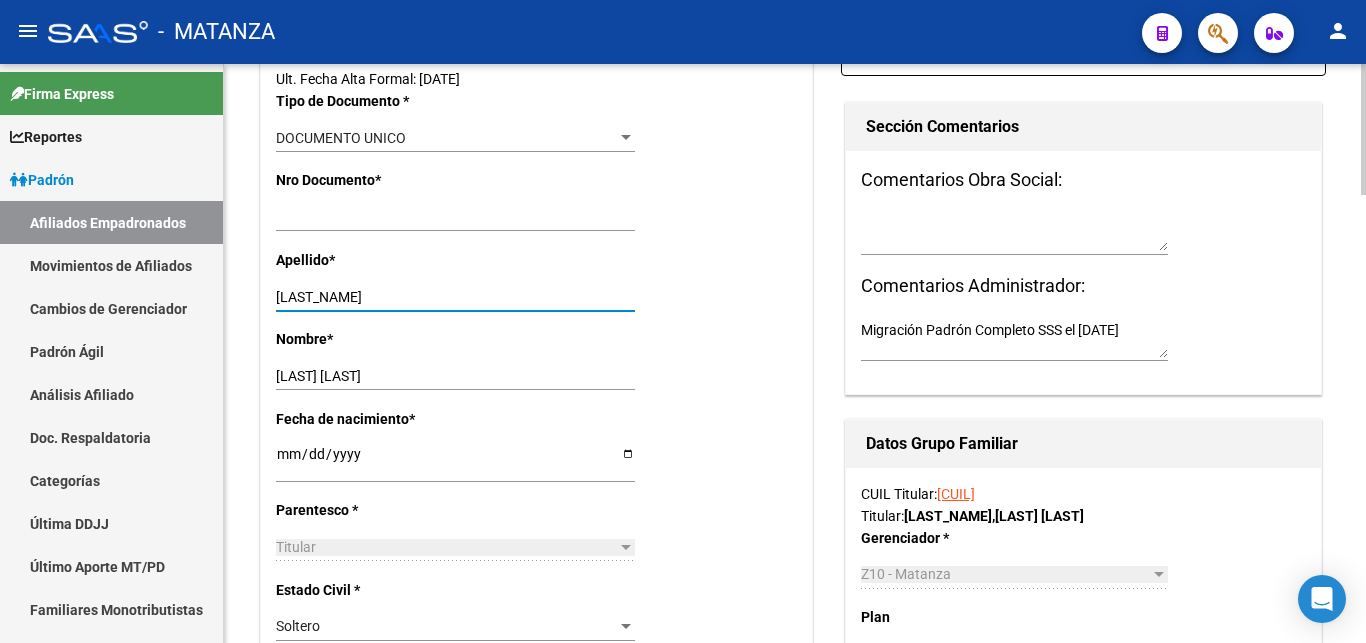 type on "[LAST_NAME]" 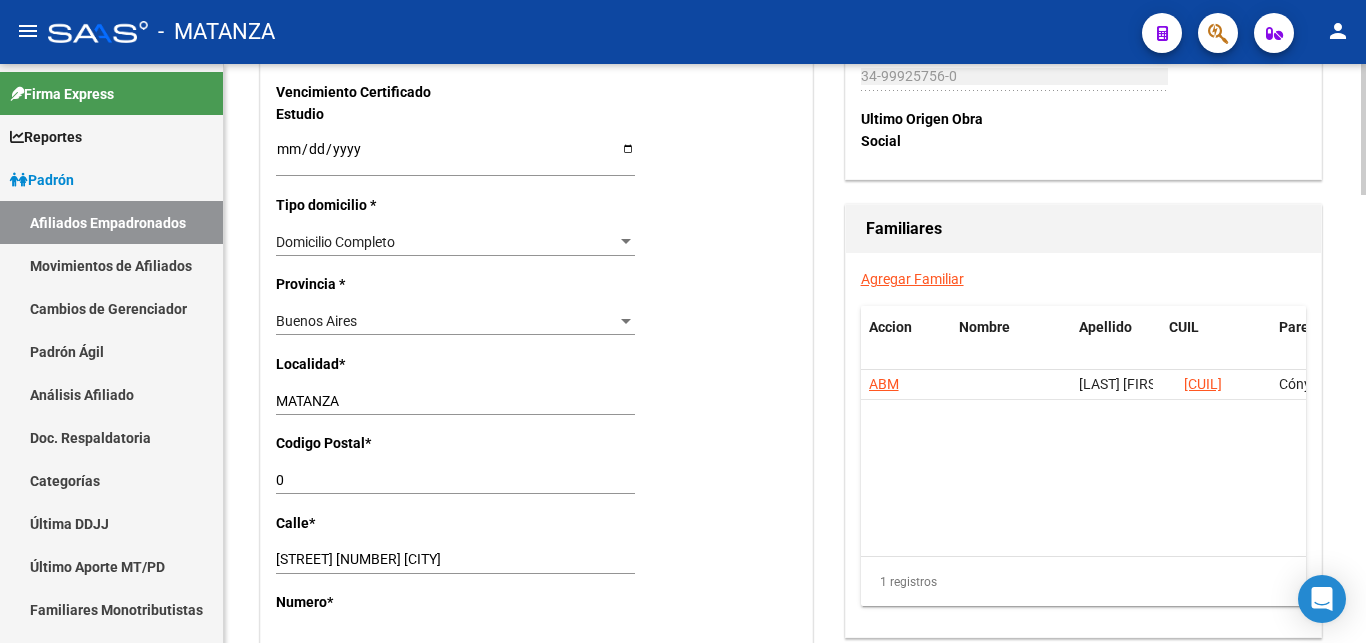 scroll, scrollTop: 1530, scrollLeft: 0, axis: vertical 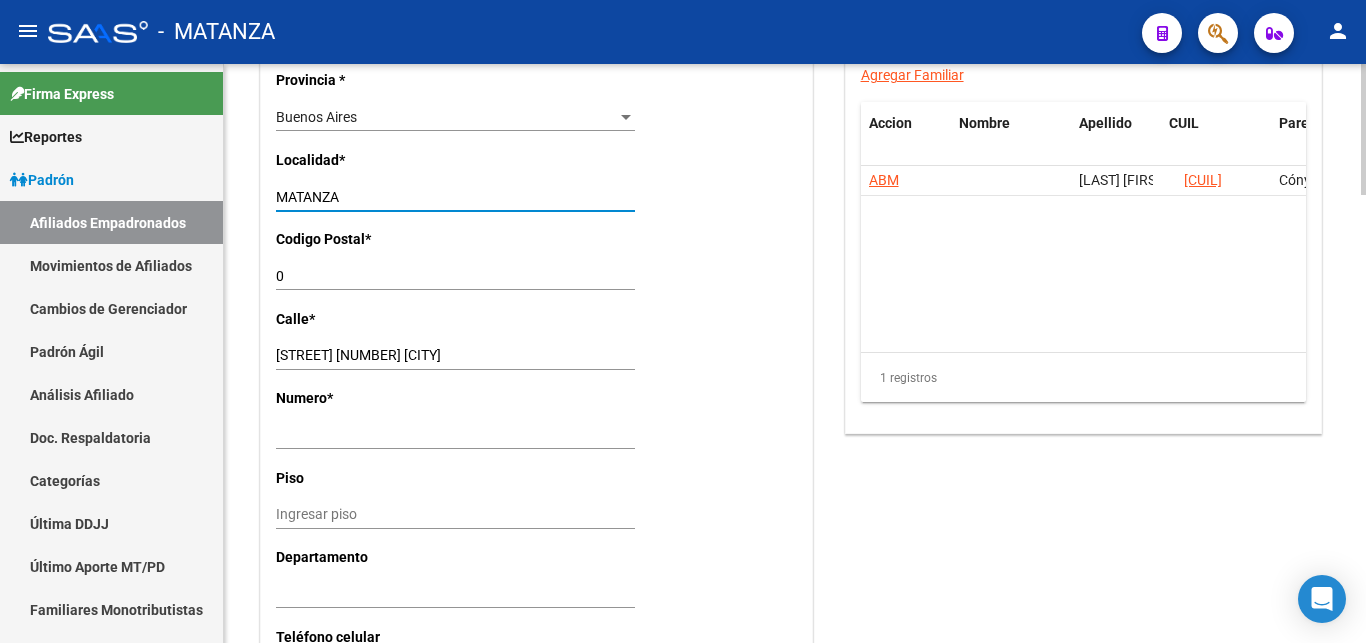 drag, startPoint x: 355, startPoint y: 179, endPoint x: 171, endPoint y: 179, distance: 184 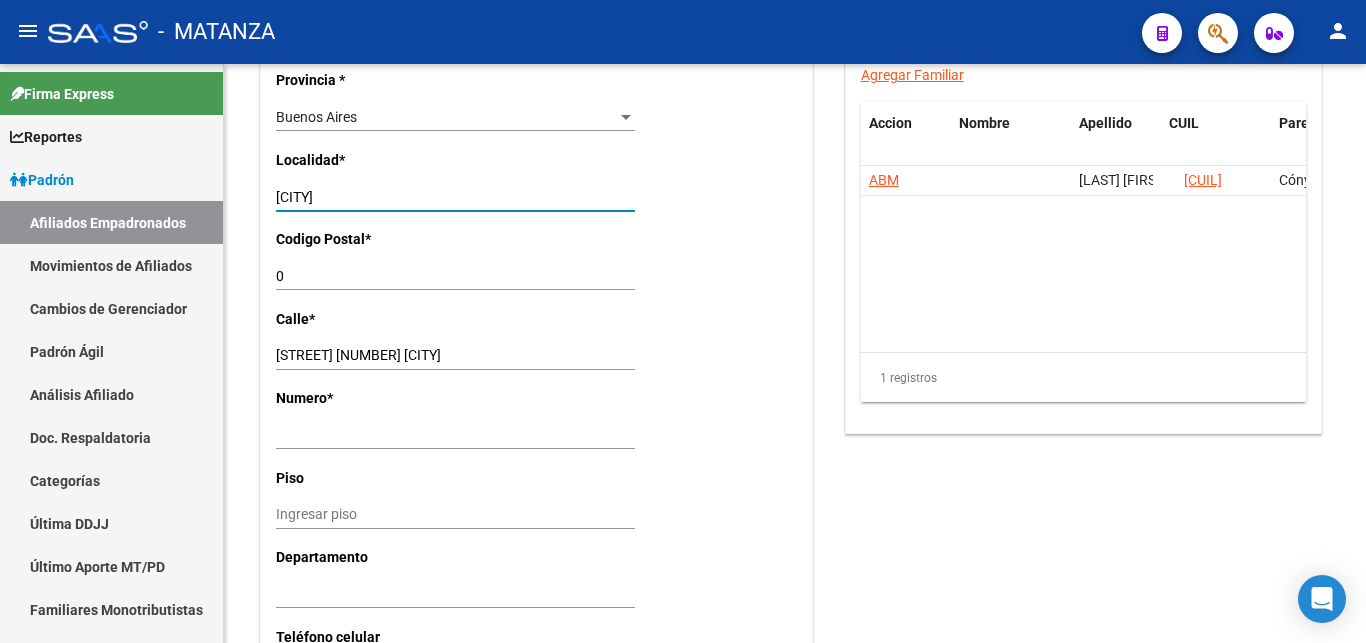 type on "[CITY]" 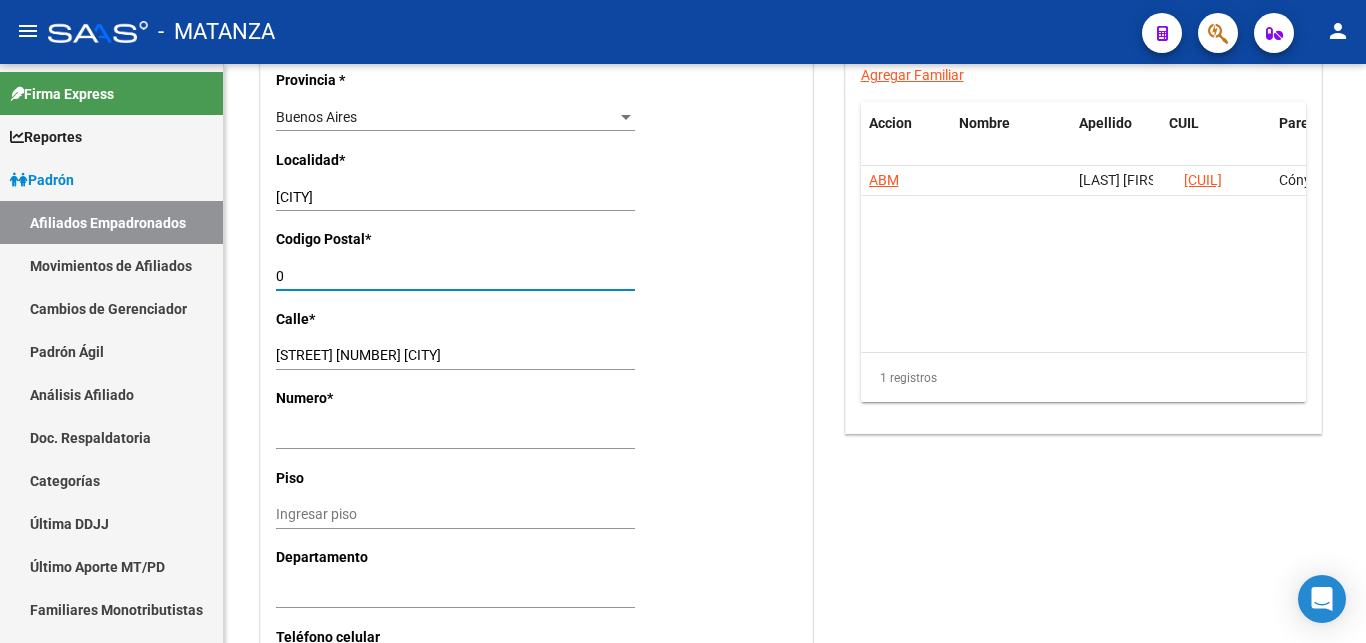 type on "[NUMBER]" 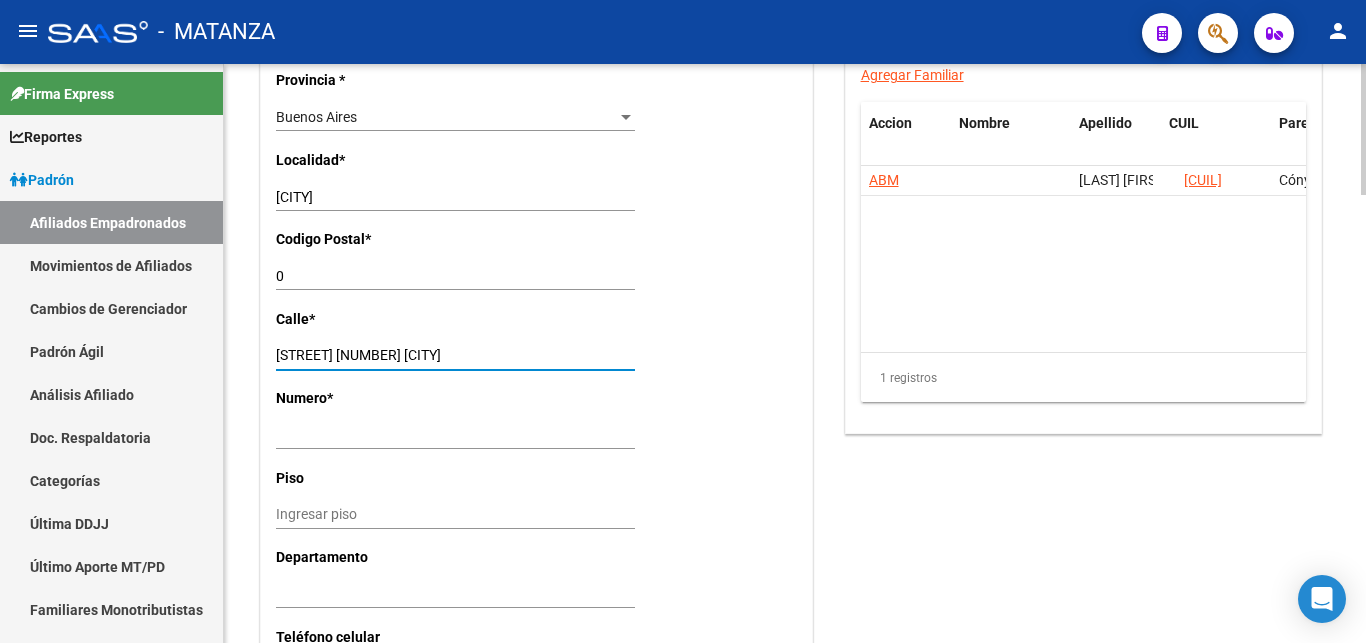 click on "[STREET] [NUMBER] [CITY]" 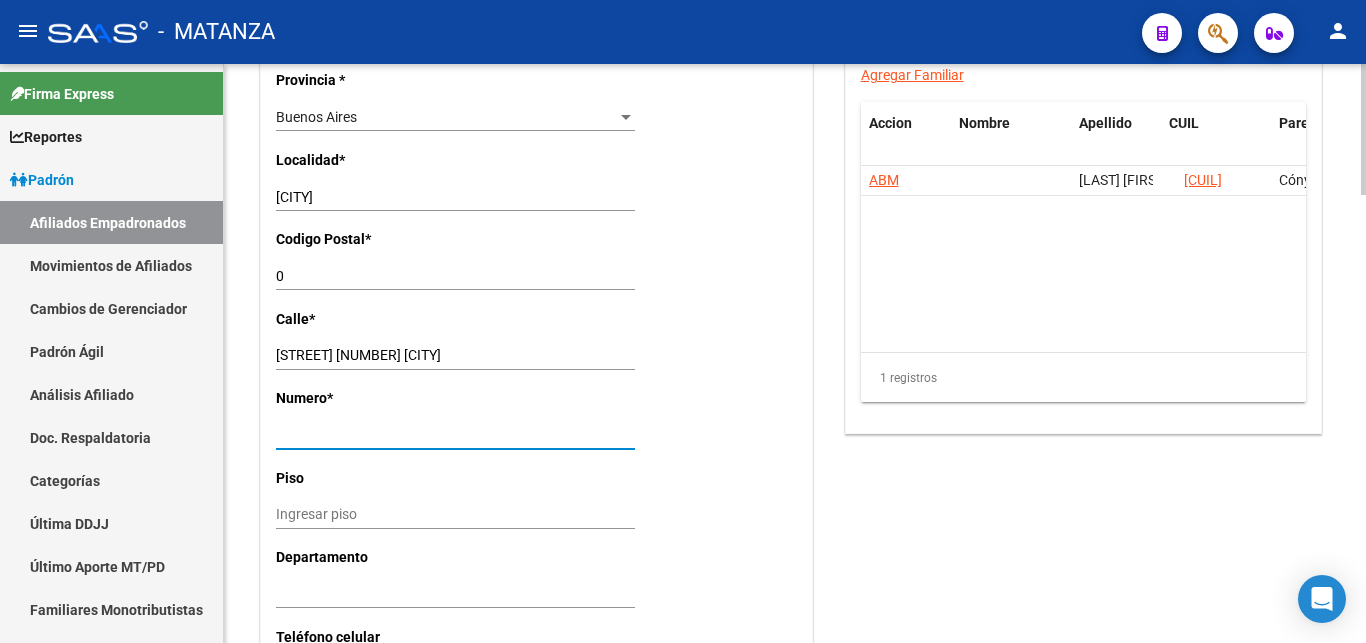 click on "Ingresar nro" at bounding box center [455, 435] 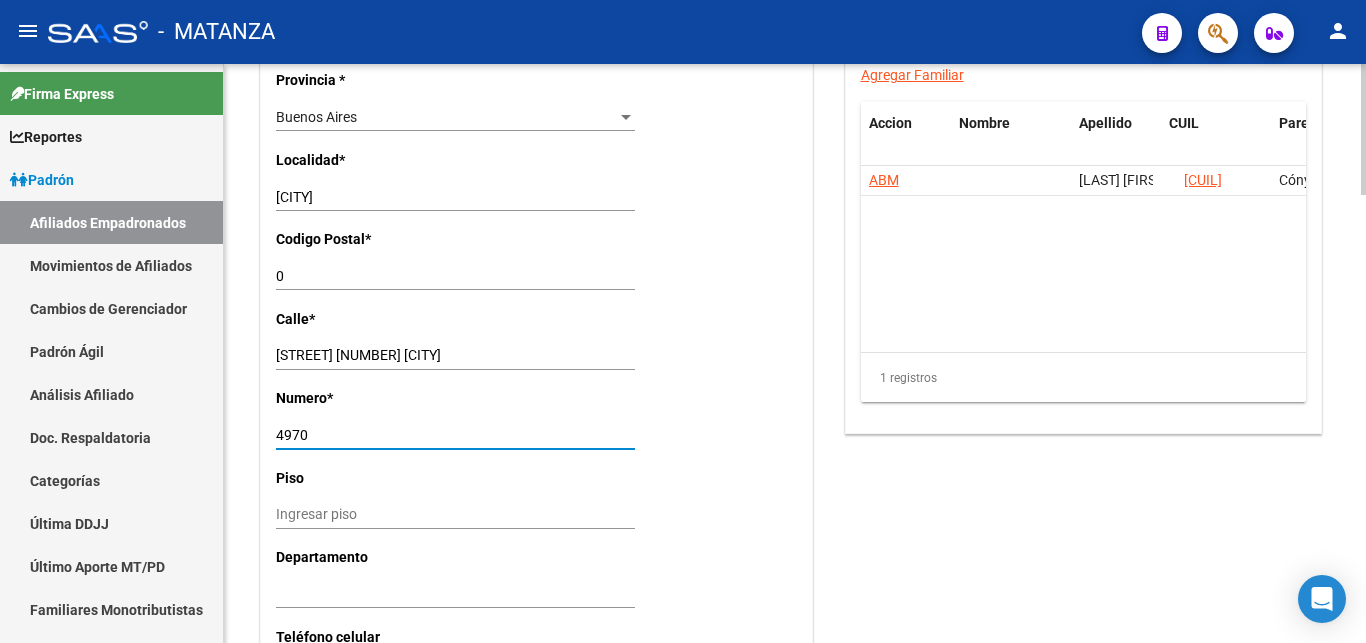 type on "4970" 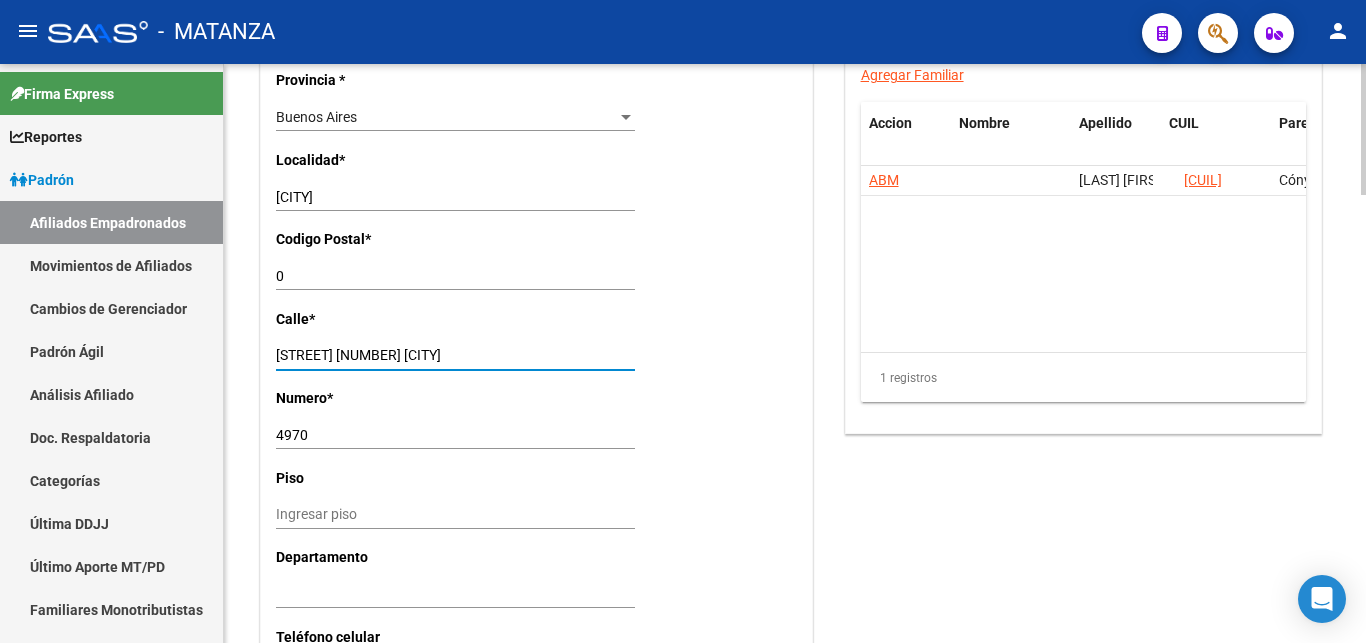 drag, startPoint x: 320, startPoint y: 333, endPoint x: 483, endPoint y: 338, distance: 163.07668 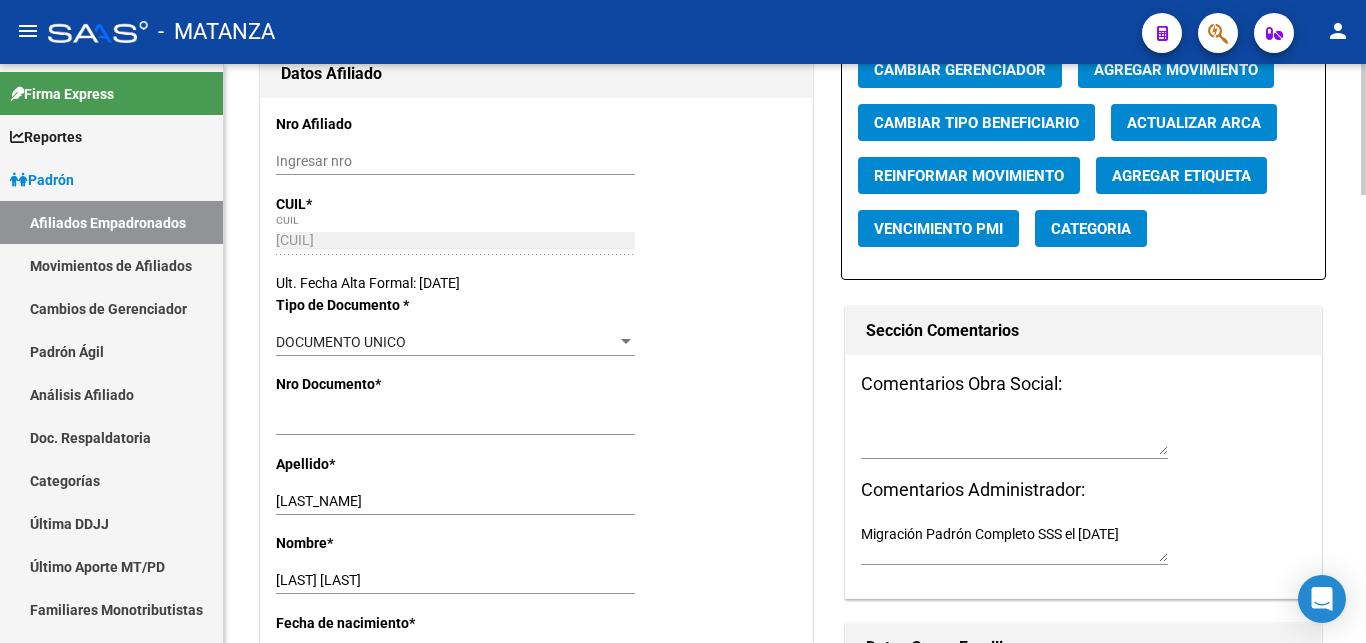 scroll, scrollTop: 0, scrollLeft: 0, axis: both 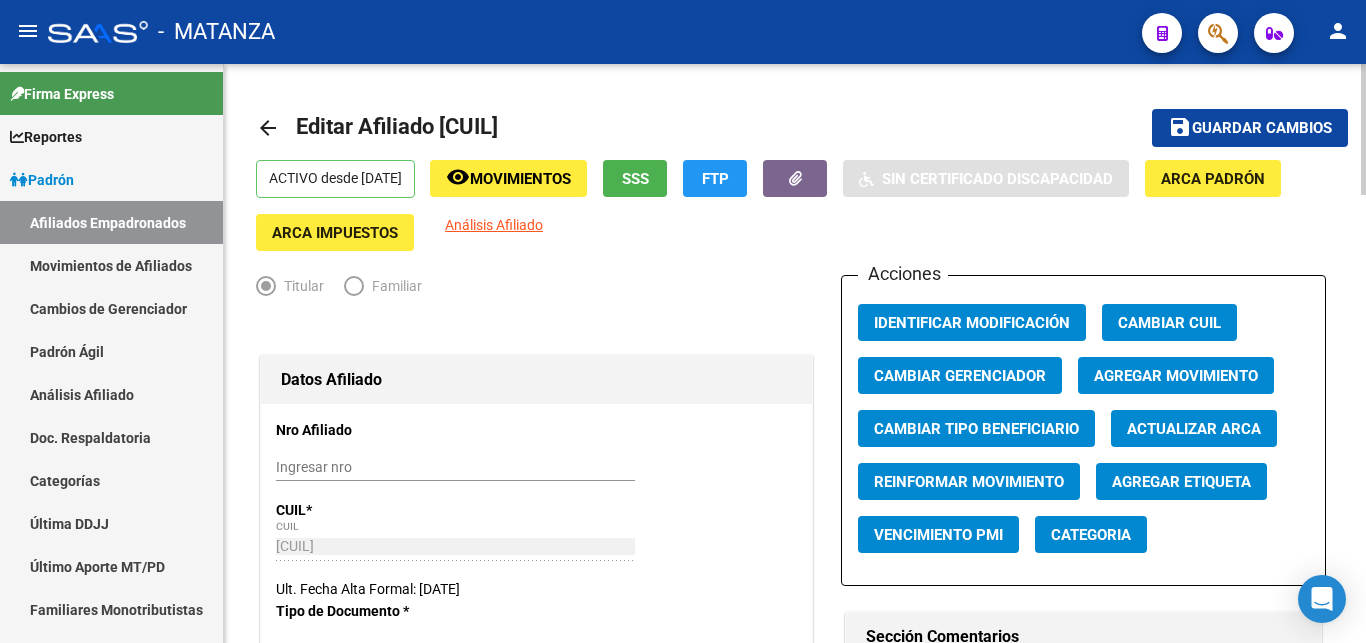 type on "JUJUY" 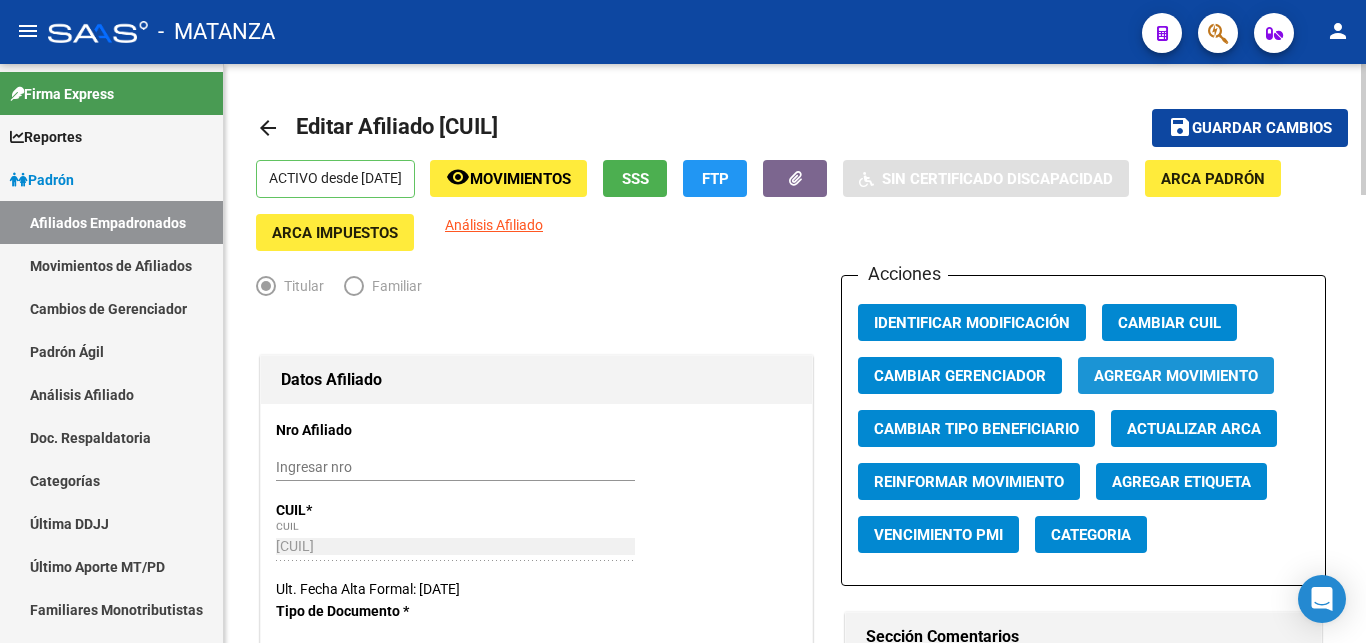 click on "Agregar Movimiento" 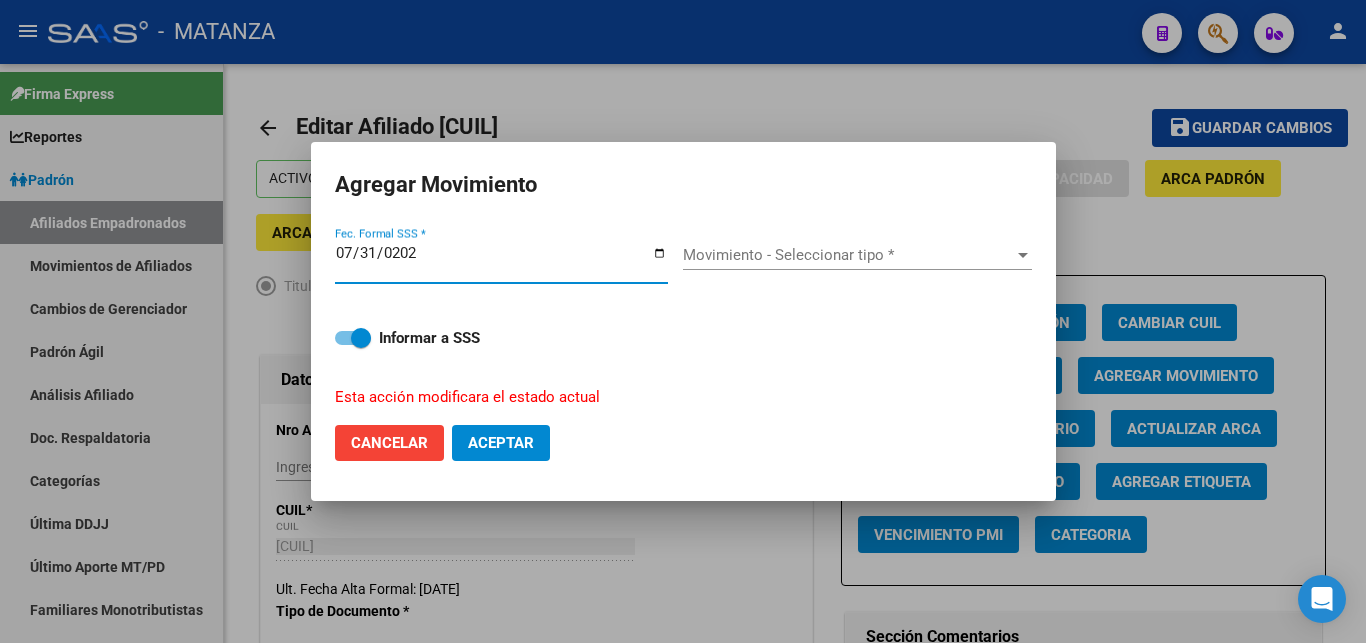 type on "[DATE]" 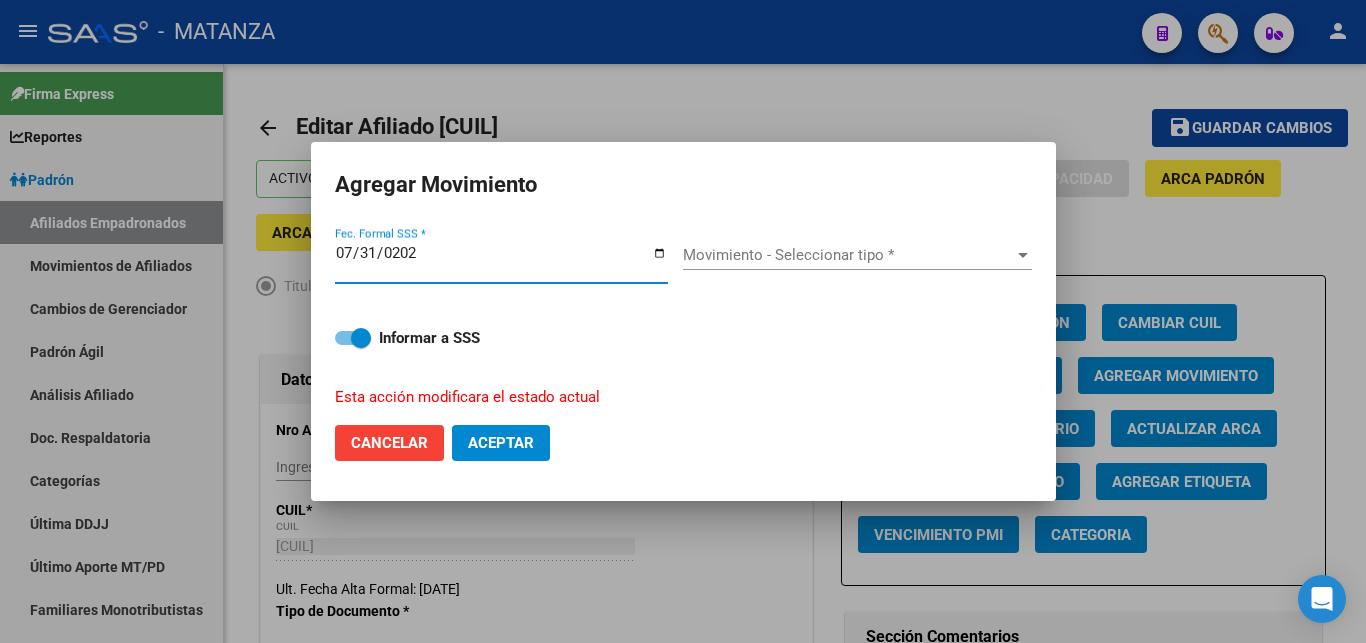 click on "Aceptar" 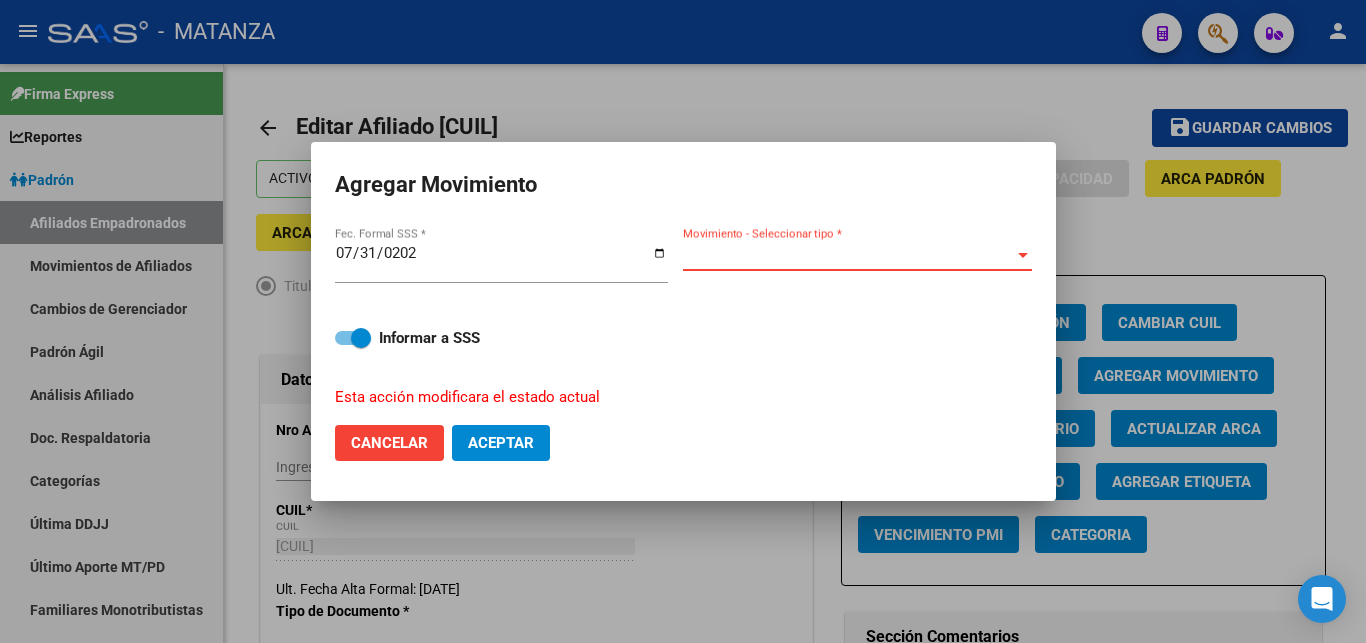 click on "Movimiento - Seleccionar tipo *" at bounding box center [848, 255] 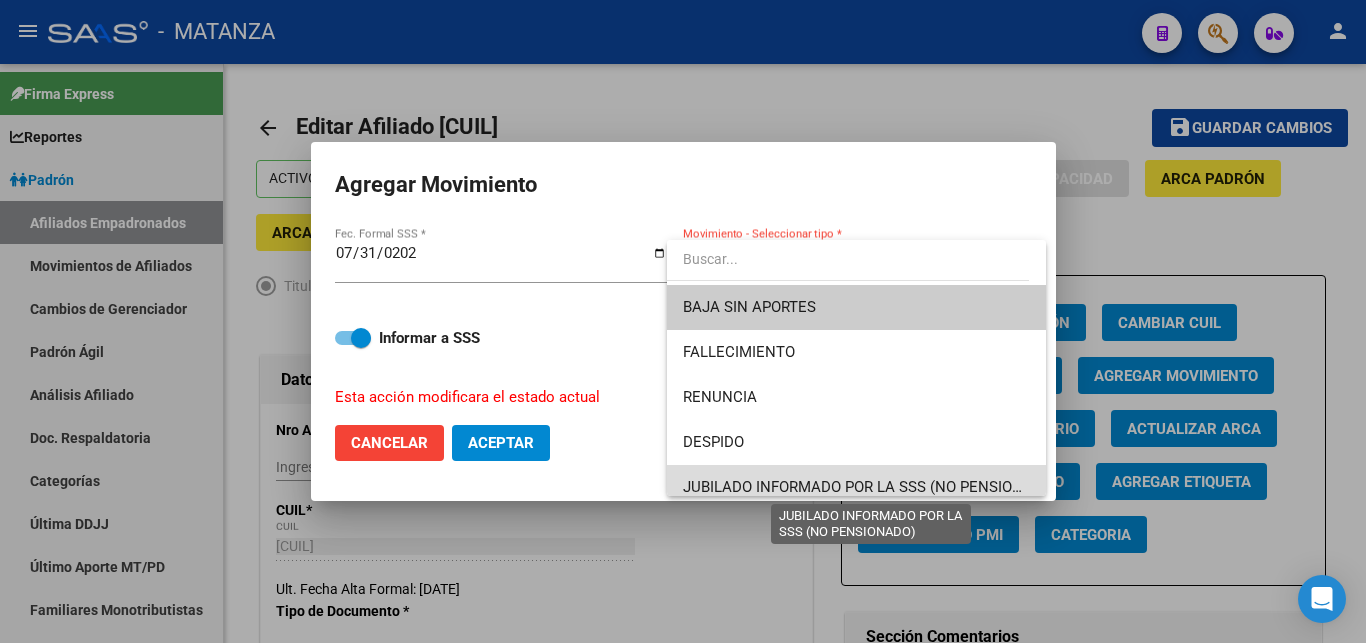 click on "JUBILADO INFORMADO POR LA SSS (NO PENSIONADO)" at bounding box center (870, 487) 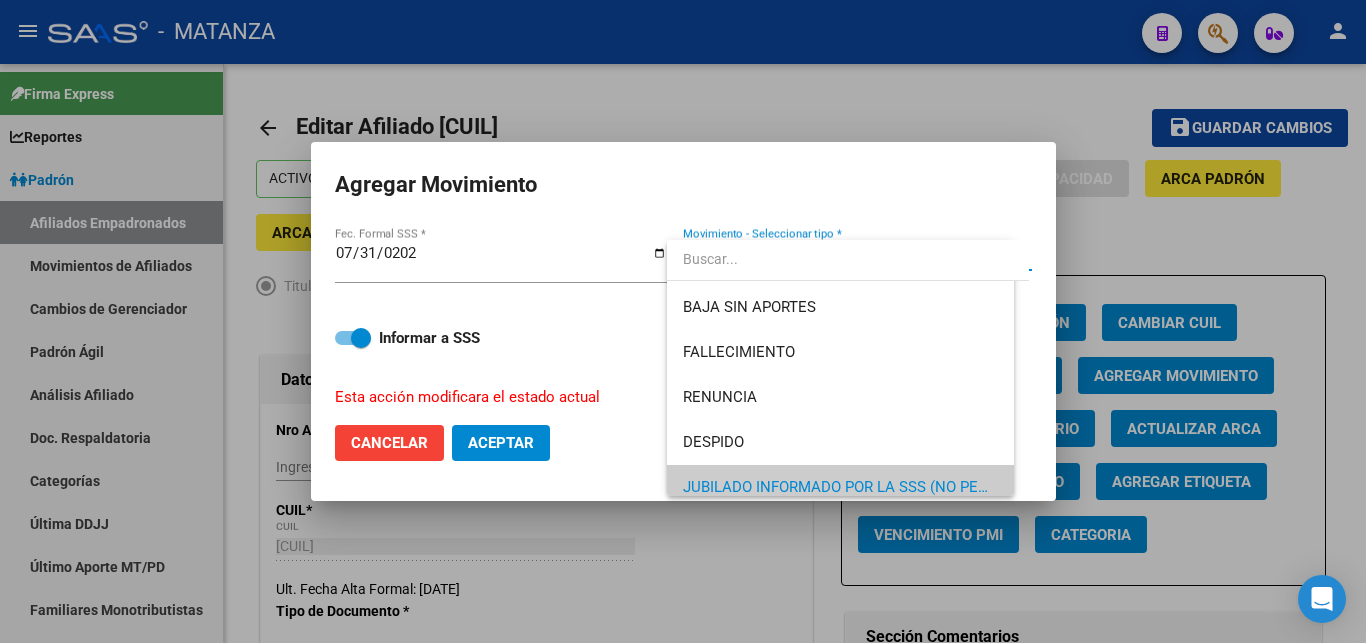 scroll, scrollTop: 0, scrollLeft: 0, axis: both 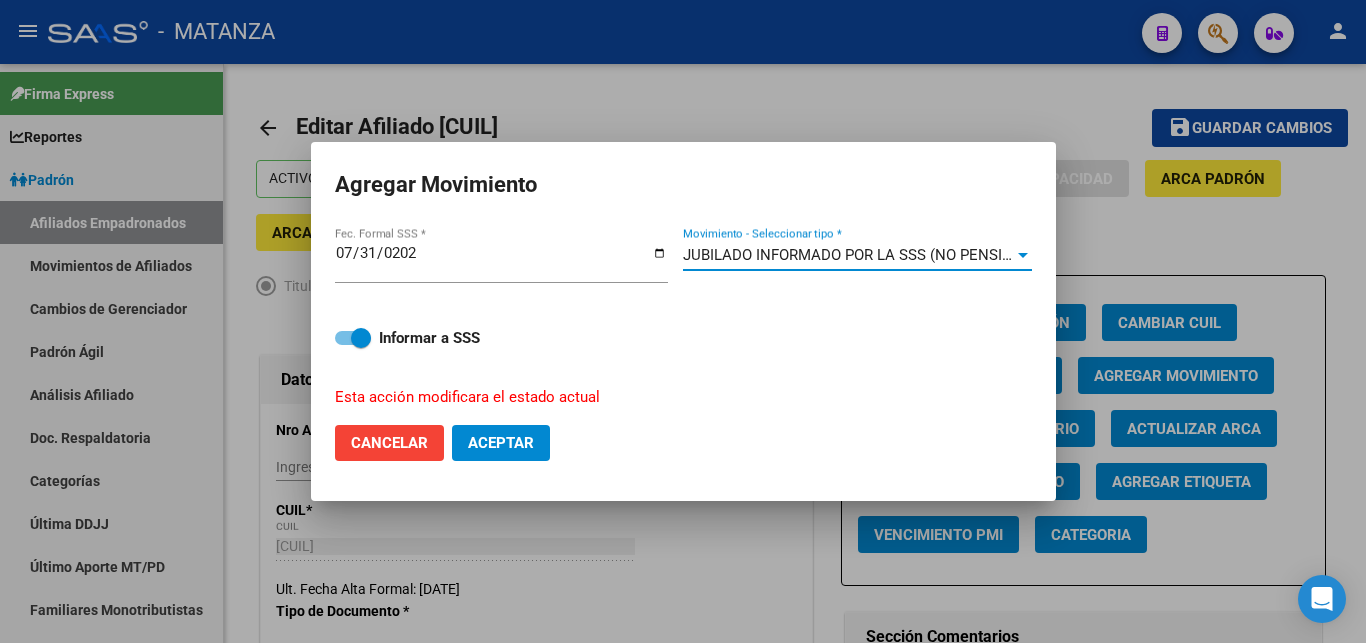 click on "Aceptar" 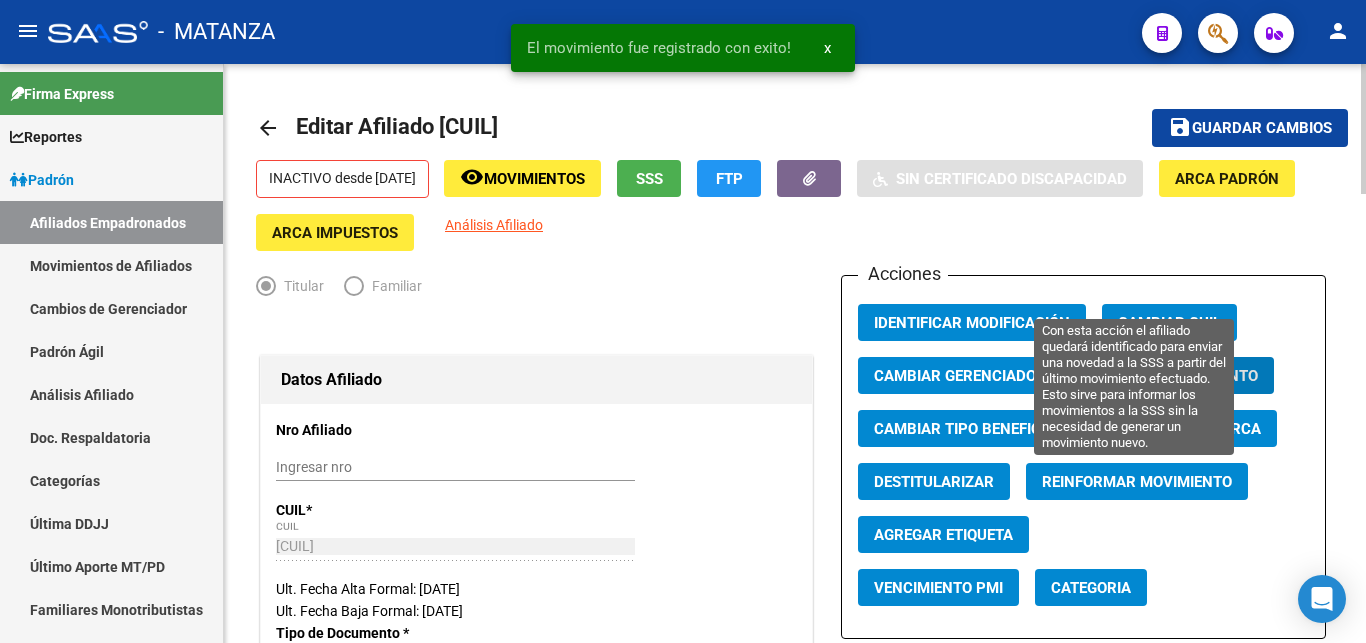click on "Reinformar Movimiento" 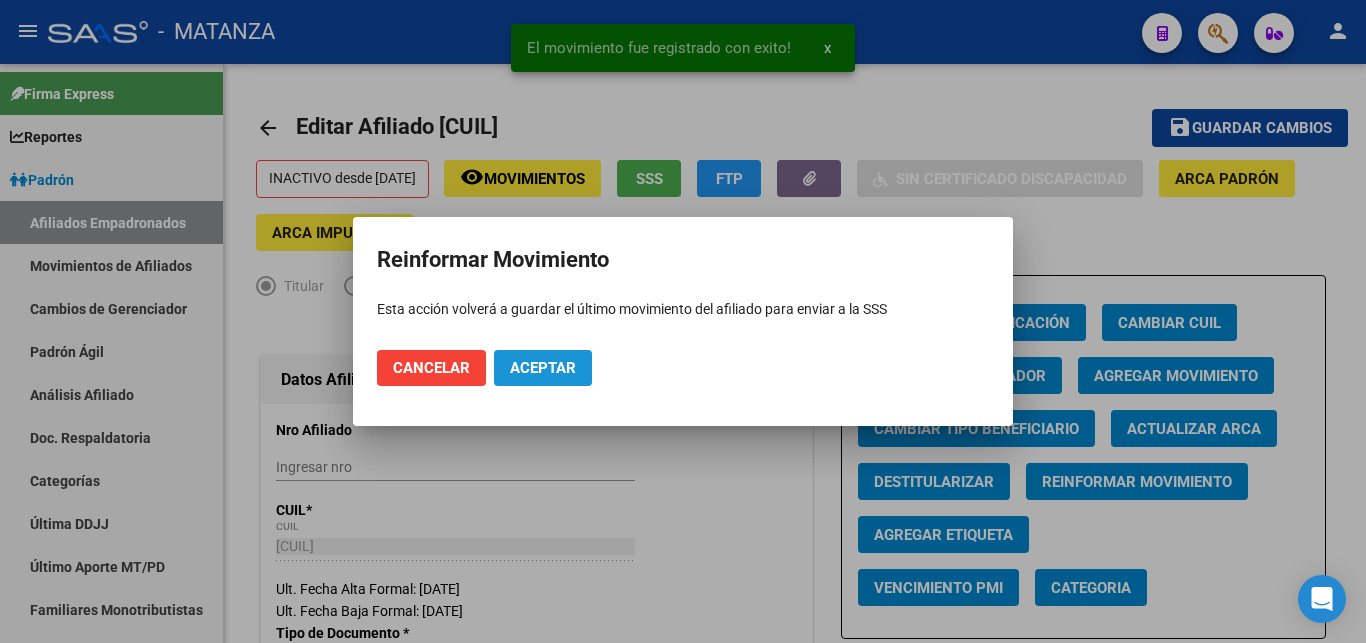 click on "Aceptar" at bounding box center (543, 368) 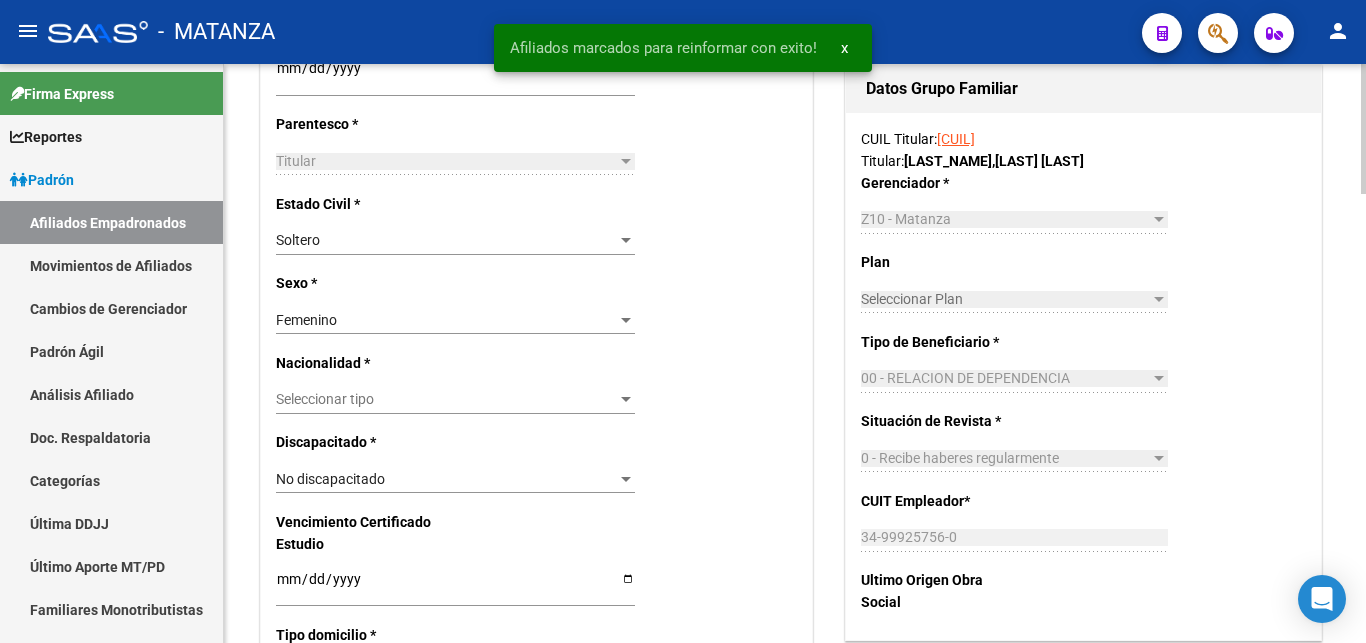 scroll, scrollTop: 1326, scrollLeft: 0, axis: vertical 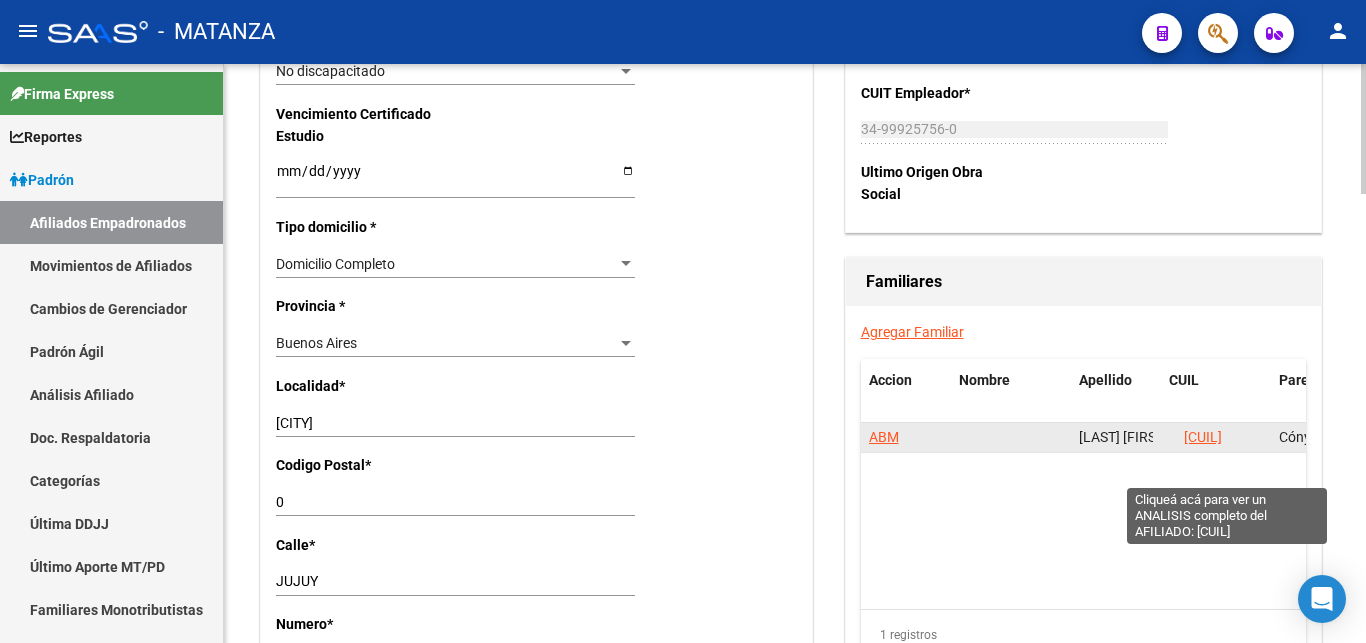 click on "[CUIL]" 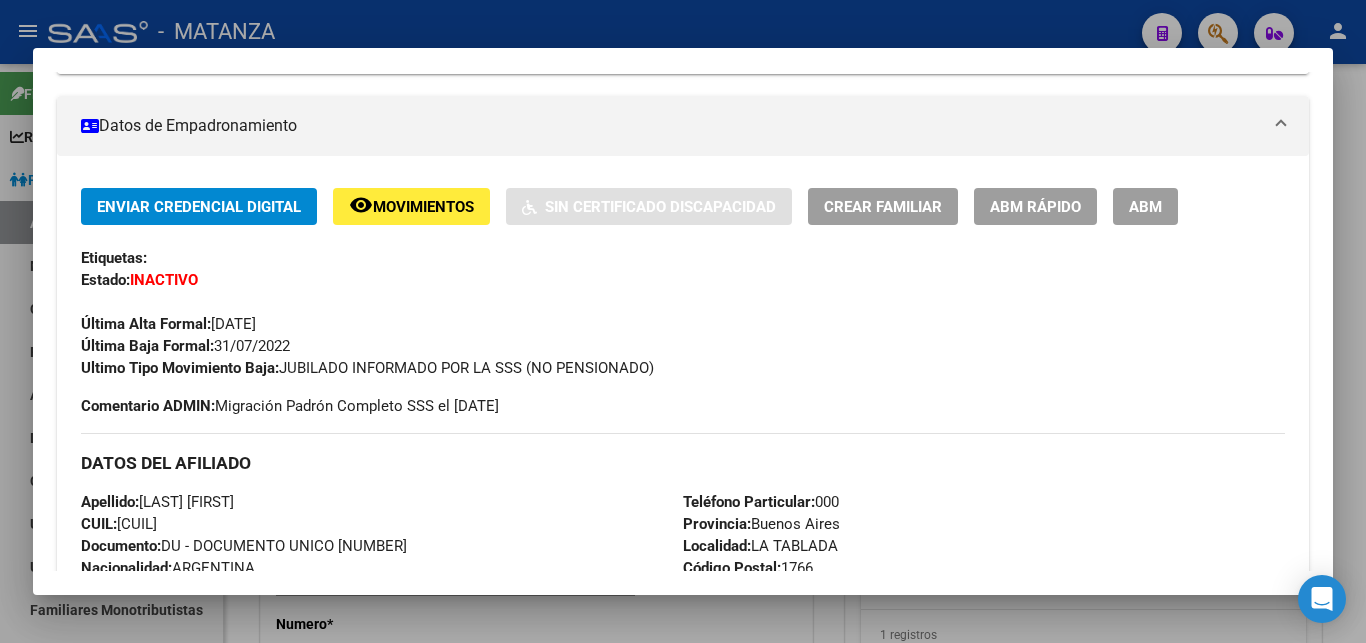 scroll, scrollTop: 432, scrollLeft: 0, axis: vertical 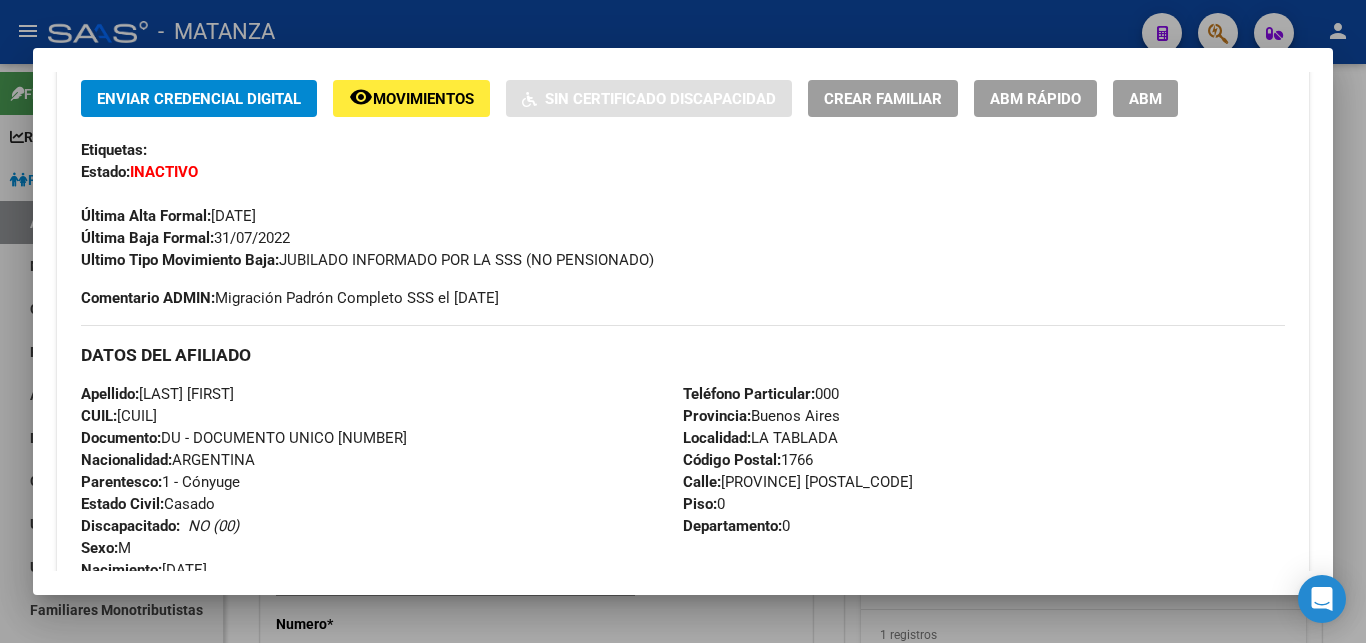 click at bounding box center (683, 321) 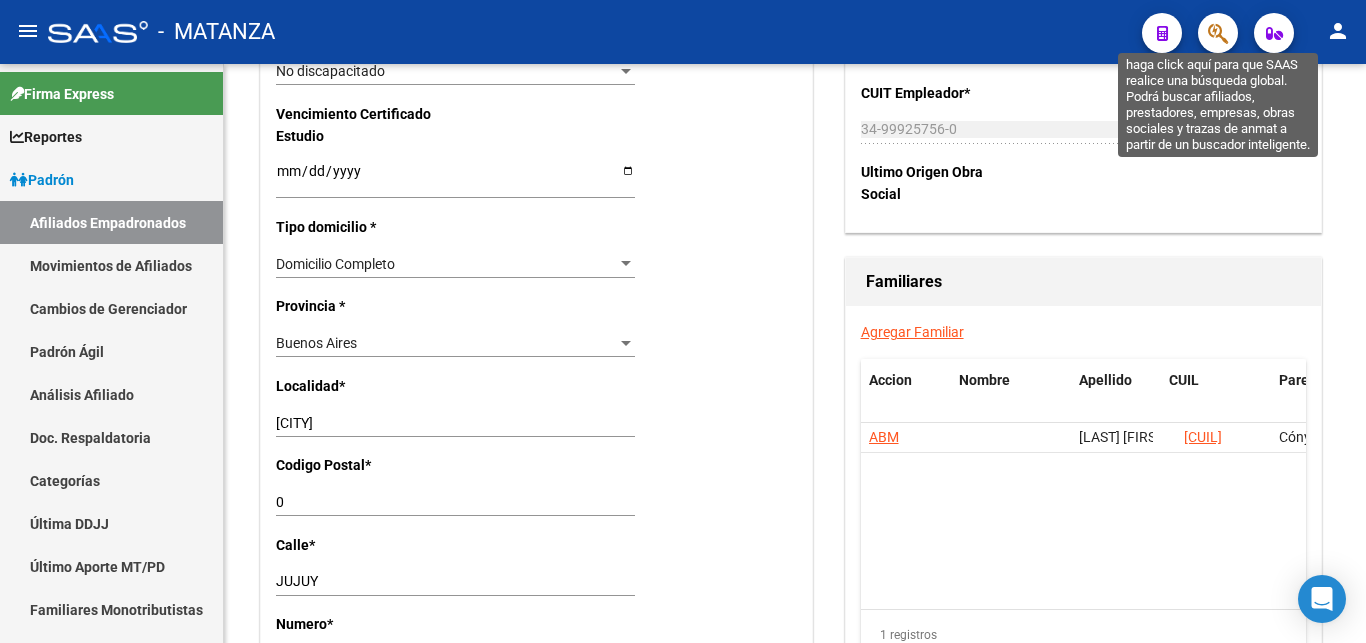 click 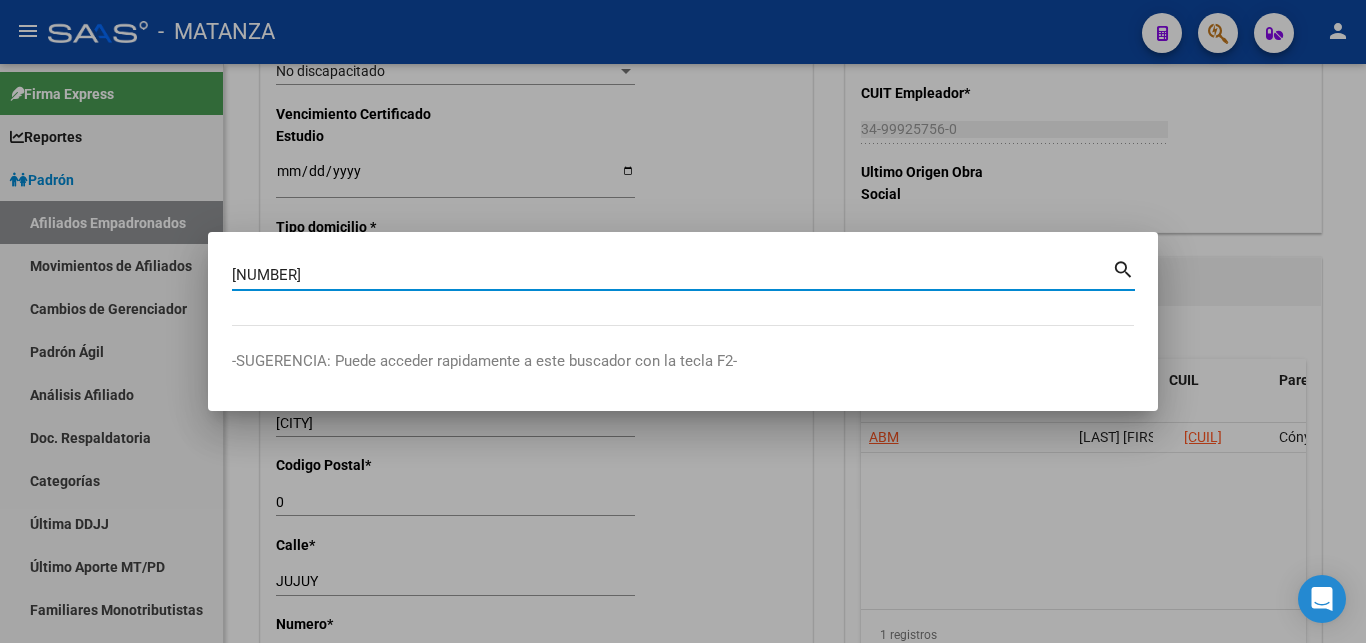 type on "[NUMBER]" 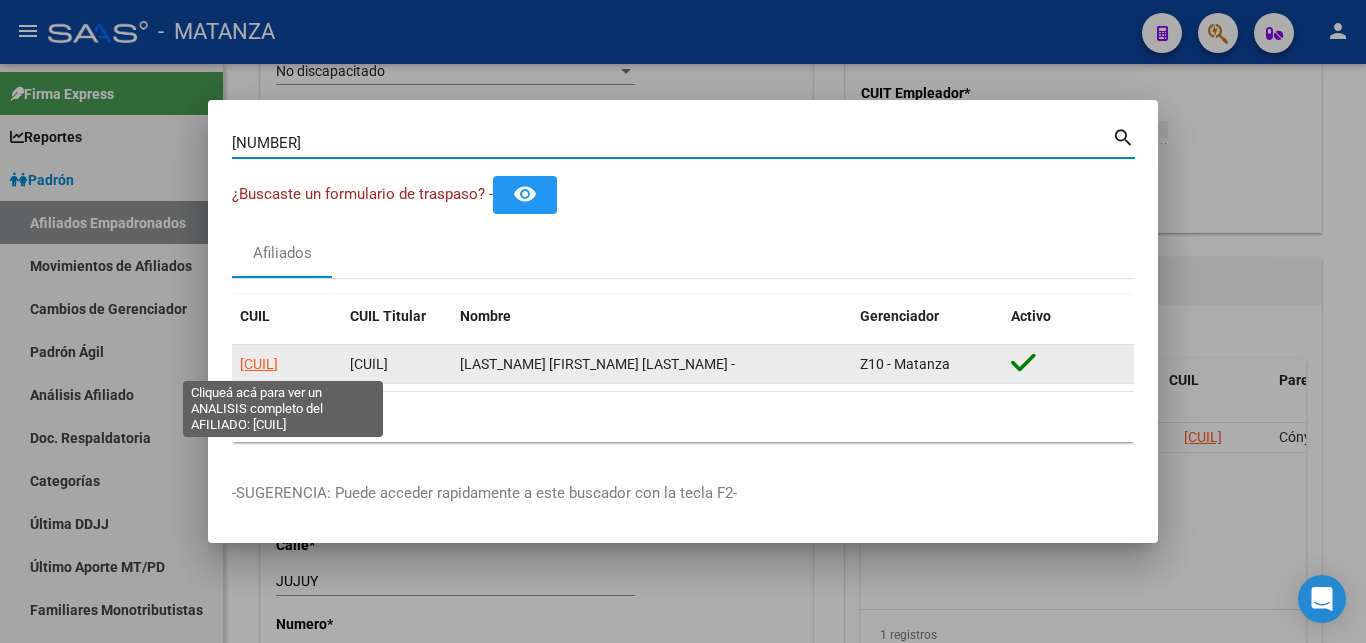 click on "[CUIL]" 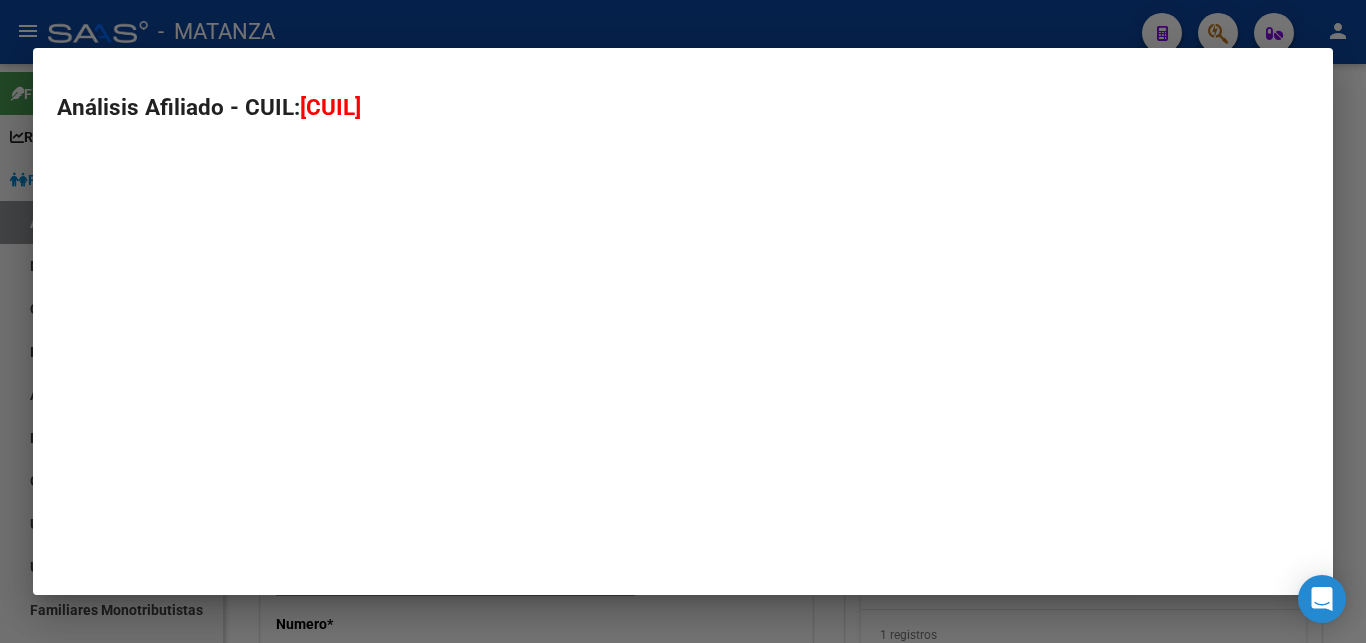 type on "[CUIL]" 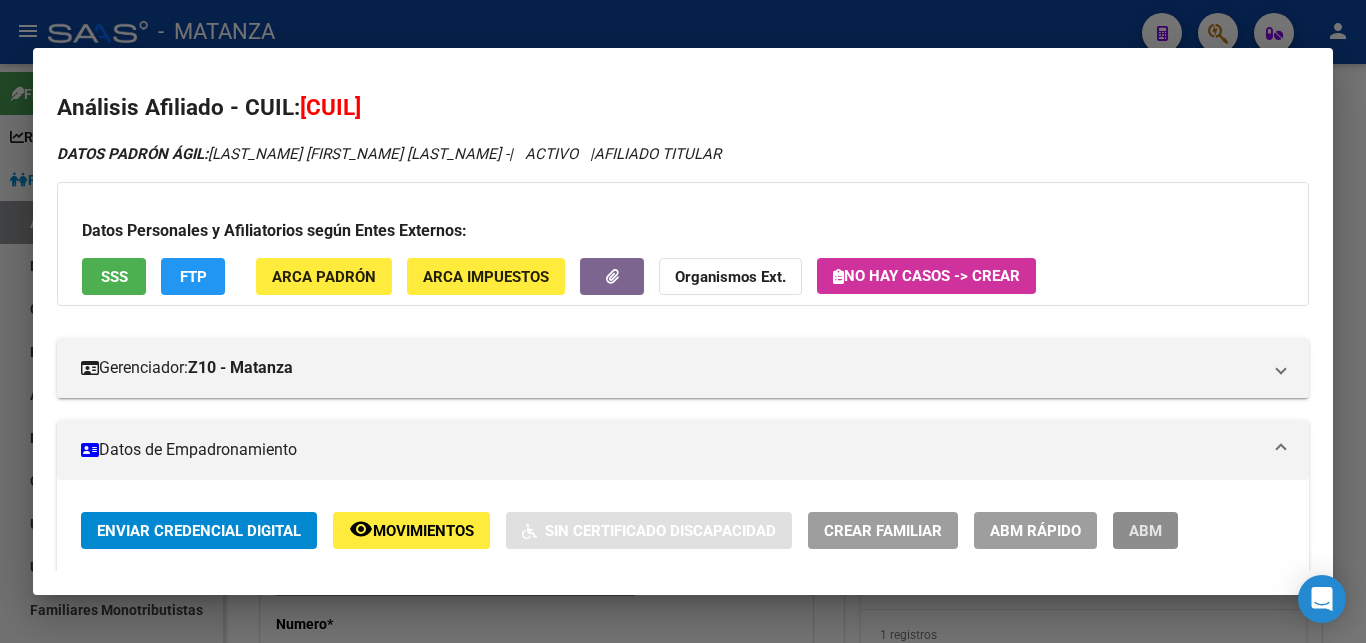 click on "ABM" at bounding box center (1145, 531) 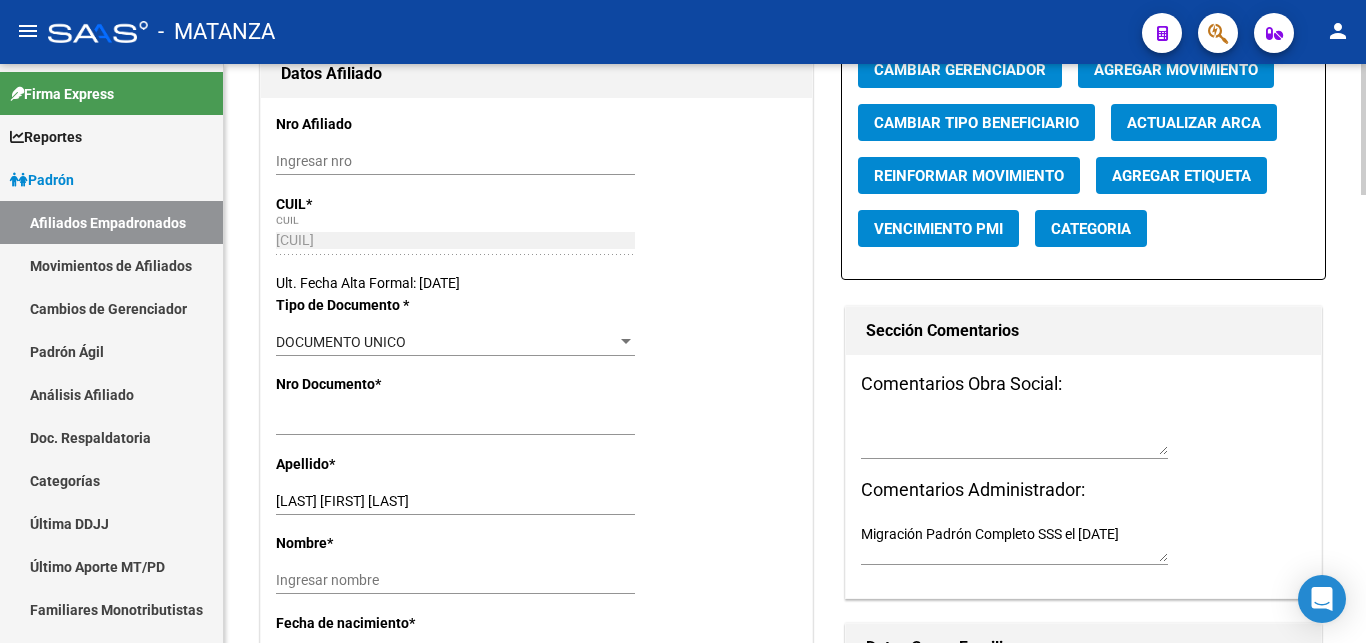 scroll, scrollTop: 510, scrollLeft: 0, axis: vertical 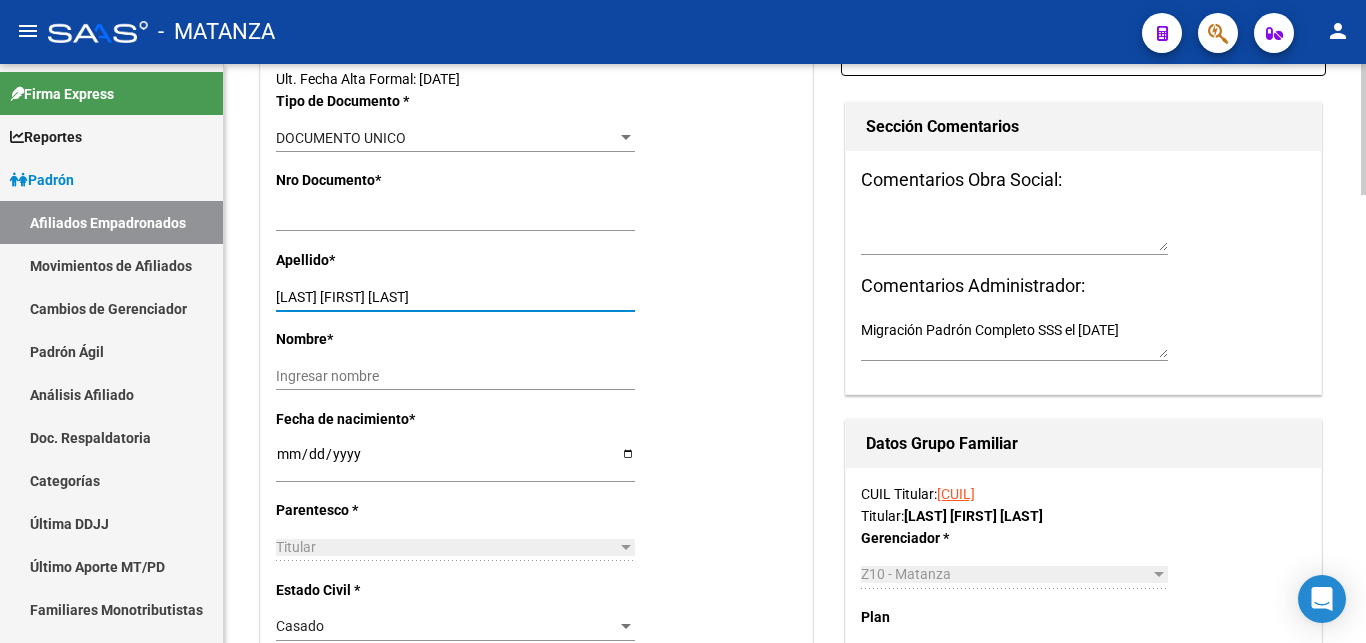 drag, startPoint x: 347, startPoint y: 296, endPoint x: 483, endPoint y: 308, distance: 136.52838 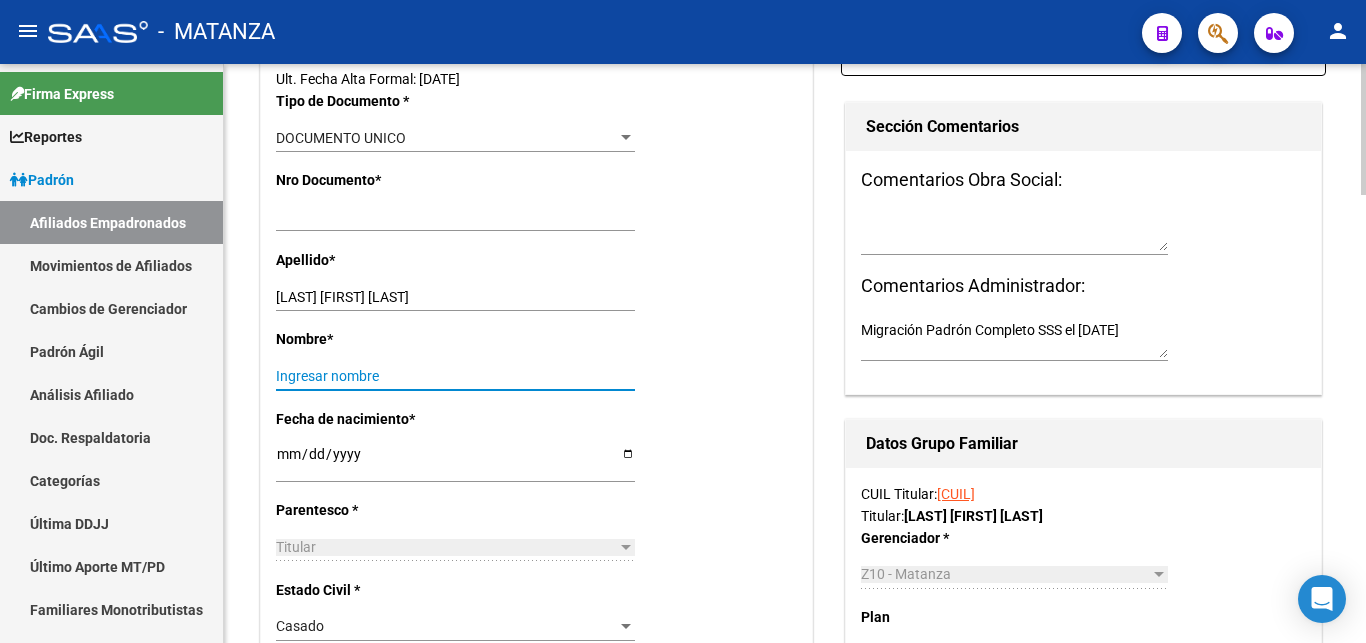 paste on "[FIRST_NAME] [LAST_NAME]" 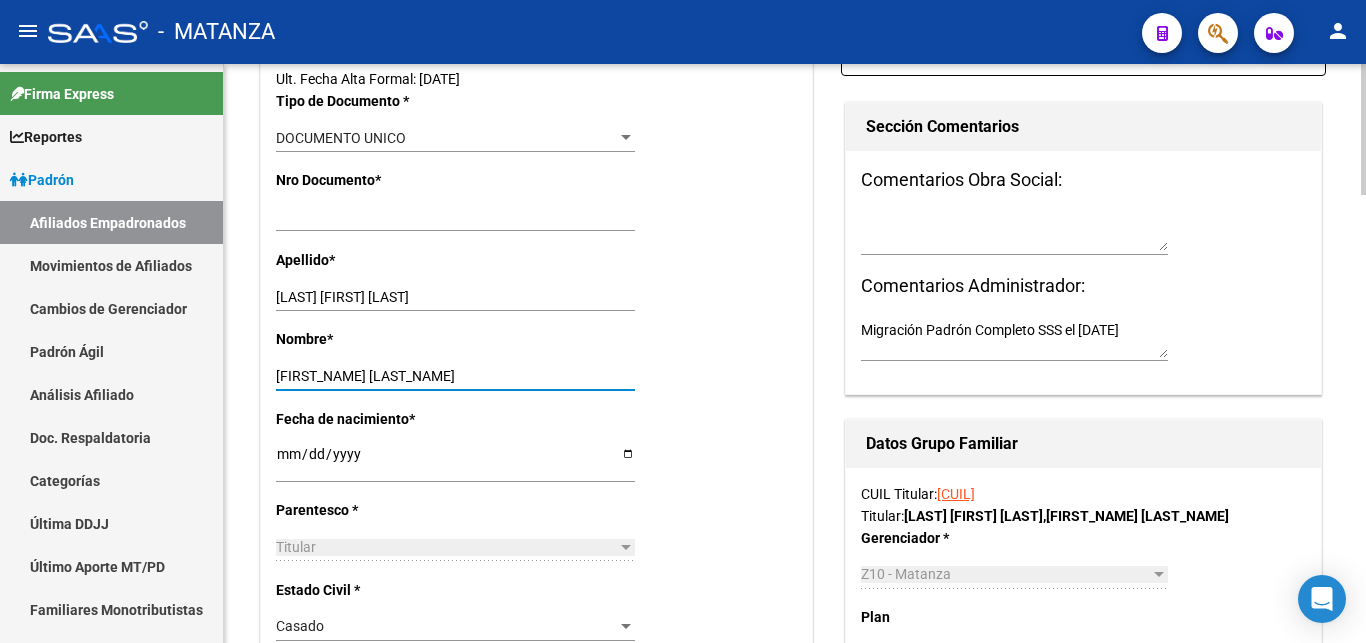 type on "[FIRST_NAME] [LAST_NAME]" 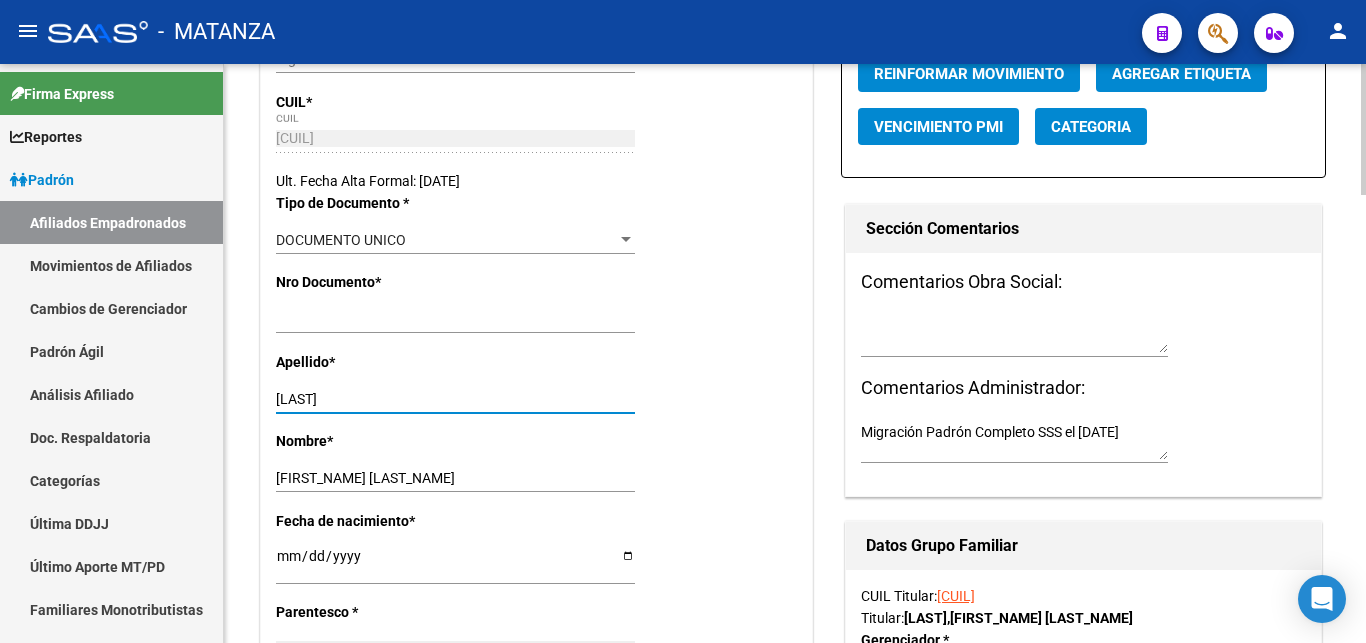 scroll, scrollTop: 0, scrollLeft: 0, axis: both 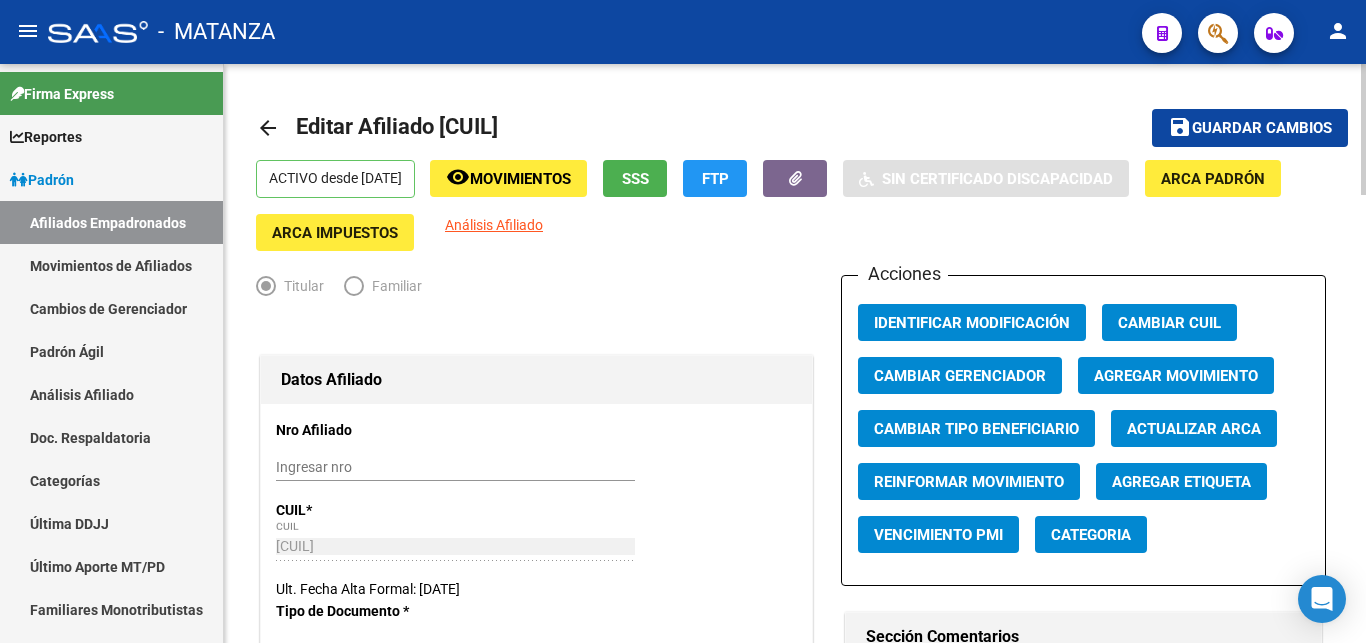 type on "[LAST]" 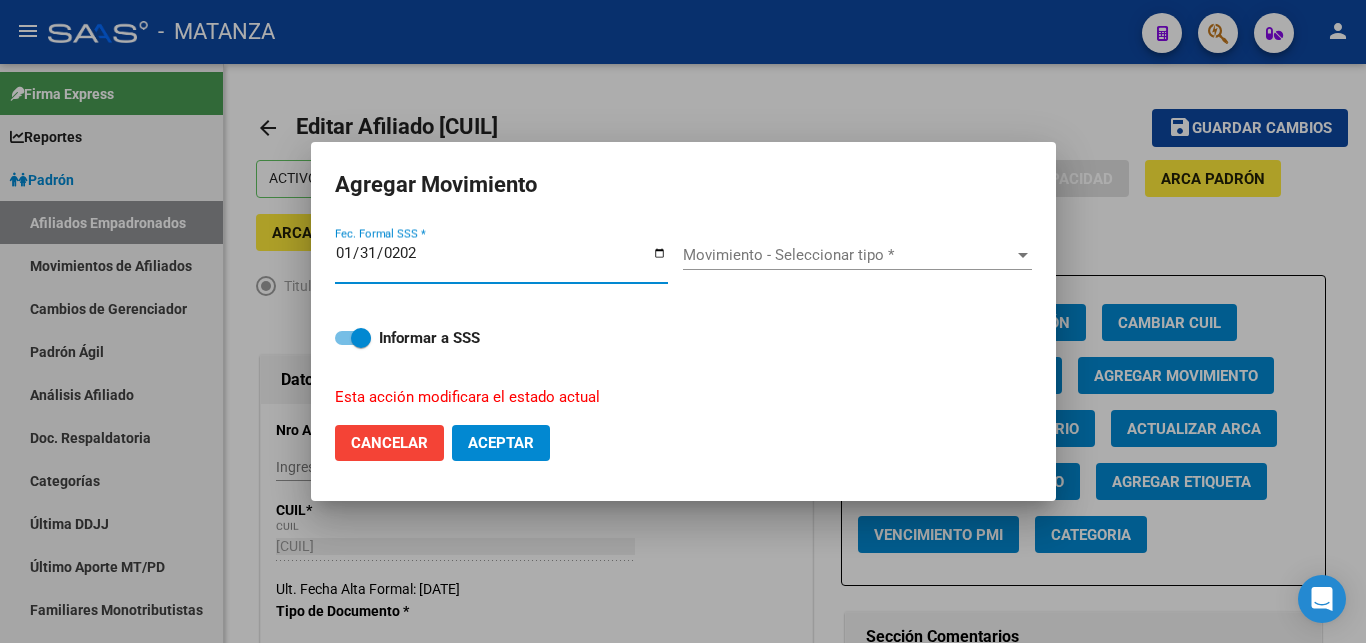 type on "[DATE]" 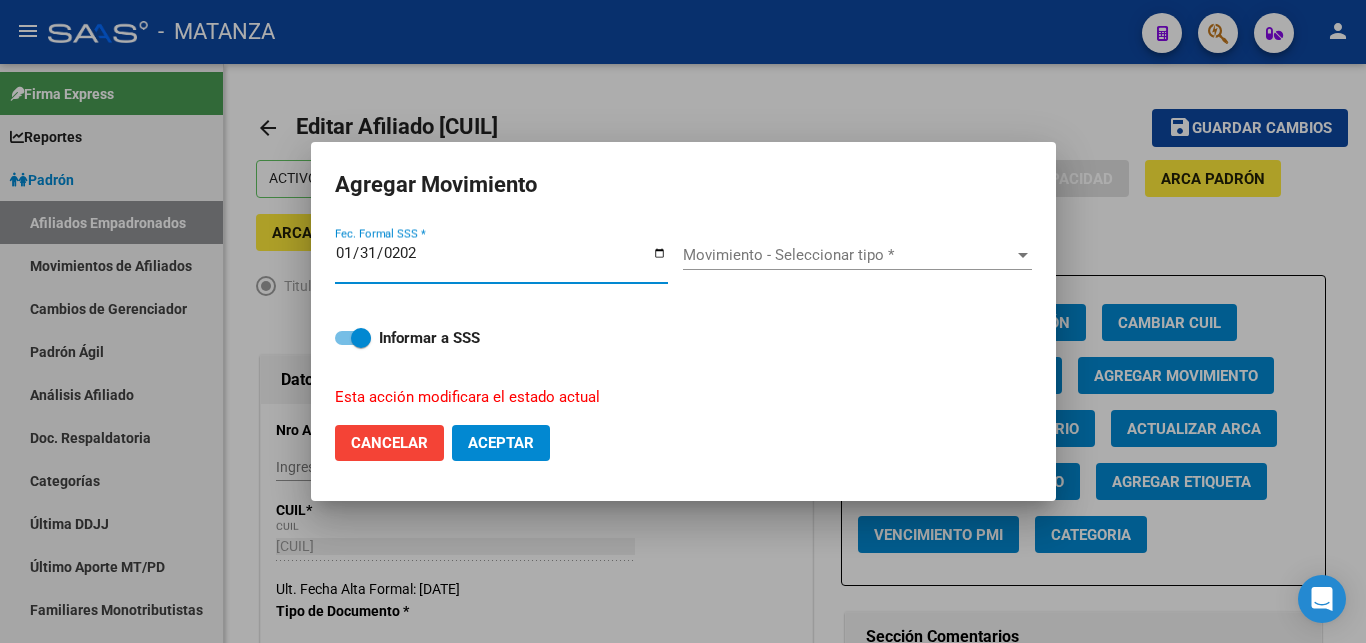 click on "Movimiento - Seleccionar tipo *" at bounding box center (848, 255) 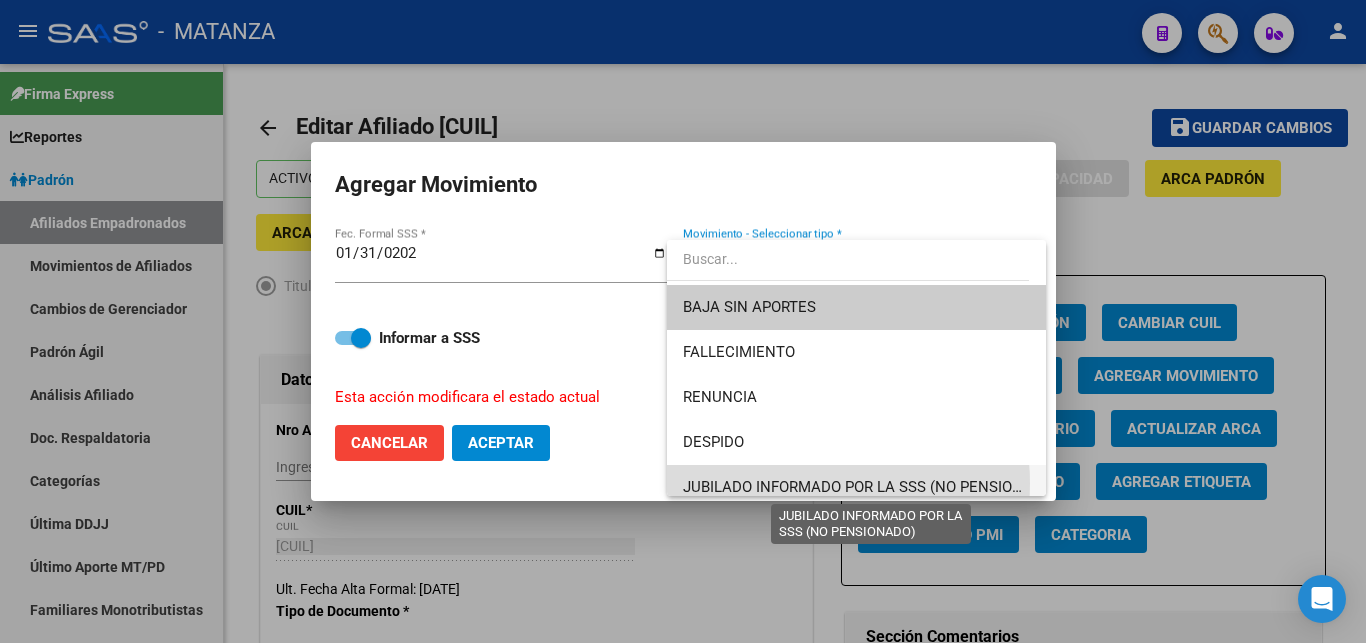 click on "JUBILADO INFORMADO POR LA SSS (NO PENSIONADO)" at bounding box center (870, 487) 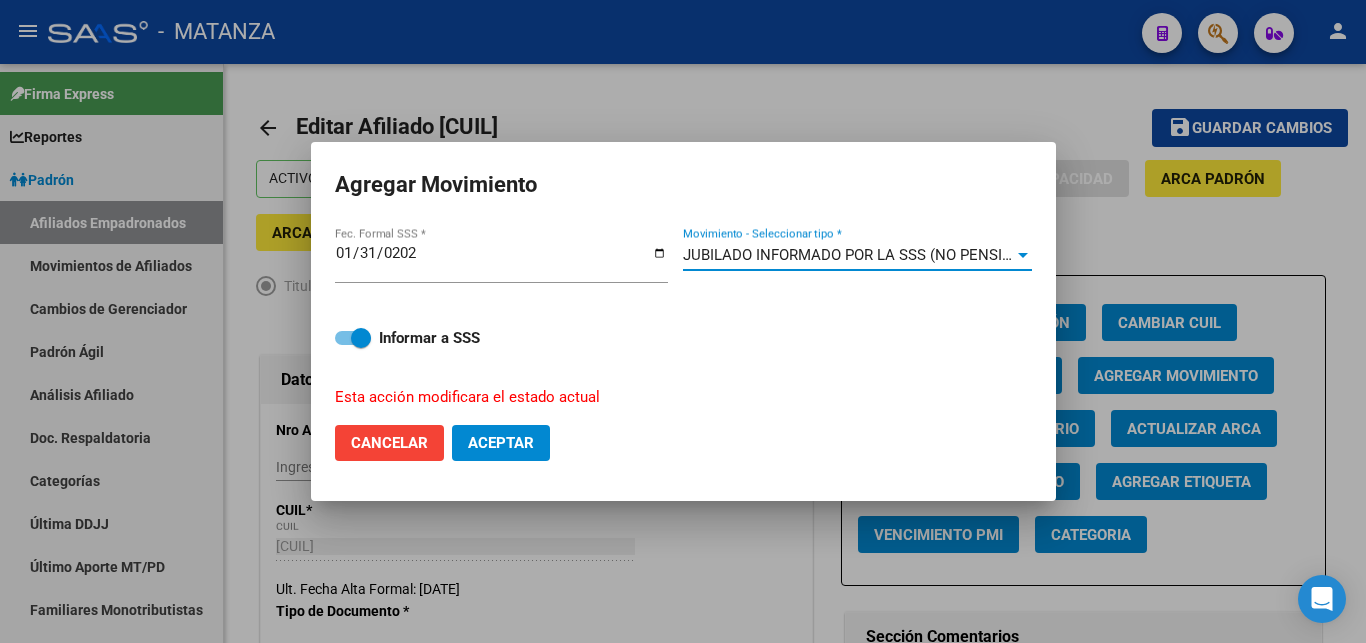 click on "Aceptar" 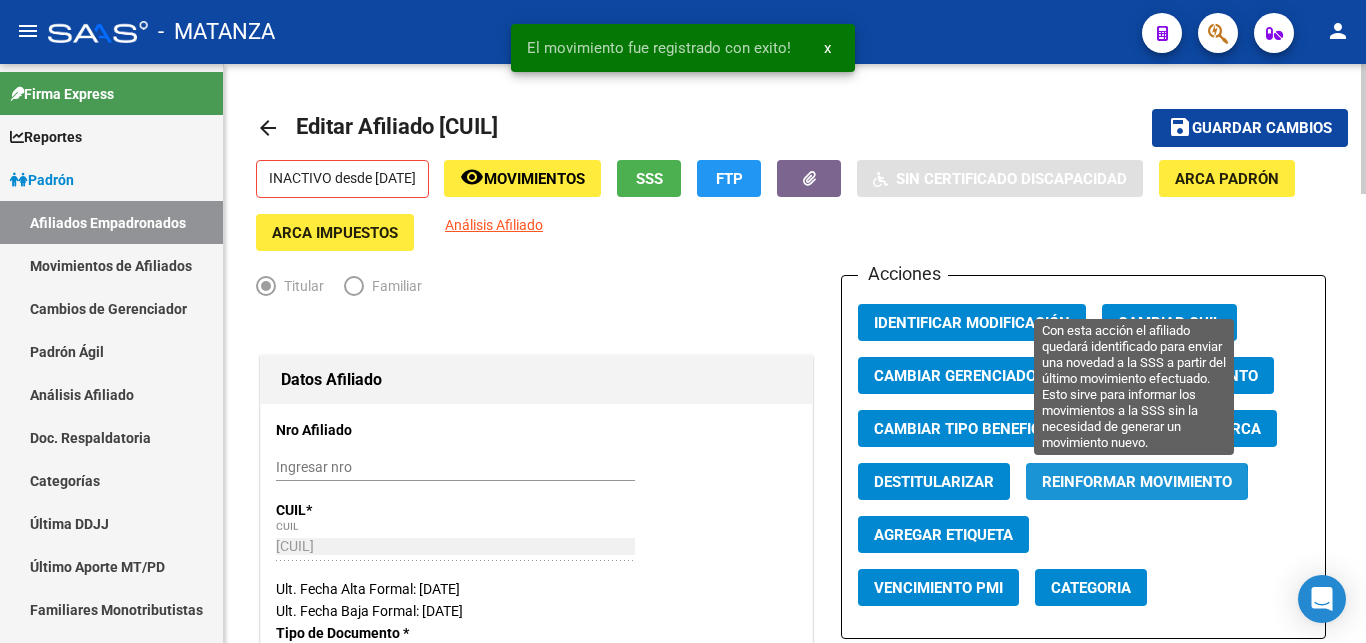 drag, startPoint x: 1127, startPoint y: 483, endPoint x: 1088, endPoint y: 492, distance: 40.024994 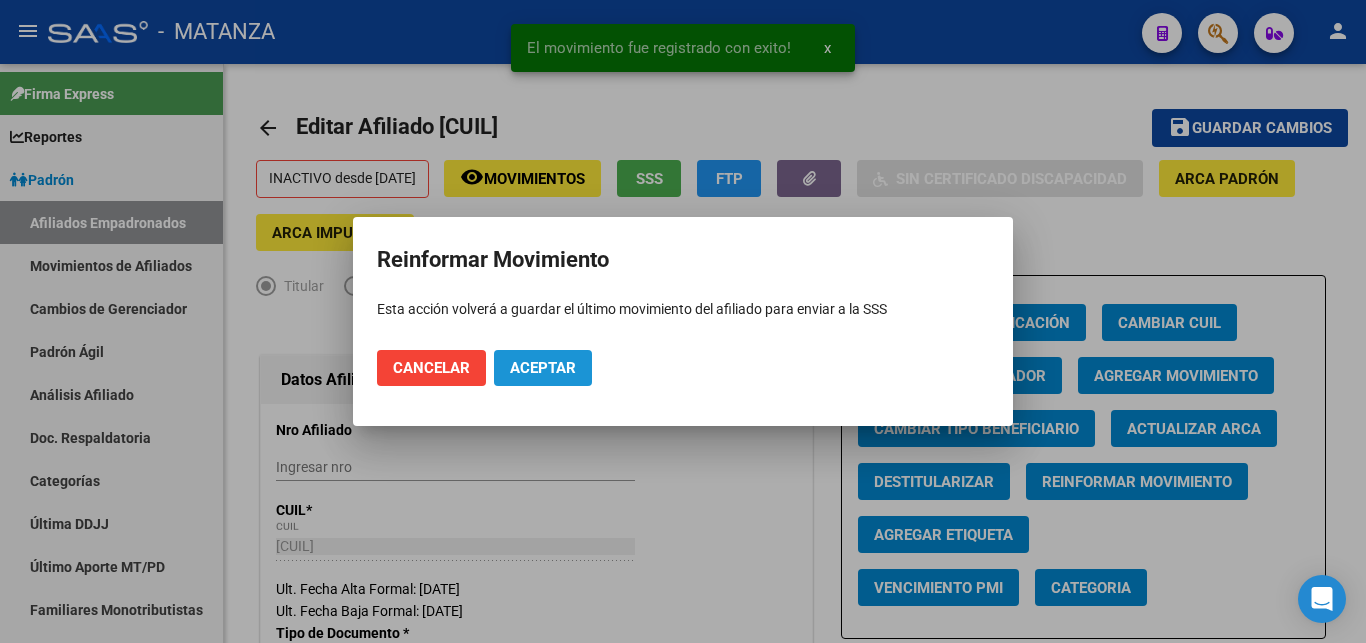 drag, startPoint x: 568, startPoint y: 374, endPoint x: 542, endPoint y: 489, distance: 117.902504 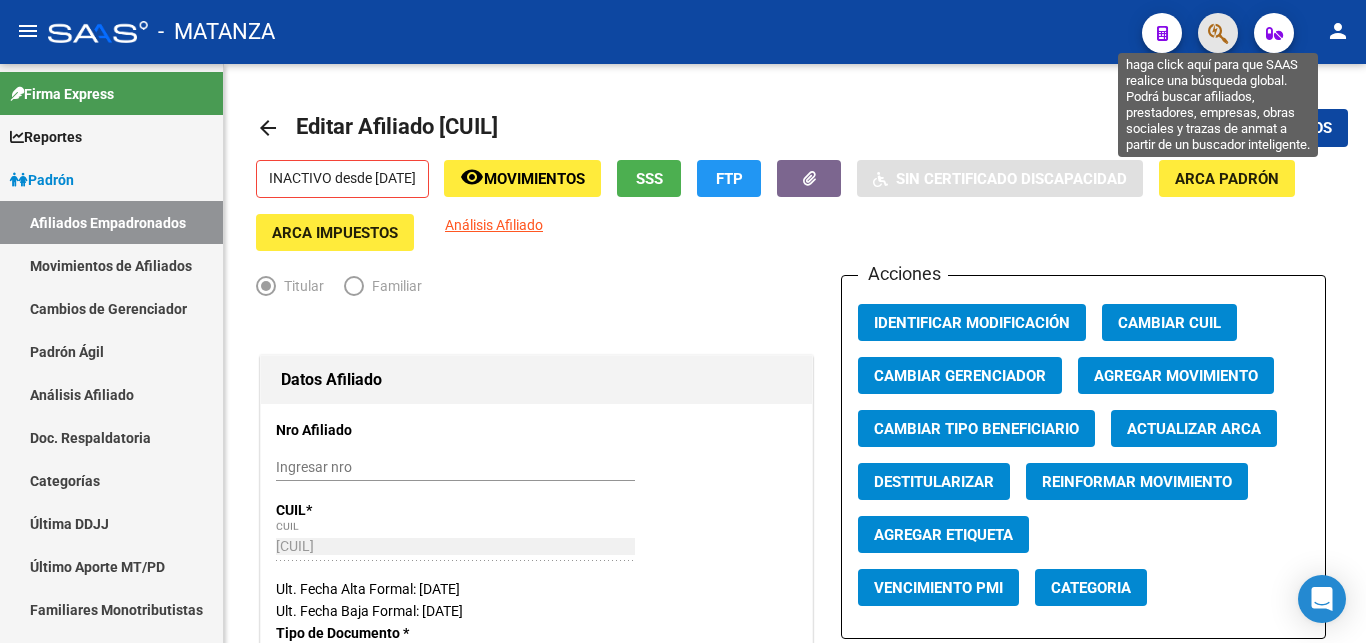 click 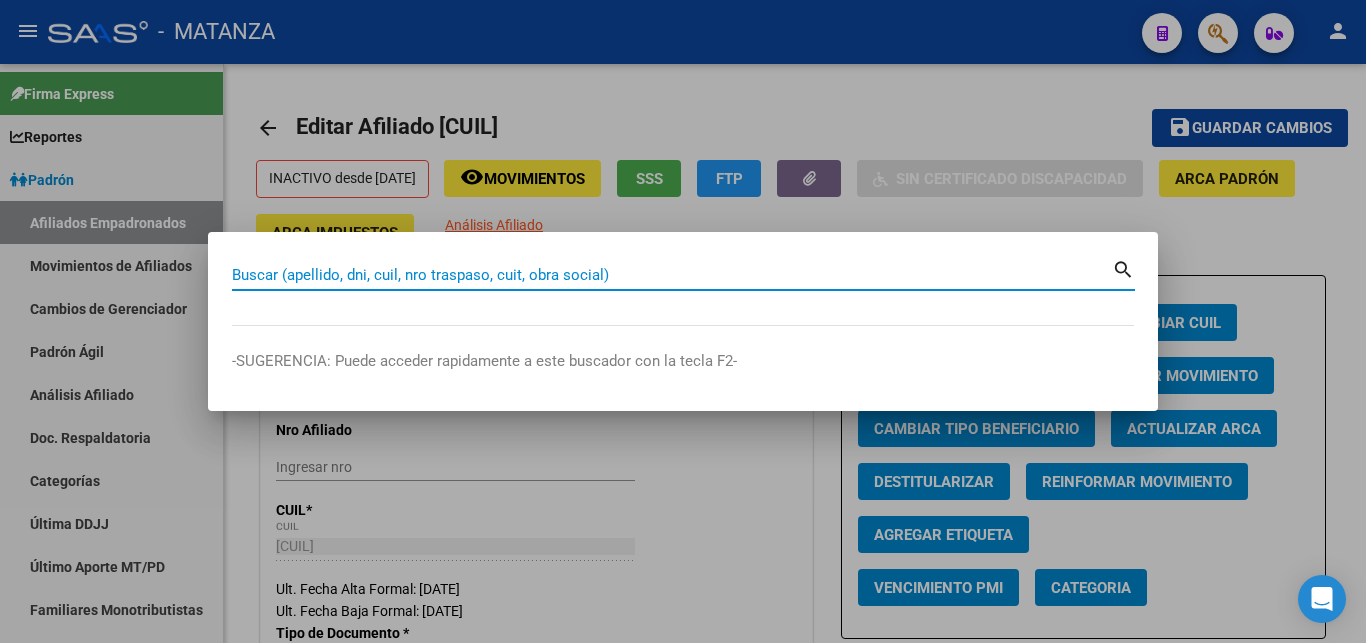 click on "Buscar (apellido, dni, cuil, nro traspaso, cuit, obra social)" at bounding box center (672, 275) 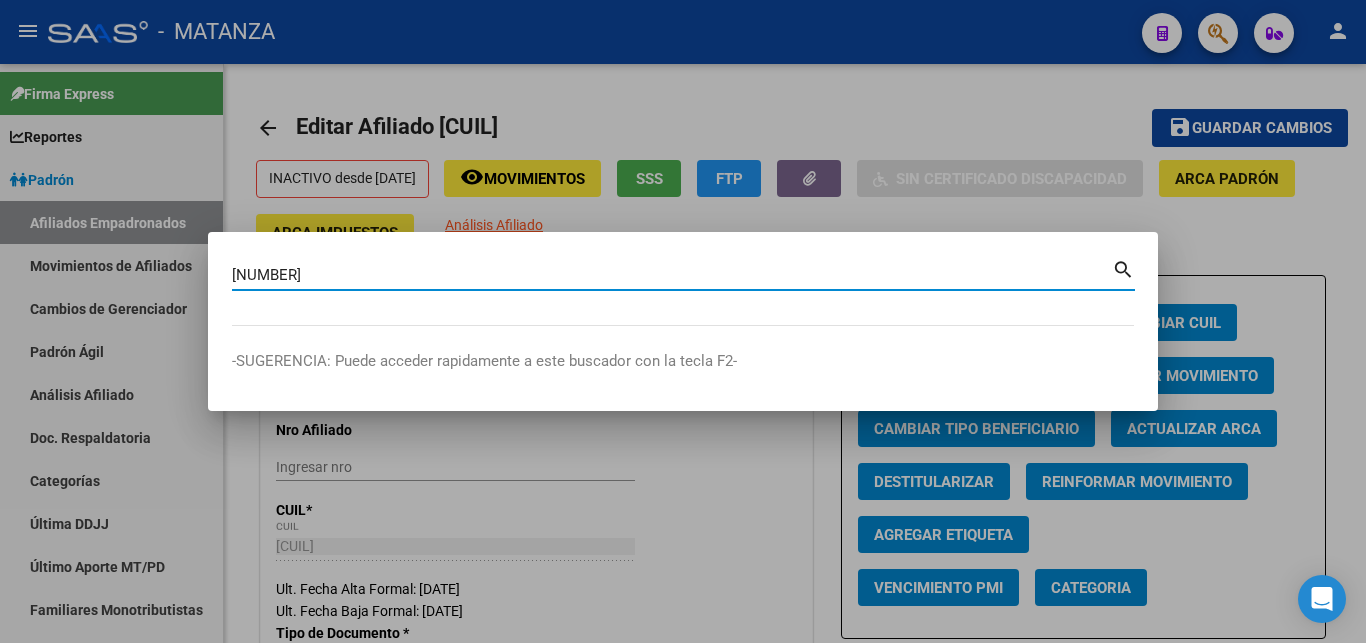 type on "[NUMBER]" 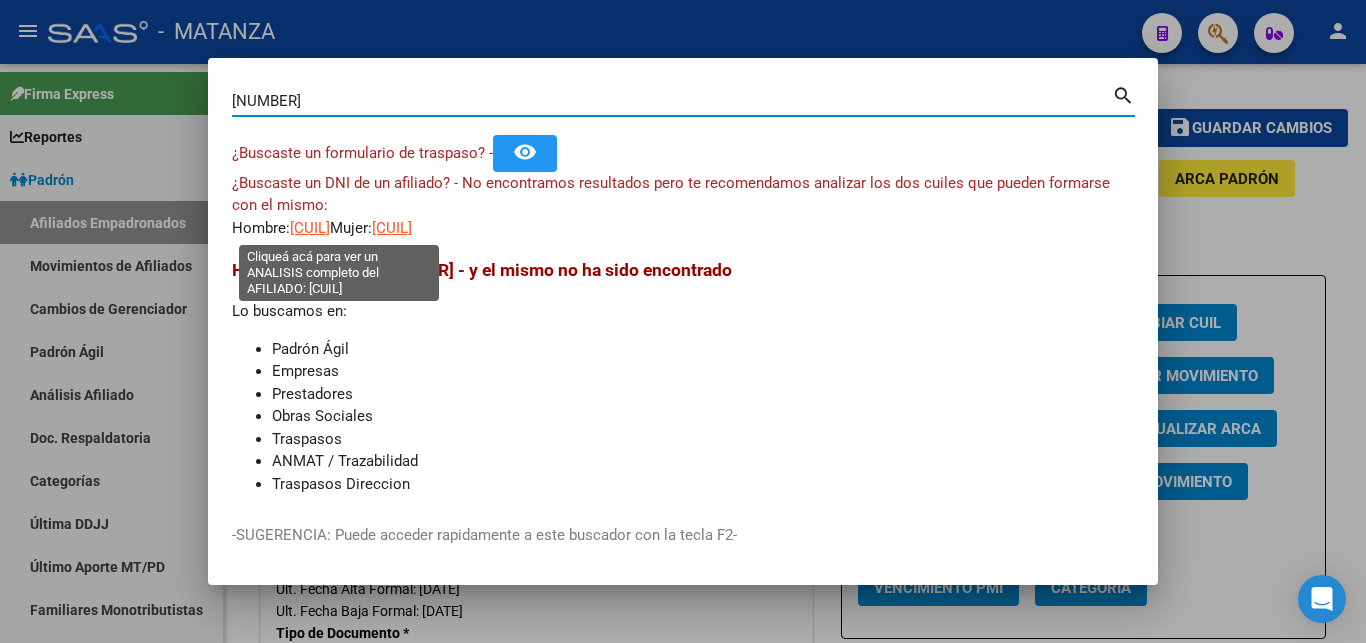 click on "[CUIL]" at bounding box center (310, 228) 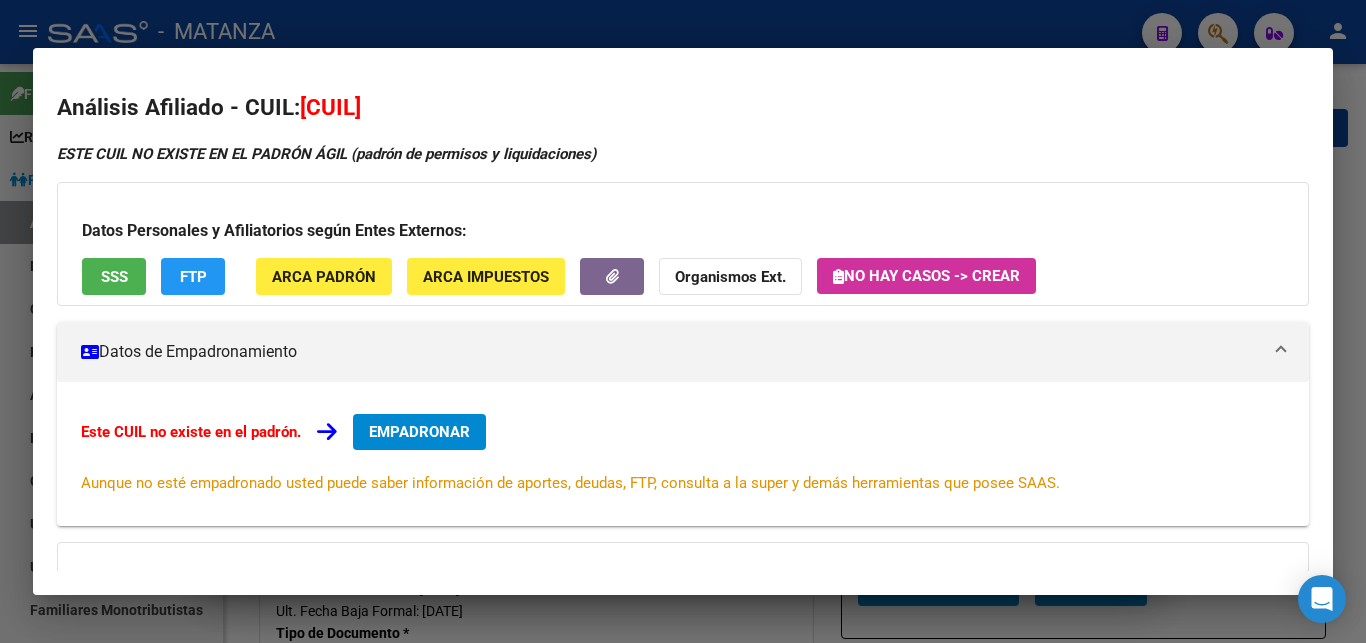 drag, startPoint x: 912, startPoint y: 24, endPoint x: 1233, endPoint y: 55, distance: 322.4934 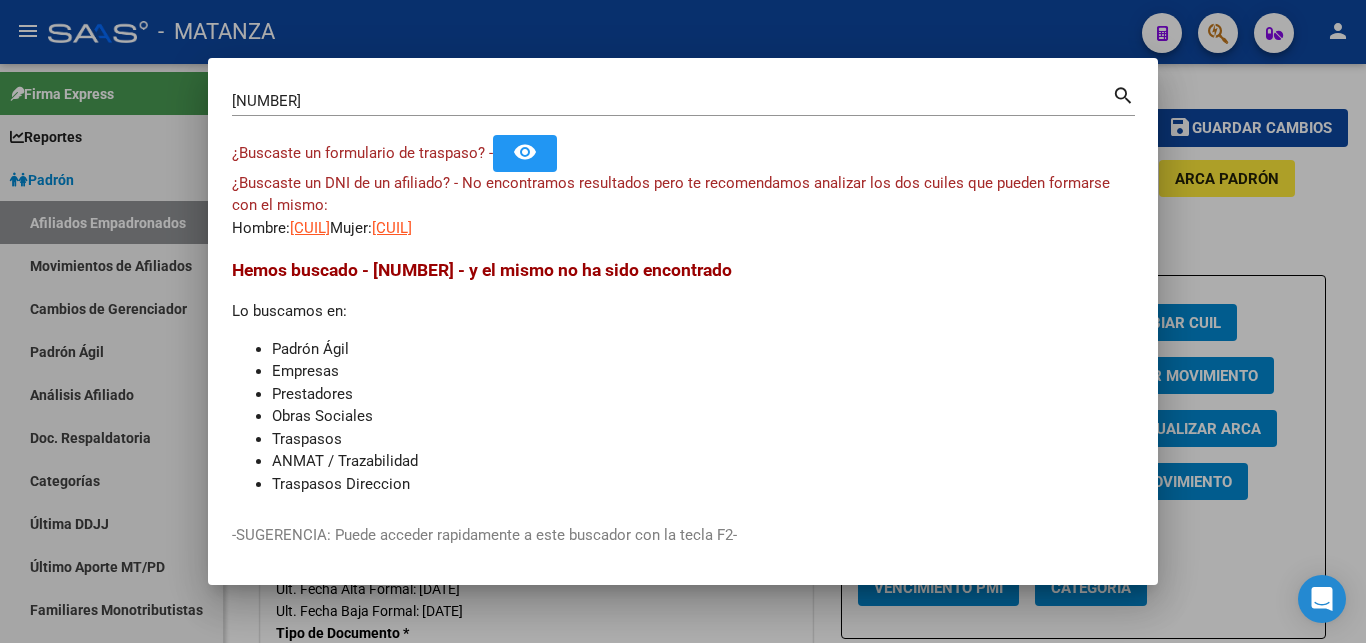 click at bounding box center [683, 321] 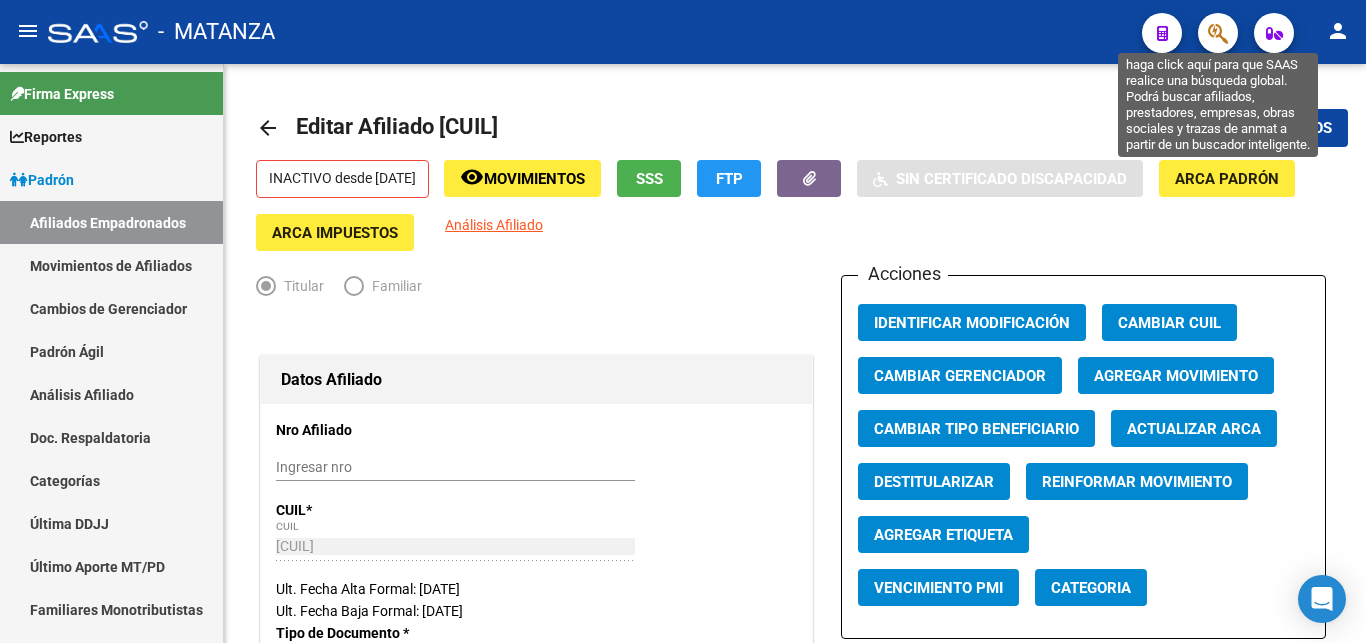 click 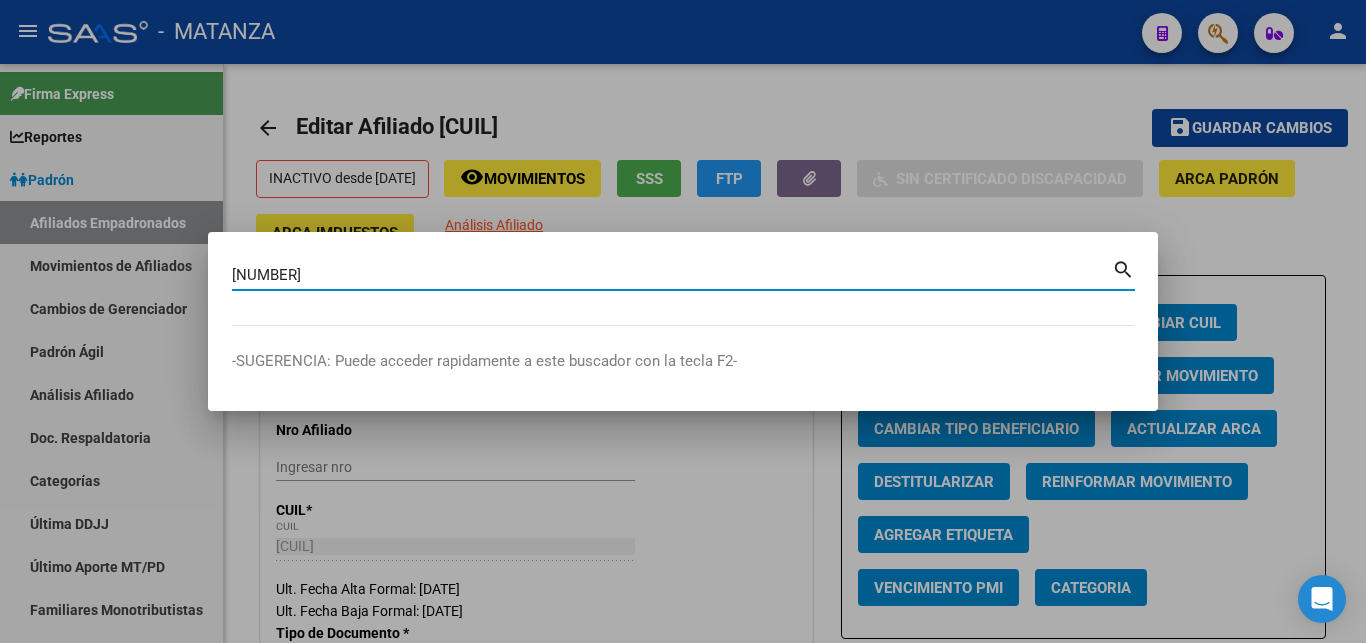 type on "[NUMBER]" 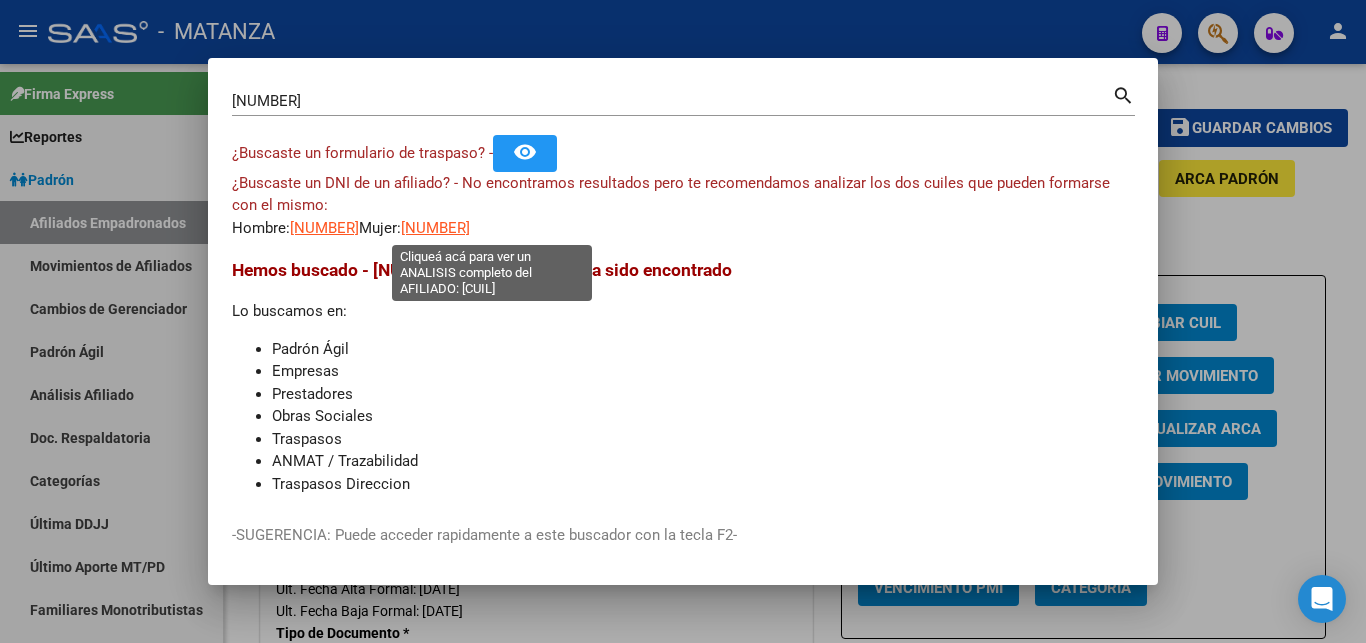 click on "[NUMBER]" at bounding box center [435, 228] 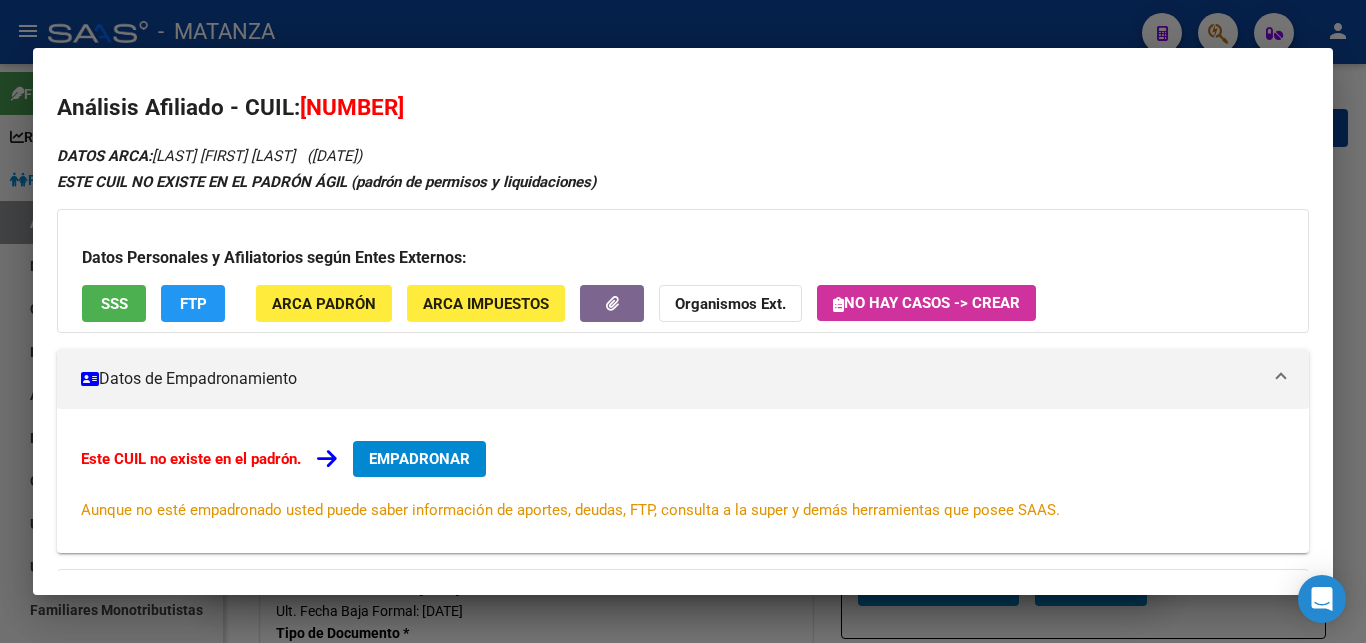 click at bounding box center [683, 321] 